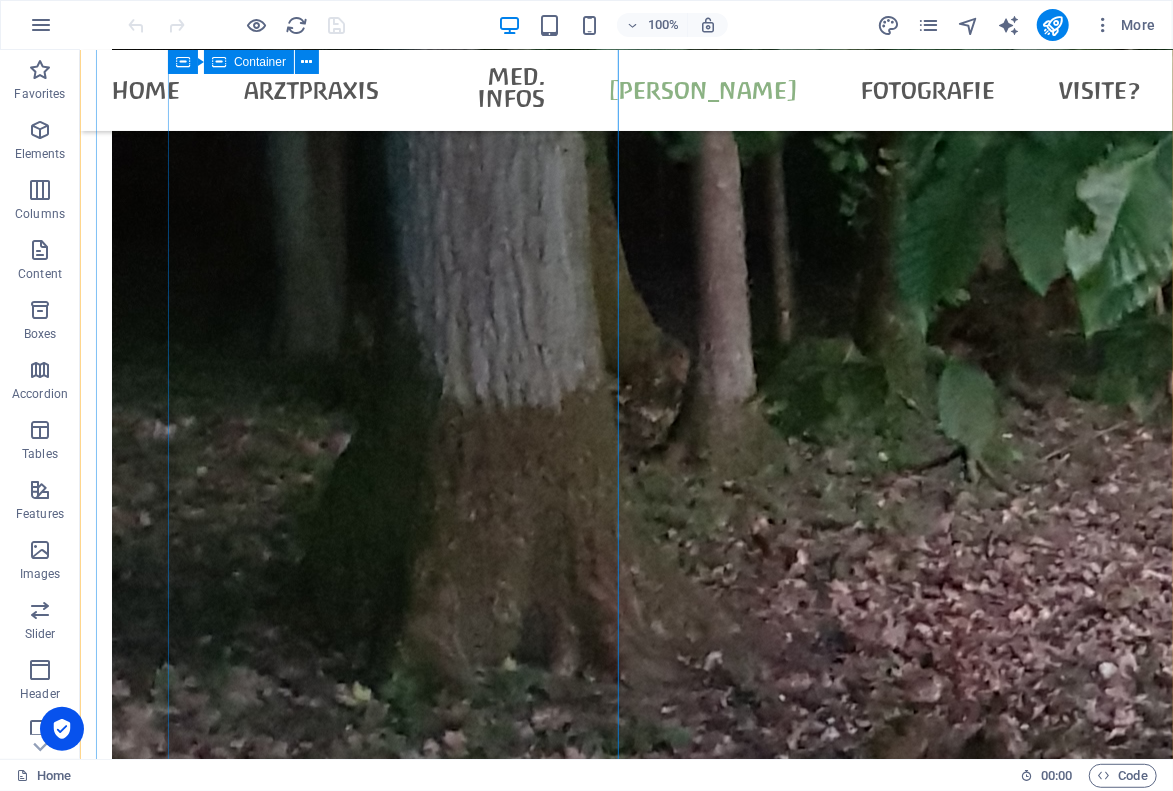 scroll, scrollTop: 4290, scrollLeft: 0, axis: vertical 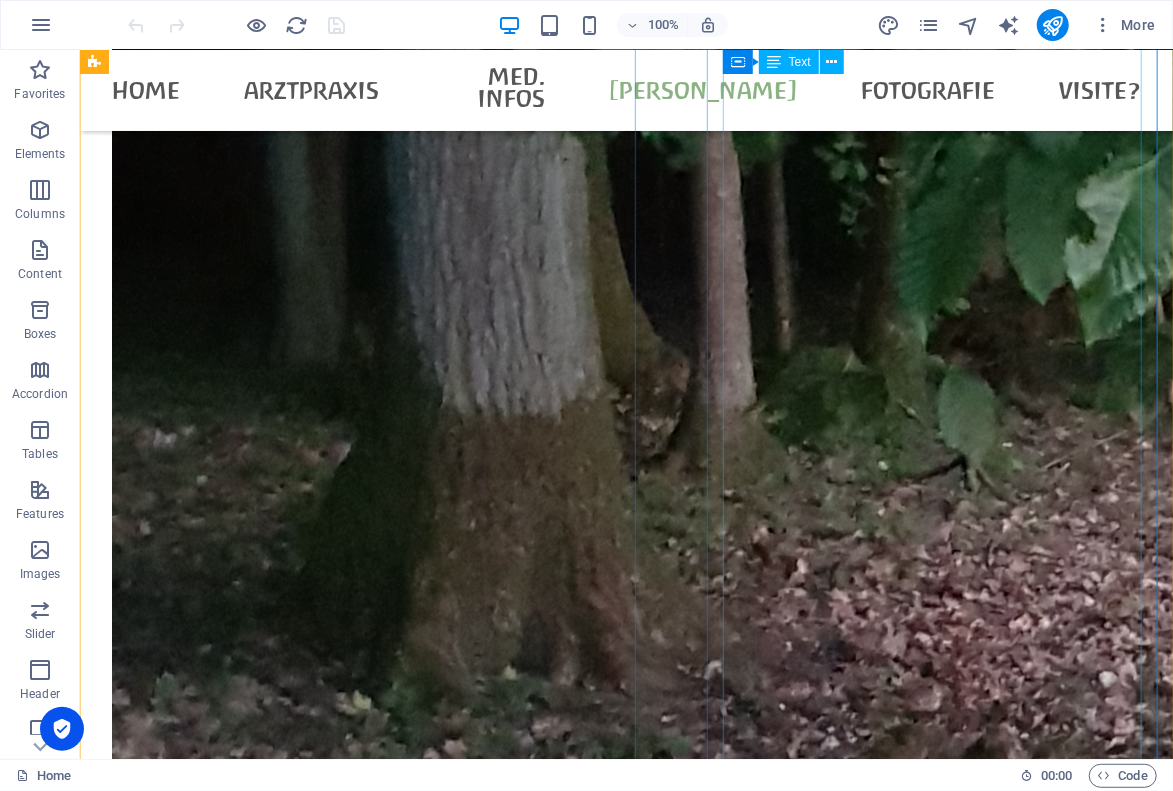 click on "33 Jahre nach der letzten Buchveröffentlichung wird [PERSON_NAME] 2025 ein grundlegendes Buch über [PERSON_NAME] erscheinen (Leben und Werk, mit kunsthistorischen Aufsätzen)  Zur Biographie sind die neuesten Erkenntnisse eingearbeitet. -  [PERSON_NAME], [PERSON_NAME], [PERSON_NAME], [PERSON_NAME], [PERSON_NAME], [PERSON_NAME]: »Der Hallenser Künstler [PERSON_NAME]– im [PERSON_NAME] der Farben « - Hrsg. [PERSON_NAME]  Verlag Kettler, [GEOGRAPHIC_DATA] 2025  –  Bezug über den Buchhandel oder  - direkt beim Verlag  per E-Commerce   -  ISBN 978-3-98741-194-6 Früher erschienen  über [PERSON_NAME] : - Die letzte Veröffentlichung  mit Werk-Abbildungen:  [PERSON_NAME]/[PERSON_NAME]:  " Vom Maler [PERSON_NAME] ein Bild sich zu [PERSON_NAME]" , 1992       (noch wenige erhältlich über [PERSON_NAME]) - [PERSON_NAME] " Autobiographie " erschien 1995  (ohne Abbildungen seiner Werke) - Das erste Büchlein über  " [PERSON_NAME] " von [PERSON_NAME]  mit wenigen Werk-Abbildungen erschien 1962 -   ein [PERSON_NAME] für jeden Sammler..." at bounding box center [356, 8328] 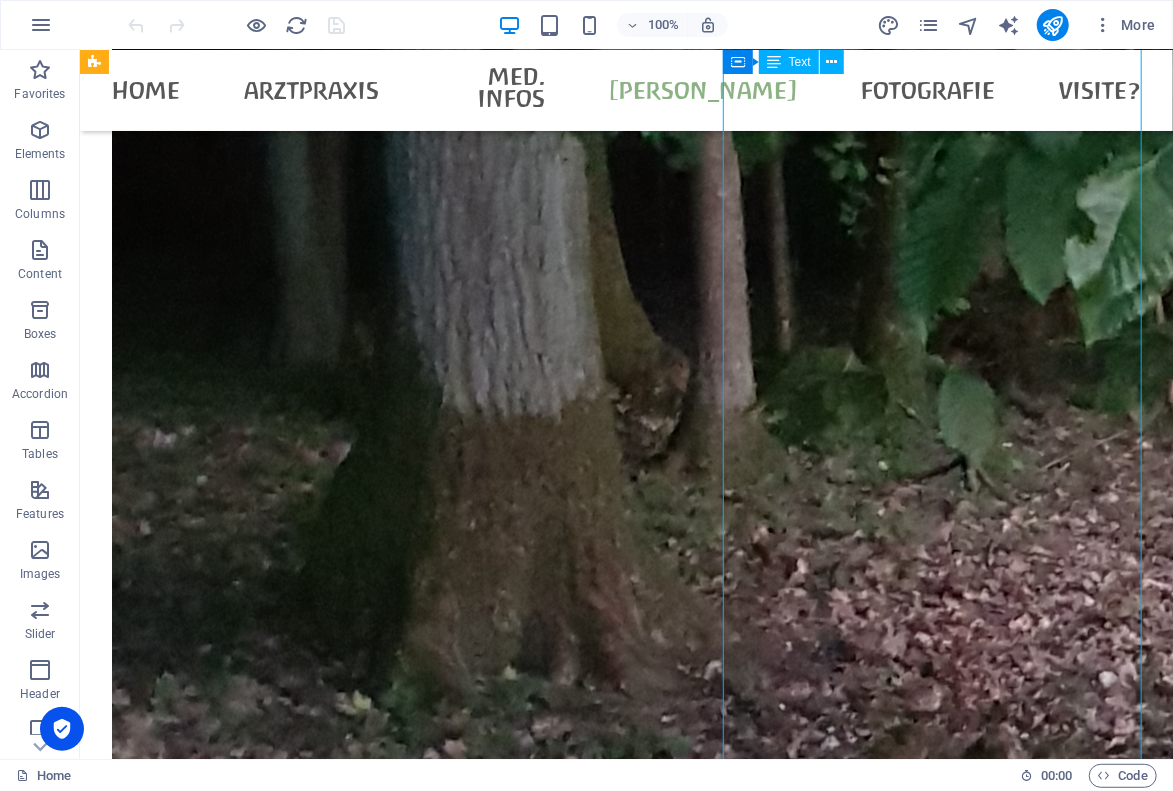click on "33 Jahre nach der letzten Buchveröffentlichung wird [PERSON_NAME] 2025 ein grundlegendes Buch über [PERSON_NAME] erscheinen (Leben und Werk, mit kunsthistorischen Aufsätzen)  Zur Biographie sind die neuesten Erkenntnisse eingearbeitet. -  [PERSON_NAME], [PERSON_NAME], [PERSON_NAME], [PERSON_NAME], [PERSON_NAME], [PERSON_NAME]: »Der Hallenser Künstler [PERSON_NAME]– im [PERSON_NAME] der Farben « - Hrsg. [PERSON_NAME]  Verlag Kettler, [GEOGRAPHIC_DATA] 2025  –  Bezug über den Buchhandel oder  - direkt beim Verlag  per E-Commerce   -  ISBN 978-3-98741-194-6 Früher erschienen  über [PERSON_NAME] : - Die letzte Veröffentlichung  mit Werk-Abbildungen:  [PERSON_NAME]/[PERSON_NAME]:  " Vom Maler [PERSON_NAME] ein Bild sich zu [PERSON_NAME]" , 1992       (noch wenige erhältlich über [PERSON_NAME]) - [PERSON_NAME] " Autobiographie " erschien 1995  (ohne Abbildungen seiner Werke) - Das erste Büchlein über  " [PERSON_NAME] " von [PERSON_NAME]  mit wenigen Werk-Abbildungen erschien 1962 -   ein [PERSON_NAME] für jeden Sammler..." at bounding box center [356, 8328] 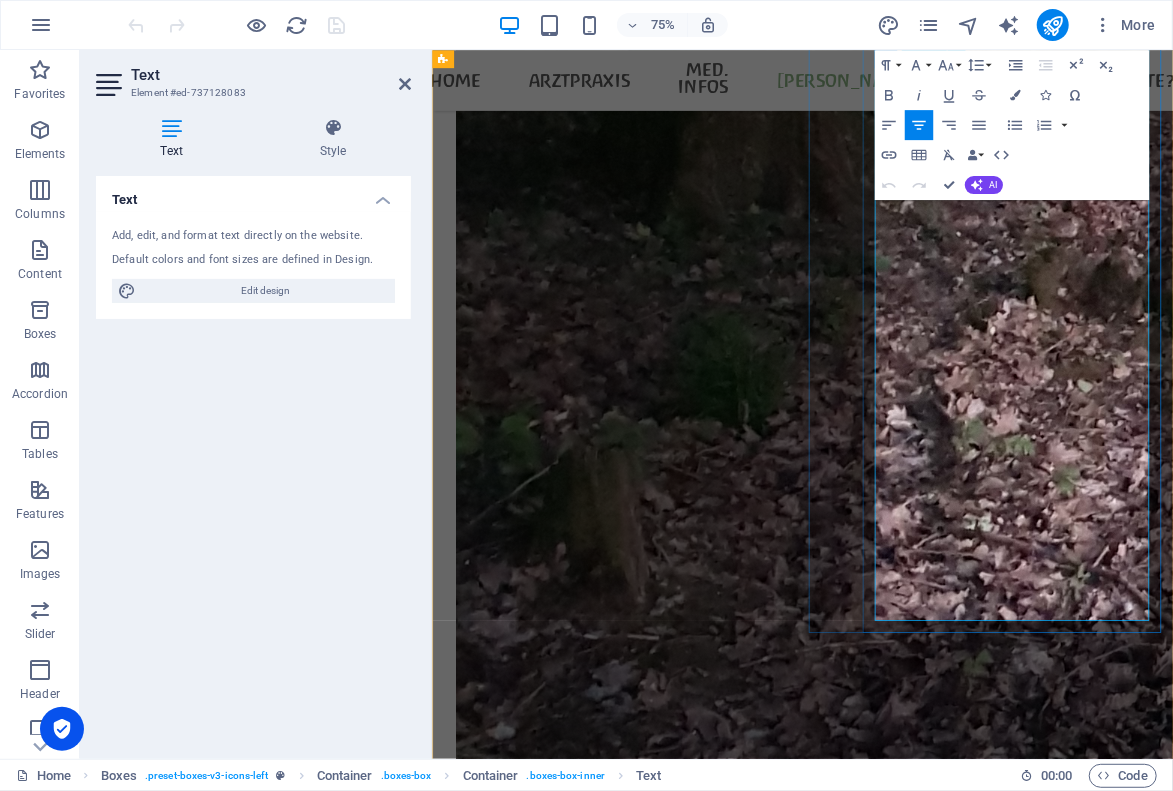 scroll, scrollTop: 4781, scrollLeft: 0, axis: vertical 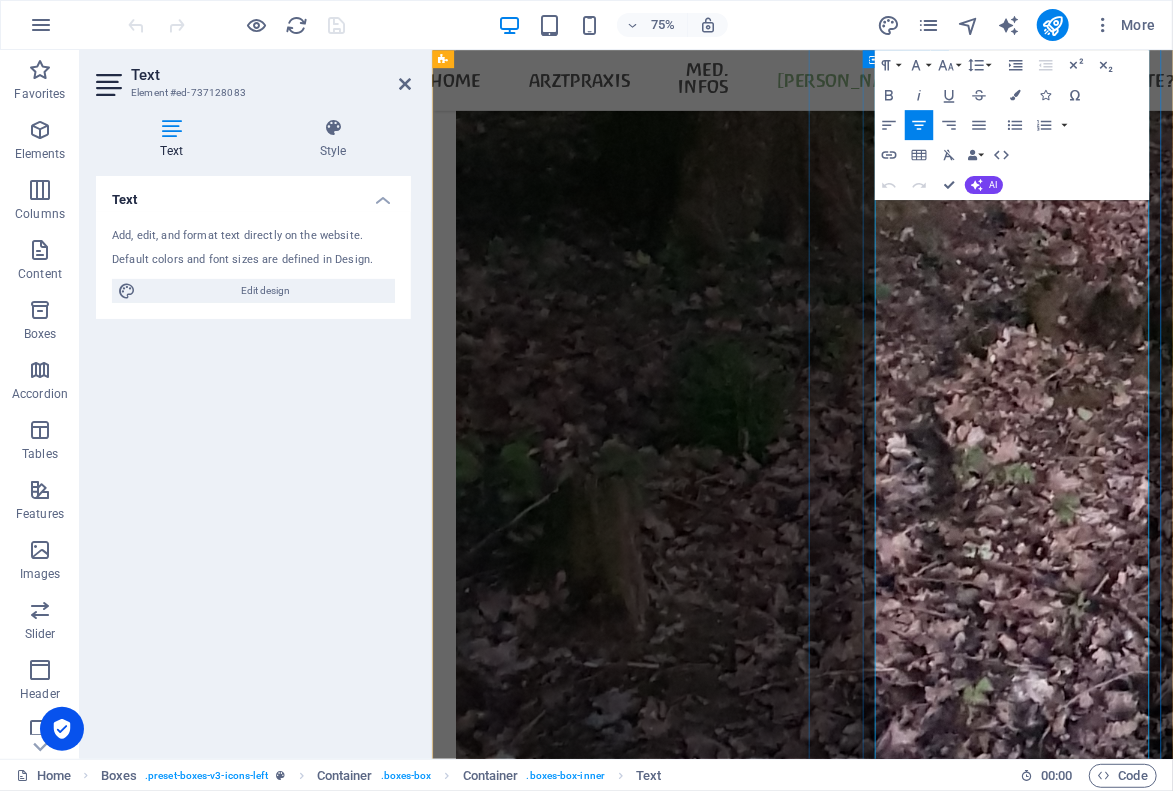 drag, startPoint x: 1226, startPoint y: 574, endPoint x: 1389, endPoint y: 577, distance: 163.0276 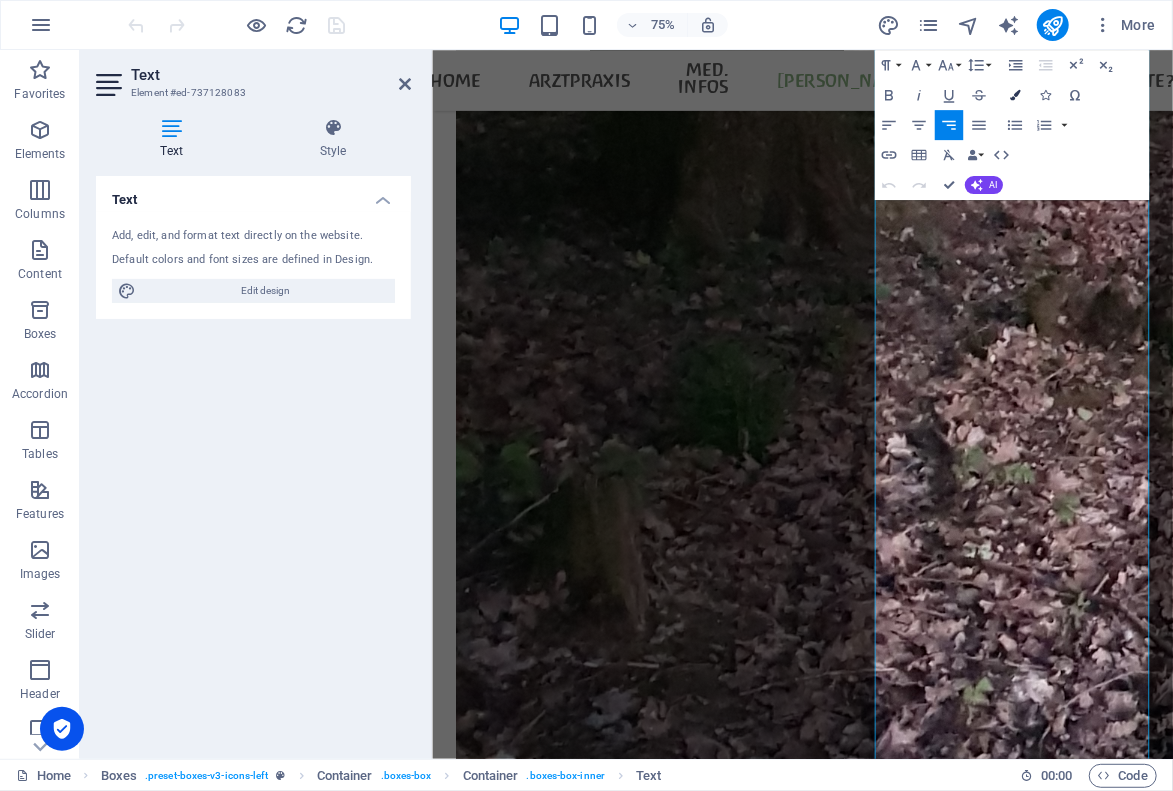 click at bounding box center [1015, 95] 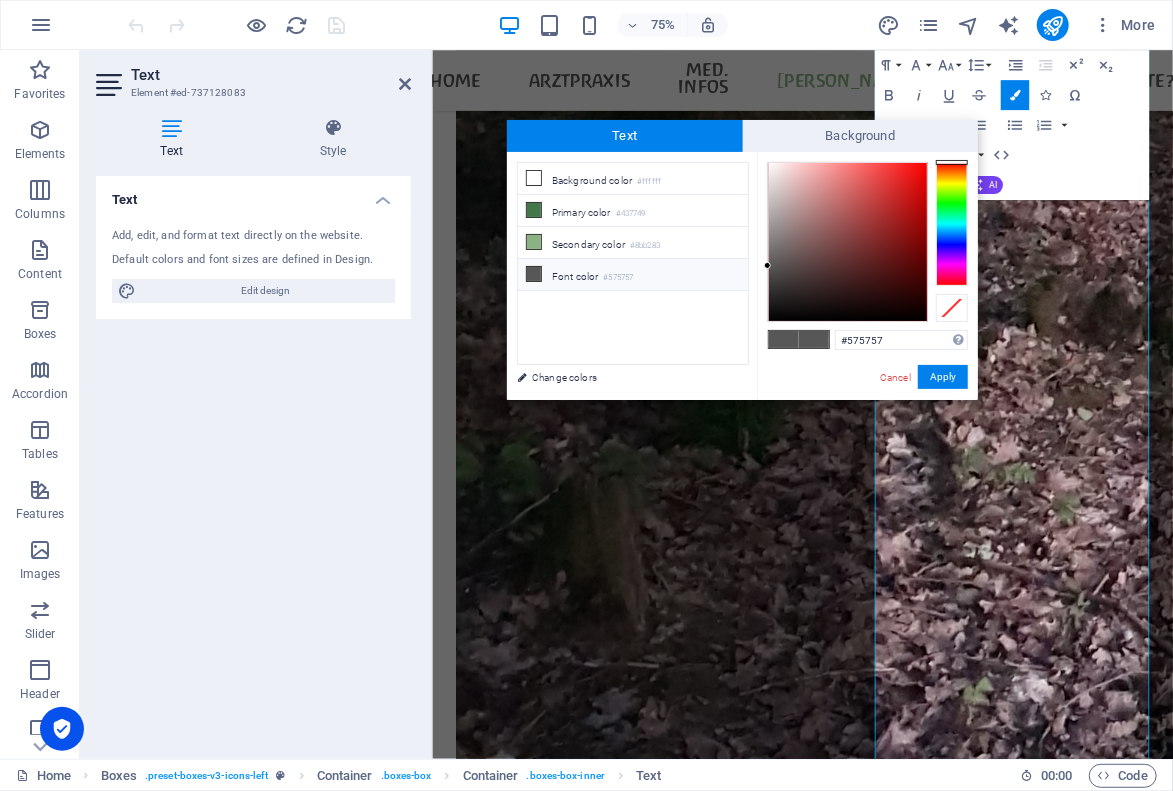 click at bounding box center [952, 224] 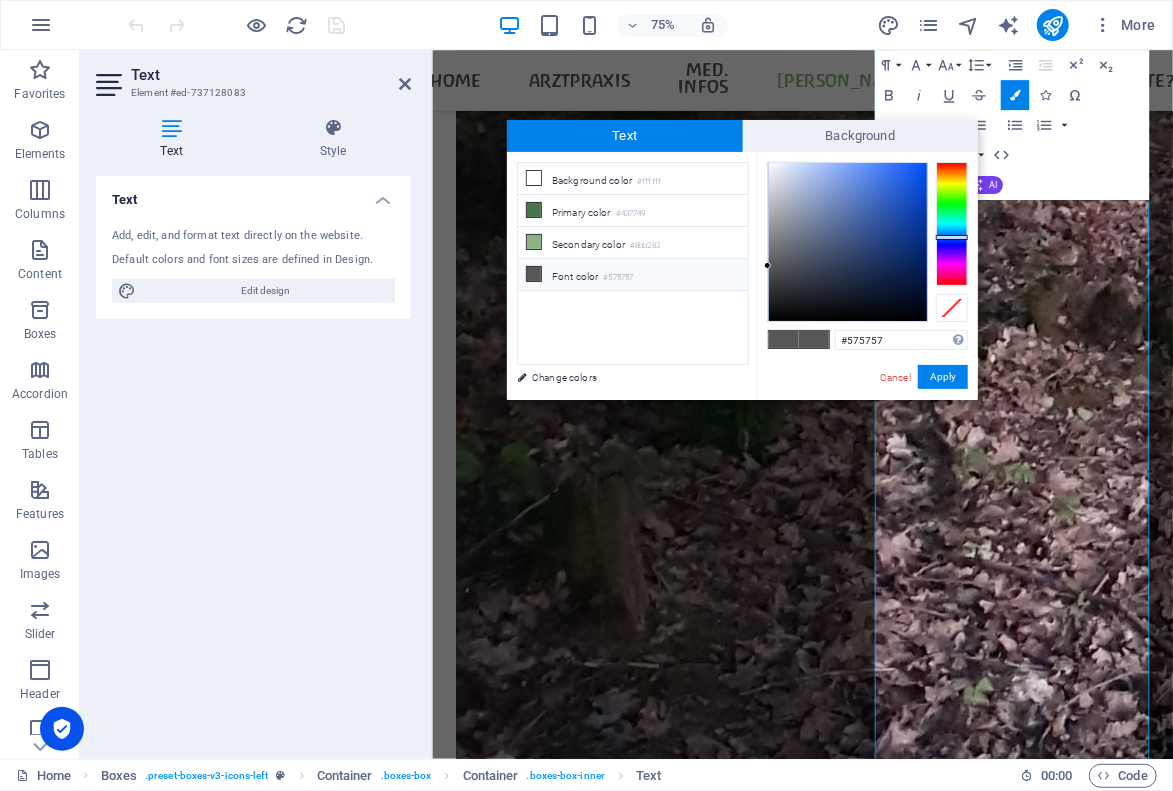 click at bounding box center (952, 224) 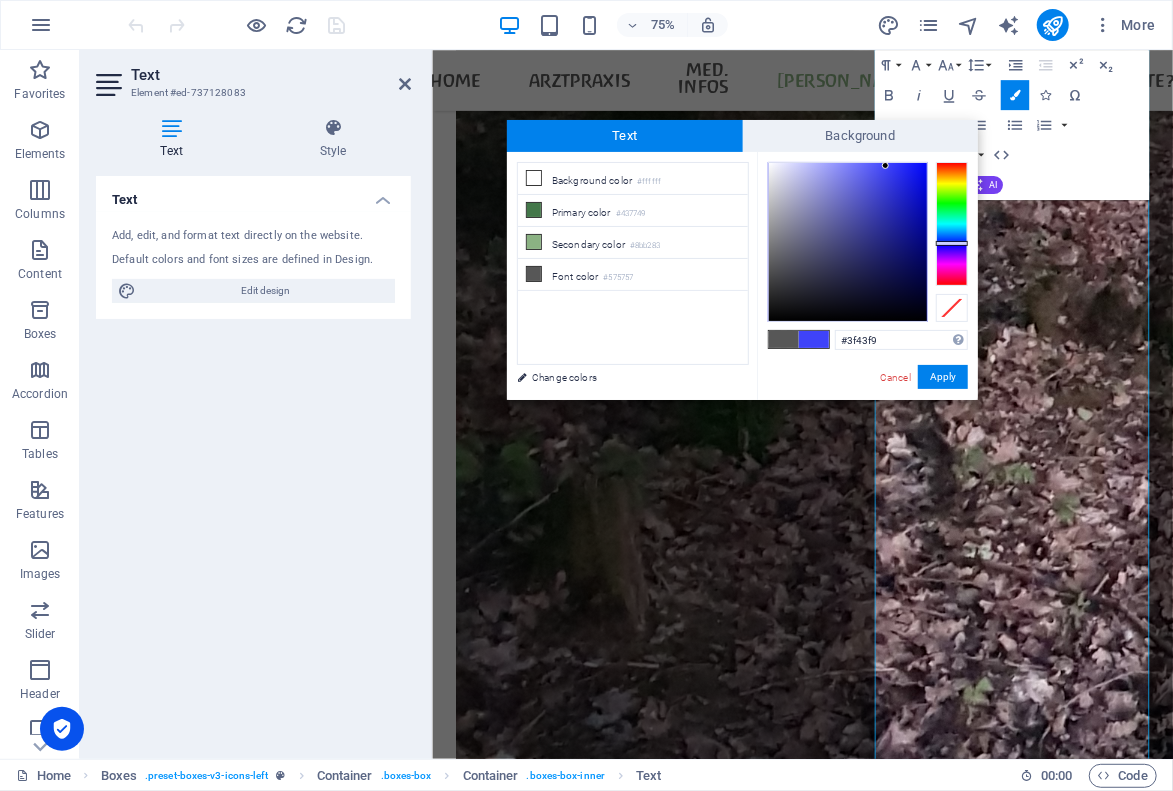 click at bounding box center [848, 242] 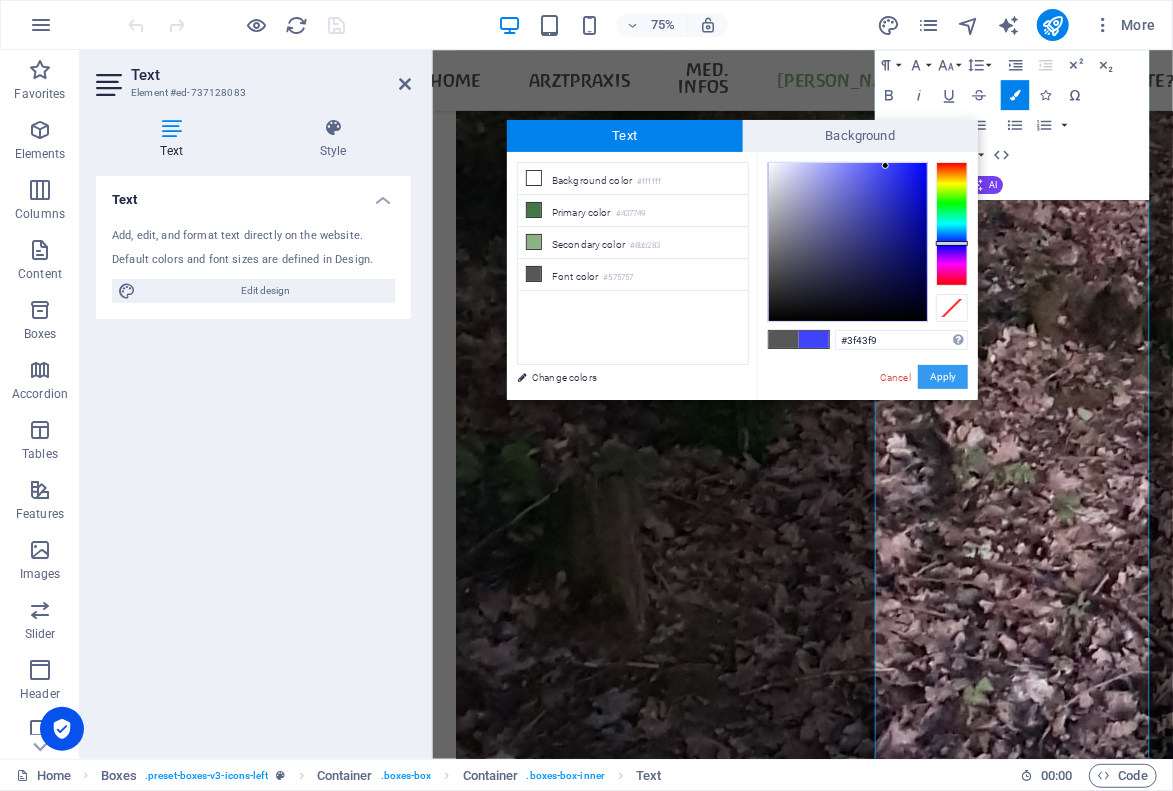 click on "Apply" at bounding box center (943, 377) 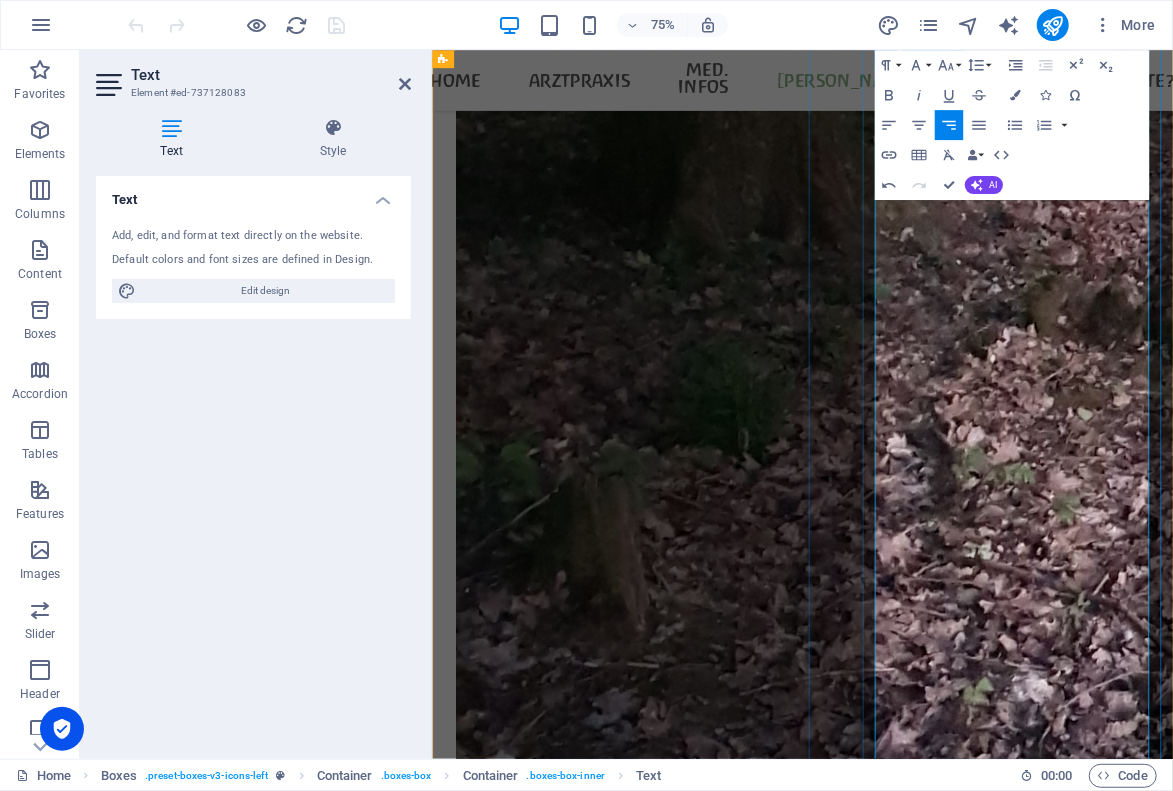 drag, startPoint x: 1088, startPoint y: 740, endPoint x: 1208, endPoint y: 739, distance: 120.004166 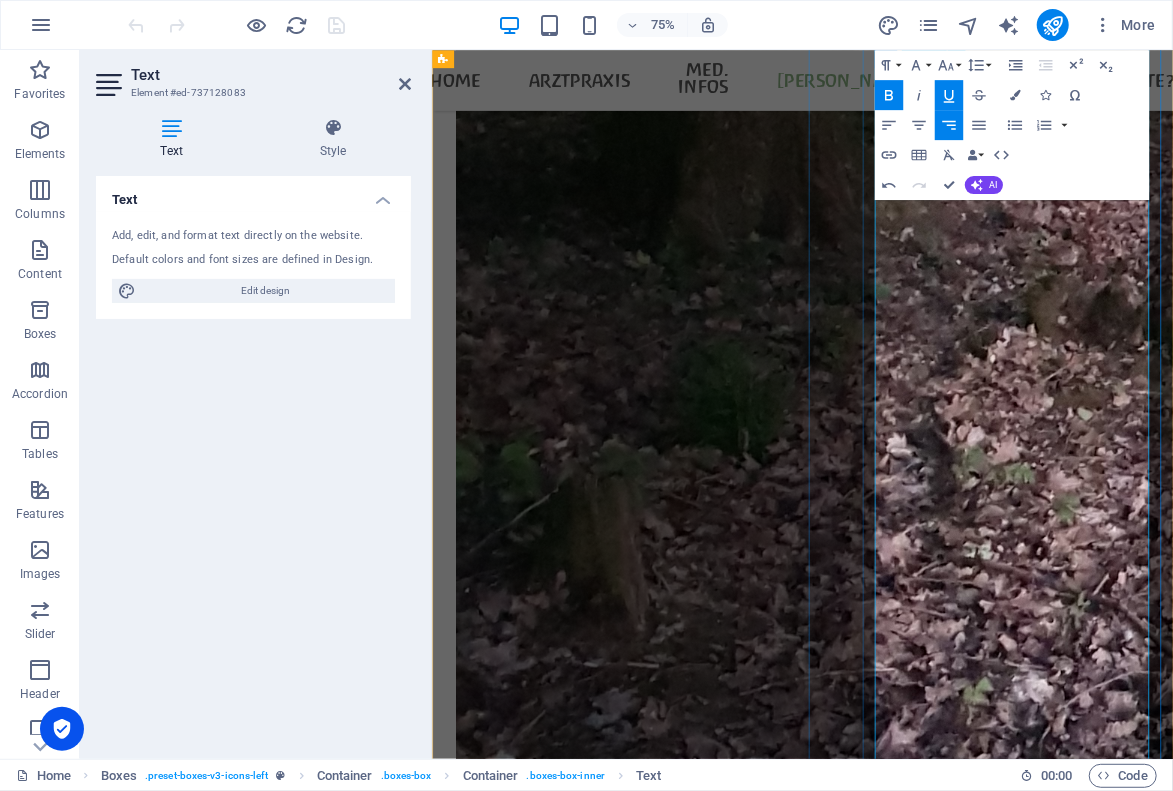 click on "" [PERSON_NAME] " von [PERSON_NAME]" at bounding box center (717, 8901) 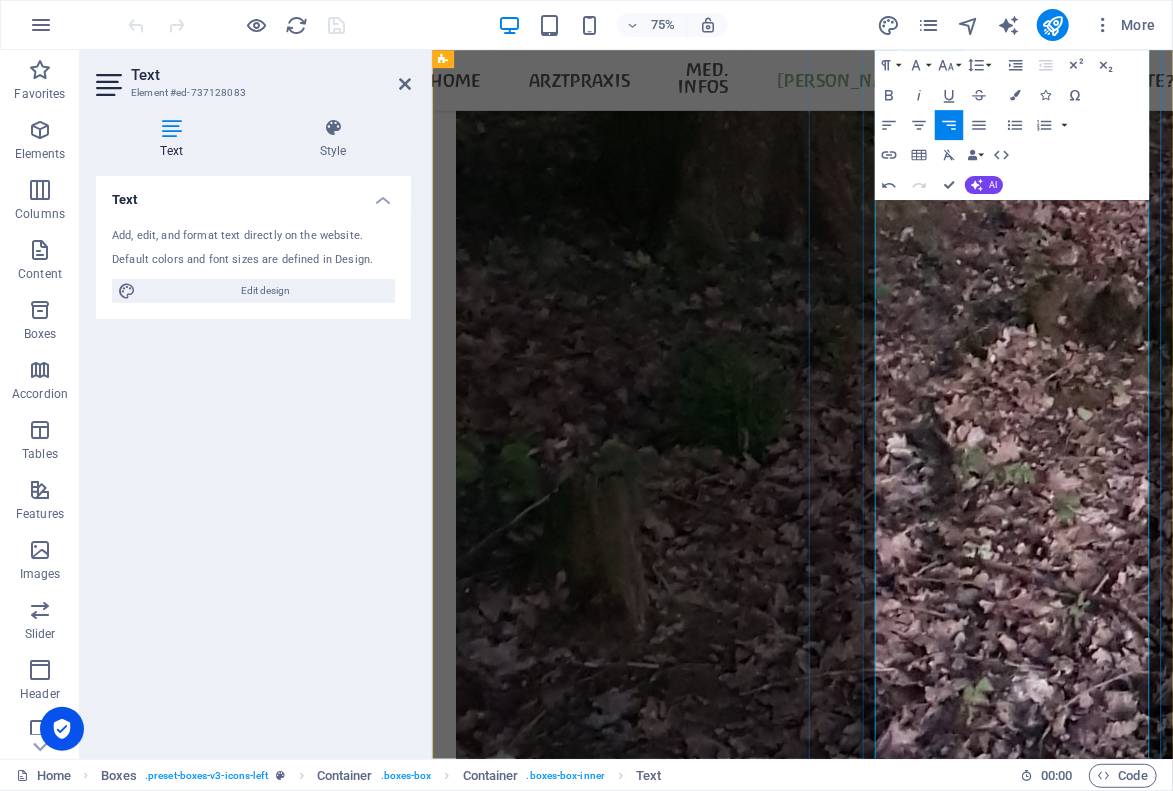 drag, startPoint x: 1075, startPoint y: 737, endPoint x: 1214, endPoint y: 737, distance: 139 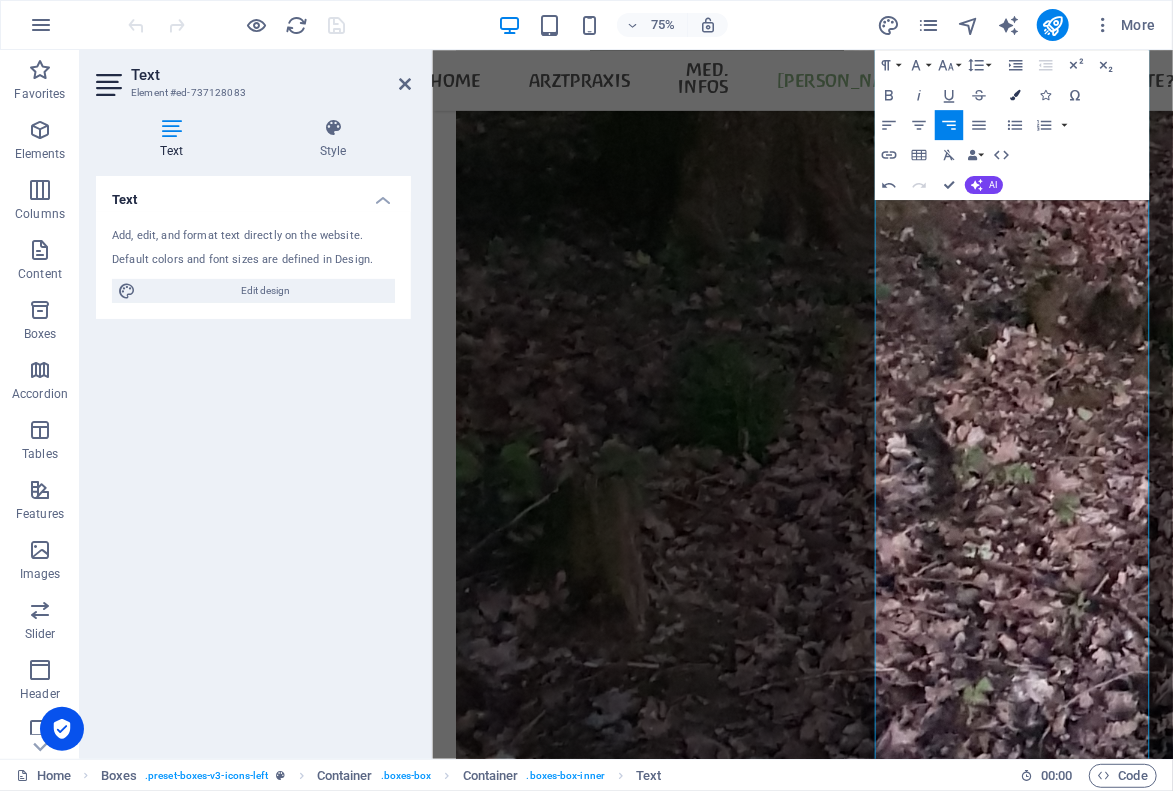 click at bounding box center [1015, 95] 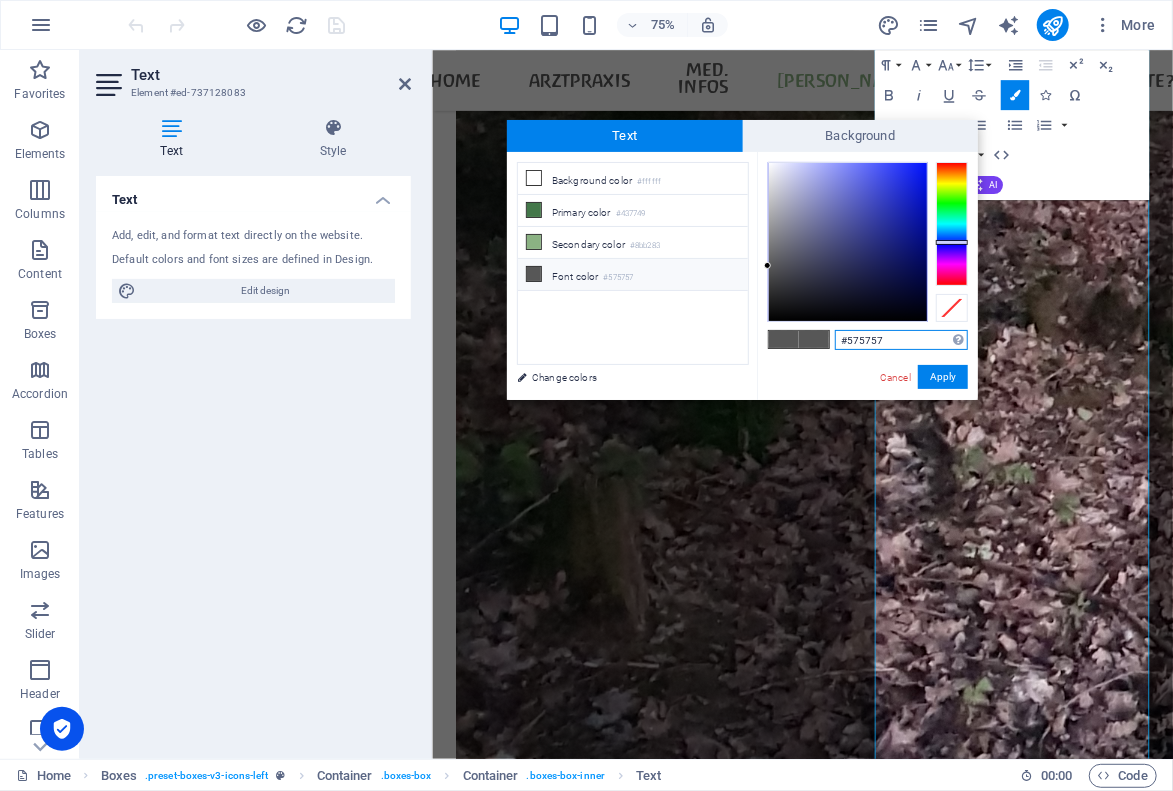 click at bounding box center [952, 224] 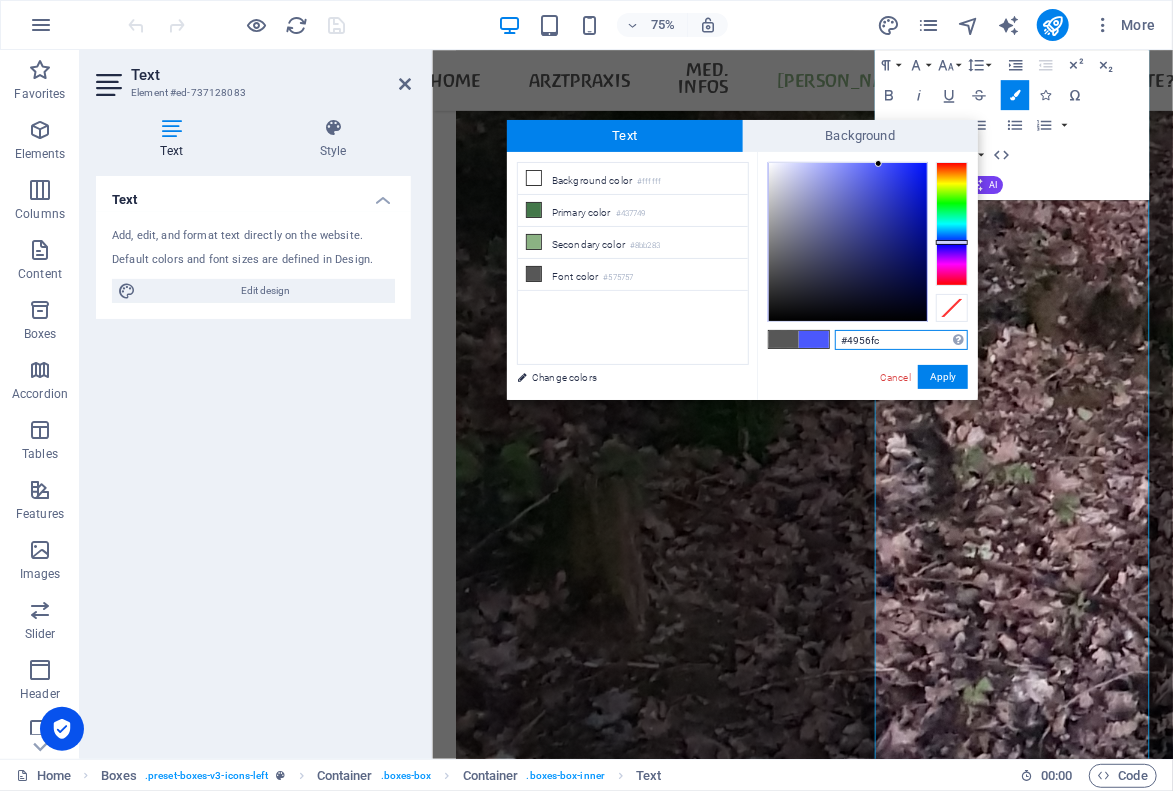 drag, startPoint x: 879, startPoint y: 164, endPoint x: 891, endPoint y: 176, distance: 16.970562 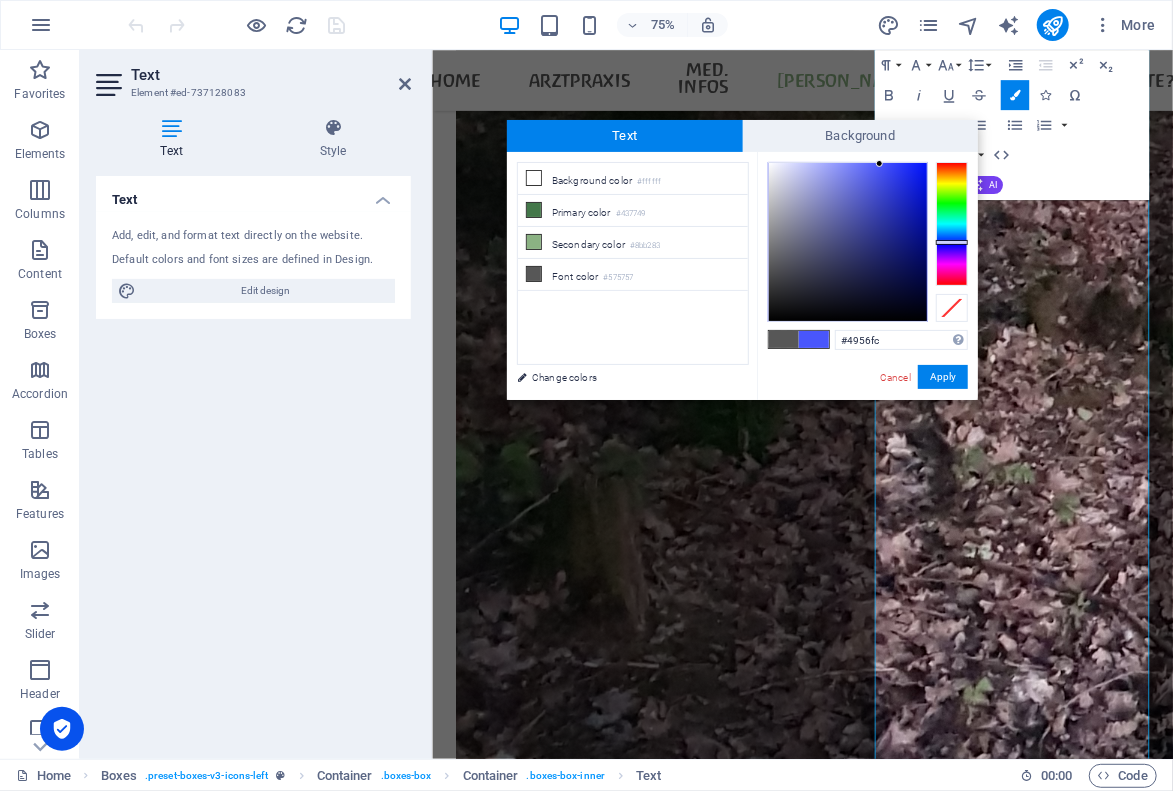 click at bounding box center [814, 339] 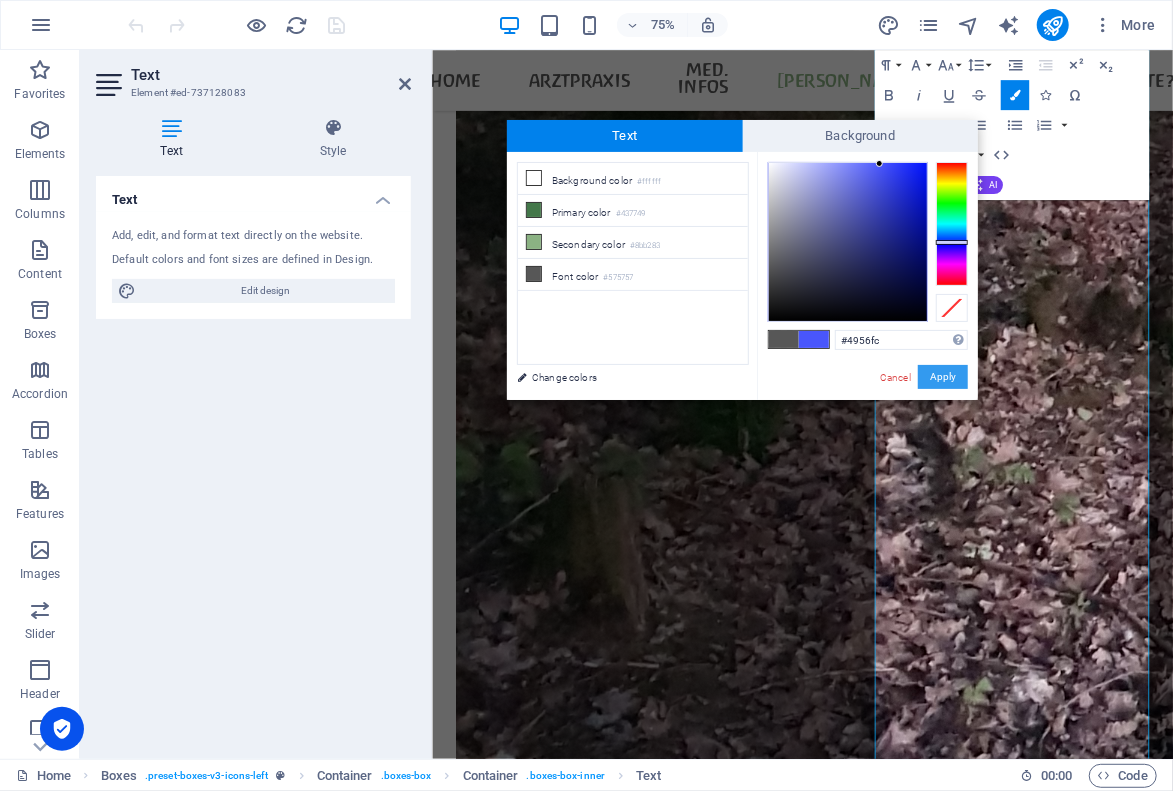 click on "Apply" at bounding box center [943, 377] 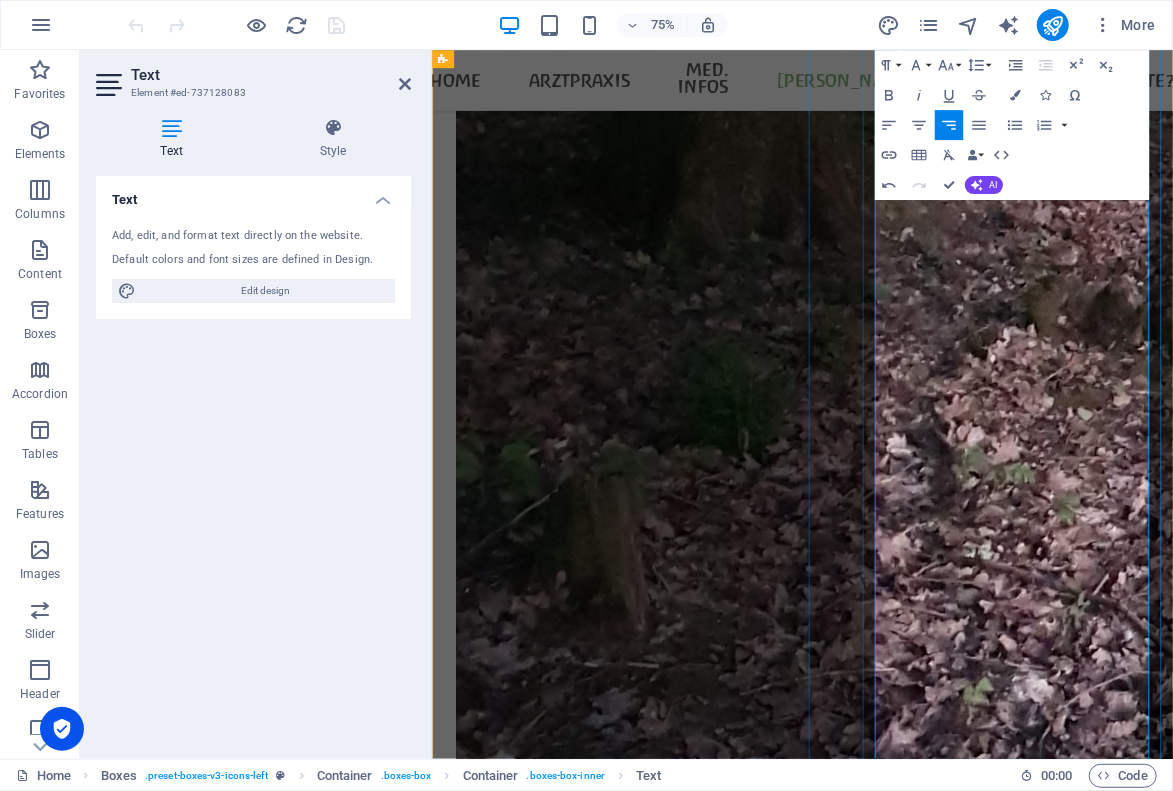 scroll, scrollTop: 4671, scrollLeft: 0, axis: vertical 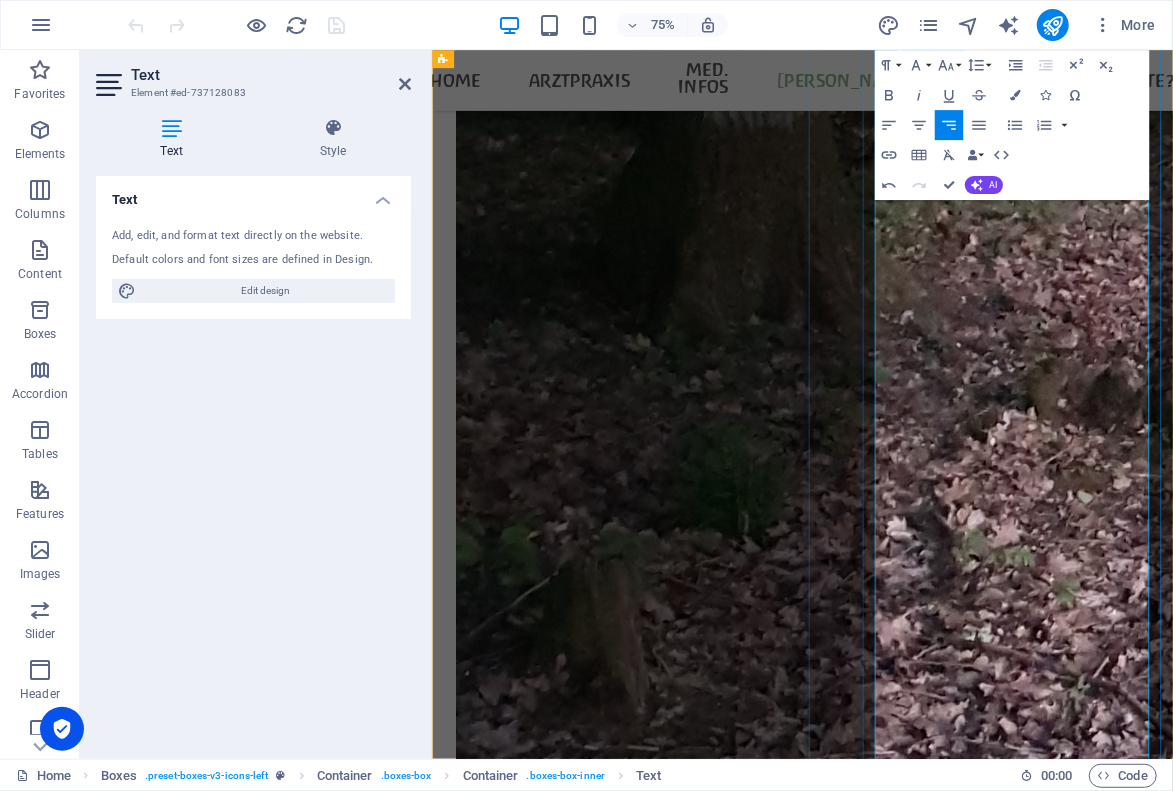 drag, startPoint x: 1278, startPoint y: 517, endPoint x: 1379, endPoint y: 547, distance: 105.36128 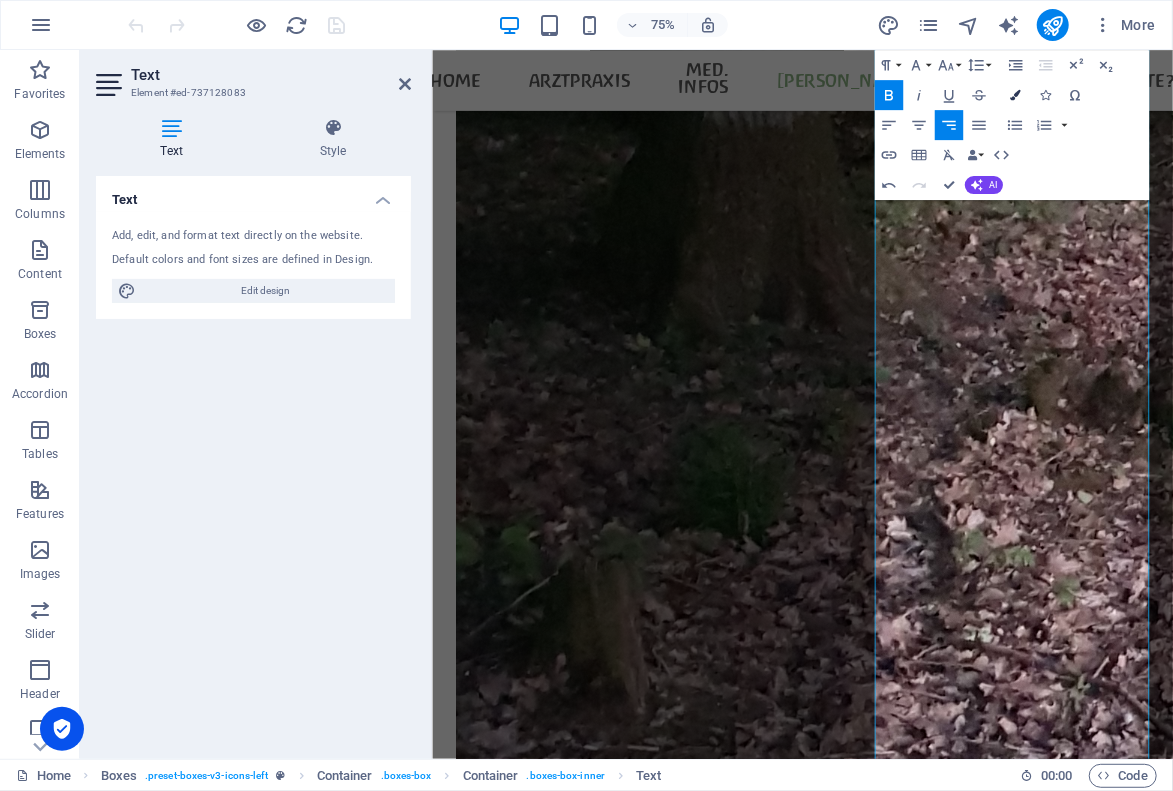 click at bounding box center (1015, 95) 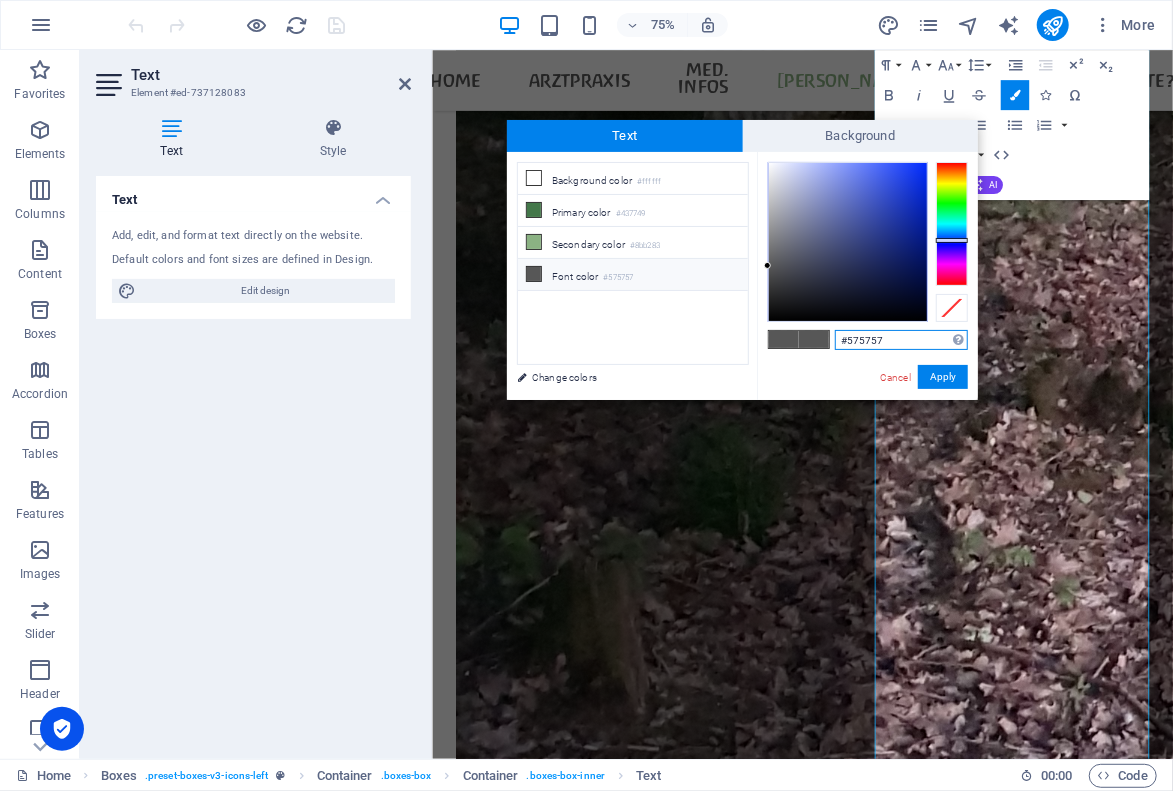 click at bounding box center (952, 224) 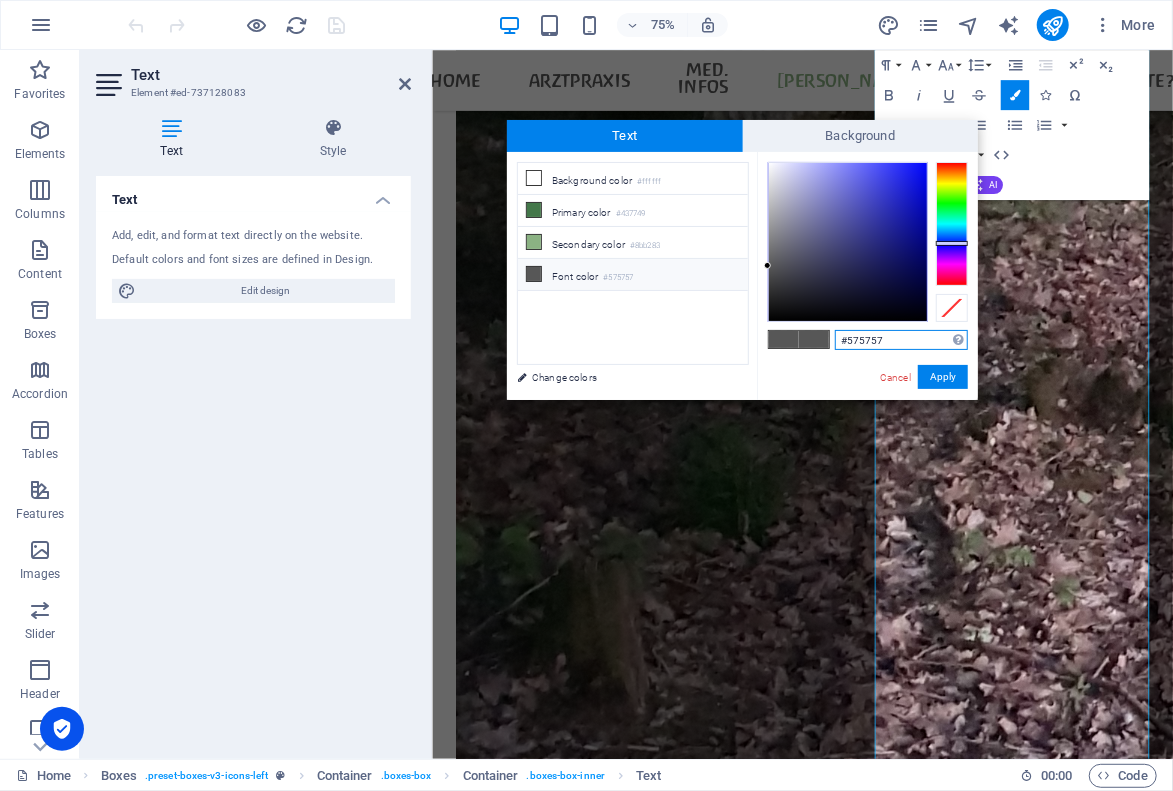 click at bounding box center [952, 243] 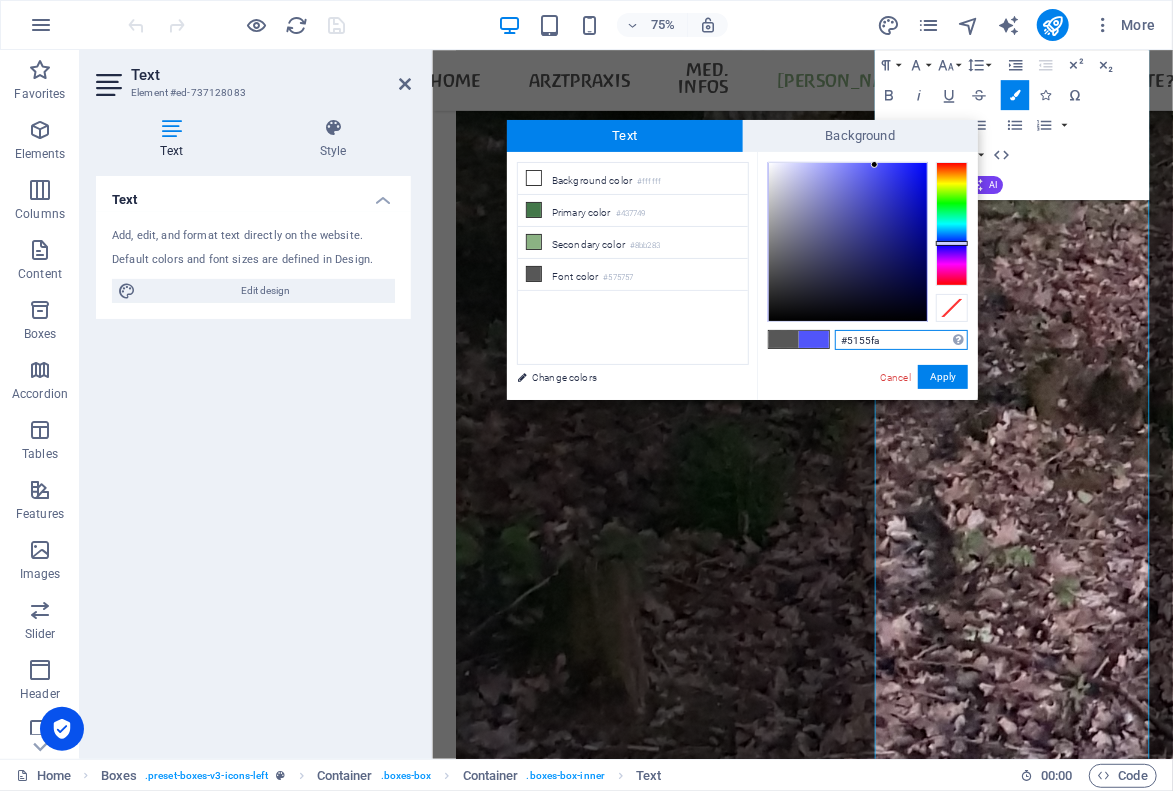 click at bounding box center [848, 242] 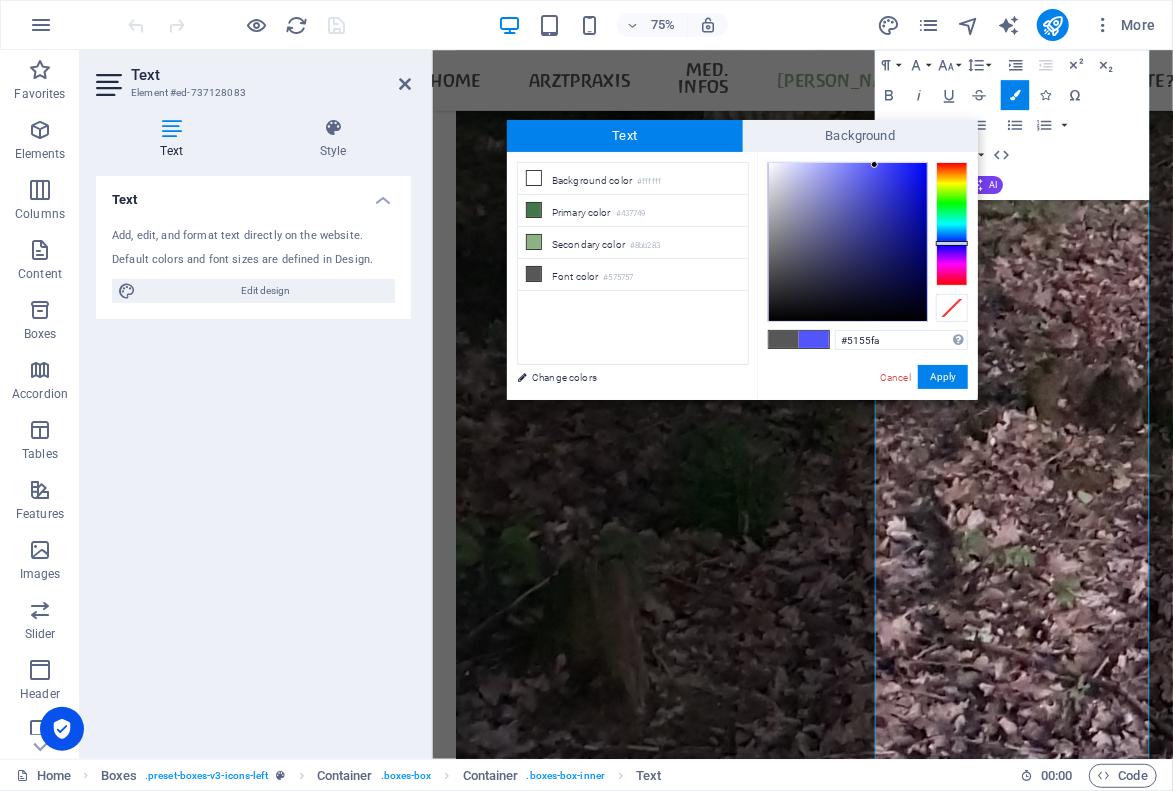 click at bounding box center (814, 339) 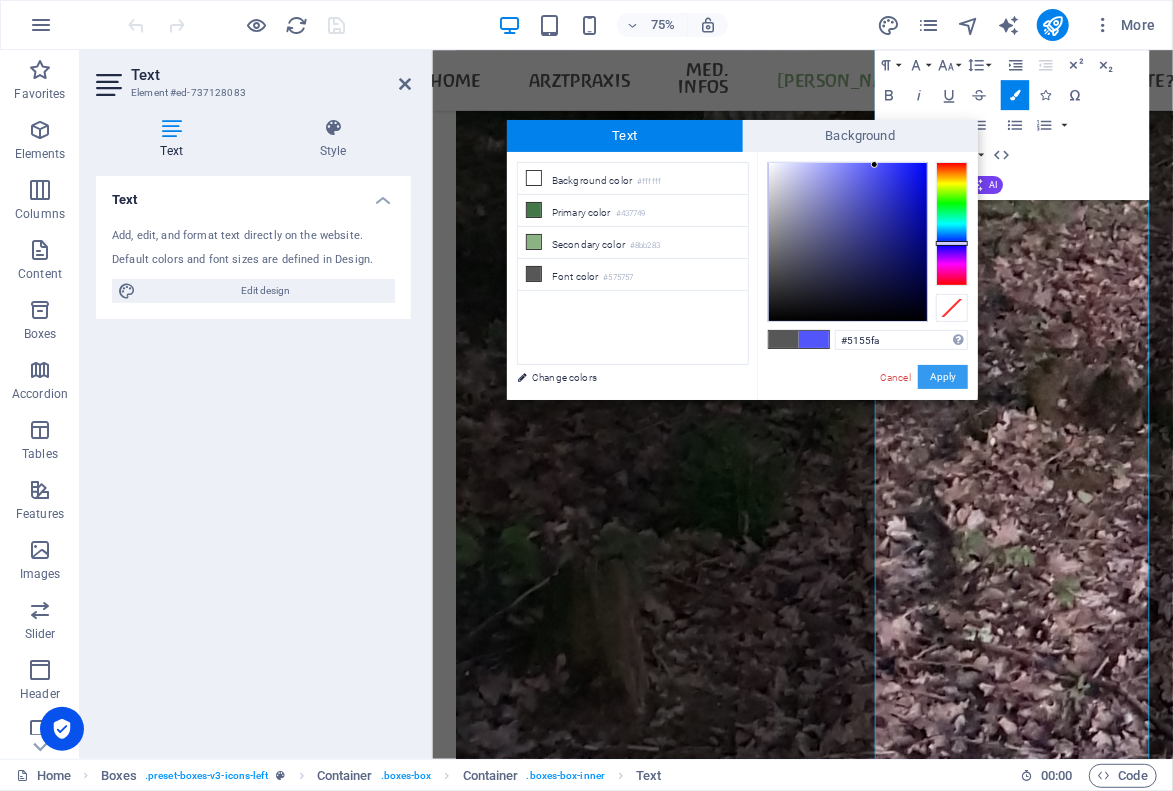 click on "Apply" at bounding box center (943, 377) 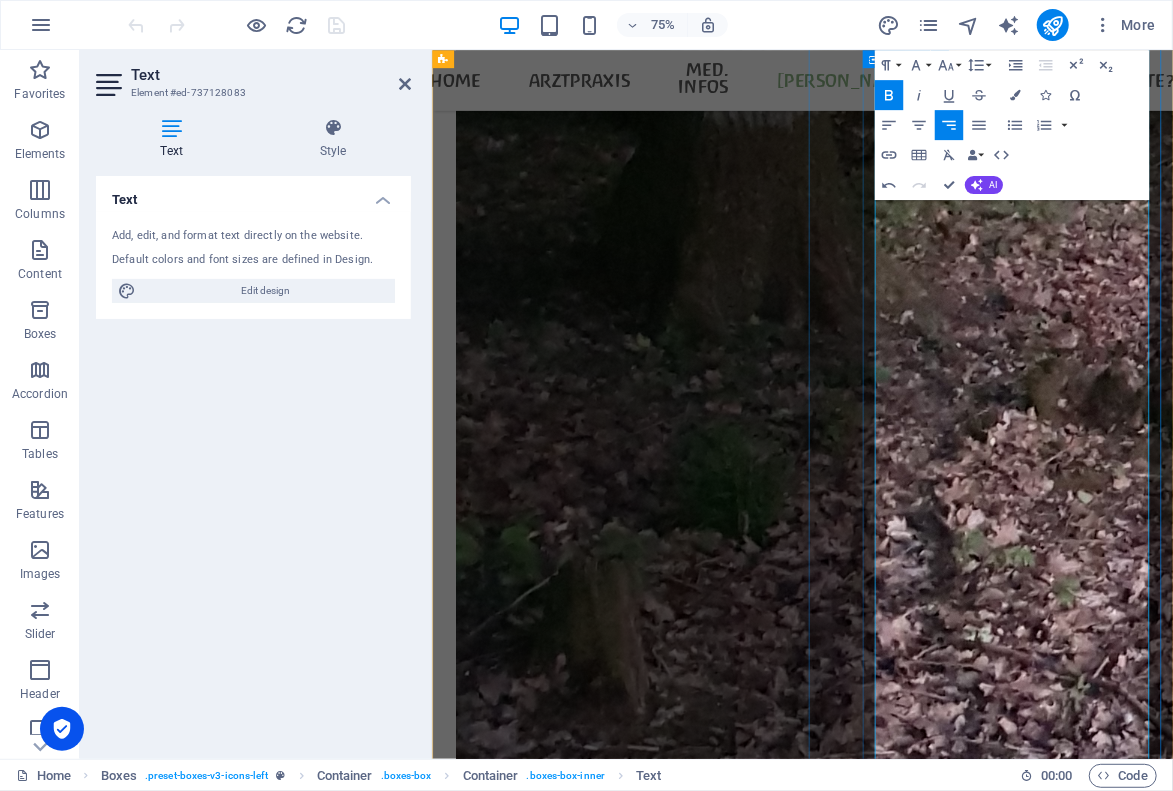 drag, startPoint x: 1171, startPoint y: 352, endPoint x: 1390, endPoint y: 392, distance: 222.623 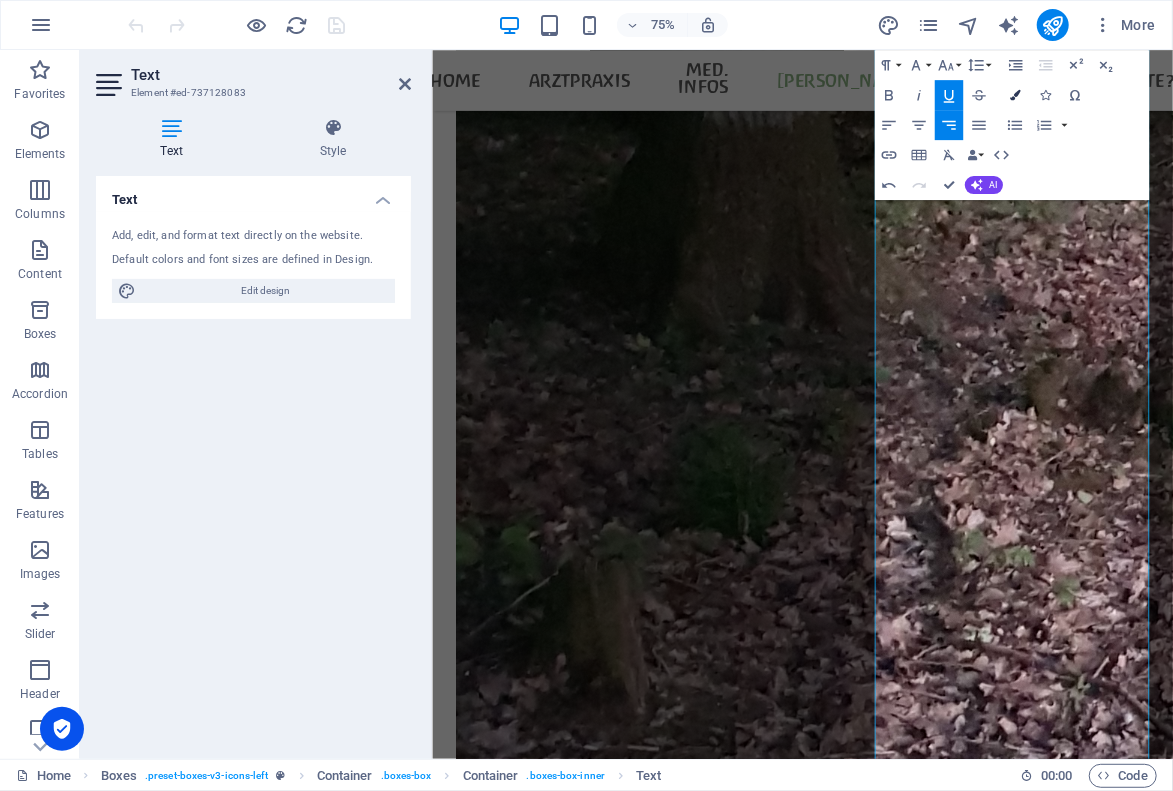 click at bounding box center [1015, 95] 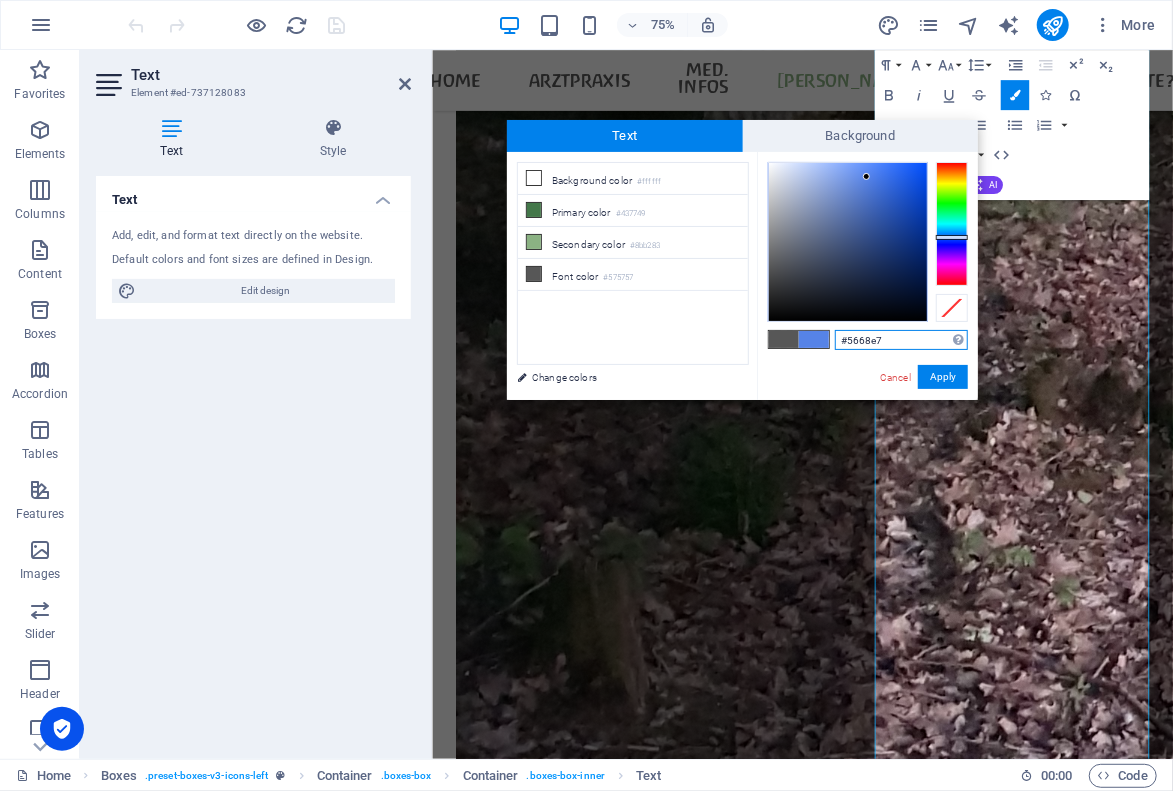 click at bounding box center (952, 224) 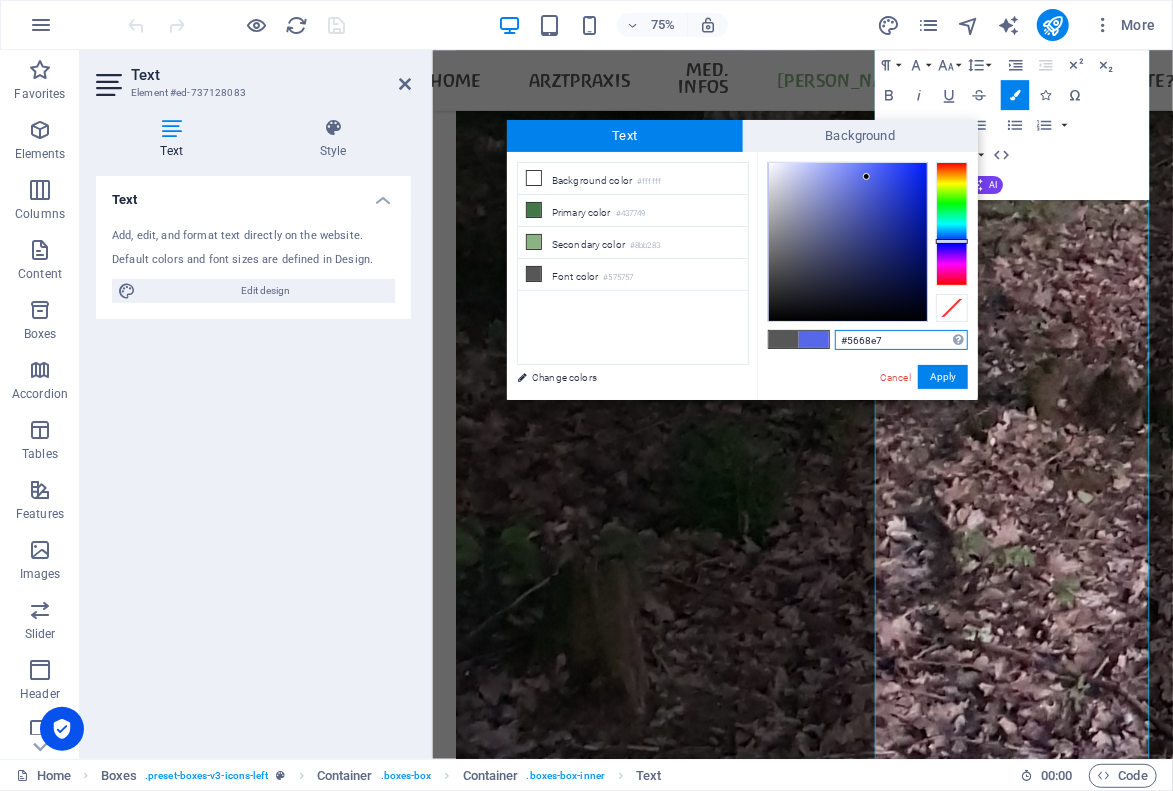 type on "#5b6efc" 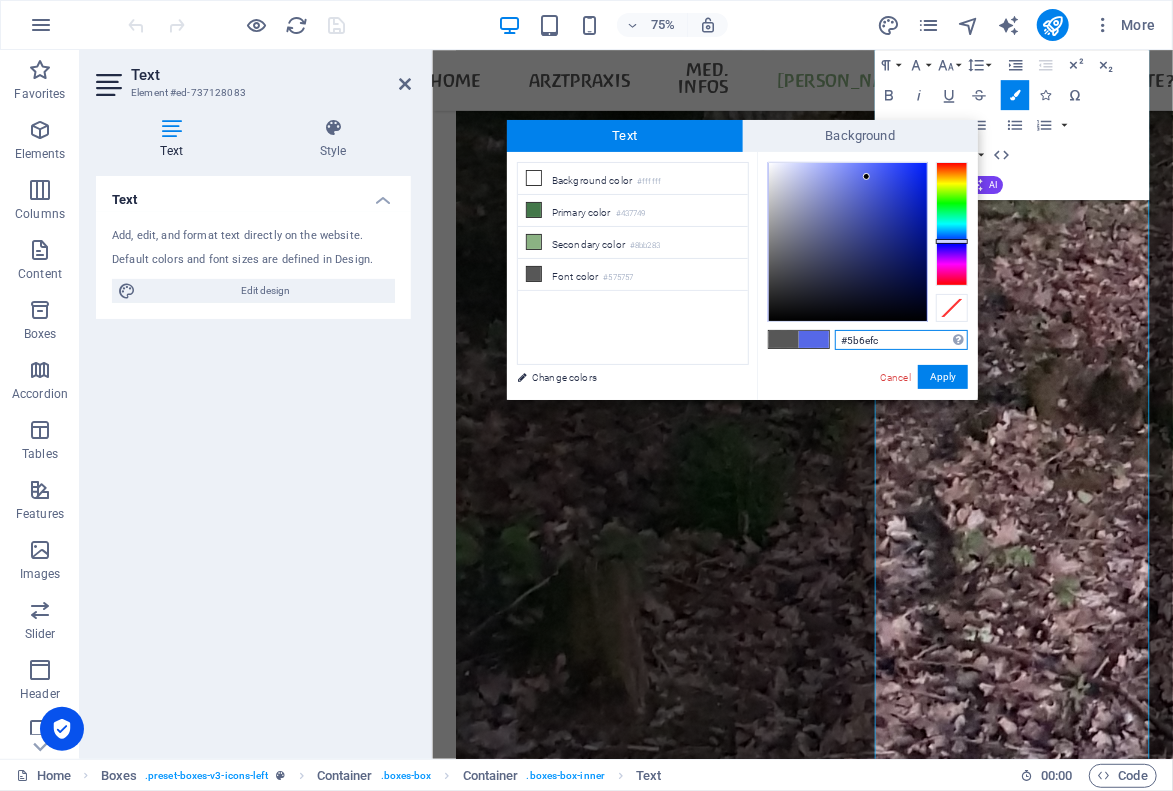 click at bounding box center (848, 242) 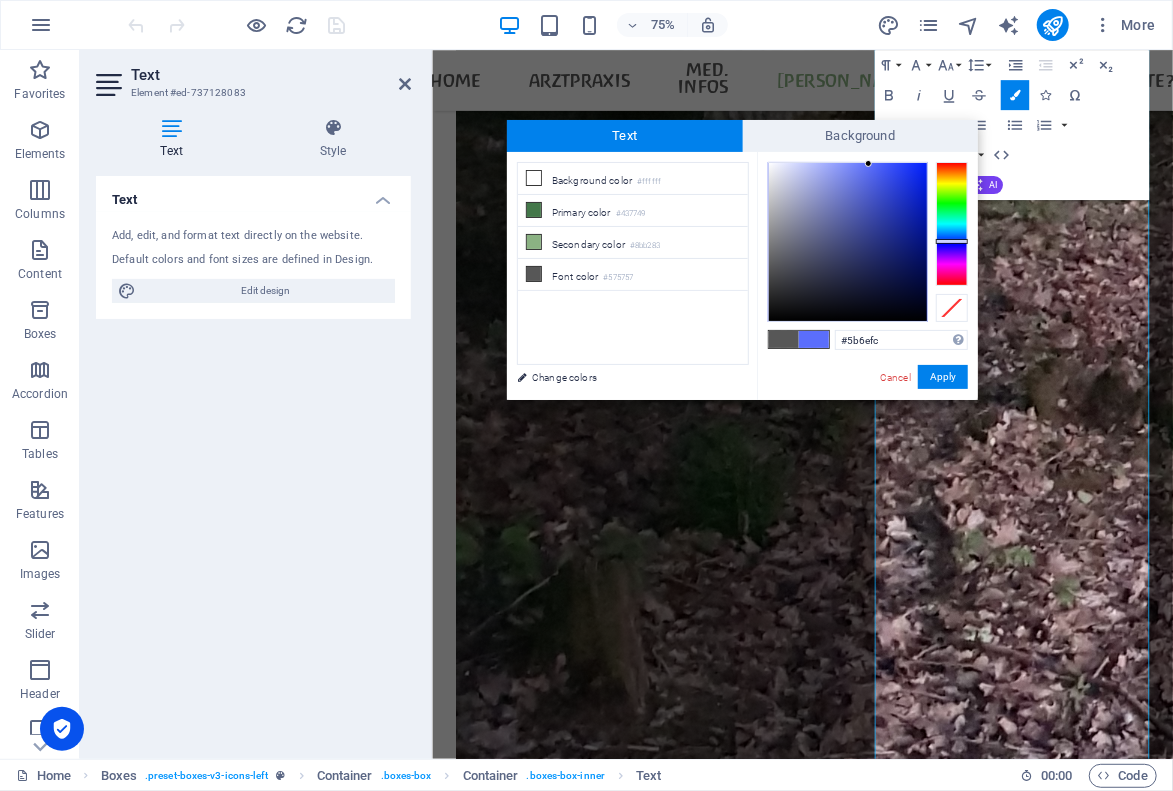 click on "#5b6efc Supported formats #0852ed rgb(8, 82, 237) rgba(8, 82, 237, 90%) hsv(221,97,93) hsl(221, 93%, 48%) Cancel Apply" at bounding box center (867, 421) 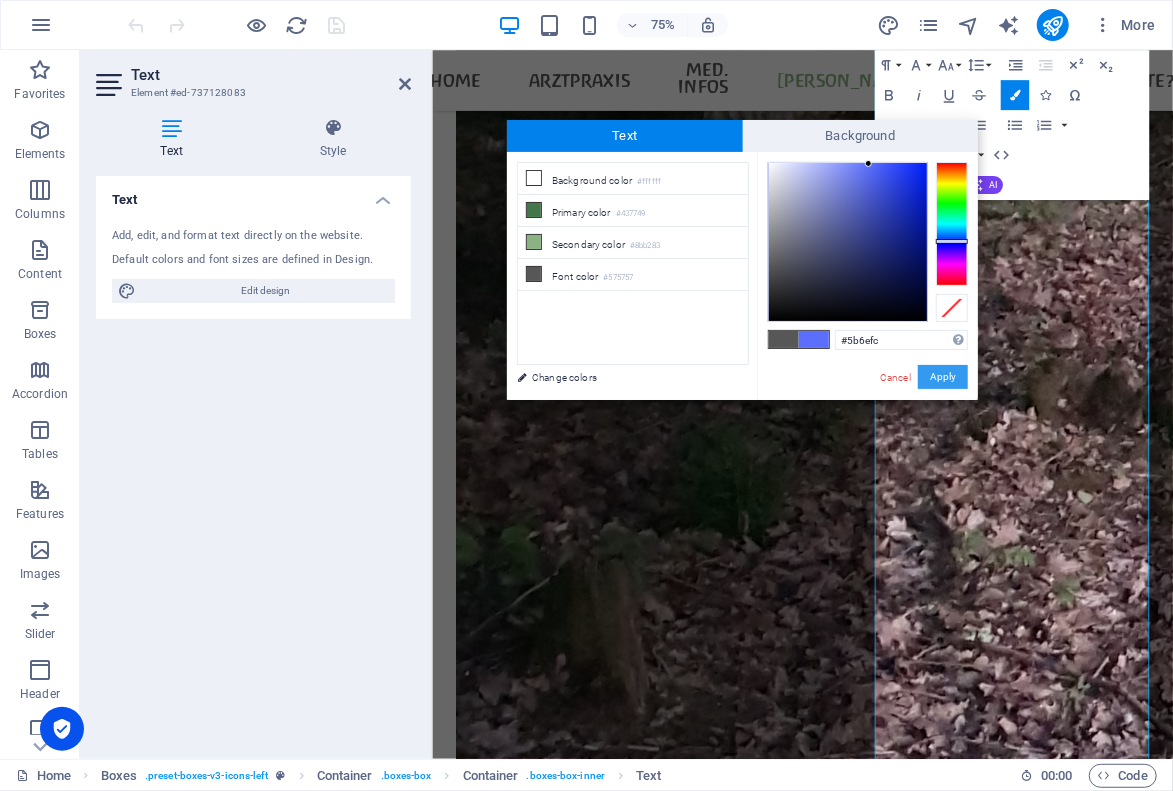 click on "Apply" at bounding box center (943, 377) 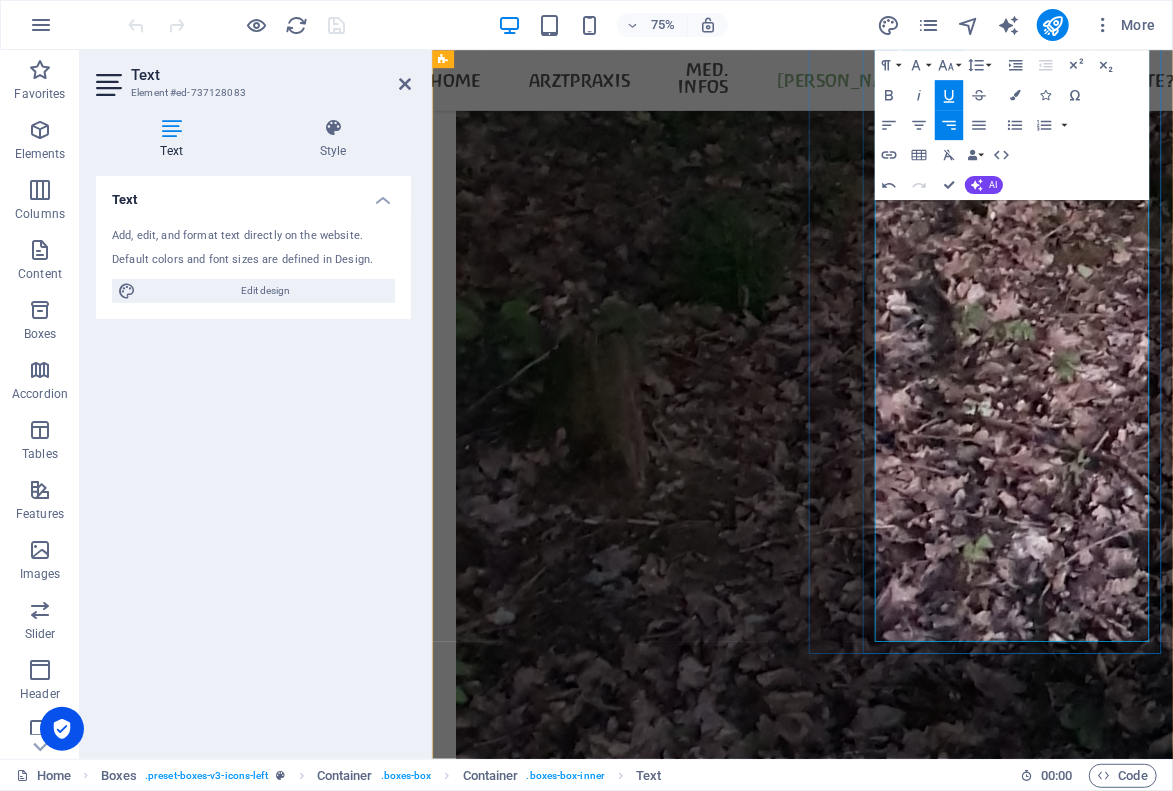 scroll, scrollTop: 5001, scrollLeft: 0, axis: vertical 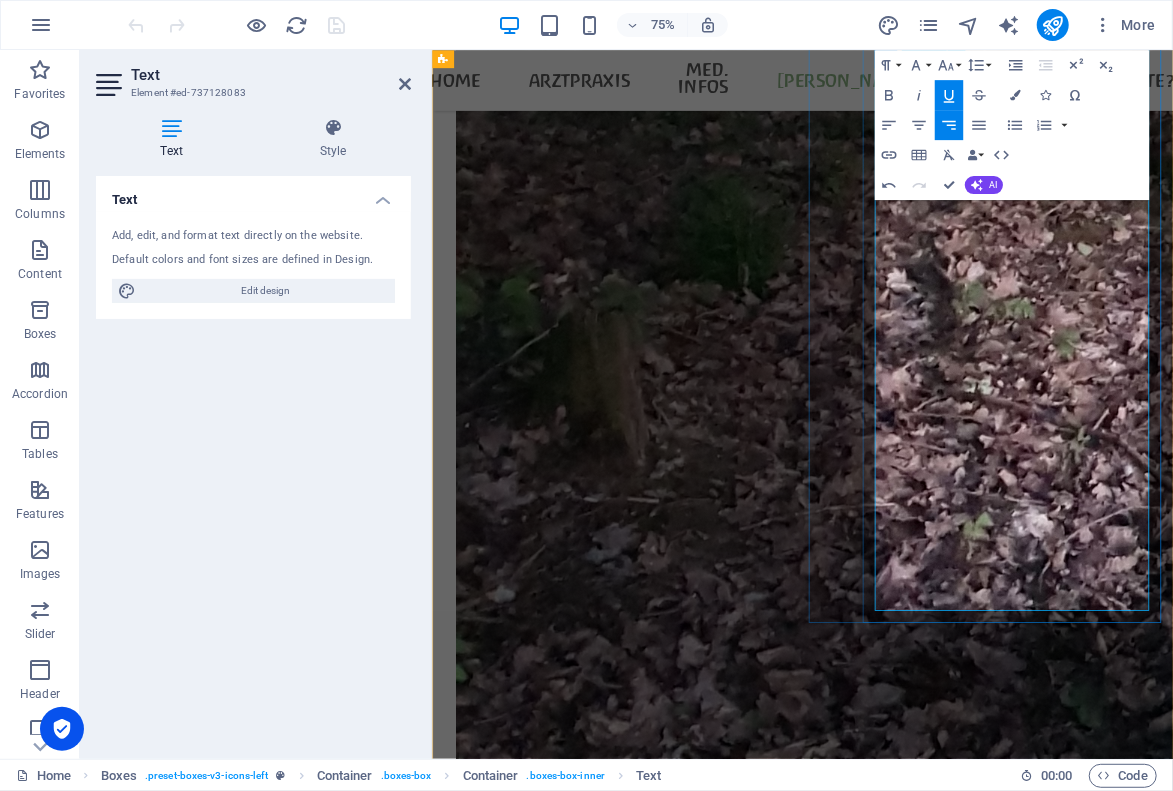 drag, startPoint x: 1229, startPoint y: 356, endPoint x: 1295, endPoint y: 354, distance: 66.0303 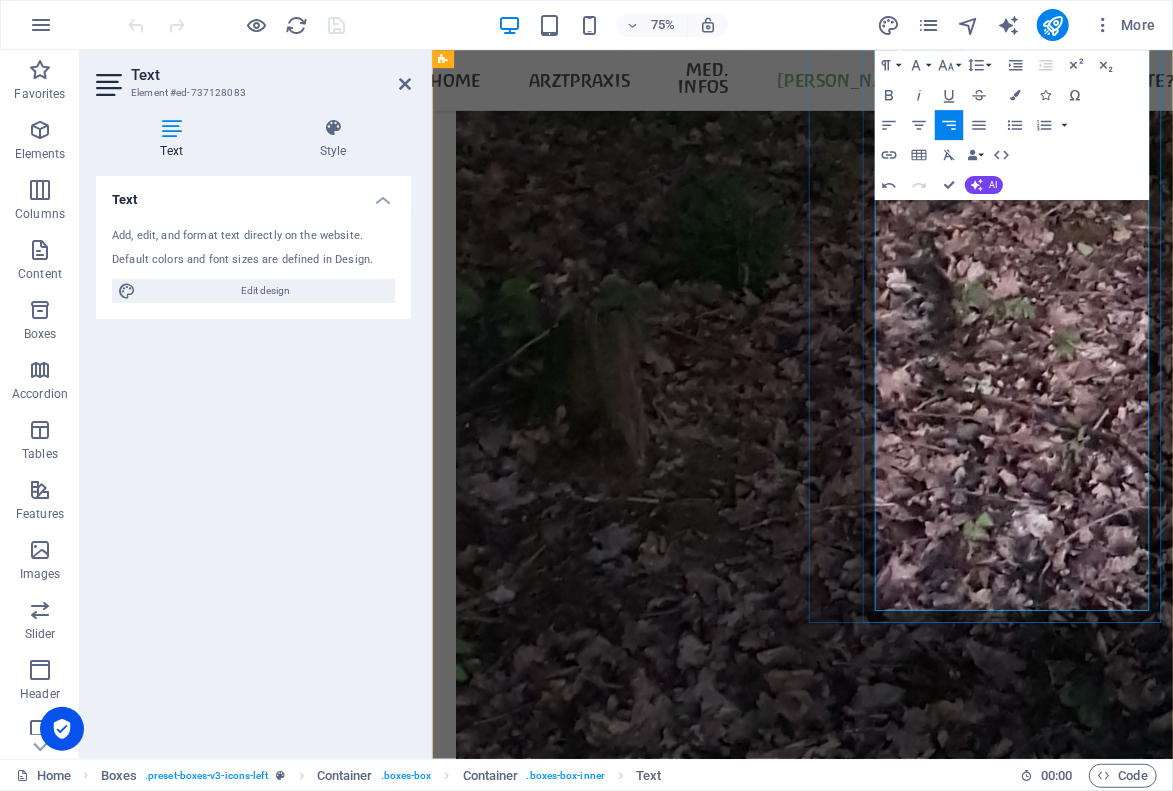 click on "Autobiographie" at bounding box center (738, 8516) 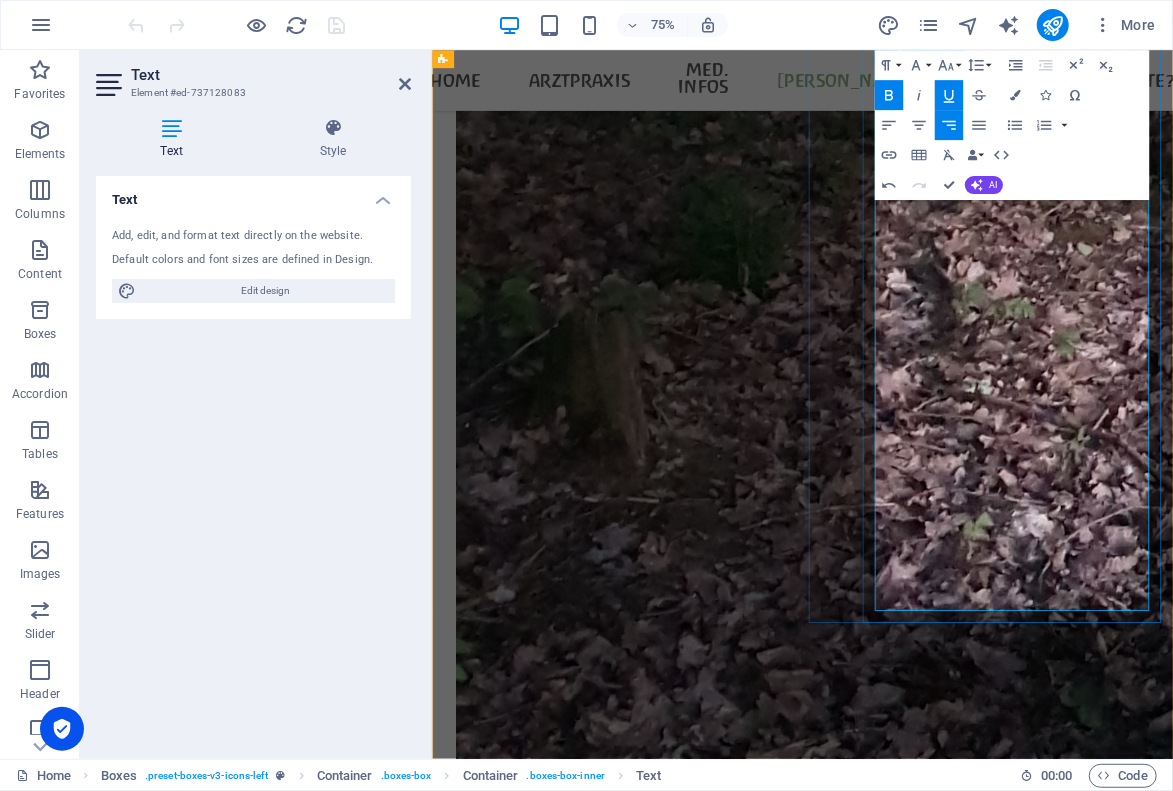 drag, startPoint x: 1236, startPoint y: 359, endPoint x: 1291, endPoint y: 357, distance: 55.03635 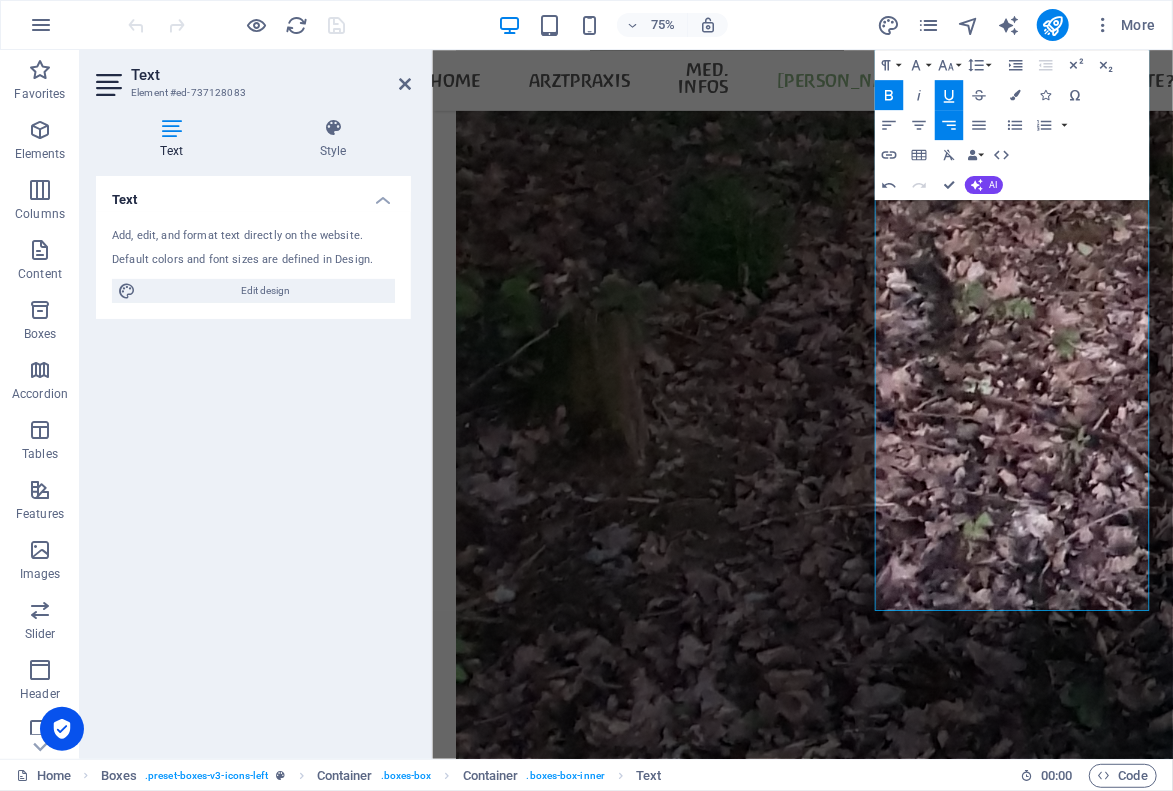 click 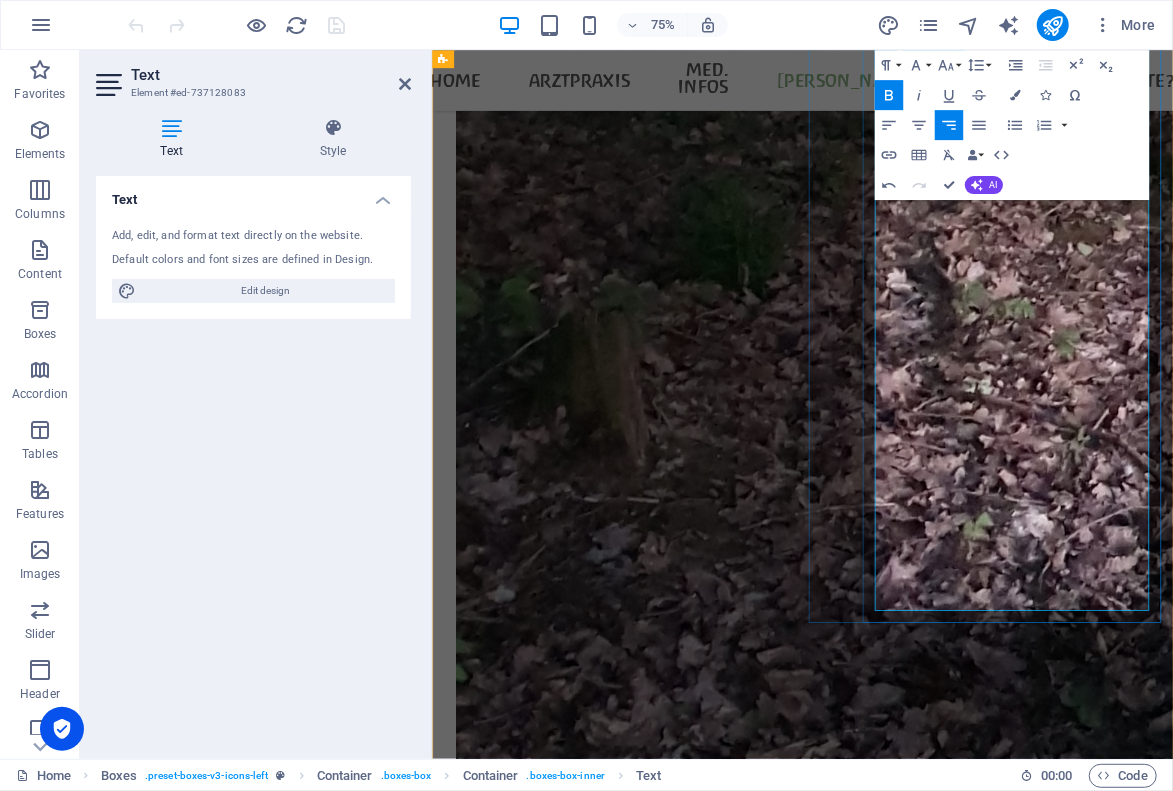 click on "[PERSON_NAME]" at bounding box center (623, 8681) 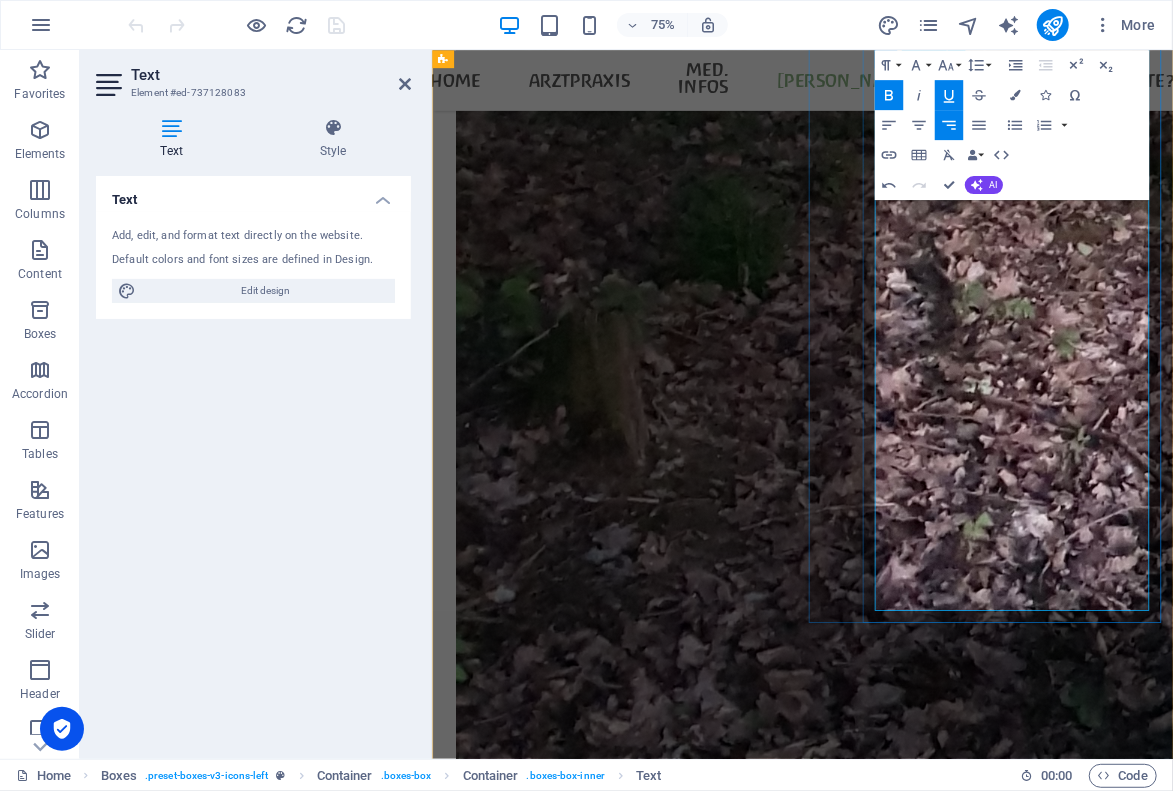 drag, startPoint x: 1092, startPoint y: 519, endPoint x: 1201, endPoint y: 519, distance: 109 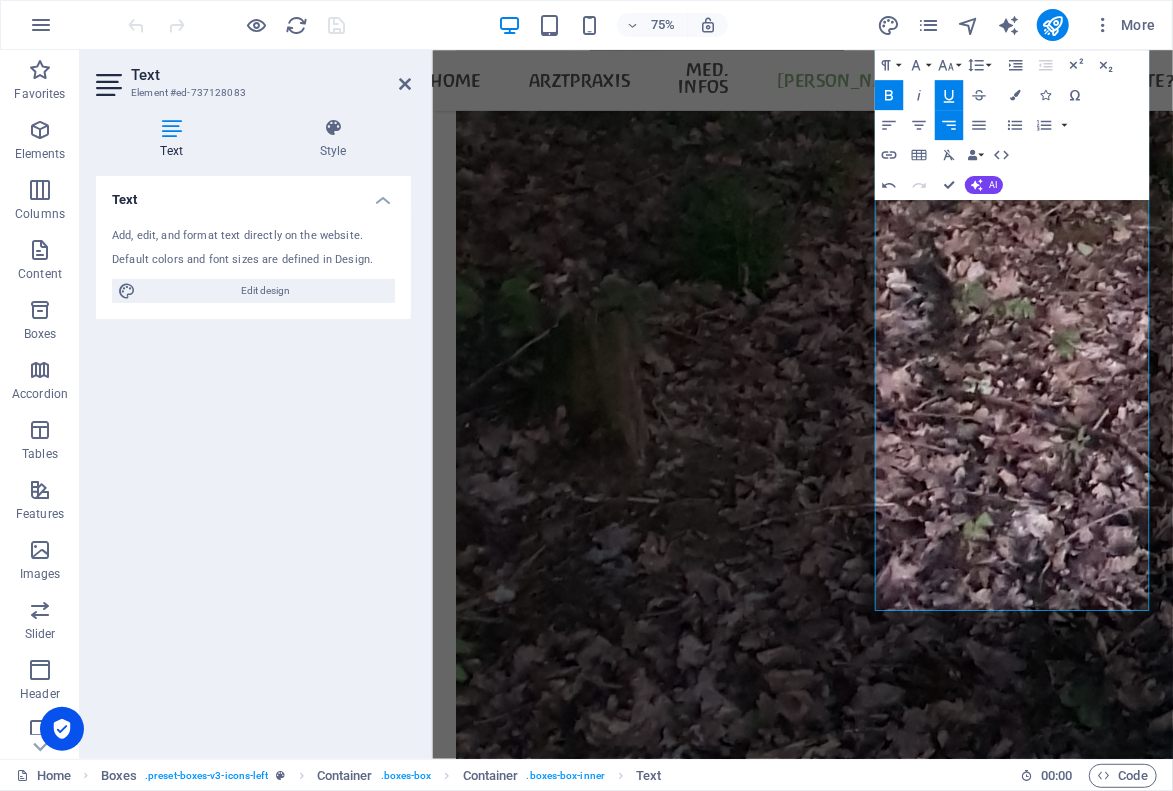 click on "Underline" at bounding box center [949, 95] 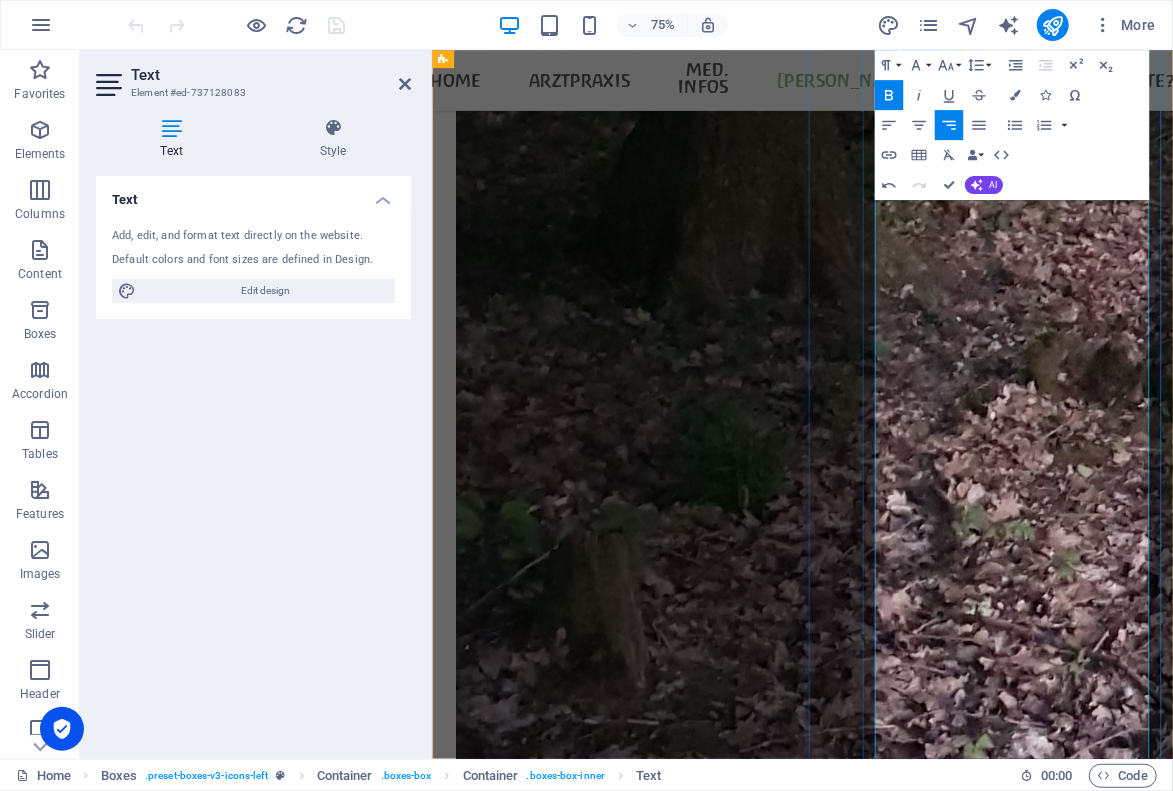 scroll, scrollTop: 4671, scrollLeft: 0, axis: vertical 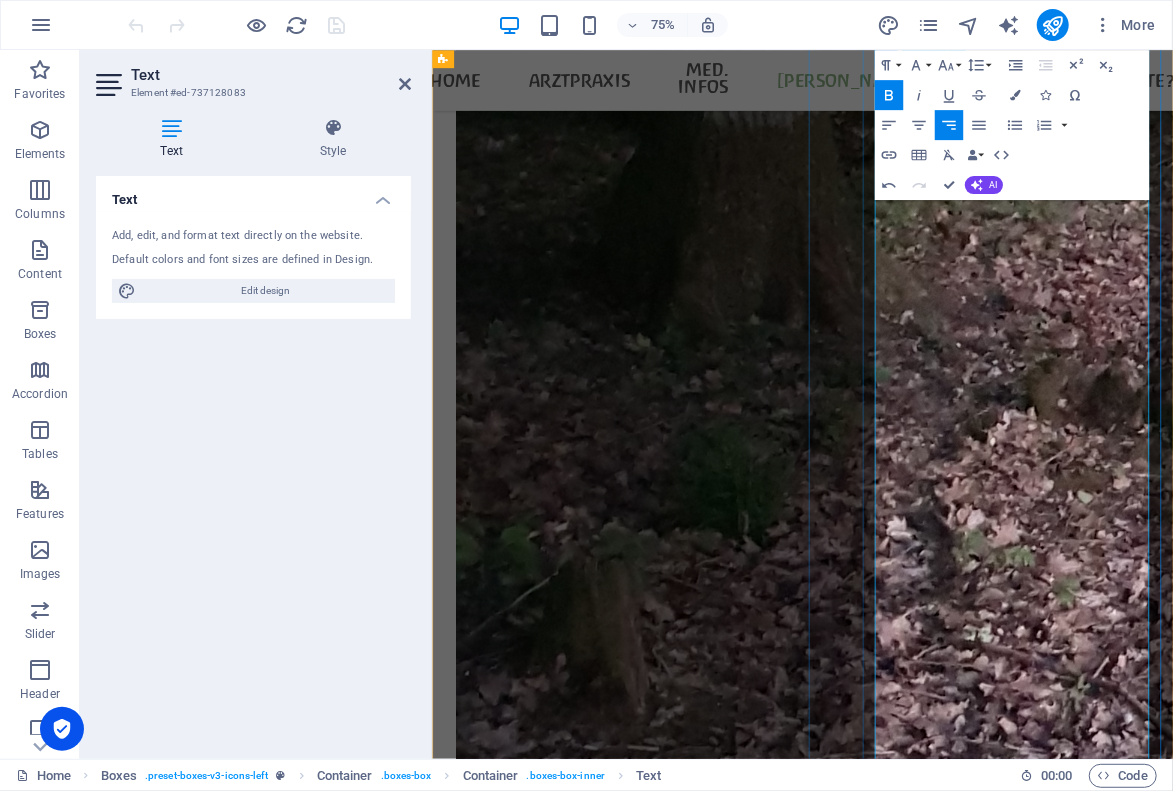 drag, startPoint x: 1289, startPoint y: 515, endPoint x: 1371, endPoint y: 552, distance: 89.961105 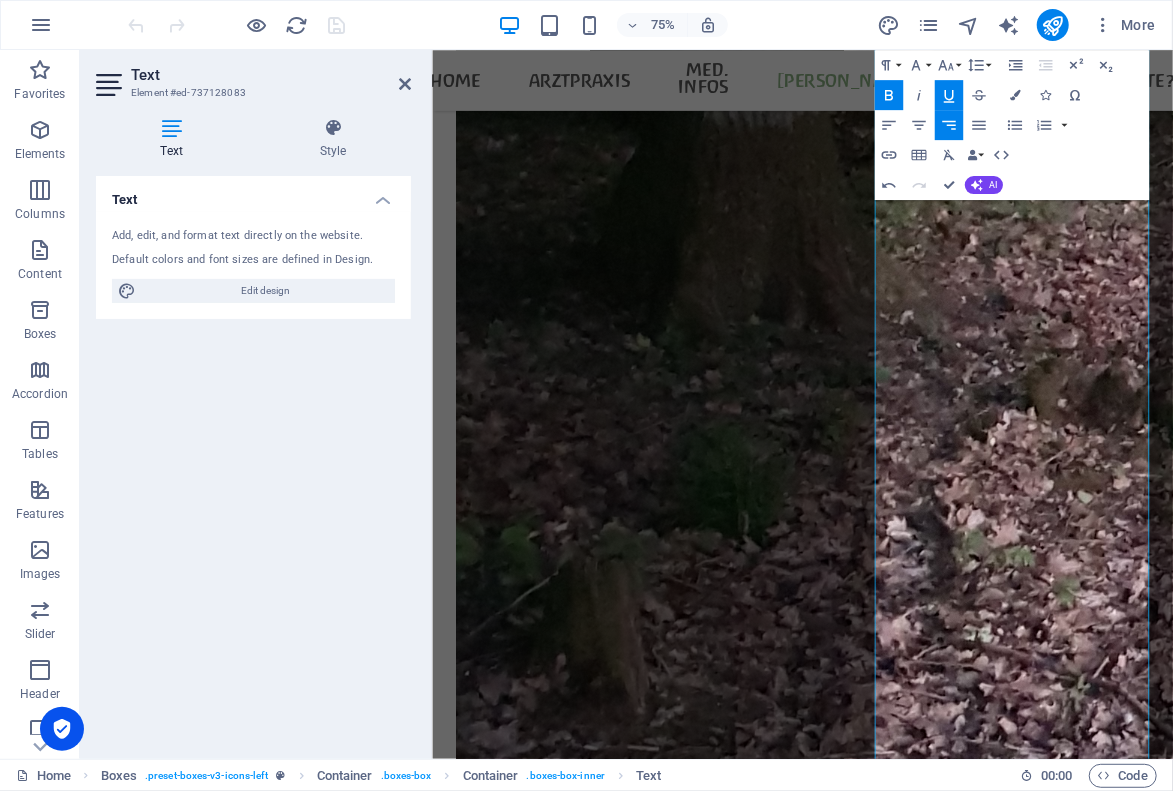 click 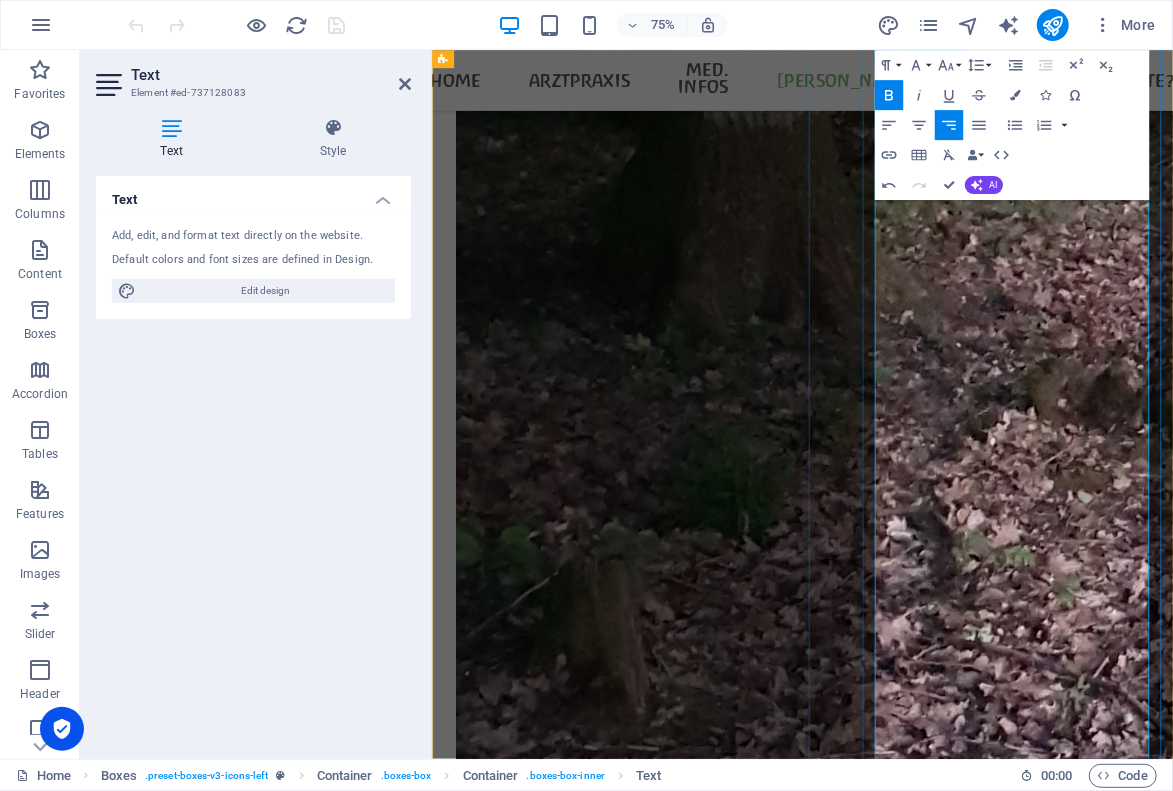 click on "[PERSON_NAME]/[PERSON_NAME]:  " Vom Maler [PERSON_NAME] ein Bild sich zu [PERSON_NAME] " , 1992" at bounding box center [682, 8712] 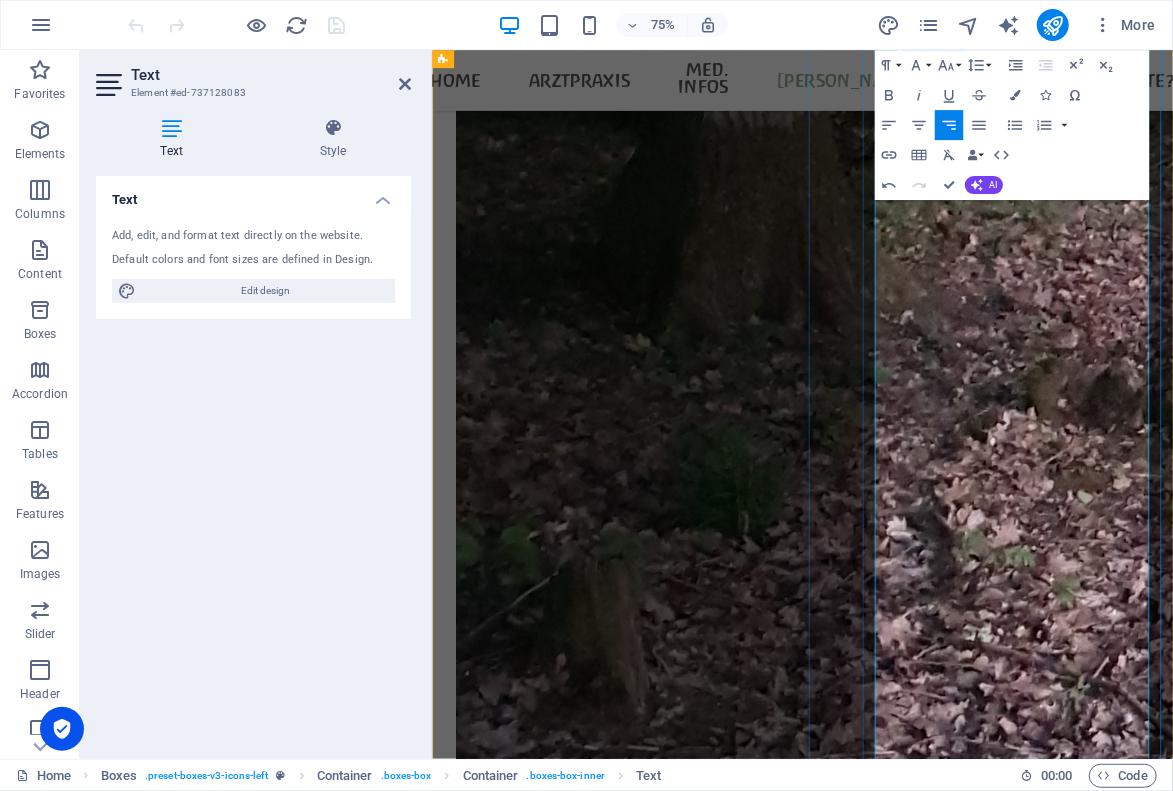click on """ at bounding box center [847, 8747] 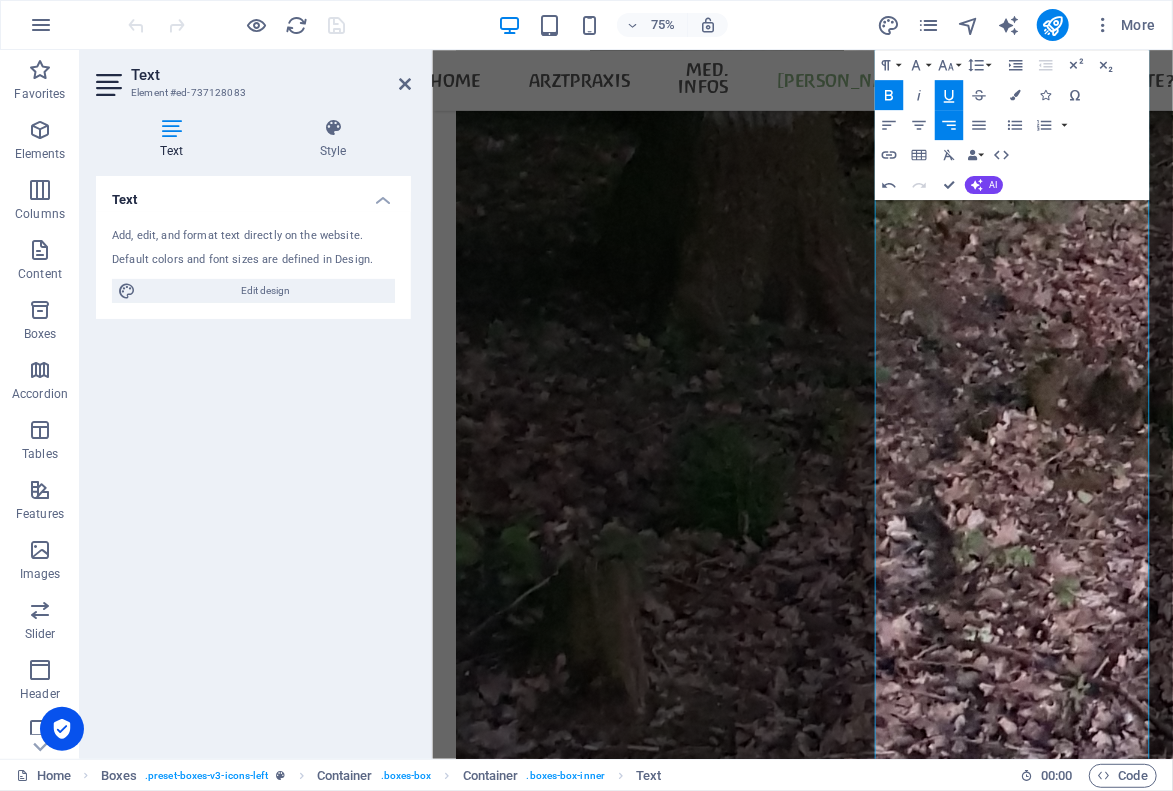 click 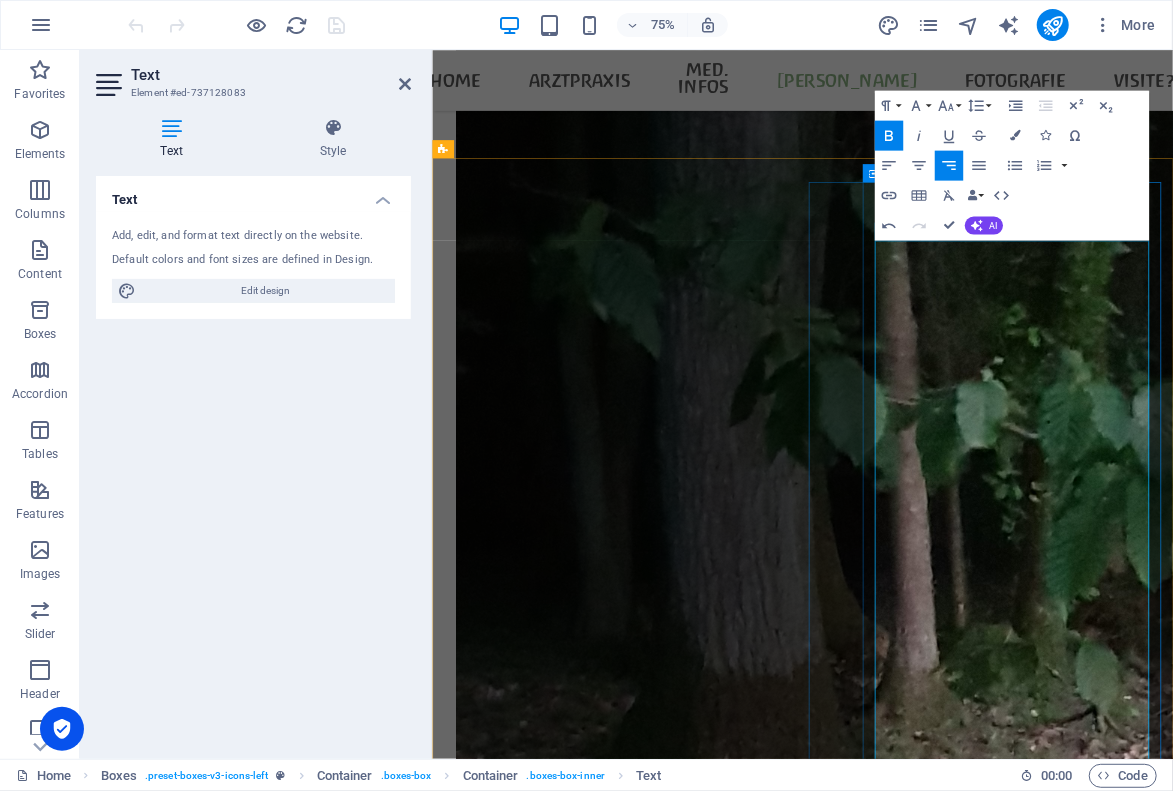 scroll, scrollTop: 3901, scrollLeft: 0, axis: vertical 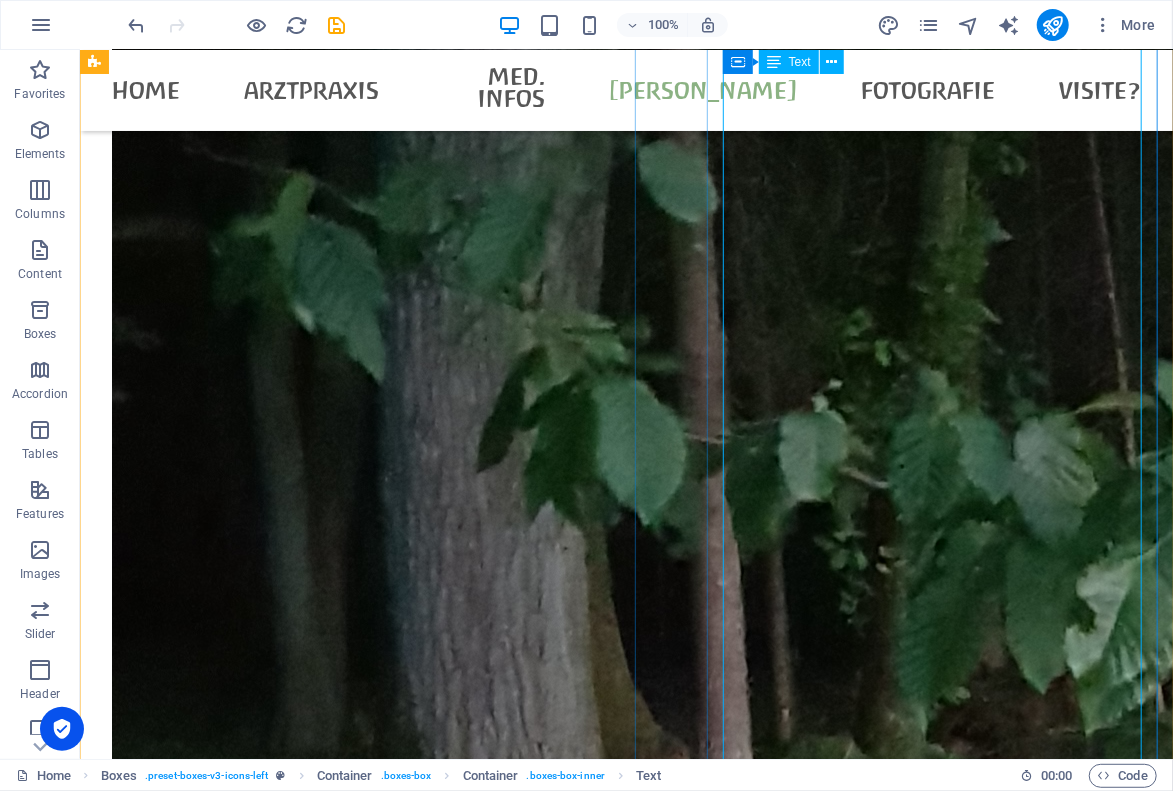 click on "33 Jahre nach der letzten Buchveröffentlichung wird [PERSON_NAME] 2025 ein grundlegendes Buch über [PERSON_NAME] erscheinen (Leben und Werk, mit kunsthistorischen Aufsätzen)  Zur Biographie sind die neuesten Erkenntnisse eingearbeitet. -  [PERSON_NAME], [PERSON_NAME], [PERSON_NAME], [PERSON_NAME], [PERSON_NAME], [PERSON_NAME]: »Der Hallenser Künstler [PERSON_NAME]– im [PERSON_NAME] der Farben « - Hrsg. [PERSON_NAME]  Verlag Kettler, [GEOGRAPHIC_DATA] 2025  –  Bezug über den Buchhandel oder  - direkt beim Verlag  per E-Commerce   -  ISBN 978-3-98741-194-6 Früher erschienen  über [PERSON_NAME] : - Die letzte Veröffentlichung  mit Werk-Abbildungen:  [PERSON_NAME]/[PERSON_NAME]:  " Vom Maler [PERSON_NAME] ein Bild sich zu [PERSON_NAME] " , 1992       (noch wenige erhältlich über [PERSON_NAME]) - [PERSON_NAME]  " Autobiographie "  erschien 1995  (ohne Abbildungen seiner Werke) - Das erste Büchlein über  " [PERSON_NAME] "  von [PERSON_NAME]  mit wenigen Werk-Abbildungen erschien 1962 -     siehe   bei Wikipedia ..." at bounding box center [356, 8717] 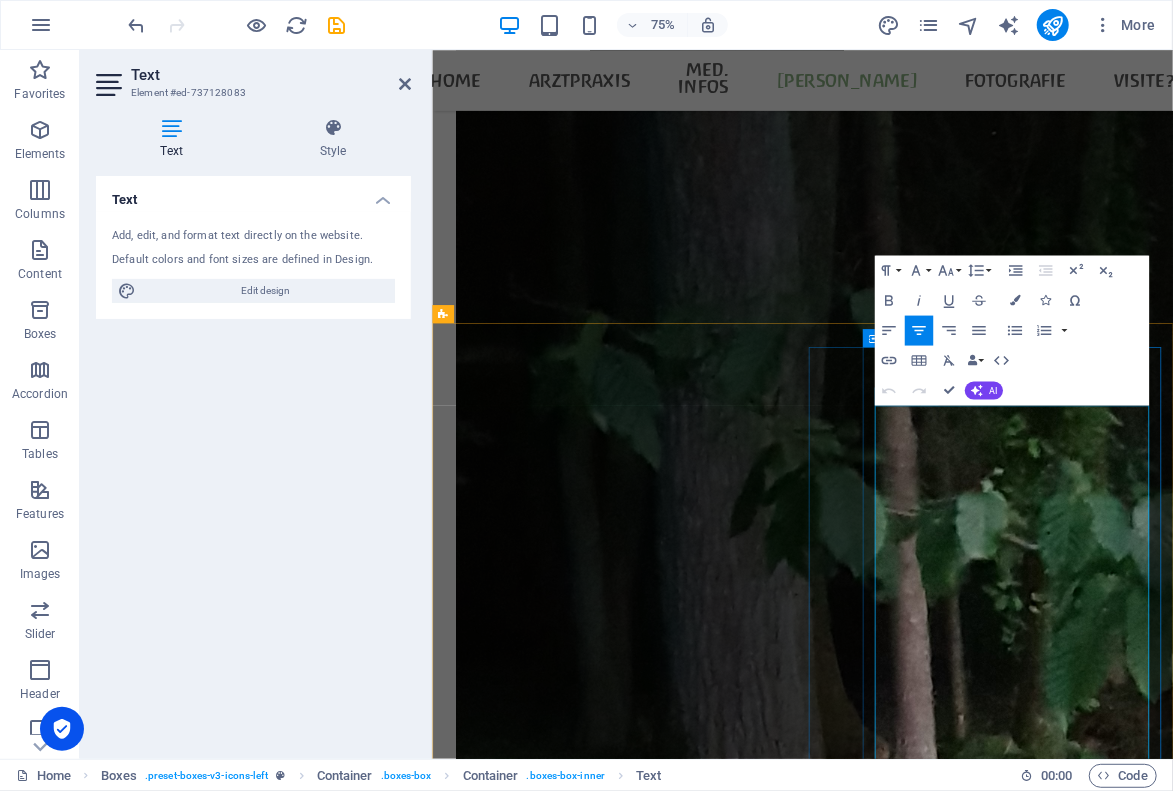 click on "33 Jahre nach der letzten Buchveröffentlichung wird [PERSON_NAME] 2025 ein grundlegendes Buch über [PERSON_NAME] erscheinen (Leben und Werk, mit kunsthistorischen Aufsätzen)" at bounding box center (682, 8801) 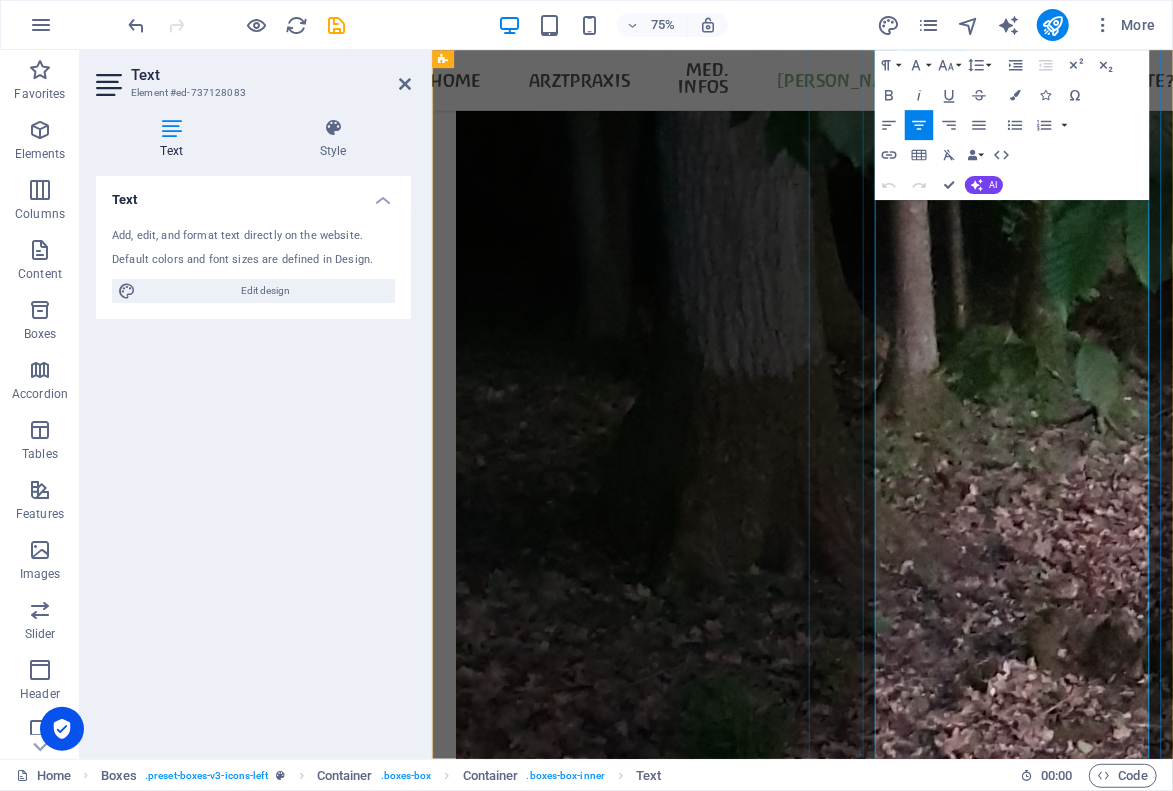 scroll, scrollTop: 4340, scrollLeft: 0, axis: vertical 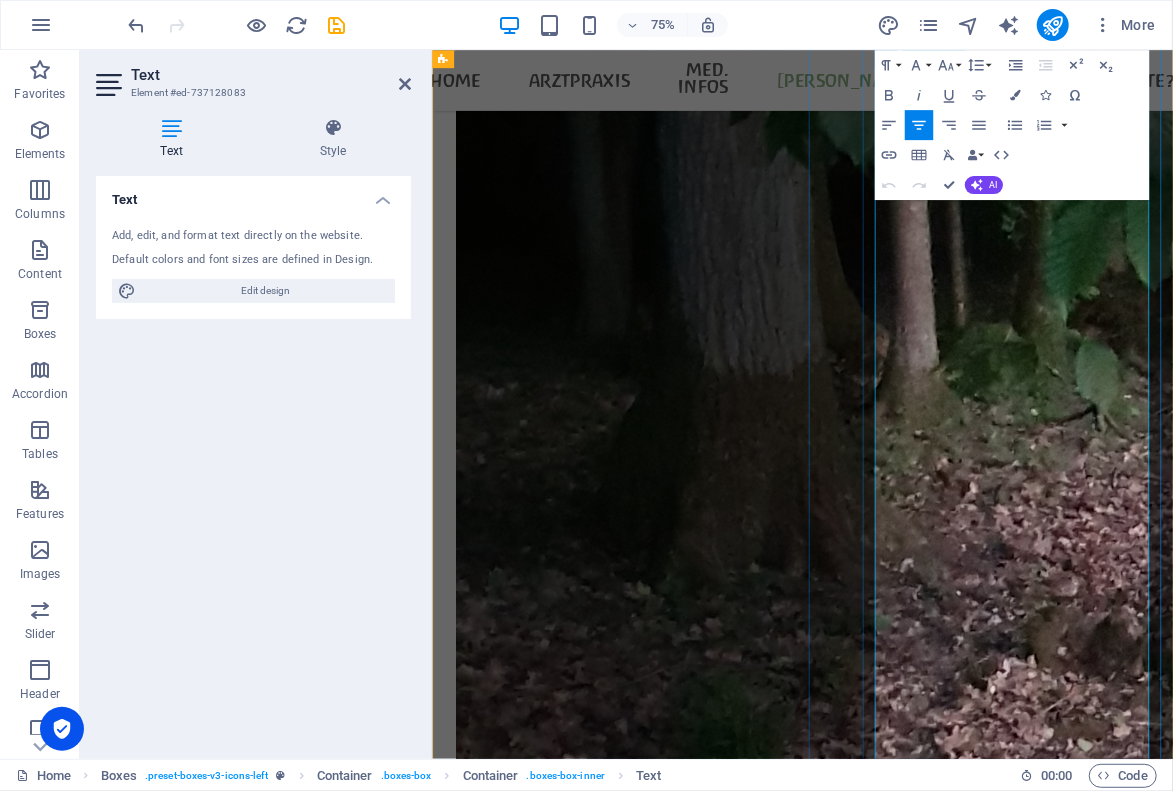 drag, startPoint x: 1240, startPoint y: 548, endPoint x: 1228, endPoint y: 558, distance: 15.6205 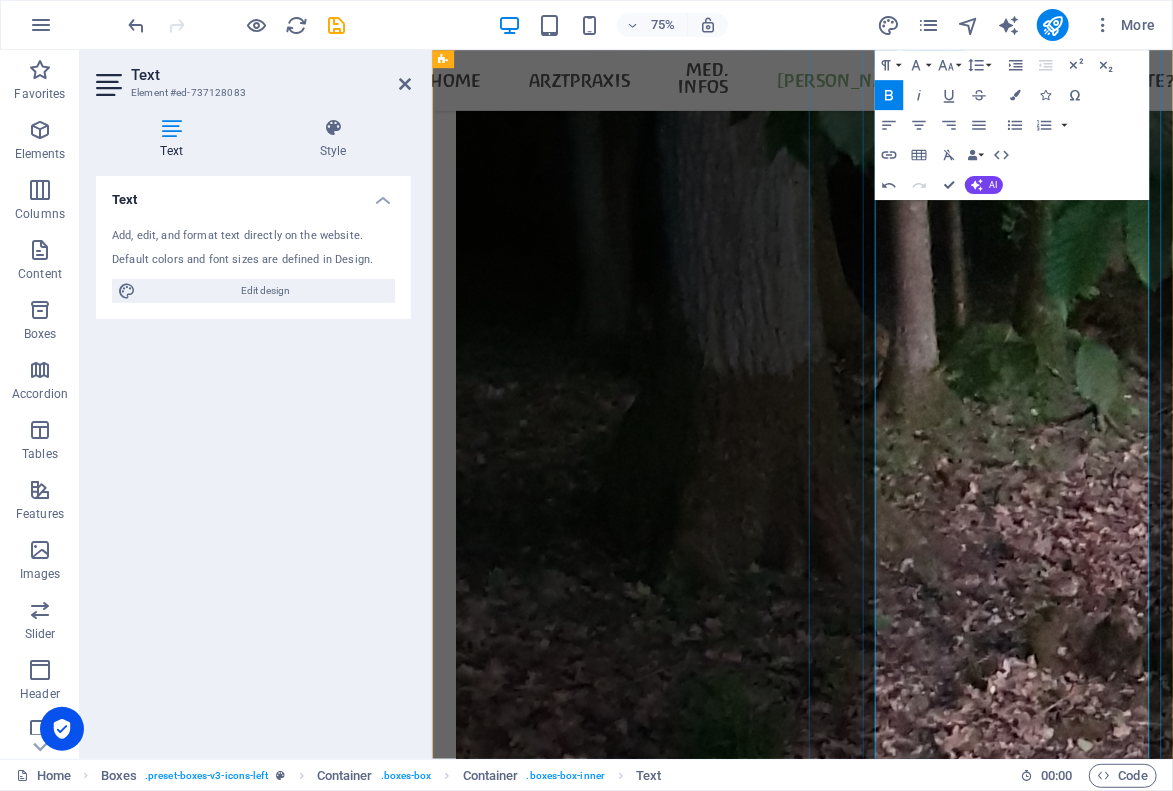 click on "»Der Hallenser Künstler [PERSON_NAME]– im [PERSON_NAME] der Farben «" at bounding box center (727, 8548) 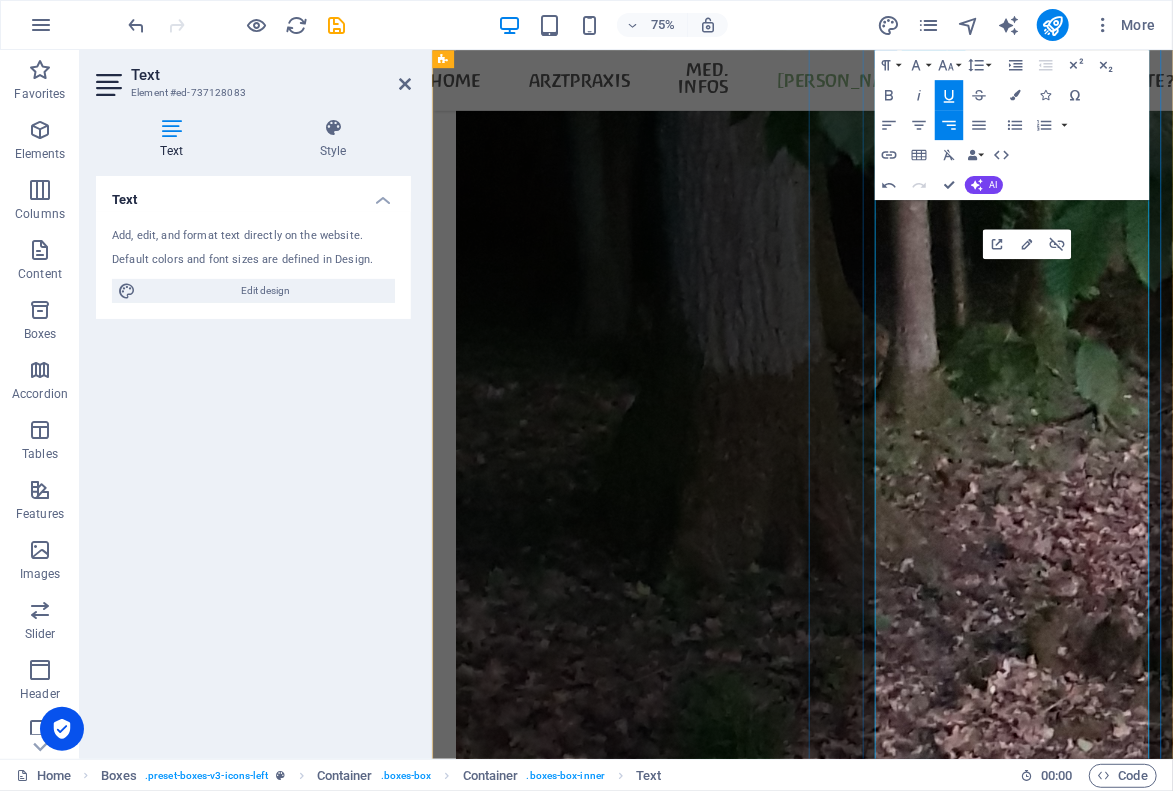 type 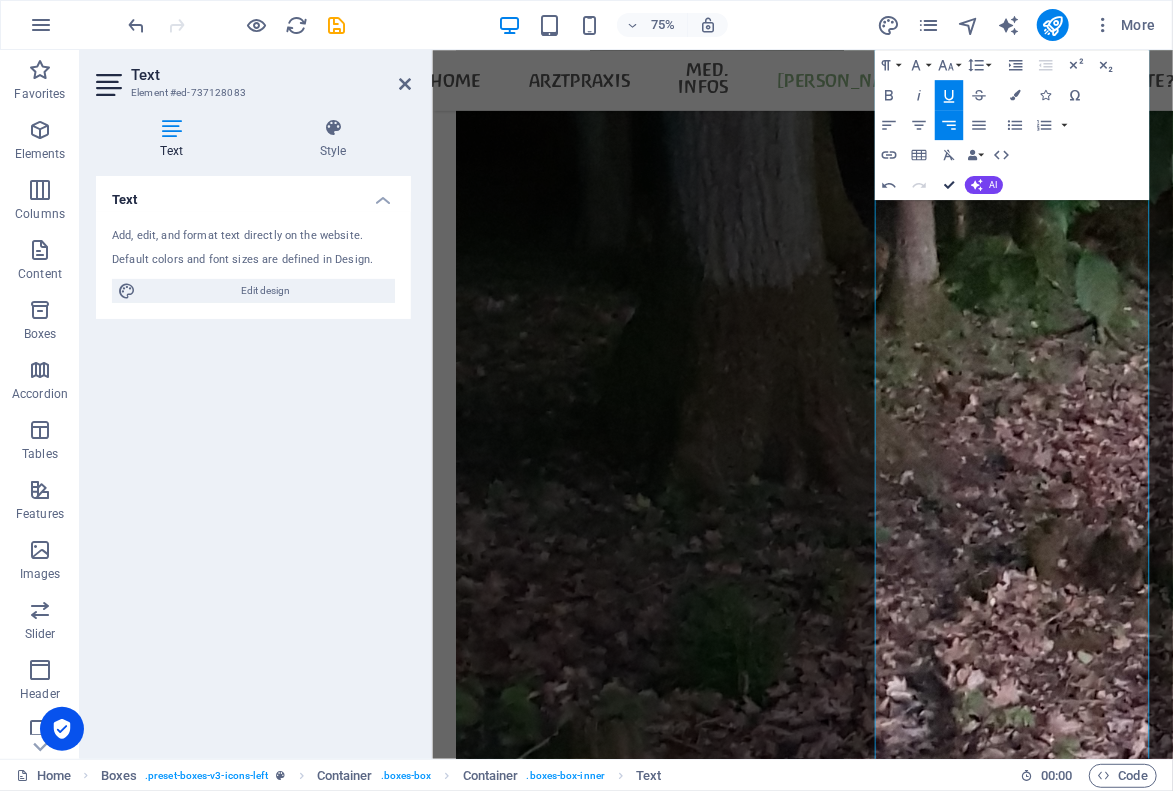 scroll, scrollTop: 3838, scrollLeft: 0, axis: vertical 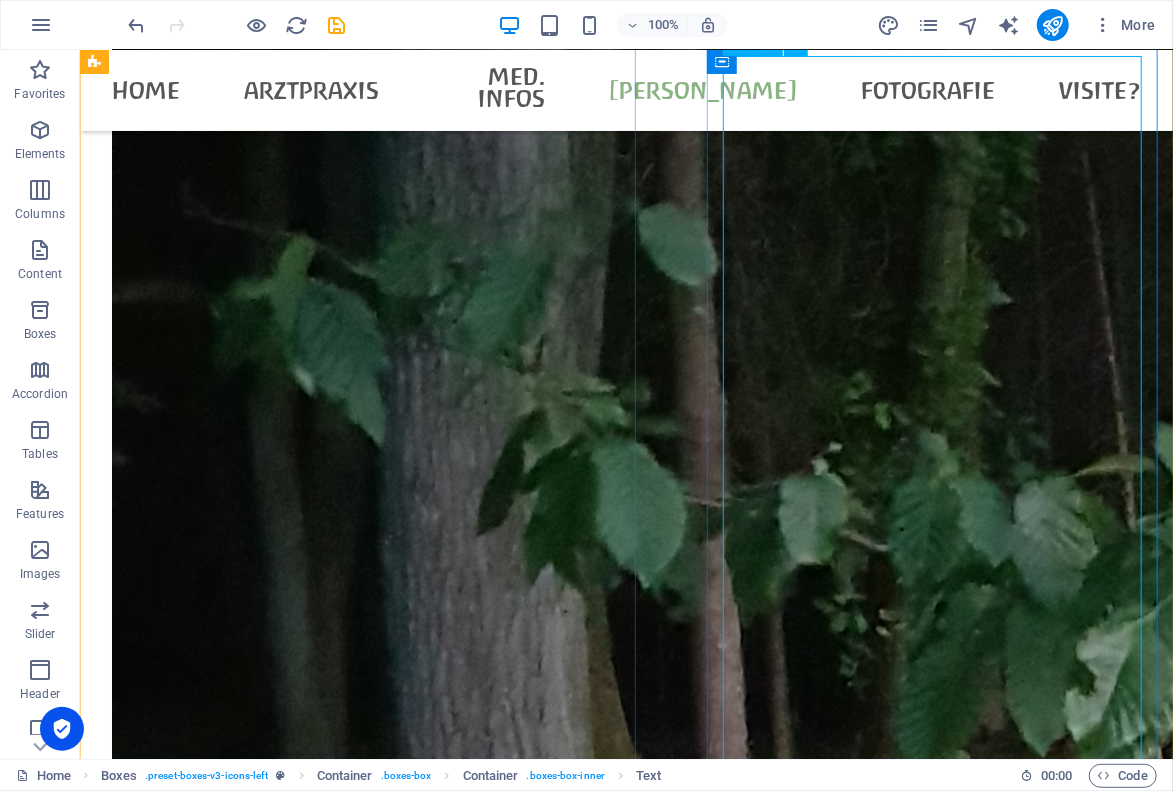 click on "33 Jahre nach der letzten Buchveröffentlichung wird [PERSON_NAME] 2025 ein grundlegendes Buch über [PERSON_NAME] erscheinen (Leben und Werk, mit kunsthistorischen Aufsätzen)  Zur Biographie sind die neuesten Erkenntnisse eingearbeitet. -  [PERSON_NAME], [PERSON_NAME], [PERSON_NAME], [PERSON_NAME], [PERSON_NAME], [PERSON_NAME]: »Der Hallenser Künstler [PERSON_NAME] – im [PERSON_NAME] der Farben « - Hrsg. [PERSON_NAME]  Verlag Kettler, [GEOGRAPHIC_DATA] 2025  –  Bezug über den Buchhandel oder   direkt beim Verlag  per E-Commerce   -  ISBN 978-3-98741-194-6 Früher erschienen  über [PERSON_NAME] : - Die letzte Veröffentlichung  mit Werk-Abbildungen:  [PERSON_NAME]/[PERSON_NAME]:  " Vom Maler [PERSON_NAME] ein Bild sich zu [PERSON_NAME] " , 1992       (noch wenige erhältlich über [PERSON_NAME]) - [PERSON_NAME]  " Autobiographie "  erschien 1995  (ohne Abbildungen seiner Werke) - Das erste Büchlein über  " [PERSON_NAME] "  von [PERSON_NAME]  mit wenigen Werk-Abbildungen erschien 1962 -     siehe   bei Wikipedia ..." at bounding box center [356, 8780] 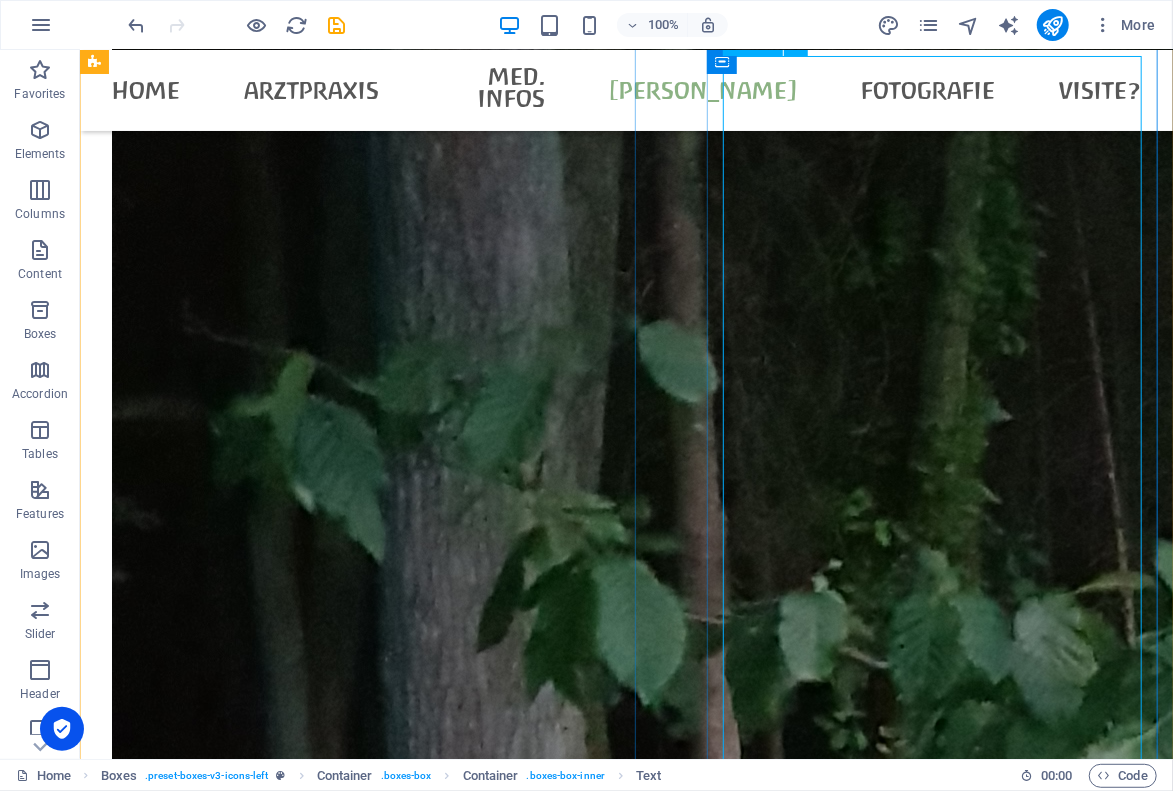 scroll, scrollTop: 4340, scrollLeft: 0, axis: vertical 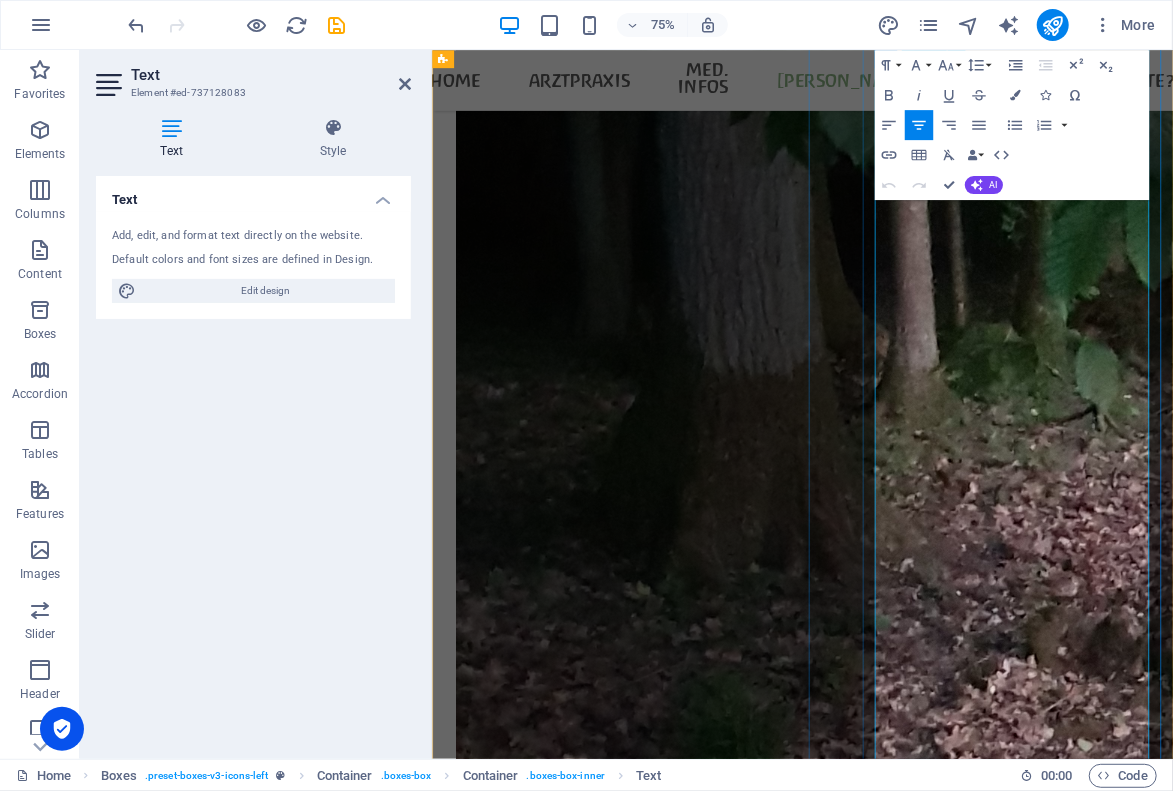 click on "»Der Hallenser Künstler [PERSON_NAME] – im [PERSON_NAME] der Farben «" at bounding box center (682, 8548) 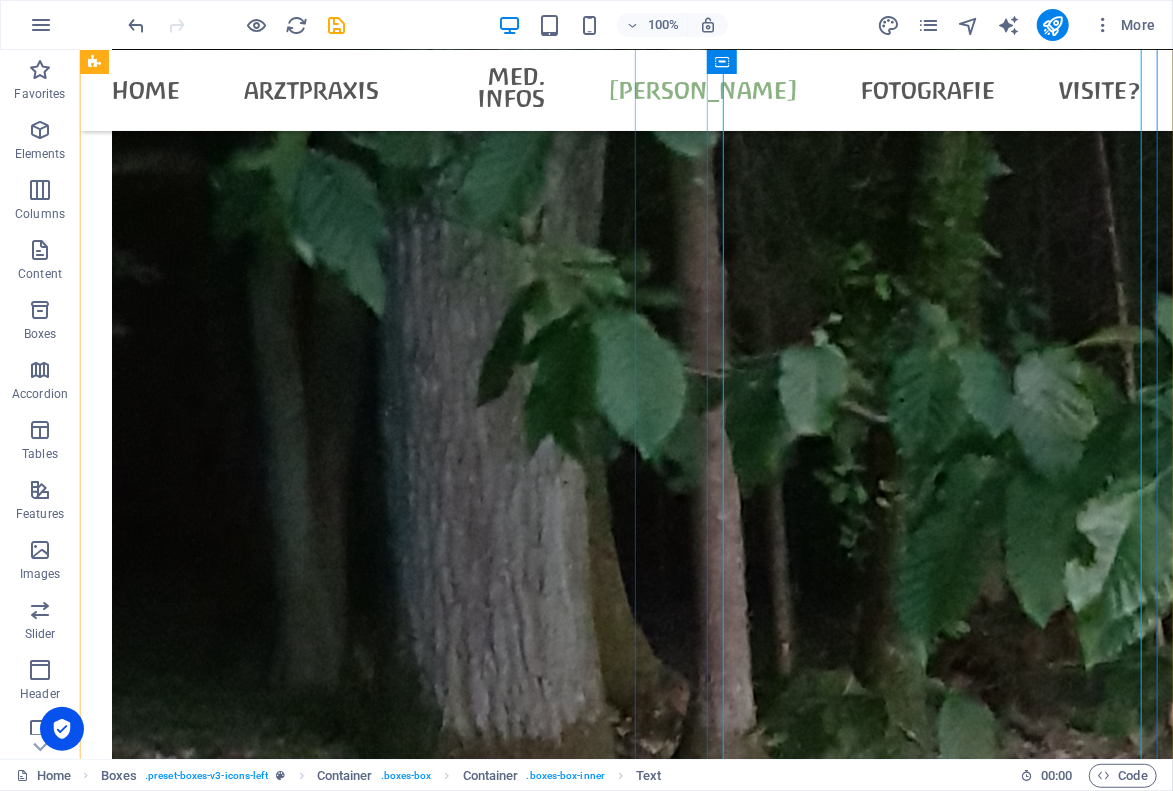 scroll, scrollTop: 4058, scrollLeft: 0, axis: vertical 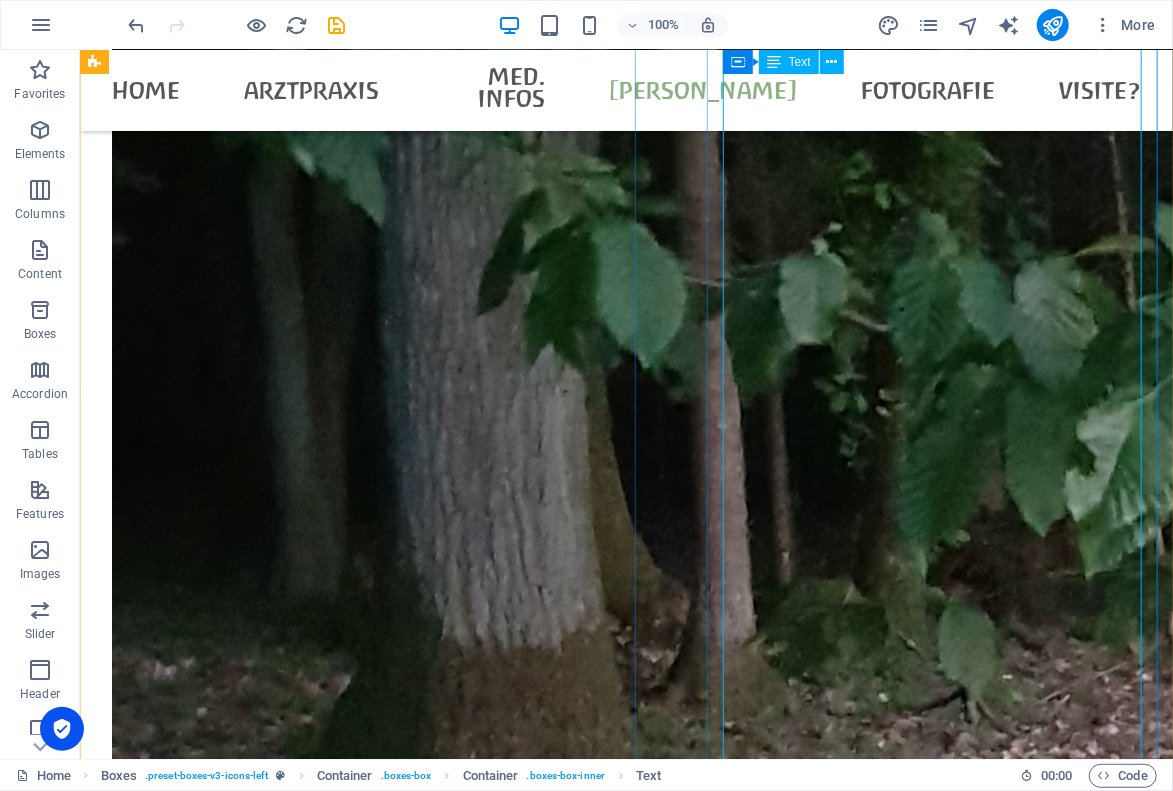 click on "33 Jahre nach der letzten Buchveröffentlichung wird [PERSON_NAME] 2025 ein grundlegendes Buch über [PERSON_NAME] erscheinen (Leben und Werk, mit kunsthistorischen Aufsätzen)  Zur Biographie sind die neuesten Erkenntnisse eingearbeitet. -  [PERSON_NAME], [PERSON_NAME], [PERSON_NAME], [PERSON_NAME], [PERSON_NAME], [PERSON_NAME]: »Der Hallenser Künstler [PERSON_NAME] – im [PERSON_NAME] der Farben« - Hrsg. [PERSON_NAME]  Verlag Kettler, [GEOGRAPHIC_DATA] 2025  –  Bezug über den Buchhandel oder   direkt beim Verlag  per E-Commerce   -  ISBN 978-3-98741-194-6 Früher erschienen  über [PERSON_NAME] : - Die letzte Veröffentlichung  mit Werk-Abbildungen:  [PERSON_NAME]/[PERSON_NAME]:  " Vom Maler [PERSON_NAME] ein Bild sich zu [PERSON_NAME] " , 1992       (noch wenige erhältlich über [PERSON_NAME]) - [PERSON_NAME]  " Autobiographie "  erschien 1995  (ohne Abbildungen seiner Werke) - Das erste Büchlein über  " [PERSON_NAME] "  von [PERSON_NAME]  mit wenigen Werk-Abbildungen erschien 1962 -   ein [PERSON_NAME] für jeden Sammler..." at bounding box center (356, 8543) 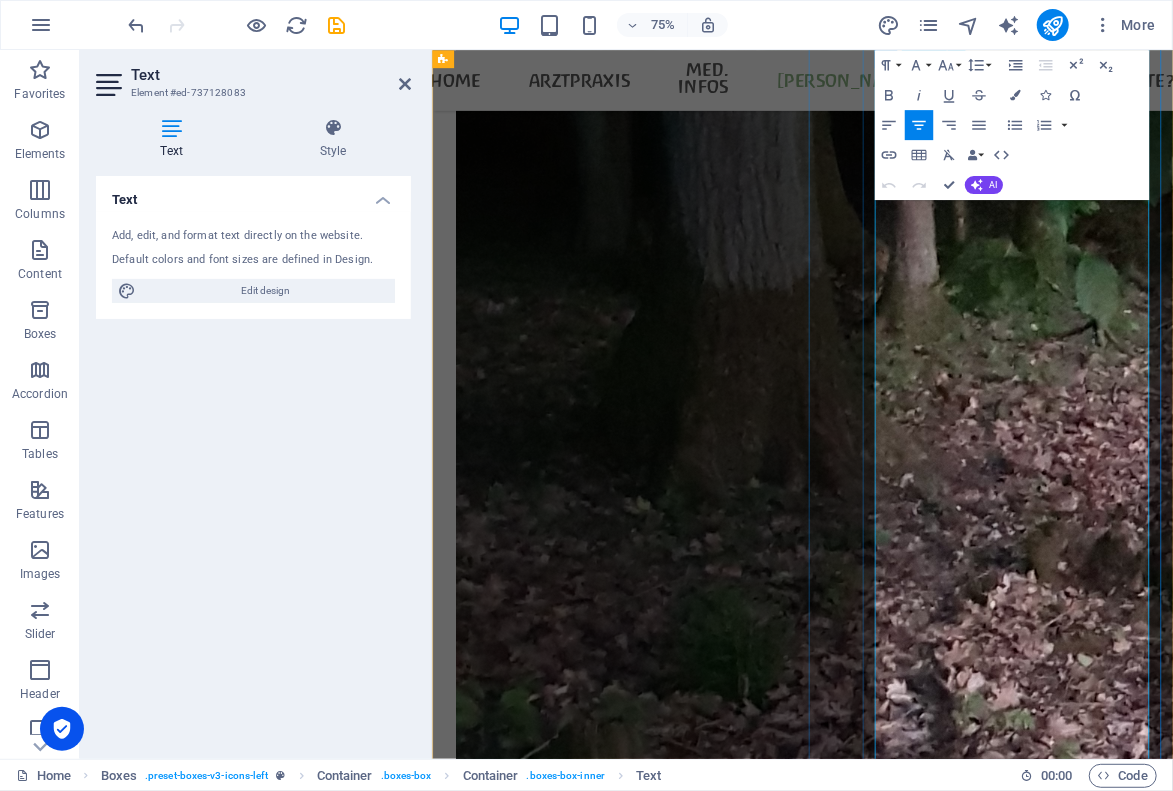 scroll, scrollTop: 4450, scrollLeft: 0, axis: vertical 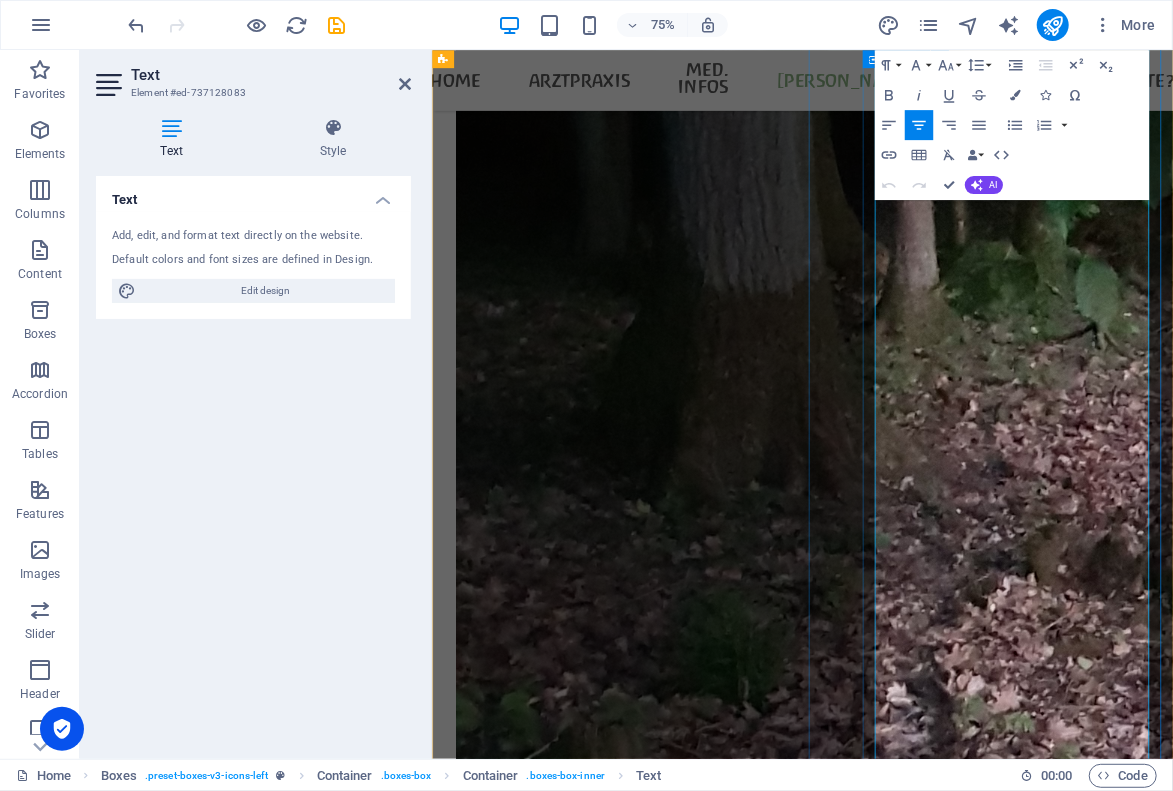 drag, startPoint x: 1171, startPoint y: 576, endPoint x: 1412, endPoint y: 629, distance: 246.75899 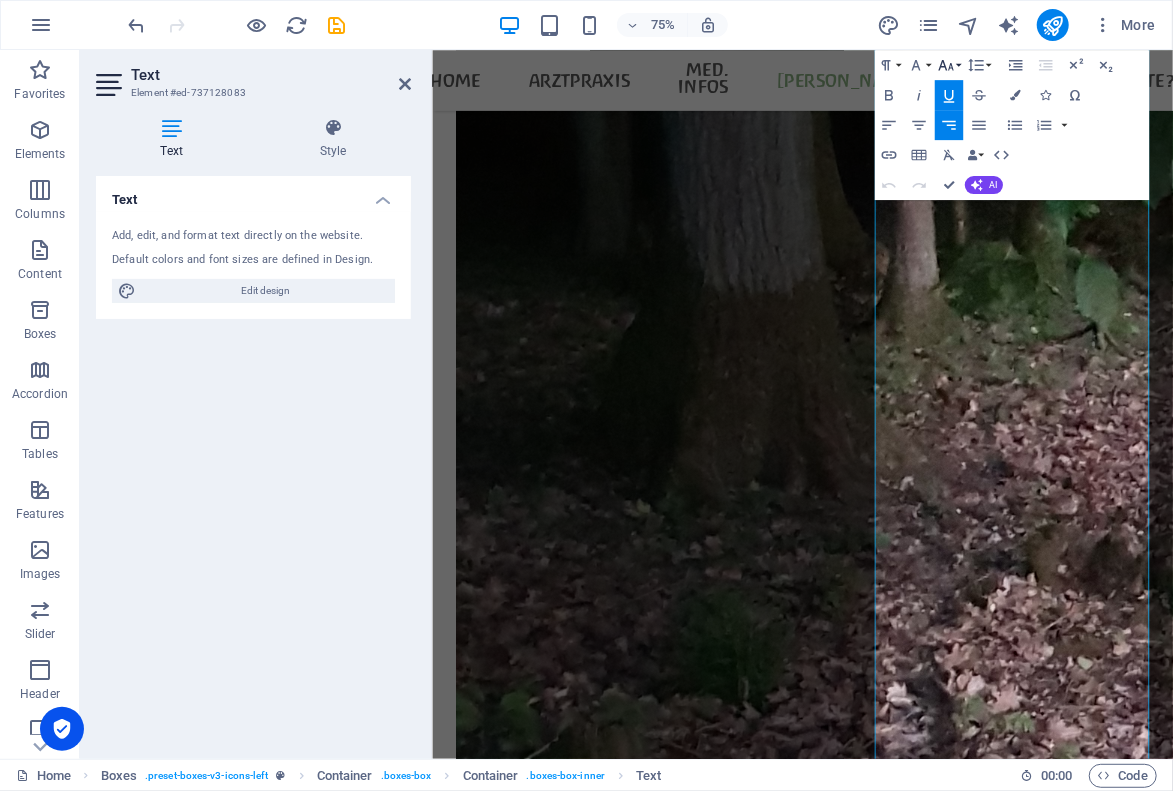 click on "Font Size" at bounding box center [949, 65] 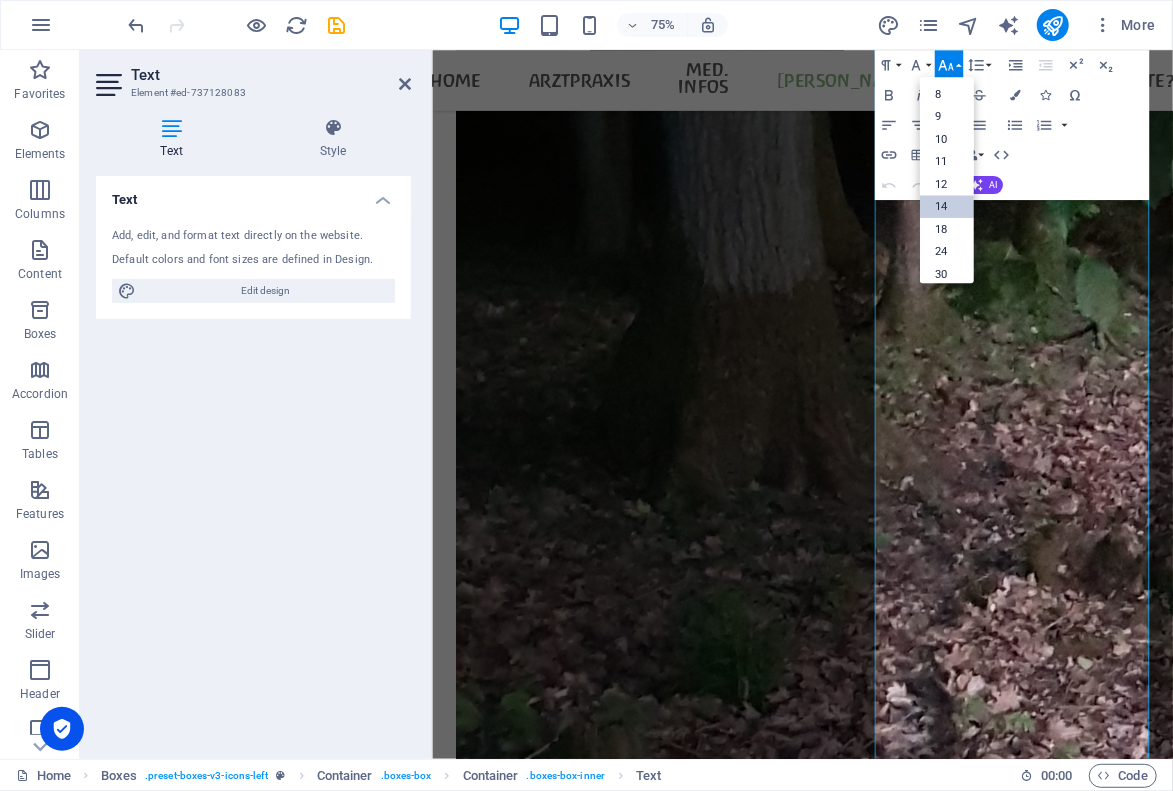 click on "14" at bounding box center [947, 207] 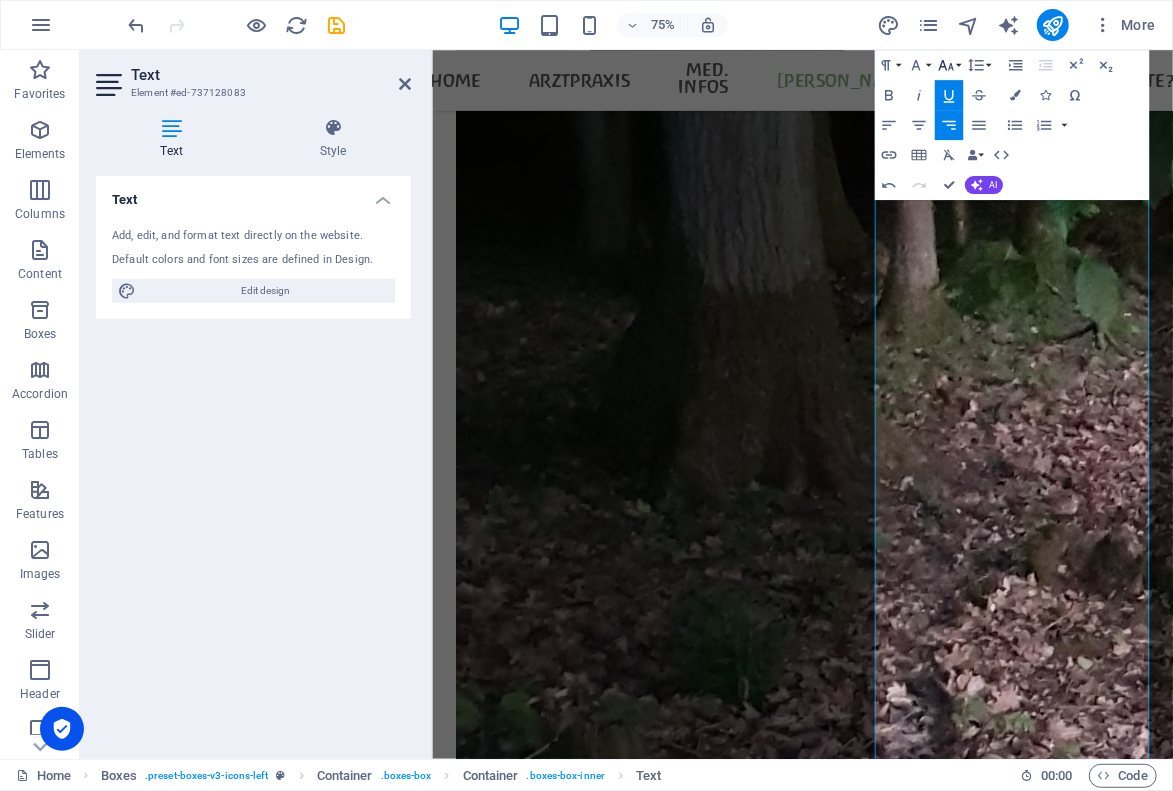 click 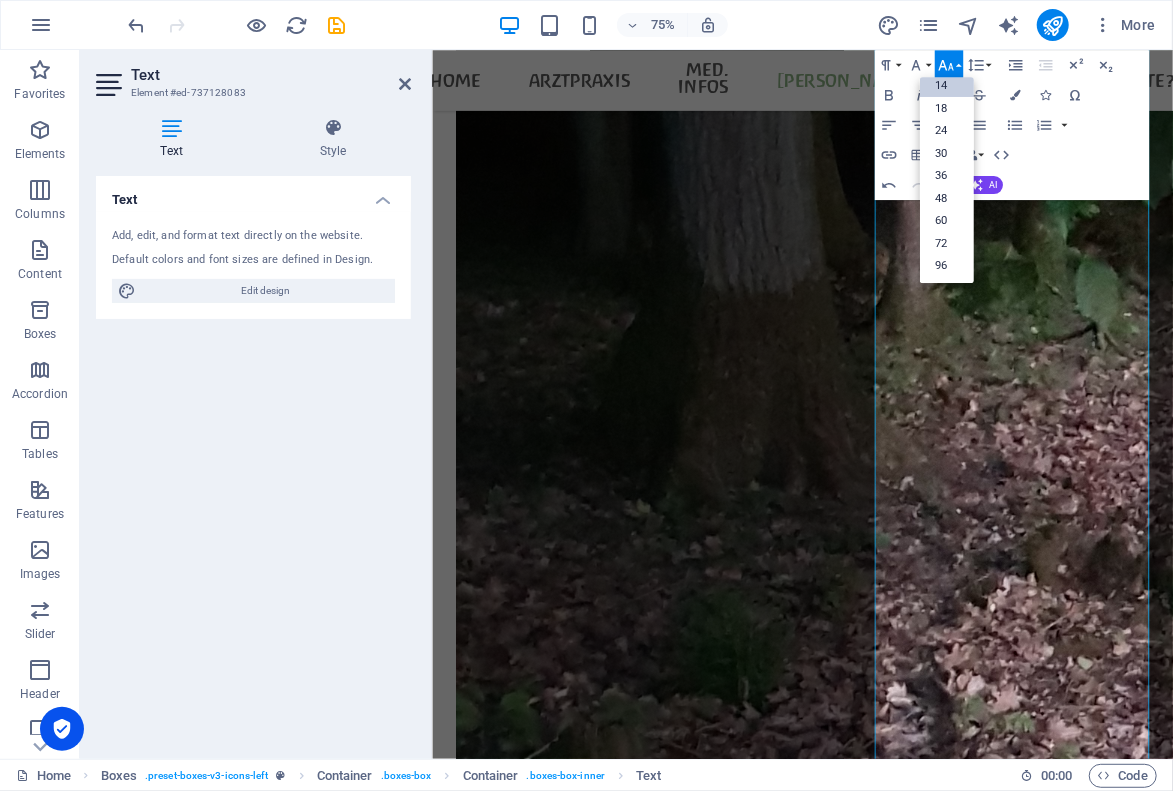 scroll, scrollTop: 161, scrollLeft: 0, axis: vertical 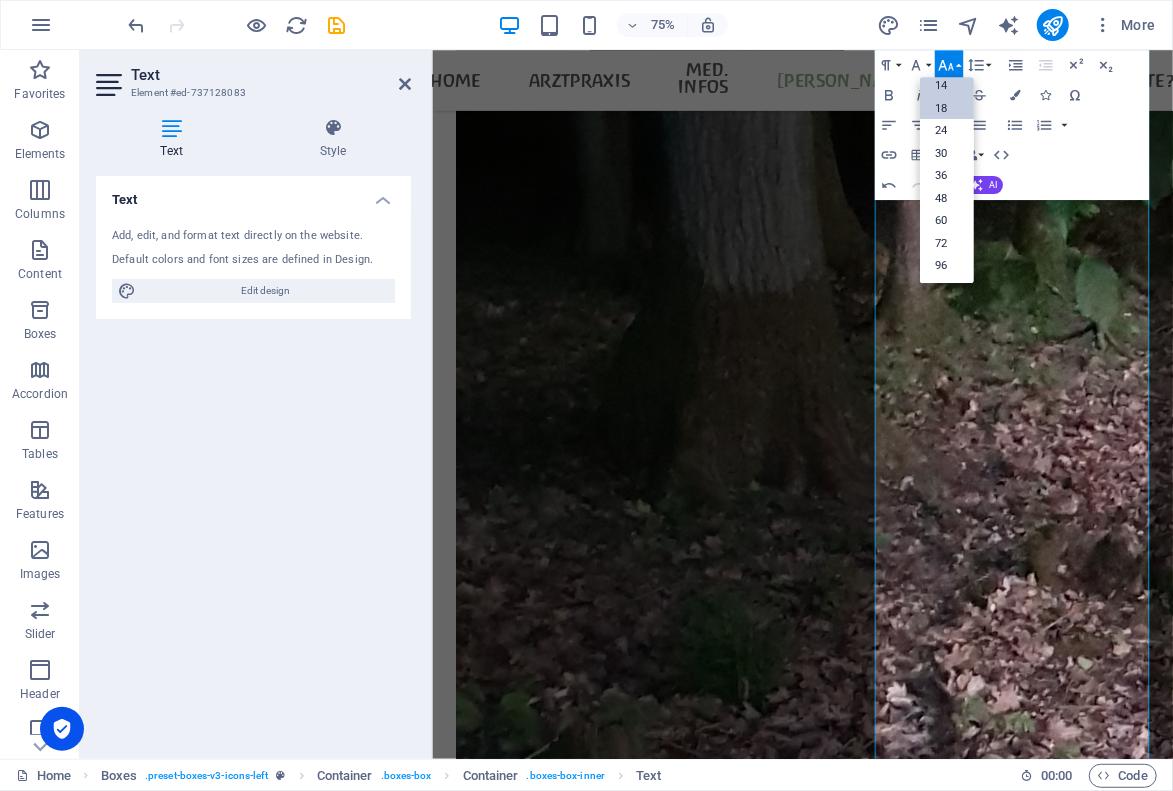 click on "18" at bounding box center [947, 108] 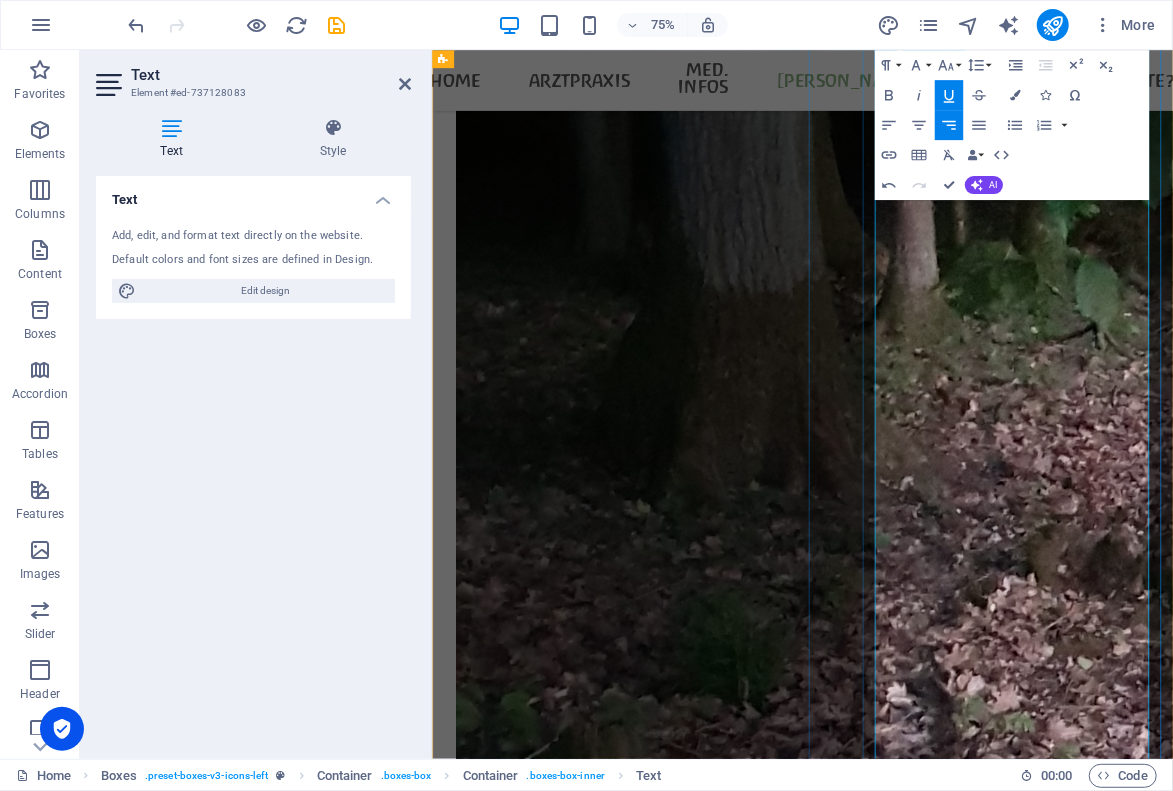 click at bounding box center (682, 8702) 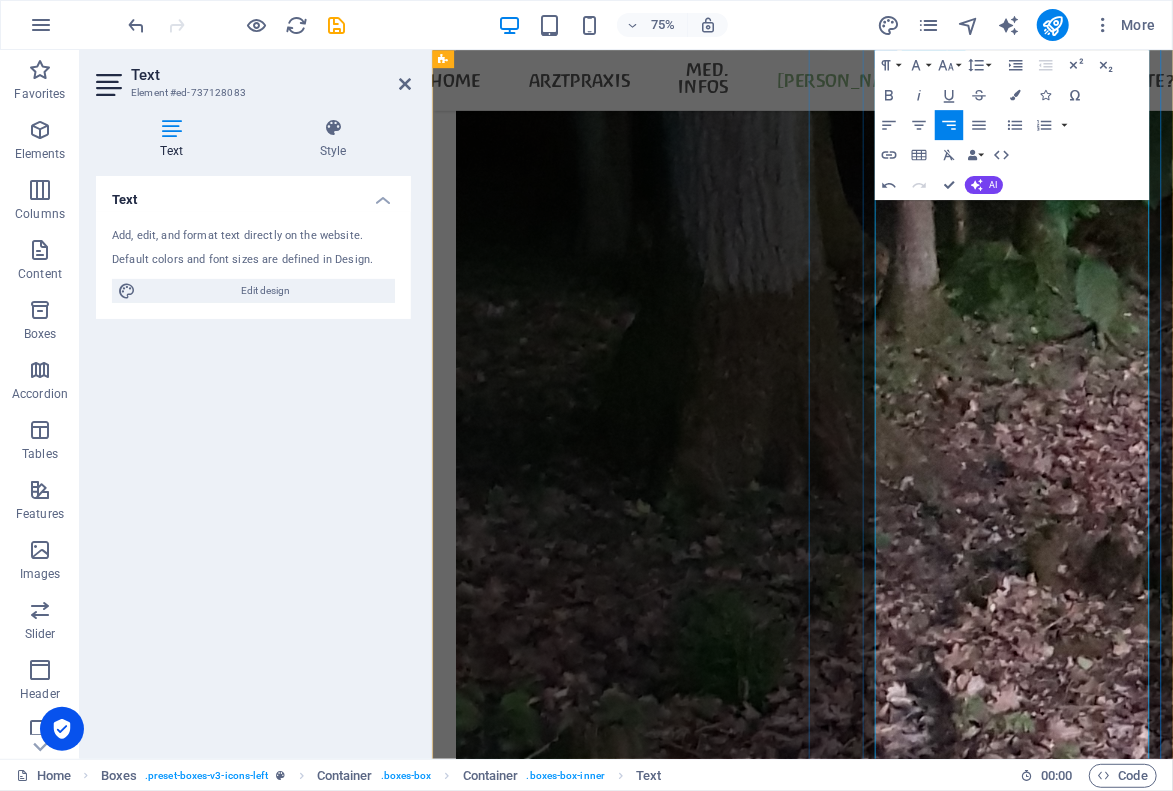 click at bounding box center (682, 8702) 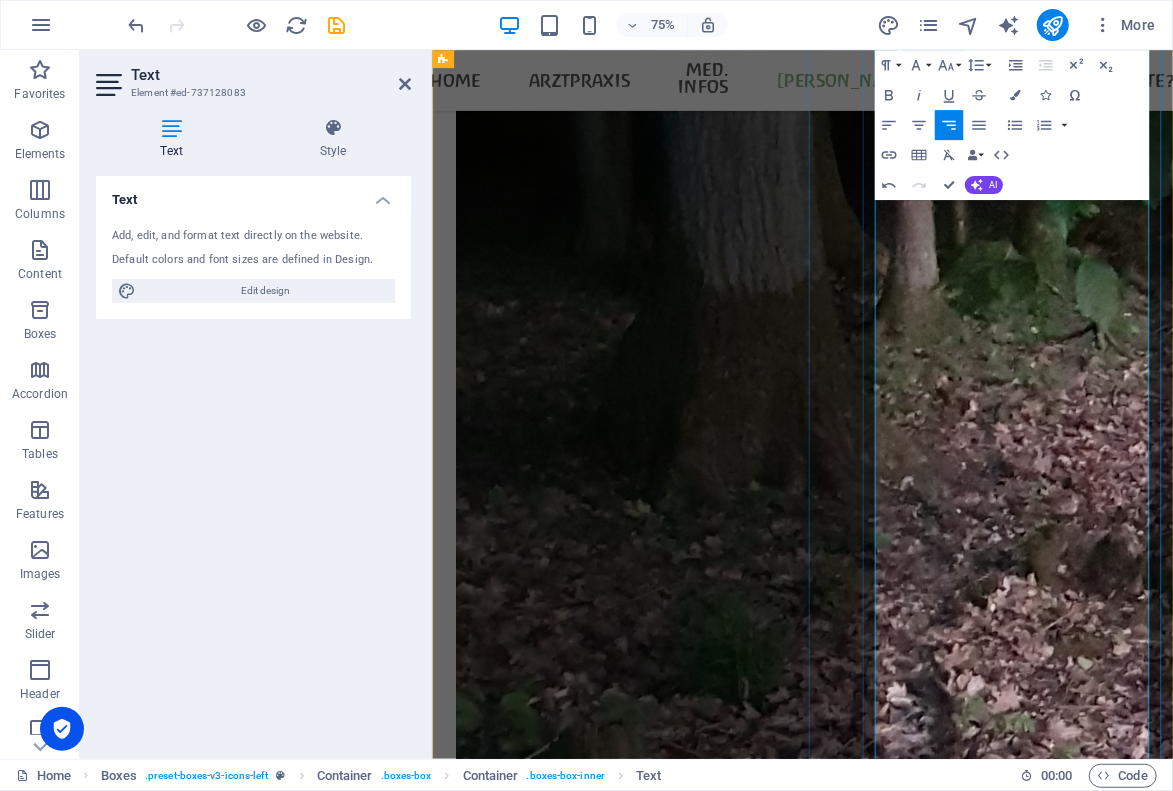 scroll, scrollTop: 4467, scrollLeft: 0, axis: vertical 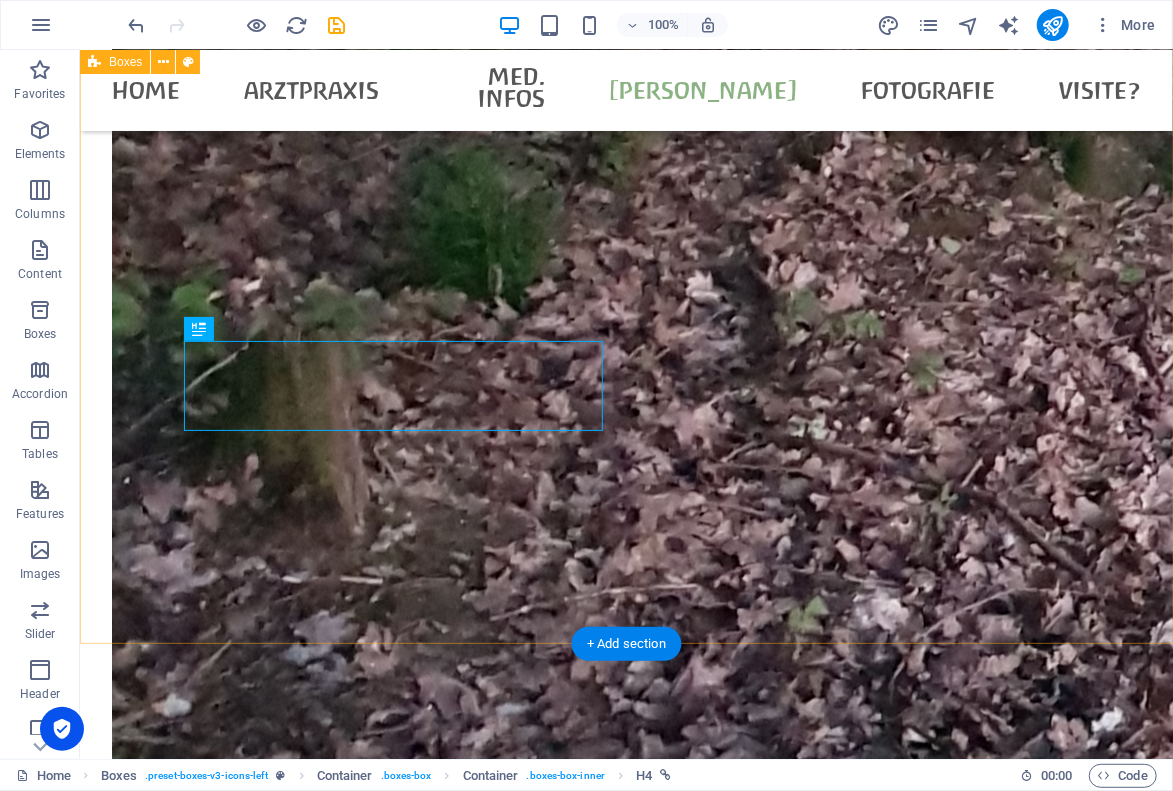 click on "Aktuelle Kunstausstellung  im [GEOGRAPHIC_DATA] ([GEOGRAPHIC_DATA]): Eine Ausstellung von Werken [PERSON_NAME] konnte zusammen mit dem Stadtmuseum [GEOGRAPHIC_DATA] (am Geburtsort des Künstlers) realisiert werden! "[PERSON_NAME] nach [GEOGRAPHIC_DATA]:  Der Künstler [PERSON_NAME]" - Vernissage am Donnerstag, den [DATE] - Ausstellung vom [DATE] bis [DATE] - Kurator: Prof. [PERSON_NAME], [GEOGRAPHIC_DATA] - Öffnungszeiten: Mi-So 10-17 Uhr - Es werden monatlich öffentliche Führungen durch das Stadtmuseum [GEOGRAPHIC_DATA] angeboten. -  Ort : Stadtmuseum [PERSON_NAME] [STREET_ADDRESS] Neues Buch über "[PERSON_NAME]" 33 Jahre nach der letzten Buchveröffentlichung wird [PERSON_NAME] 2025 ein grundlegendes Buch über [PERSON_NAME] erscheinen (Leben und Werk, mit kunsthistorischen Aufsätzen)  Zur Biographie sind die neuesten Erkenntnisse eingearbeitet. -  [PERSON_NAME], [PERSON_NAME], [PERSON_NAME], [PERSON_NAME], [PERSON_NAME], [PERSON_NAME]: »Der Hallenser Künstler [PERSON_NAME] – im [PERSON_NAME] der Farben« – per E-Commerce   :" at bounding box center [625, 7432] 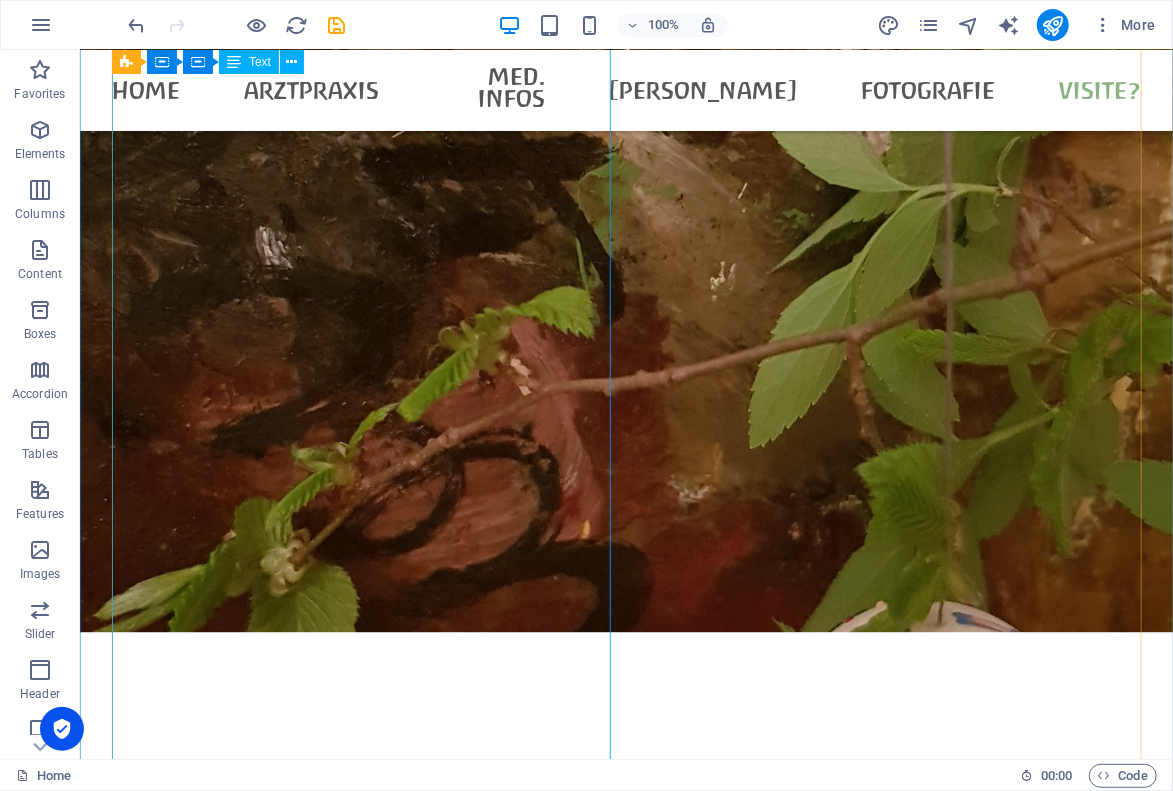 scroll, scrollTop: 9354, scrollLeft: 0, axis: vertical 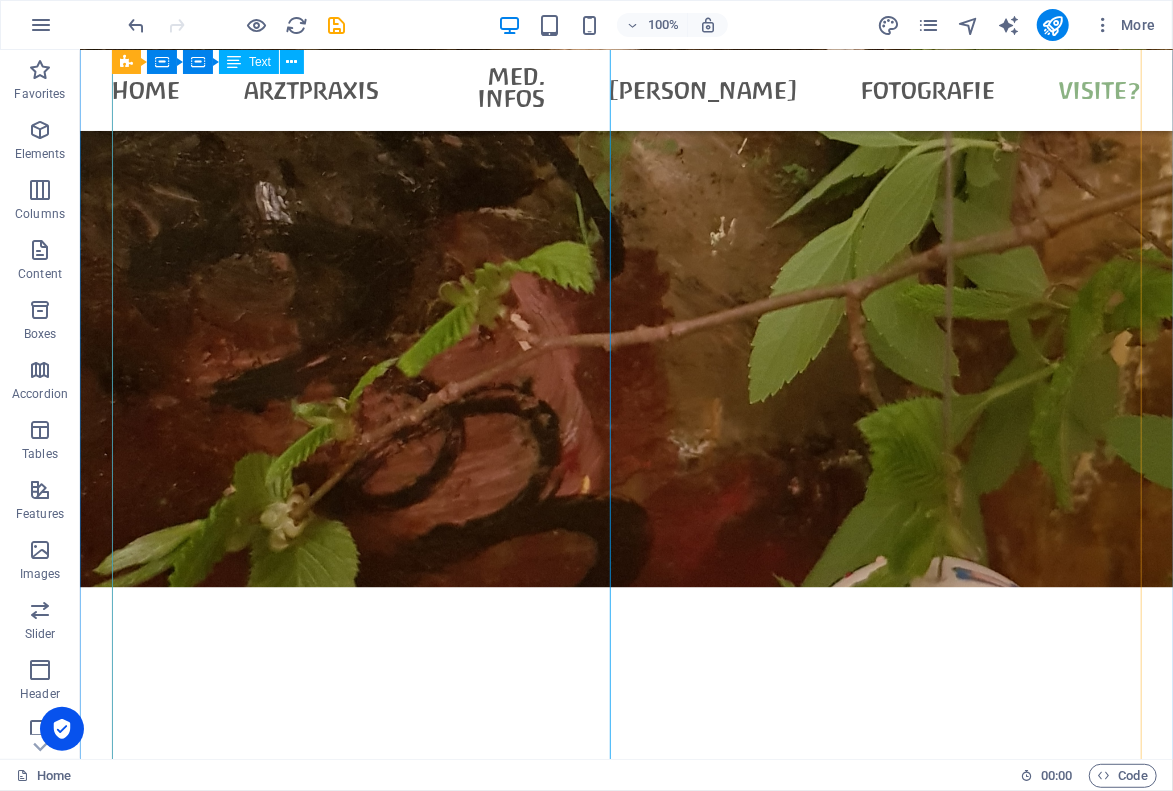 click on "- Die Arztpraxis Gehlig mit ihrer kleinen Dauerausstellung zu [PERSON_NAME] zieht bald um.  - Derzeit ist sie noch in [GEOGRAPHIC_DATA] ansässig - befindet sich aber in Auflösung - bin seit 2020 Renntner...  - Für beratende Tätigkeit bin ich weiter auf Selbstzahler-Basis ansprechbar. - Informationen, die ich mir im Laufe von 35 Jahren eigener Arztpraxis-Tätigkeit erarbeitet habe, werde ich hier von Zeit zu Zeit einstellen.  - Wer dies hilfreich findet, darf mir gerne einen Kaffee spendieren (der wird zum Erstellen dieser Informationen durchaus benötigt...) Kontaktaufnahme per Telefon: 0531/52511  oder 017160 52511 (Ich kann nicht zu jeder Zeit ans Telefon gehen - wenn Sie Ihre Rufnummer bei Anruf auf Funktelefon übertragen, versuche ich, bald zurückzurufen. Sonst bitte nochmals anzurufen versuchen...) D [STREET_ADDRESS] Telefon:  [PHONE_NUMBER] E-mail:  gehligbs(at)aol(dot)com Impressum ausführlich     Datenschutzerklärung ausführlich   ..." at bounding box center (625, 8149) 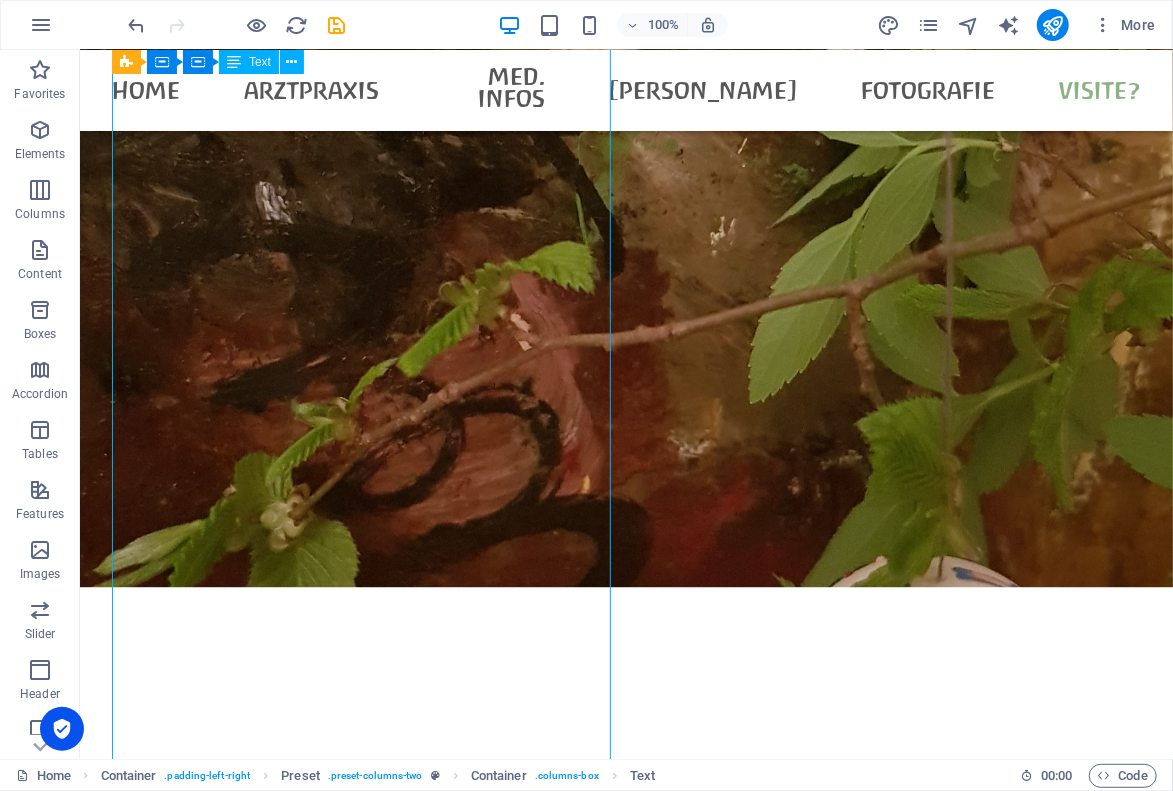 click on "- Die Arztpraxis Gehlig mit ihrer kleinen Dauerausstellung zu [PERSON_NAME] zieht bald um.  - Derzeit ist sie noch in [GEOGRAPHIC_DATA] ansässig - befindet sich aber in Auflösung - bin seit 2020 Renntner...  - Für beratende Tätigkeit bin ich weiter auf Selbstzahler-Basis ansprechbar. - Informationen, die ich mir im Laufe von 35 Jahren eigener Arztpraxis-Tätigkeit erarbeitet habe, werde ich hier von Zeit zu Zeit einstellen.  - Wer dies hilfreich findet, darf mir gerne einen Kaffee spendieren (der wird zum Erstellen dieser Informationen durchaus benötigt...) Kontaktaufnahme per Telefon: 0531/52511  oder 017160 52511 (Ich kann nicht zu jeder Zeit ans Telefon gehen - wenn Sie Ihre Rufnummer bei Anruf auf Funktelefon übertragen, versuche ich, bald zurückzurufen. Sonst bitte nochmals anzurufen versuchen...) D [STREET_ADDRESS] Telefon:  [PHONE_NUMBER] E-mail:  gehligbs(at)aol(dot)com Impressum ausführlich     Datenschutzerklärung ausführlich   ..." at bounding box center (625, 8149) 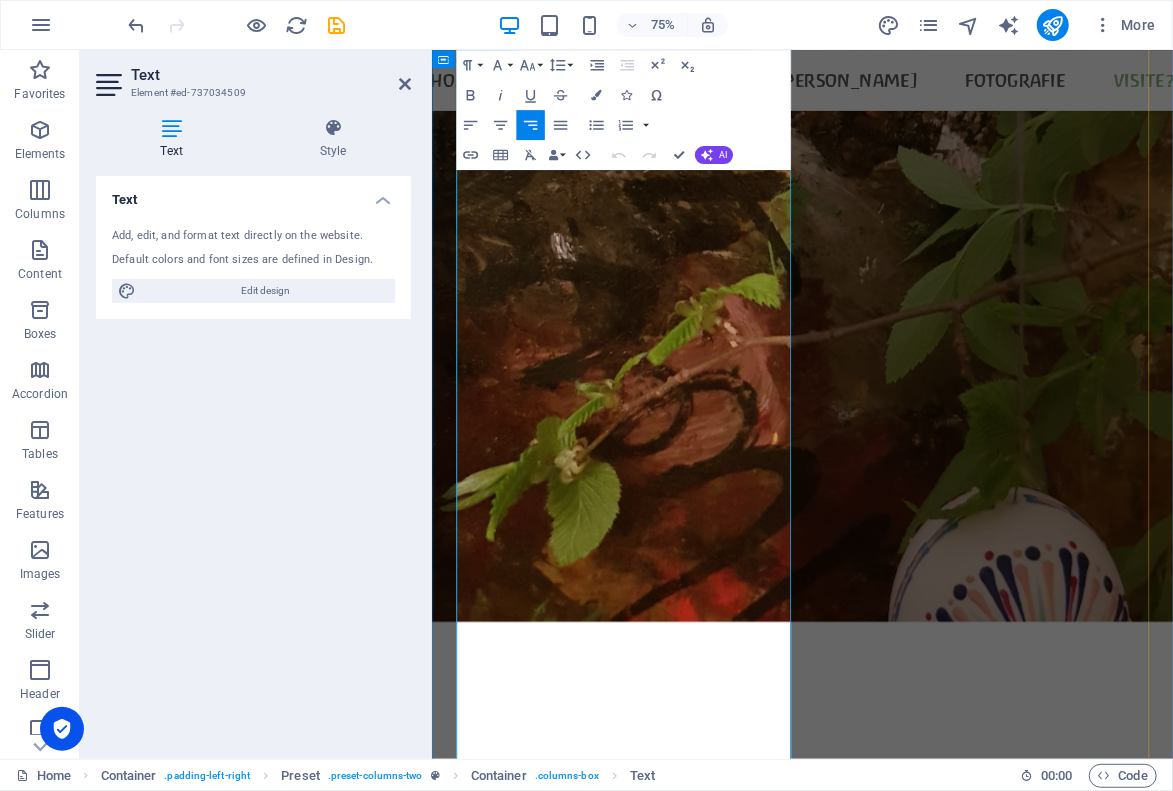scroll, scrollTop: 9572, scrollLeft: 0, axis: vertical 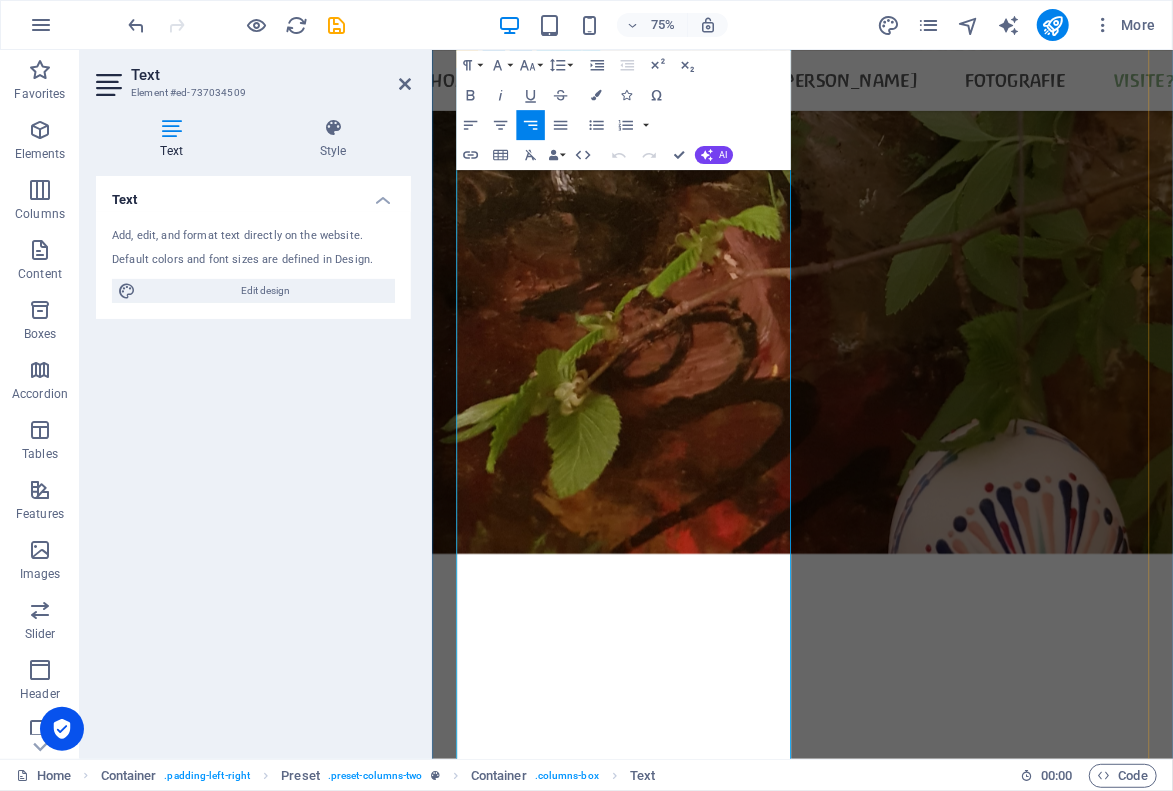 click on "[STREET_ADDRESS]" at bounding box center [925, 8601] 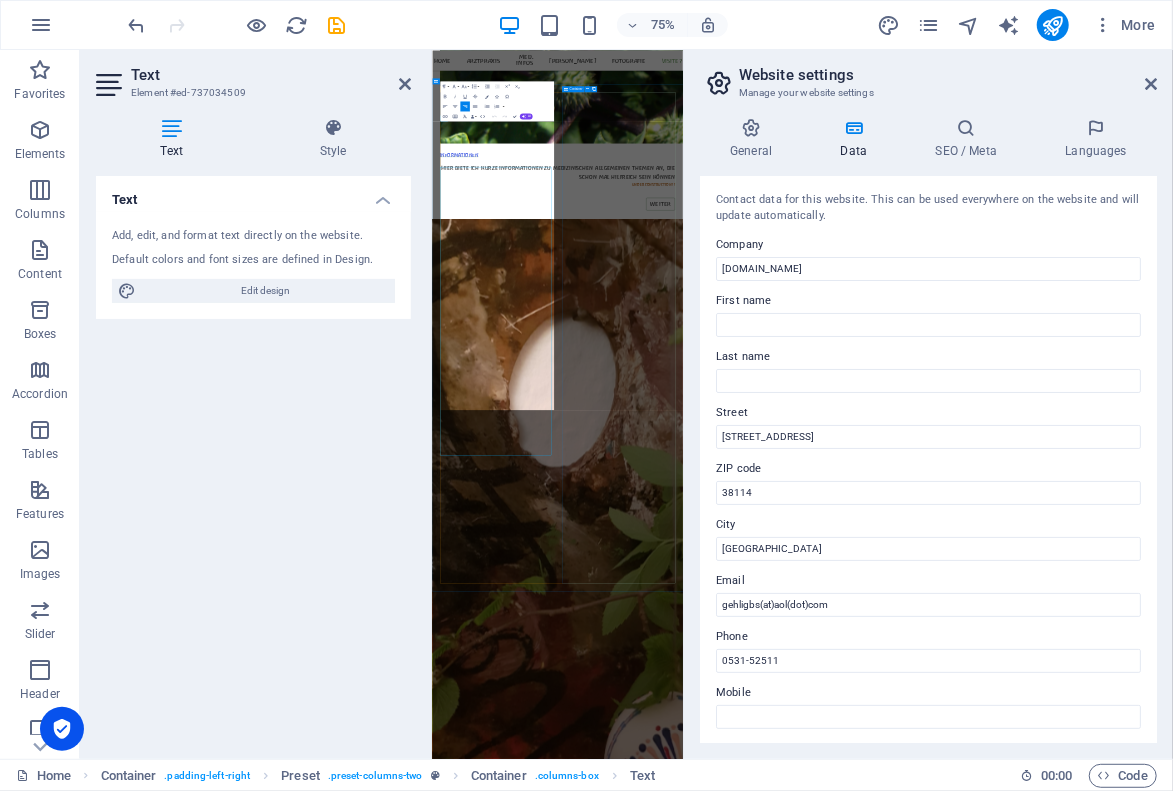 scroll, scrollTop: 8920, scrollLeft: 0, axis: vertical 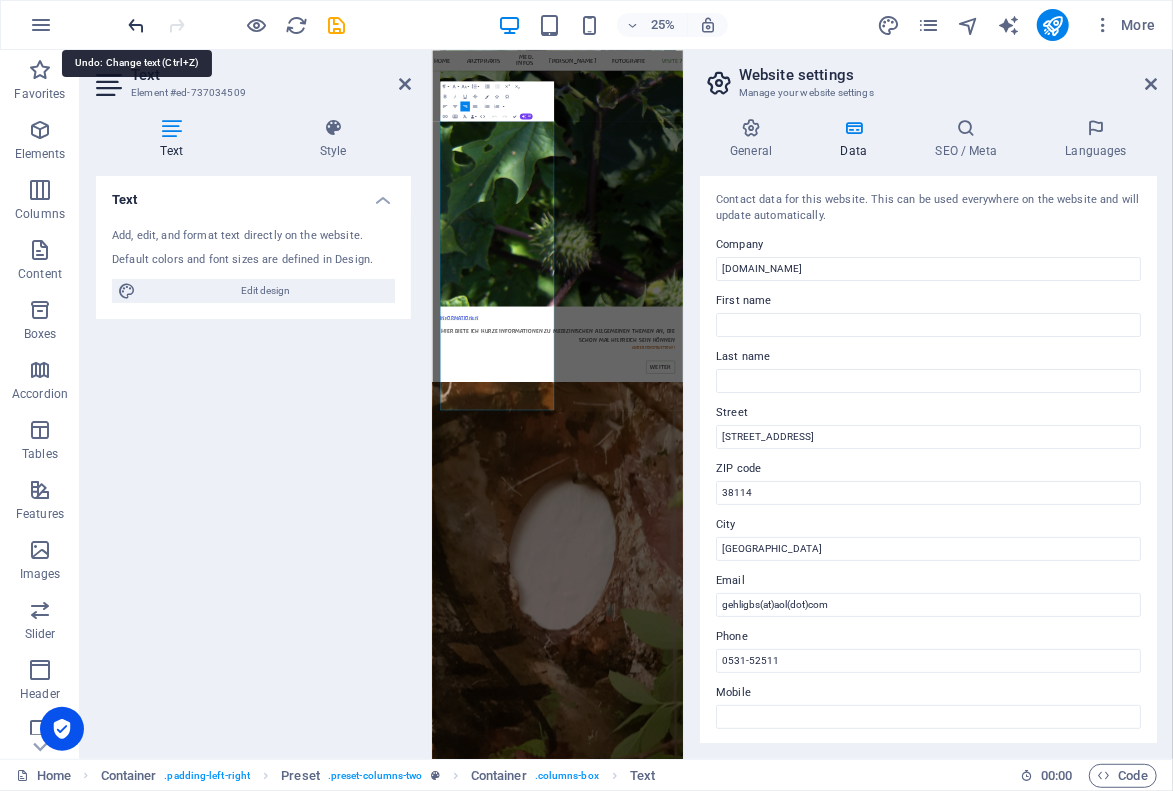 click at bounding box center [137, 25] 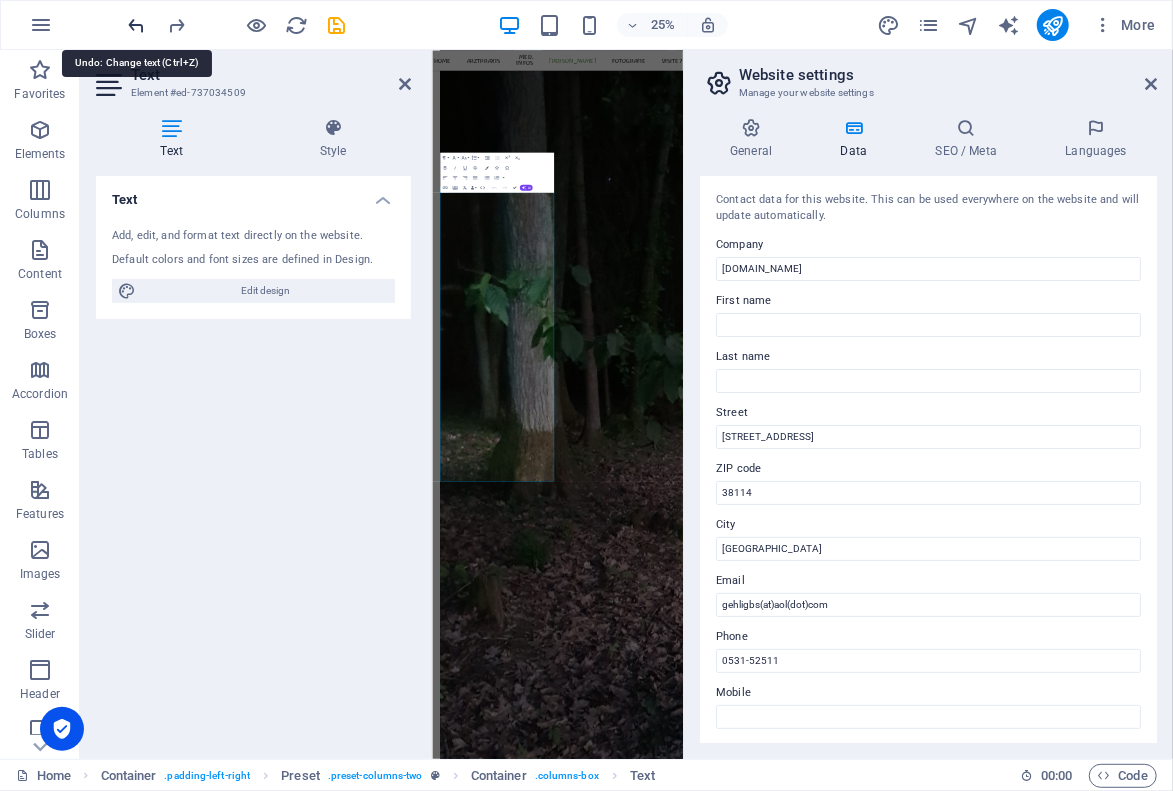scroll, scrollTop: 3437, scrollLeft: 0, axis: vertical 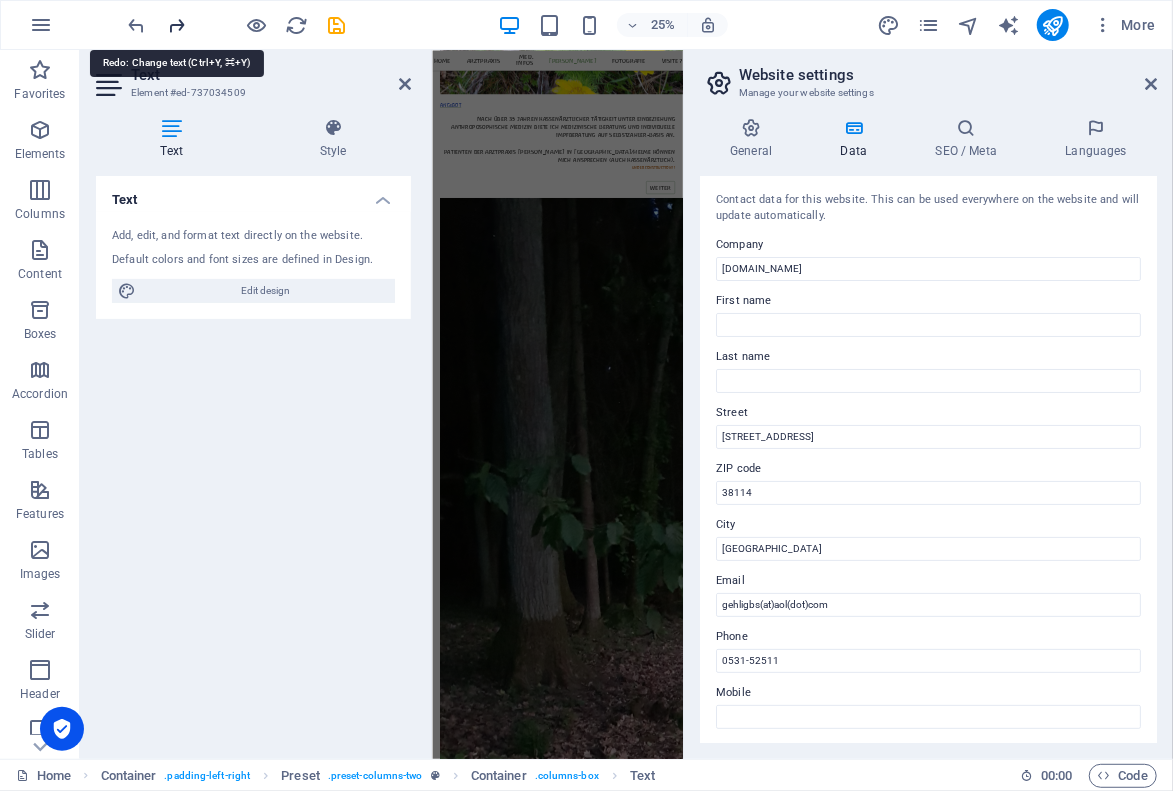 click at bounding box center [177, 25] 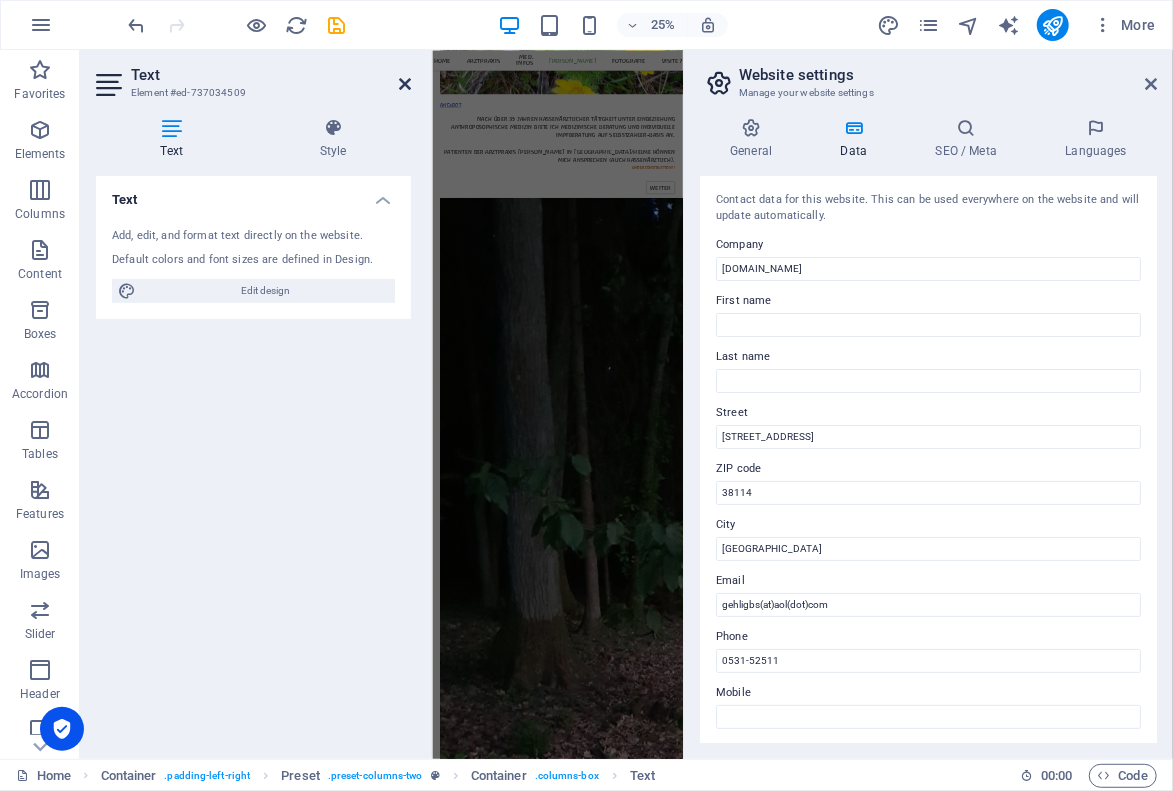 click at bounding box center [405, 84] 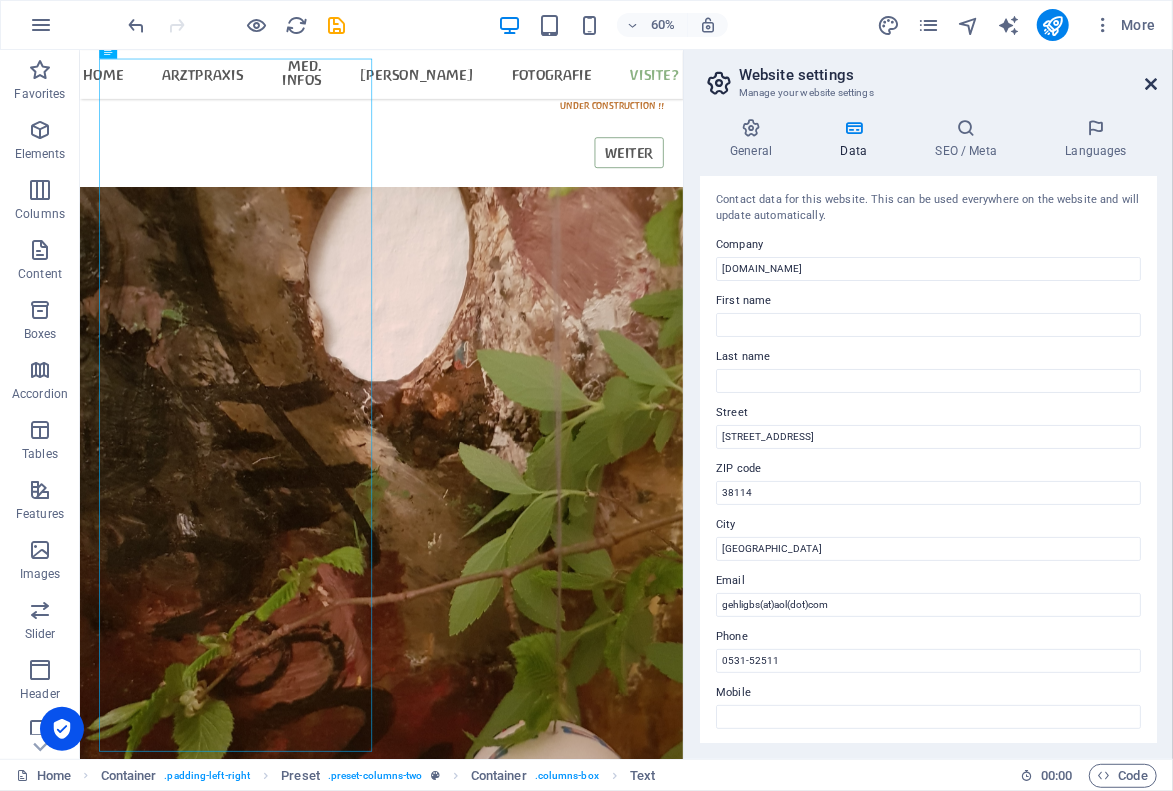 click at bounding box center (1151, 84) 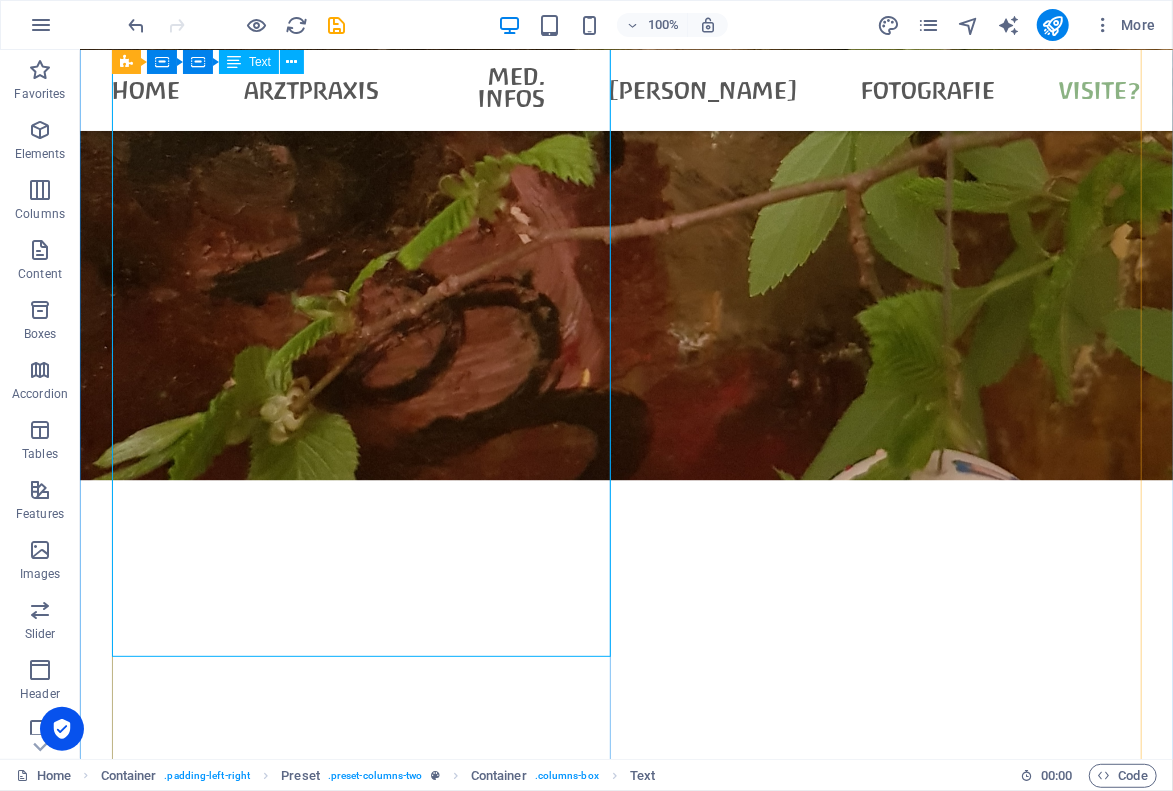 scroll, scrollTop: 9482, scrollLeft: 0, axis: vertical 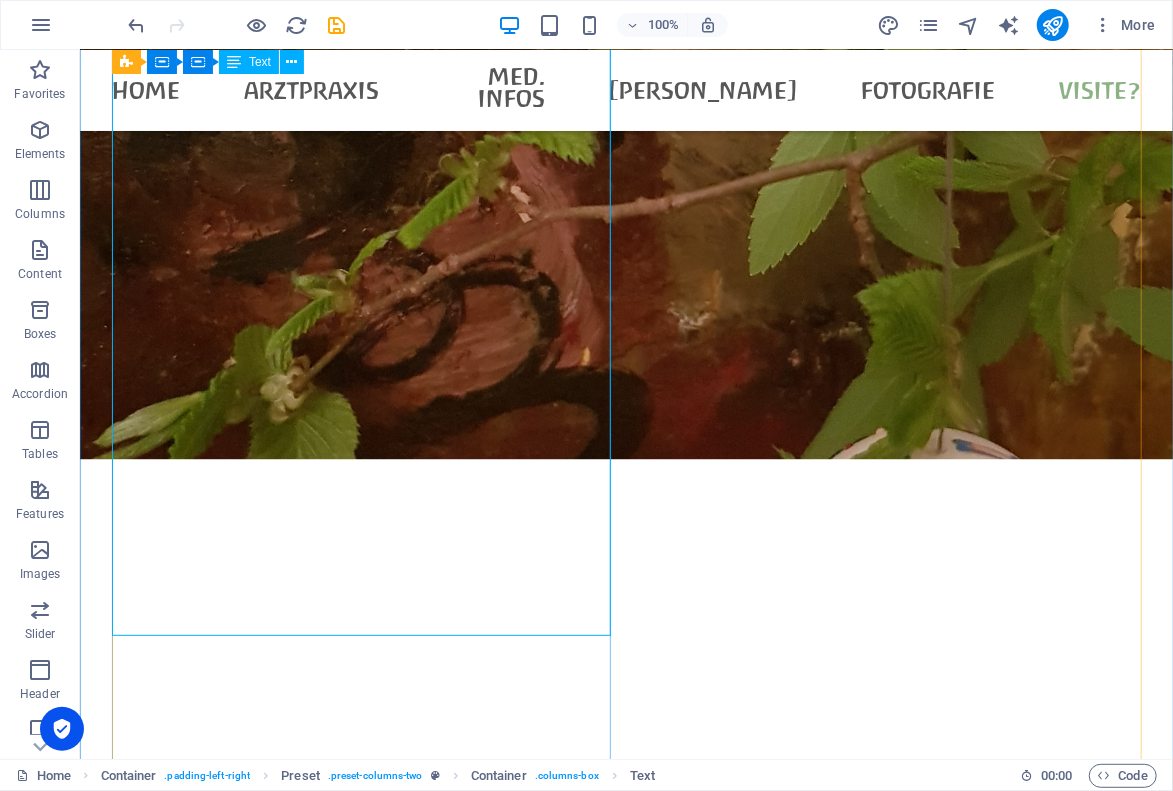 click on "- Die Arztpraxis Gehlig mit ihrer kleinen Dauerausstellung zu [PERSON_NAME] zieht bald um.  - Derzeit ist sie noch in [GEOGRAPHIC_DATA] ansässig - befindet sich aber in Auflösung - bin seit 2020 Renntner...  - Für beratende Tätigkeit bin ich weiter auf Selbstzahler-Basis ansprechbar. - Informationen, die ich mir im Laufe von 35 Jahren eigener Arztpraxis-Tätigkeit erarbeitet habe, werde ich hier von Zeit zu Zeit einstellen.  - Wer dies hilfreich findet, darf mir gerne einen Kaffee spendieren (der wird zum Erstellen dieser Informationen durchaus benötigt...) Kontaktaufnahme per Telefon: 0531/52511  oder 017160 52511 (Ich kann nicht zu jeder Zeit ans Telefon gehen - wenn Sie Ihre Rufnummer bei Anruf auf Funktelefon übertragen, versuche ich, bald zurückzurufen. Sonst bitte nochmals anzurufen versuchen...) D [STREET_ADDRESS] Telefon:  [PHONE_NUMBER] E-mail:  gehligbs(at)aol(dot)com Impressum ausführlich     Datenschutzerklärung ausführlich   ..." at bounding box center [625, 8021] 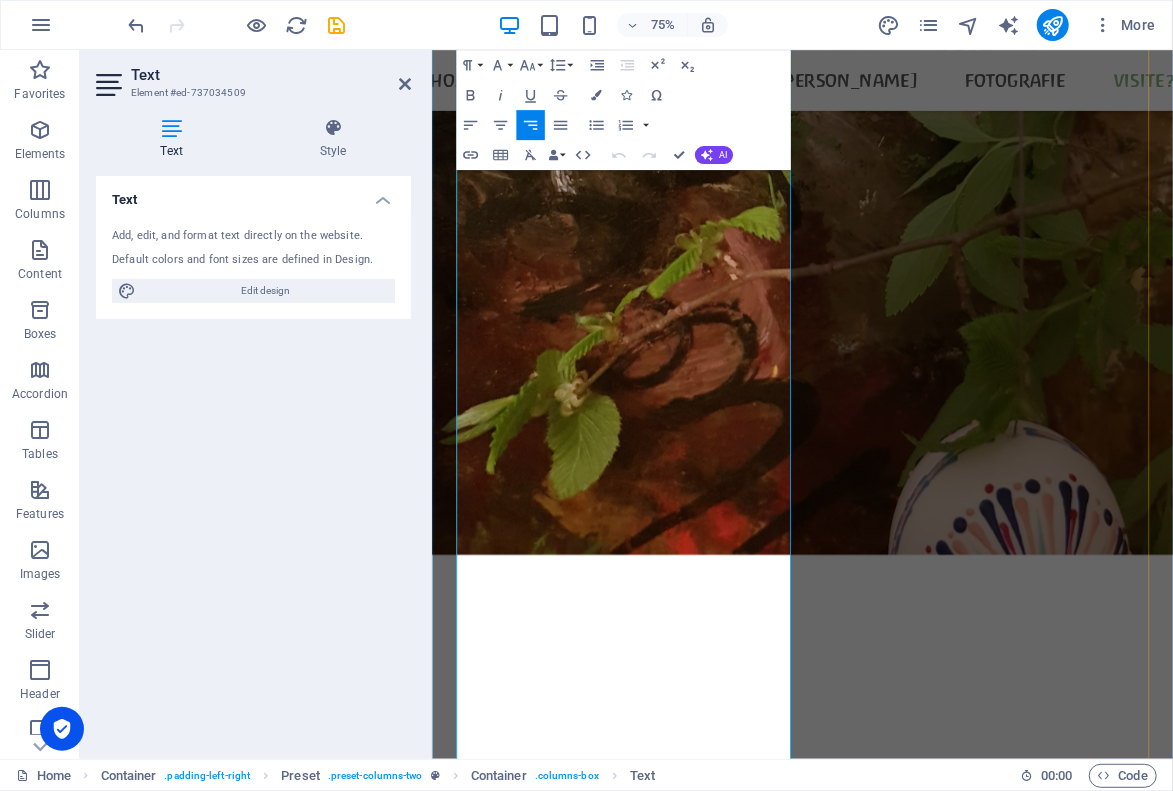scroll, scrollTop: 9572, scrollLeft: 0, axis: vertical 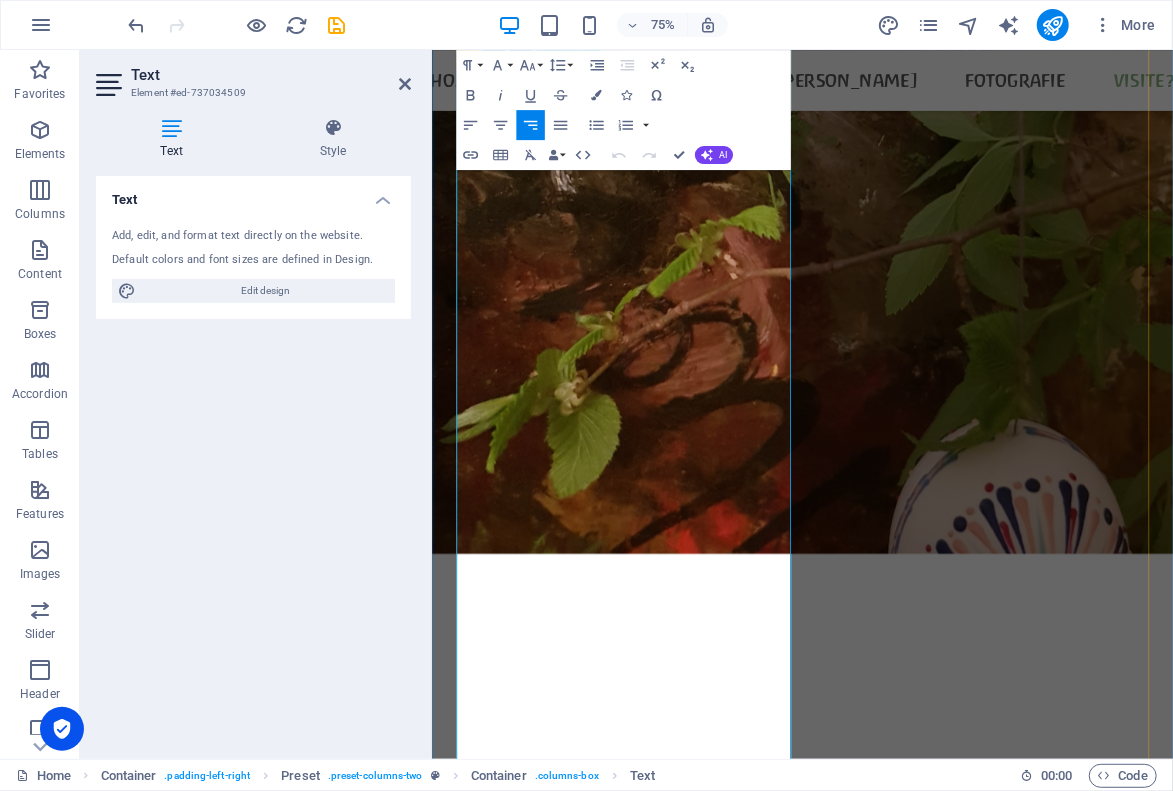 click on "[STREET_ADDRESS]" at bounding box center (925, 8601) 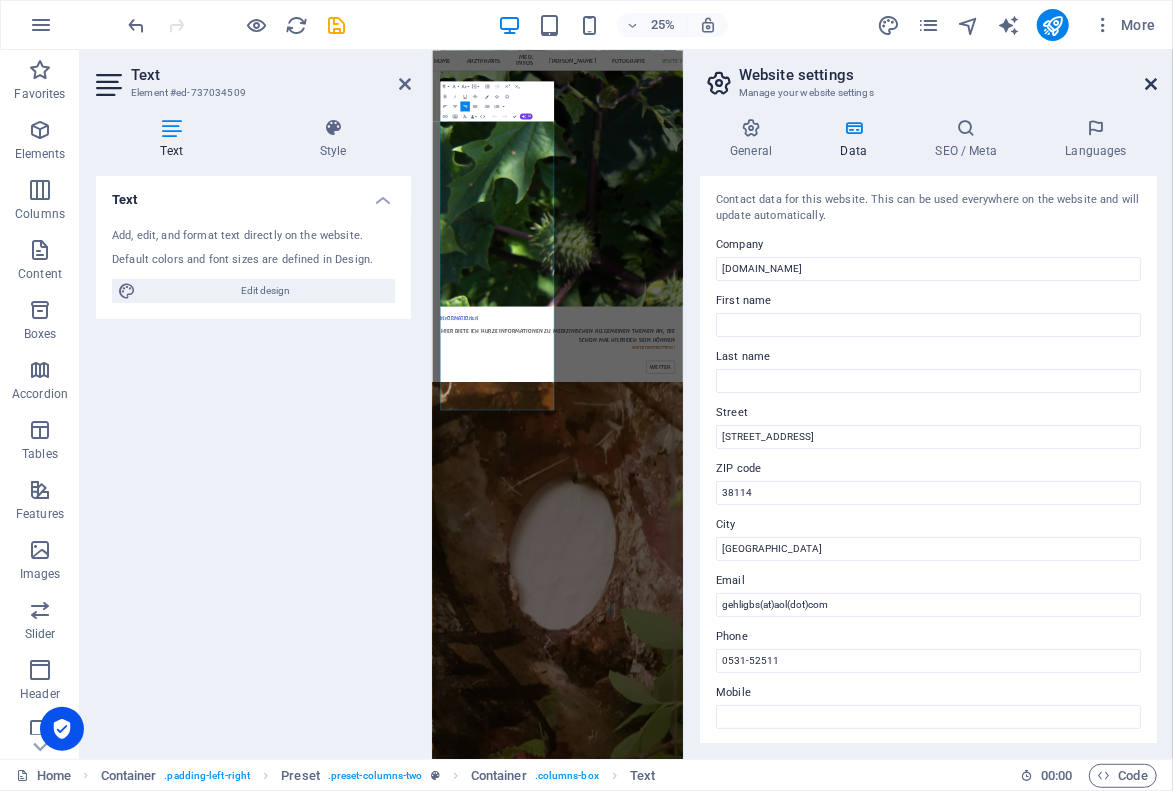 click at bounding box center (1151, 84) 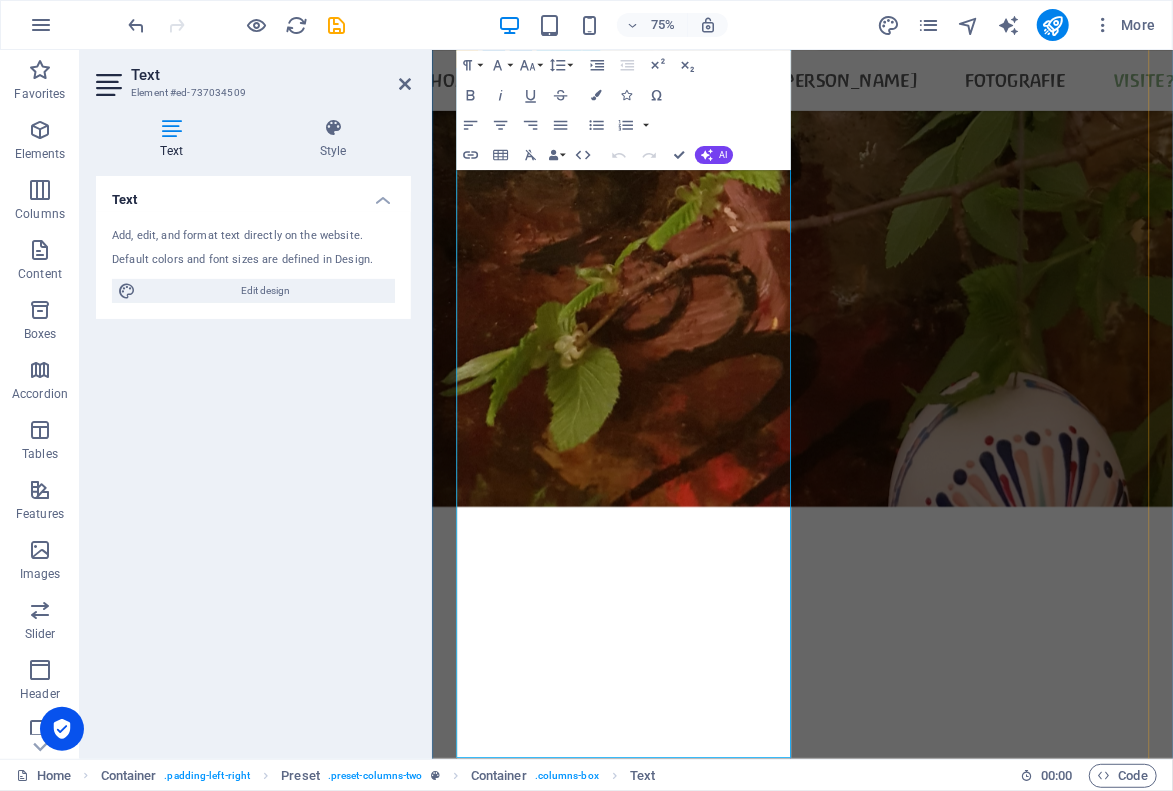scroll, scrollTop: 9669, scrollLeft: 0, axis: vertical 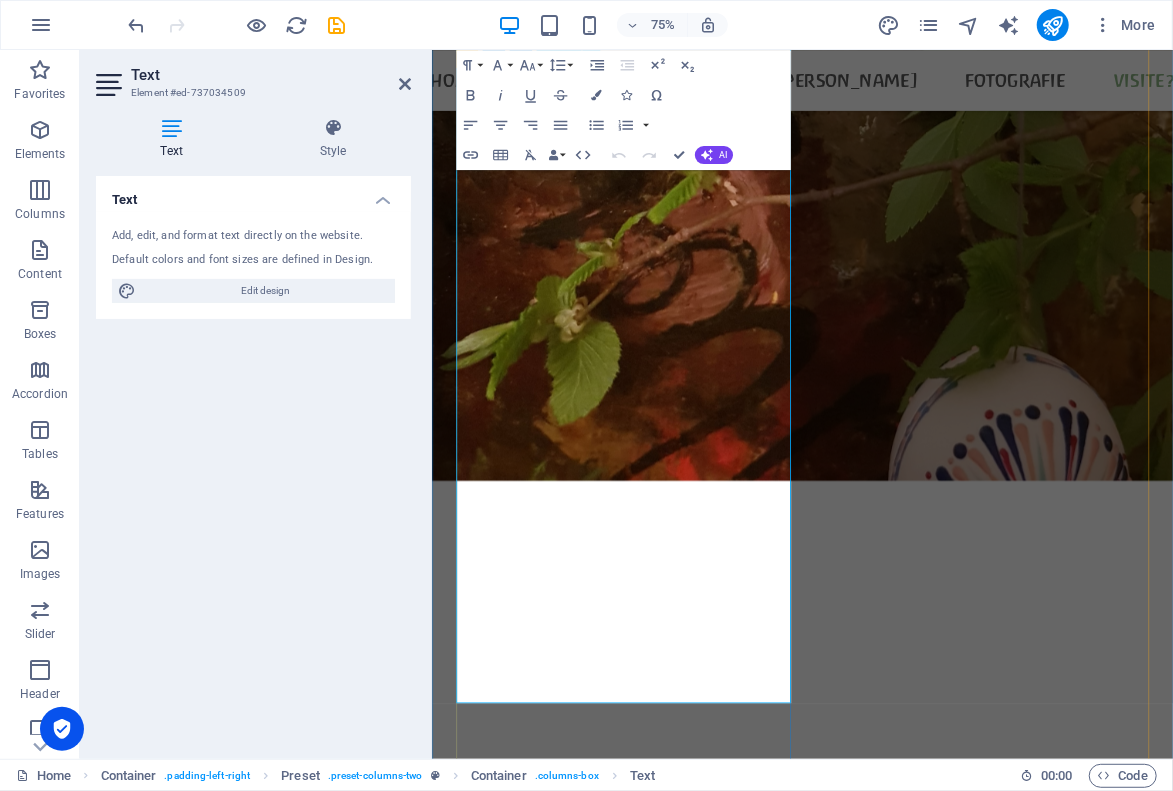click on "[STREET_ADDRESS]" at bounding box center [925, 8504] 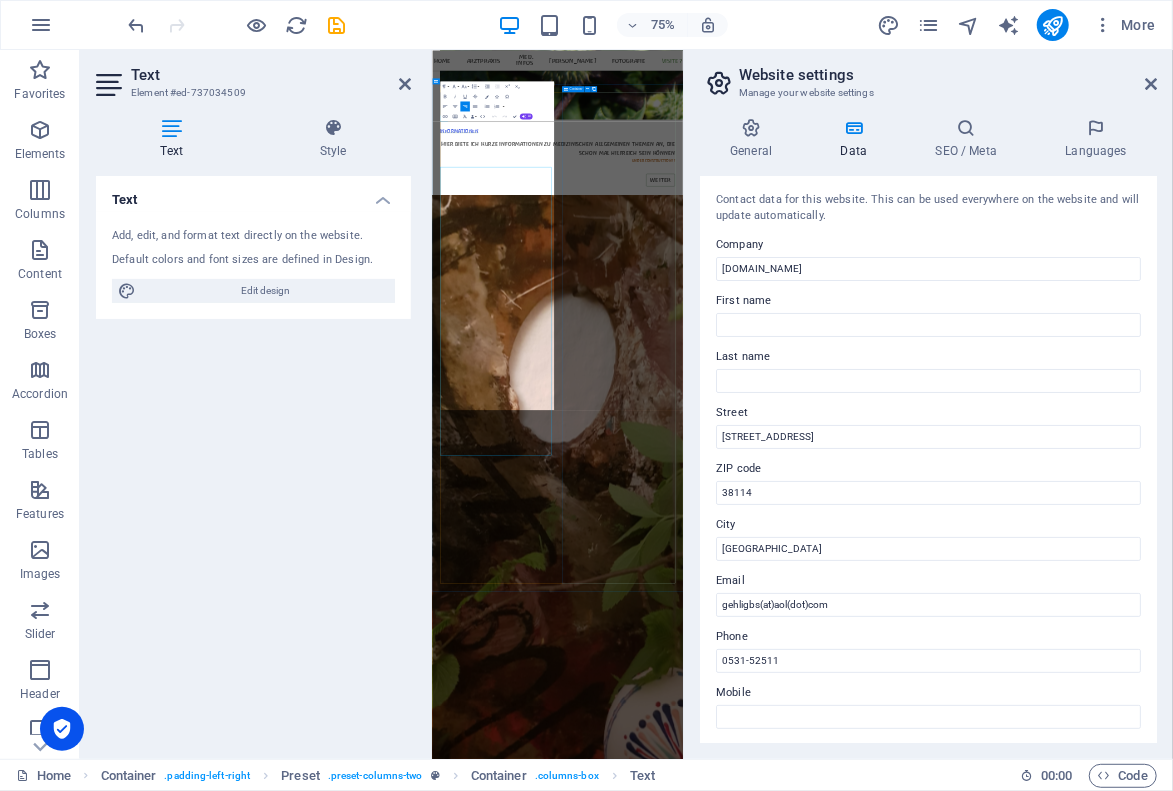 scroll, scrollTop: 8920, scrollLeft: 0, axis: vertical 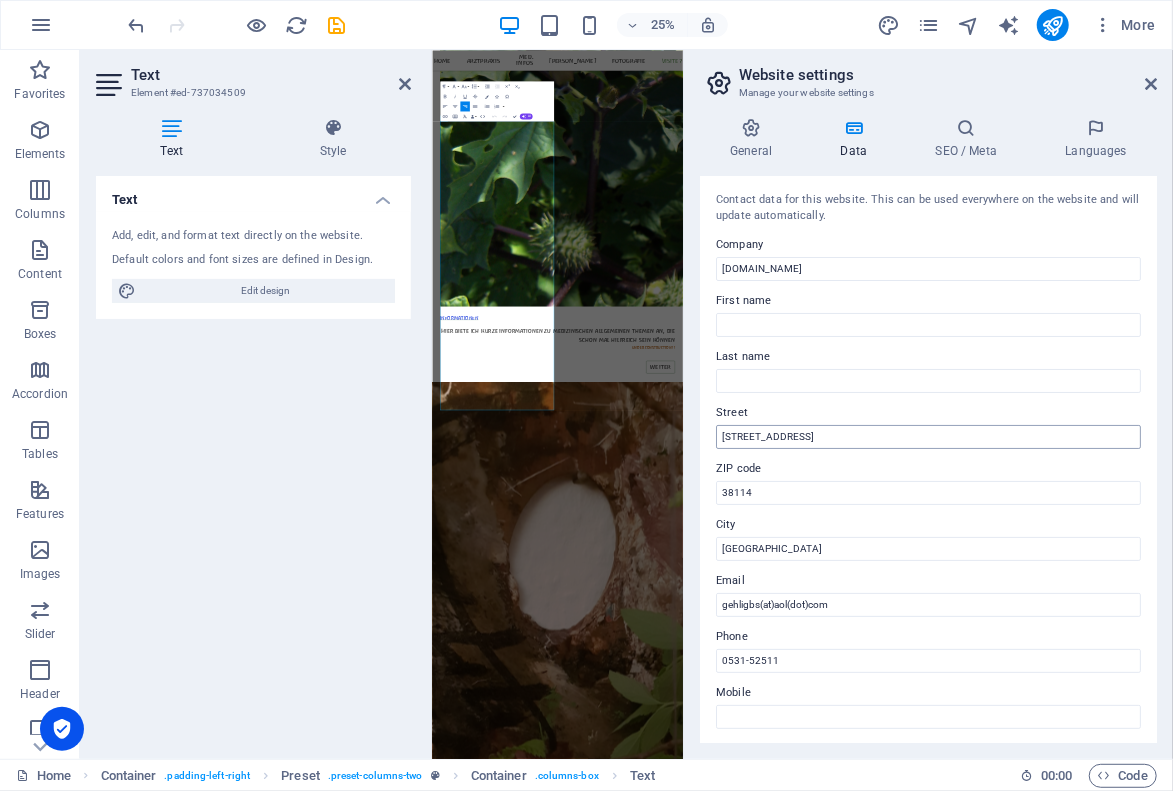 click on "[STREET_ADDRESS]" at bounding box center [928, 437] 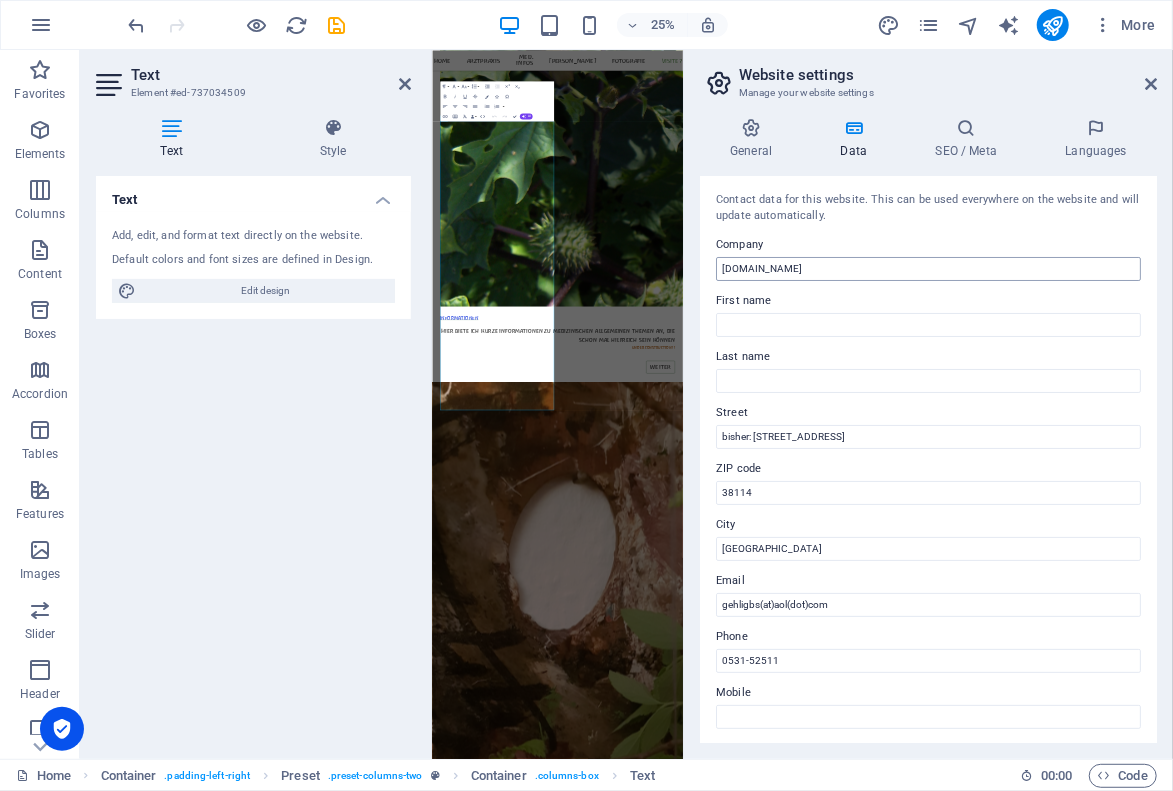type on "bisher: [STREET_ADDRESS]" 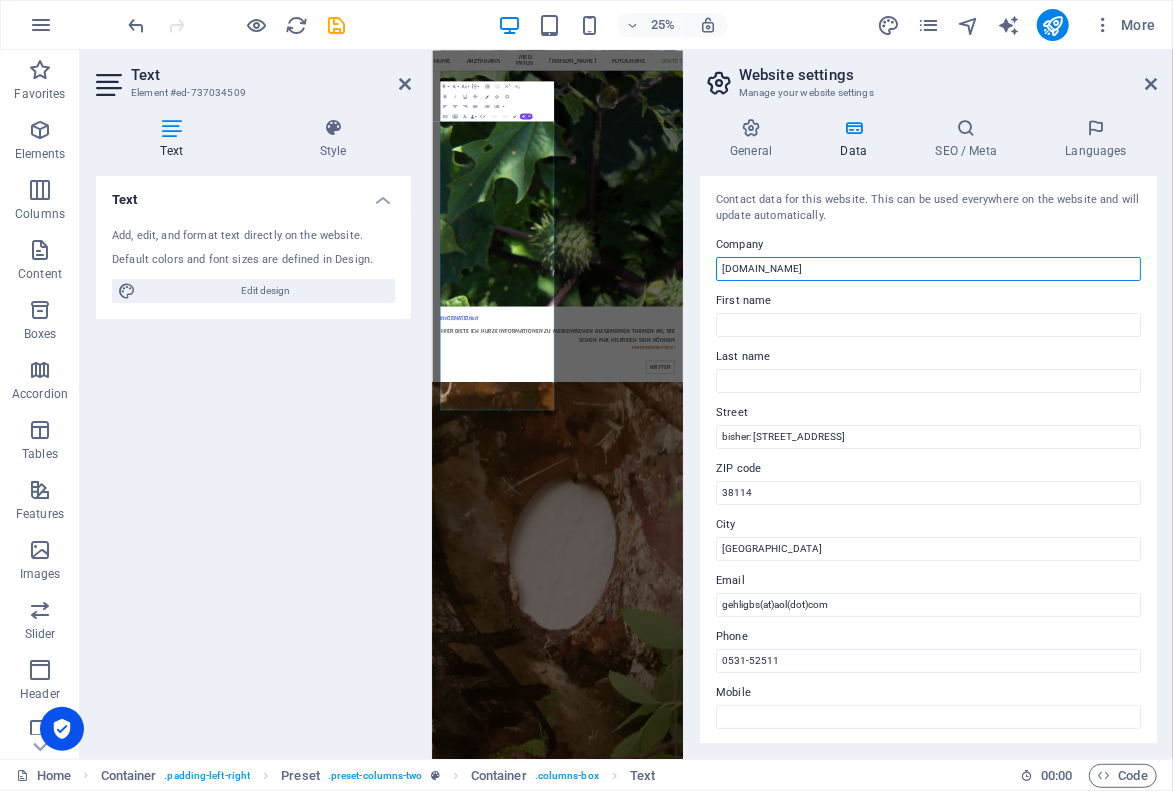 click on "[DOMAIN_NAME]" at bounding box center (928, 269) 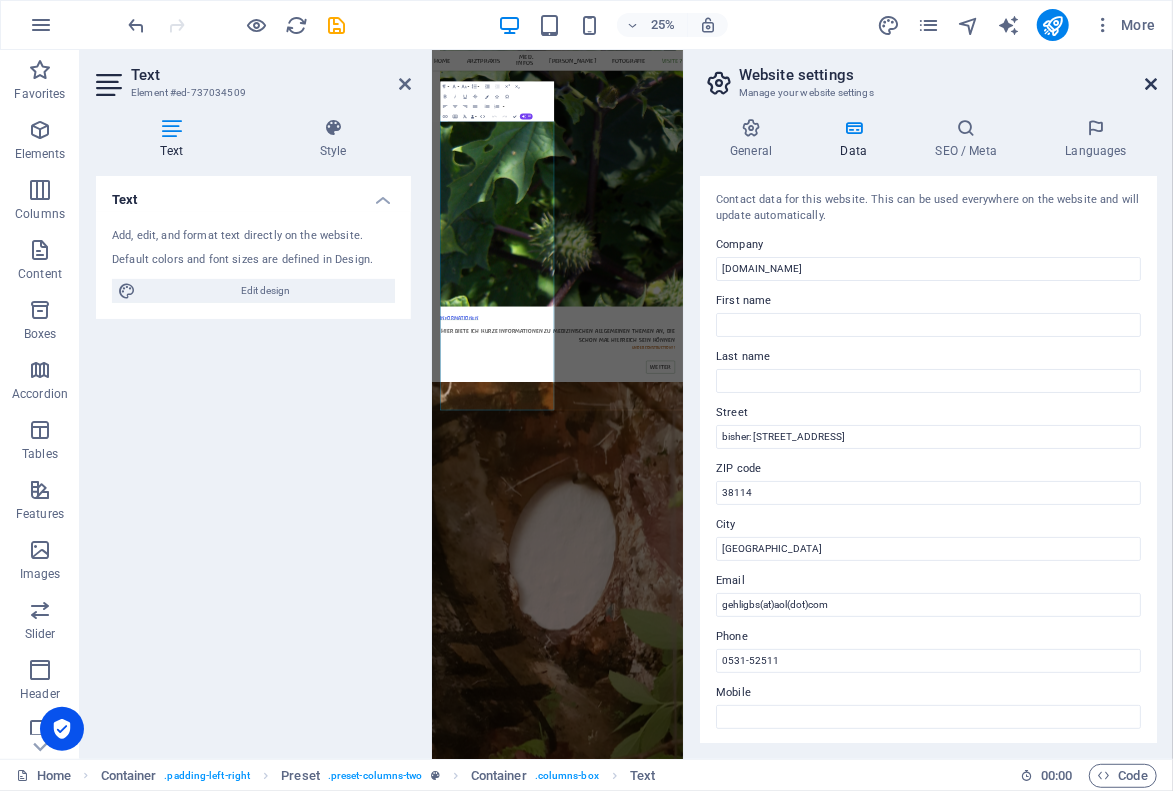 click at bounding box center (1151, 84) 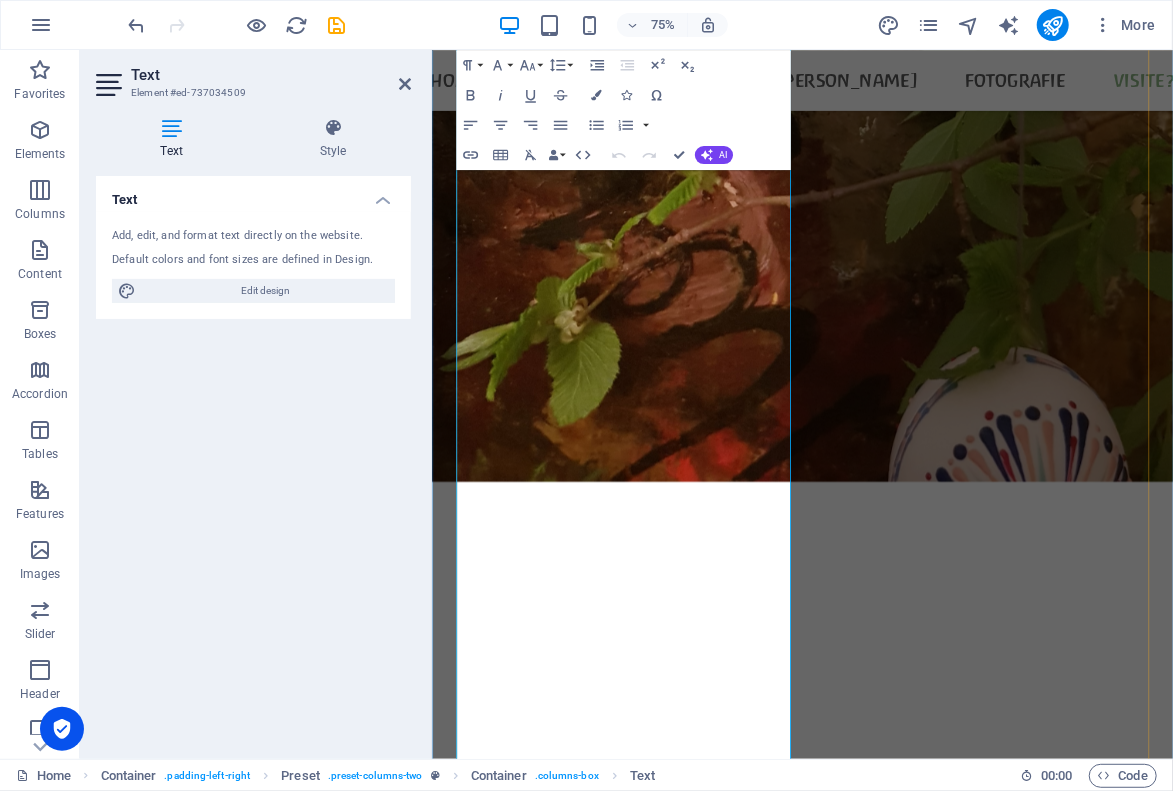 scroll, scrollTop: 9670, scrollLeft: 0, axis: vertical 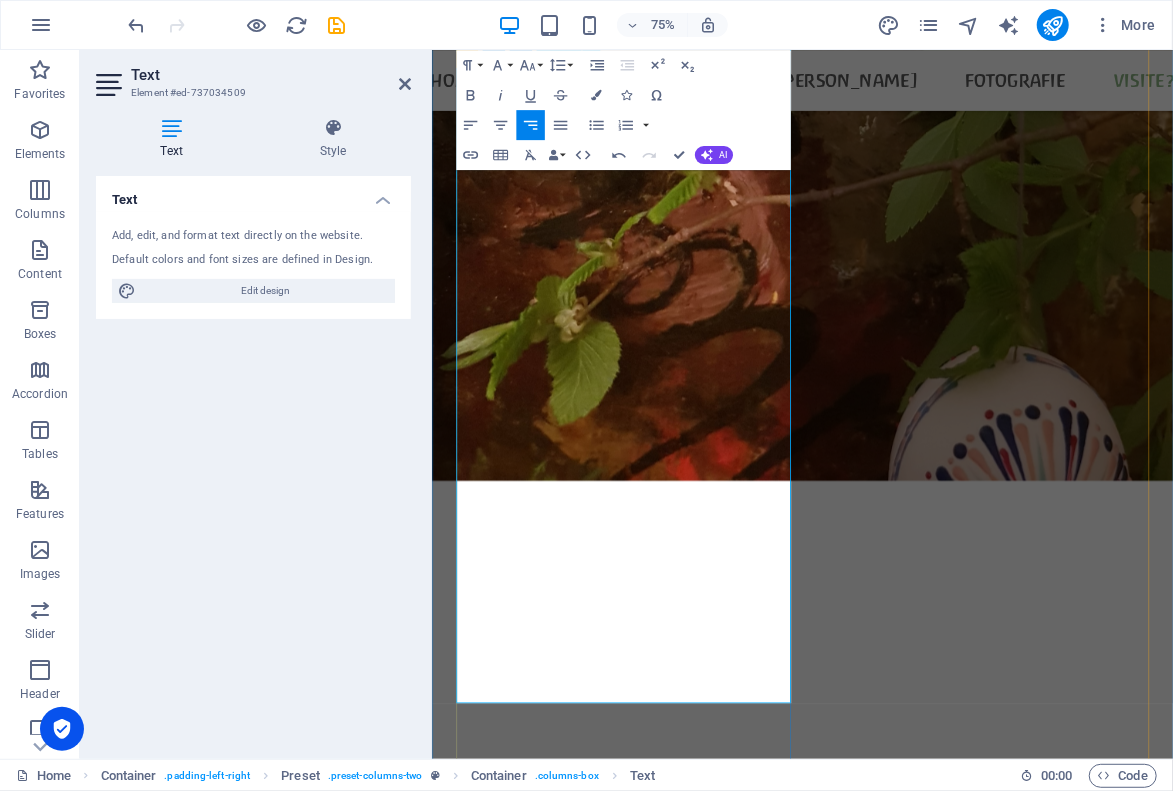drag, startPoint x: 690, startPoint y: 637, endPoint x: 1233, endPoint y: 1819, distance: 1300.7587 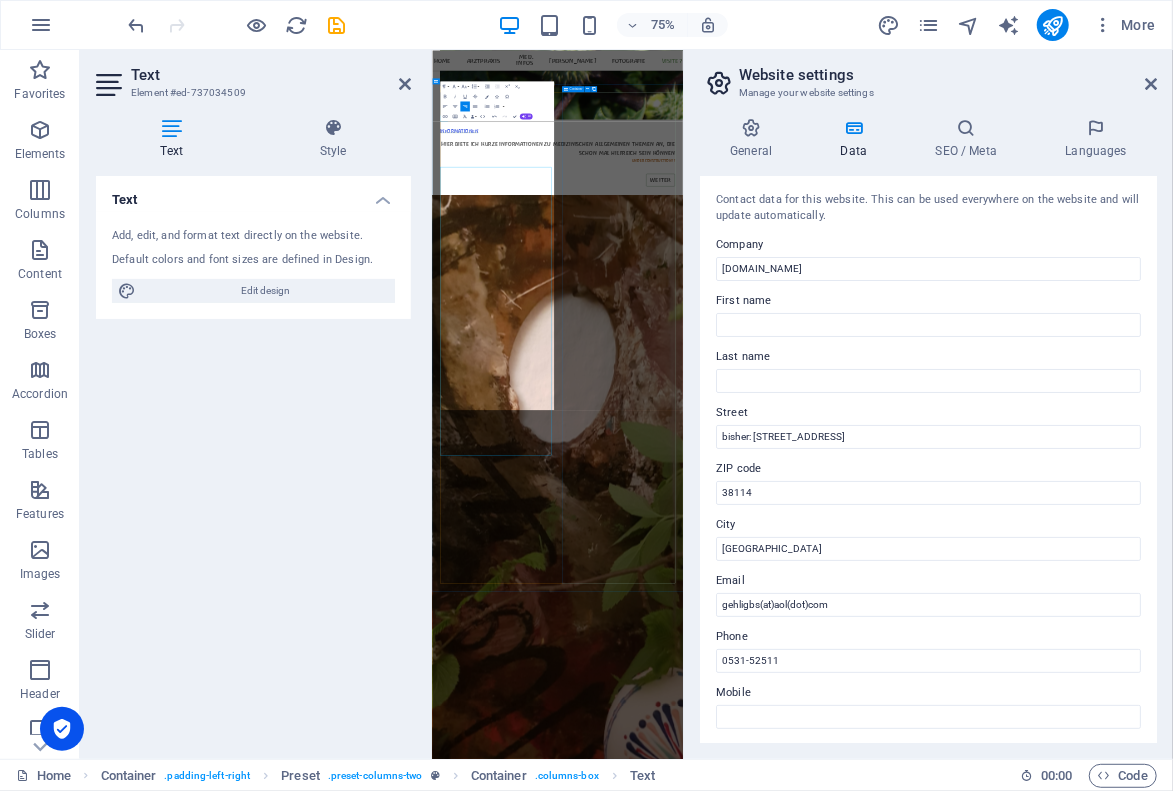 scroll, scrollTop: 8920, scrollLeft: 0, axis: vertical 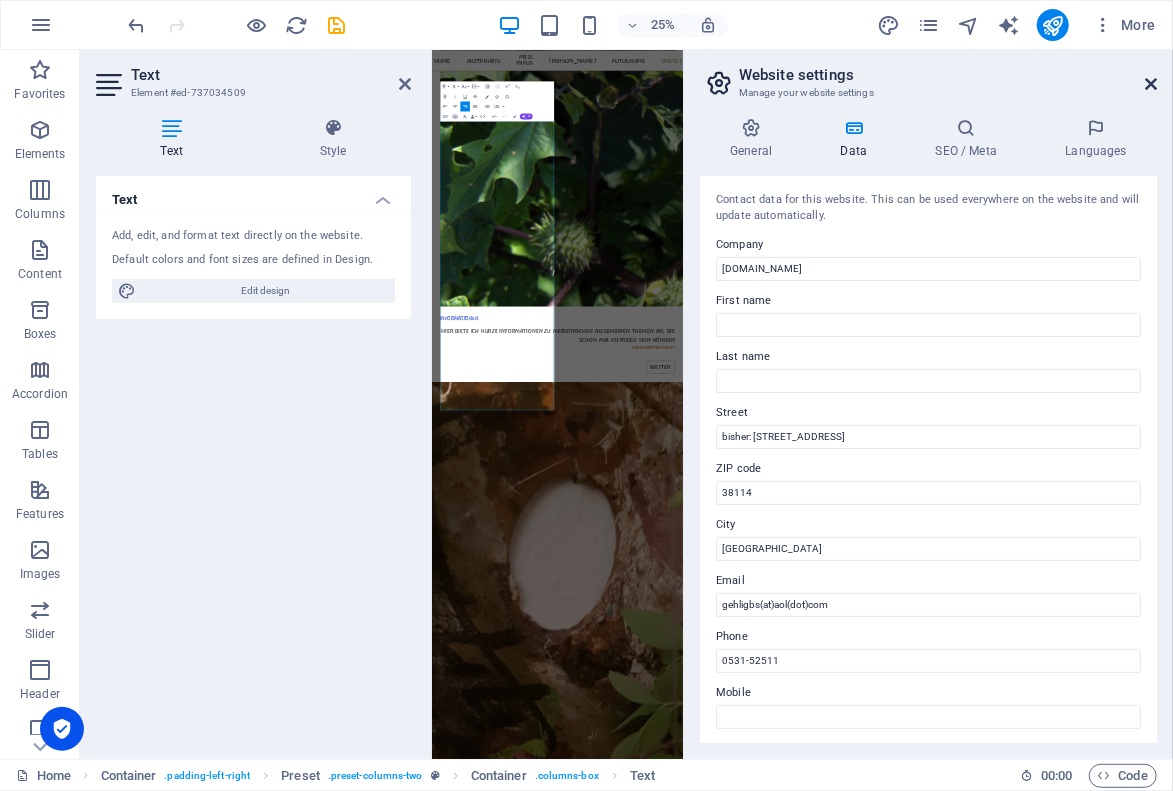 click at bounding box center (1151, 84) 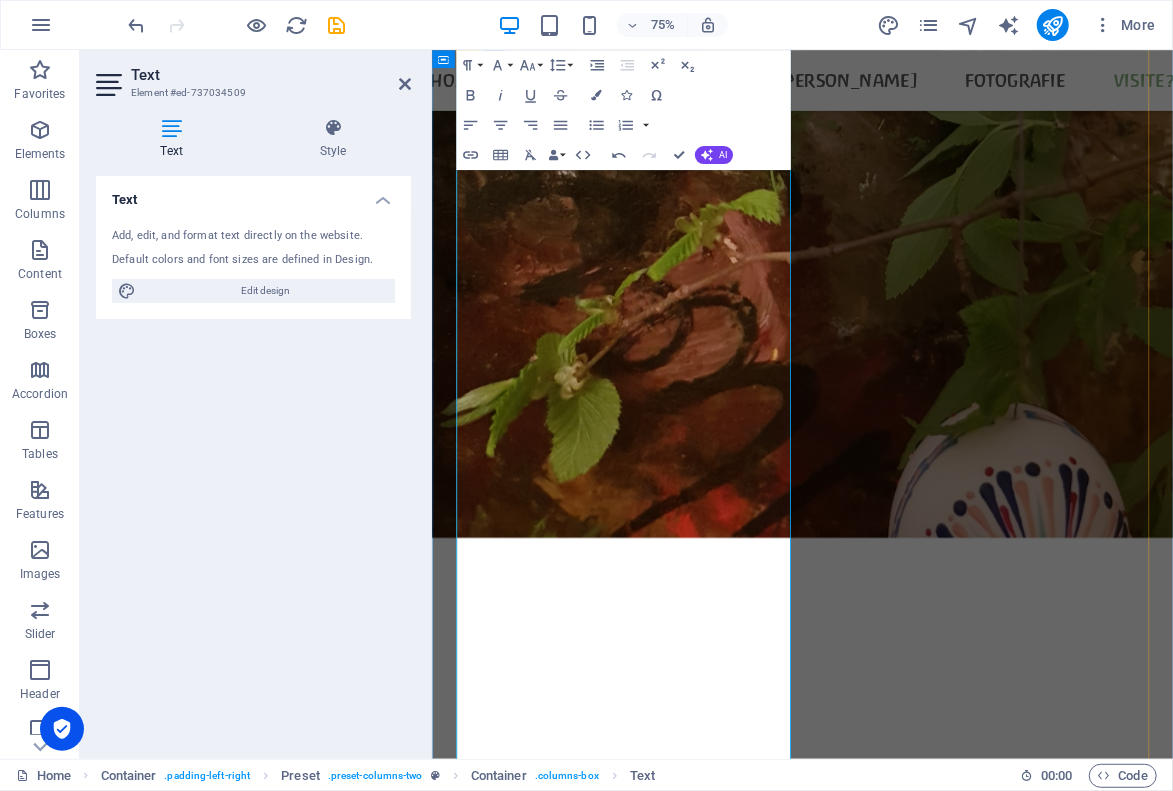 scroll, scrollTop: 9669, scrollLeft: 0, axis: vertical 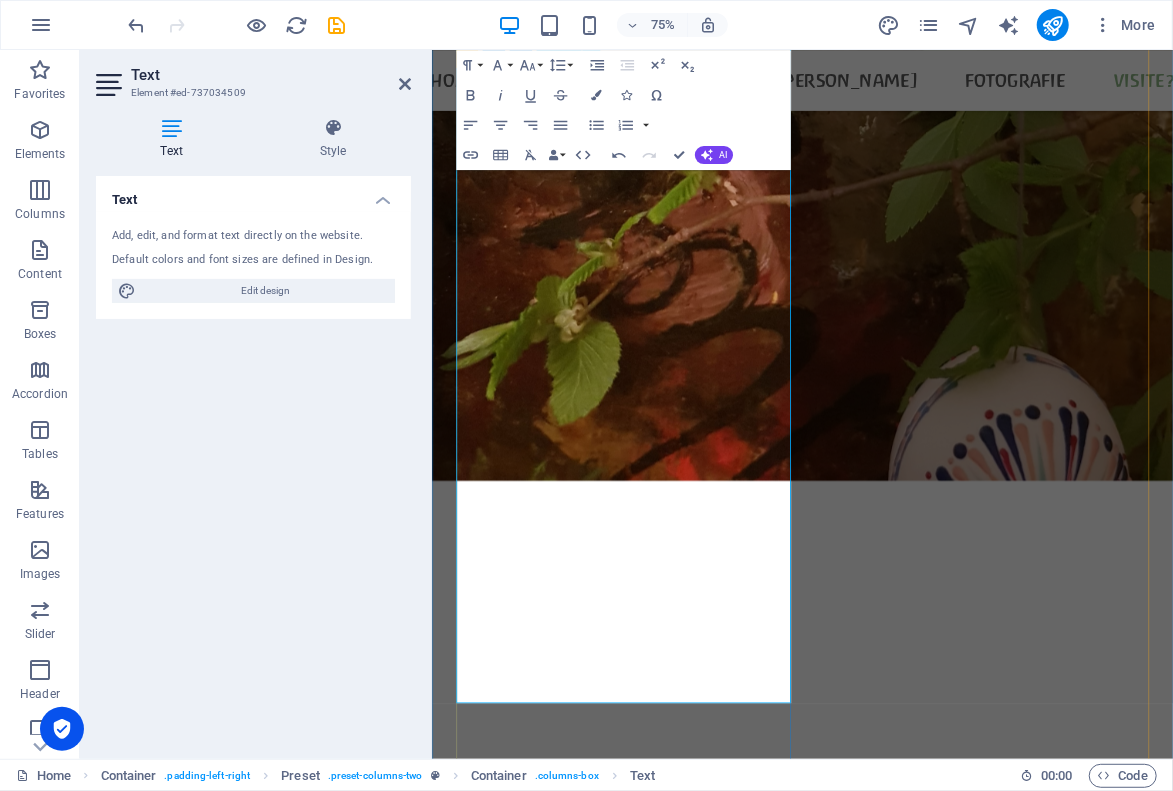 click on "bisher: [STREET_ADDRESS]" at bounding box center [925, 8504] 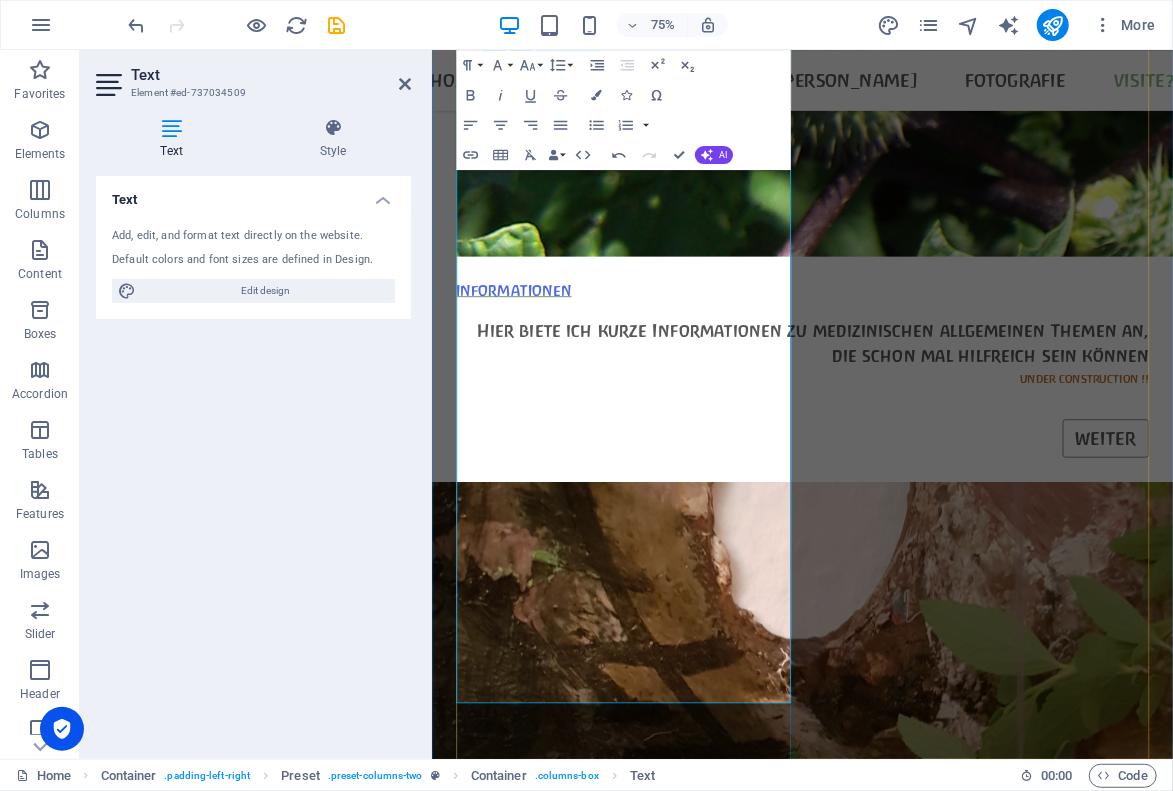scroll, scrollTop: 8920, scrollLeft: 0, axis: vertical 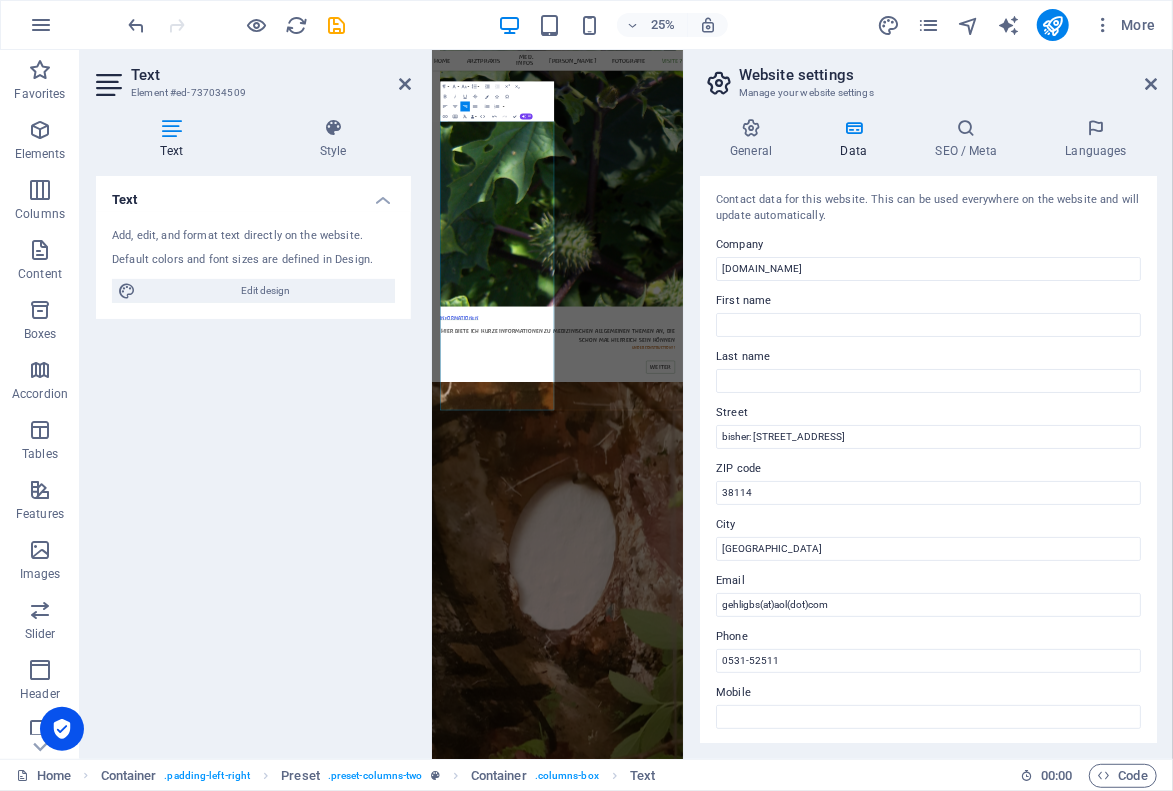 click on "Website settings" at bounding box center [948, 75] 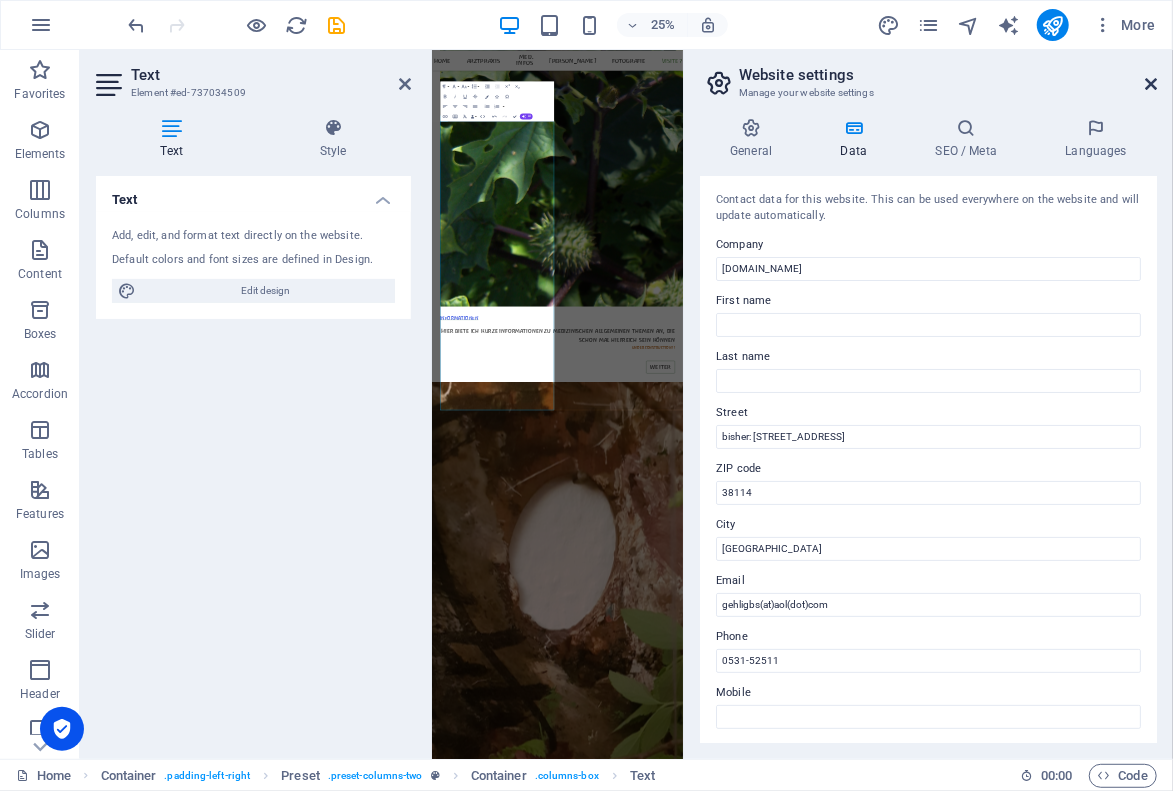 click at bounding box center [1151, 84] 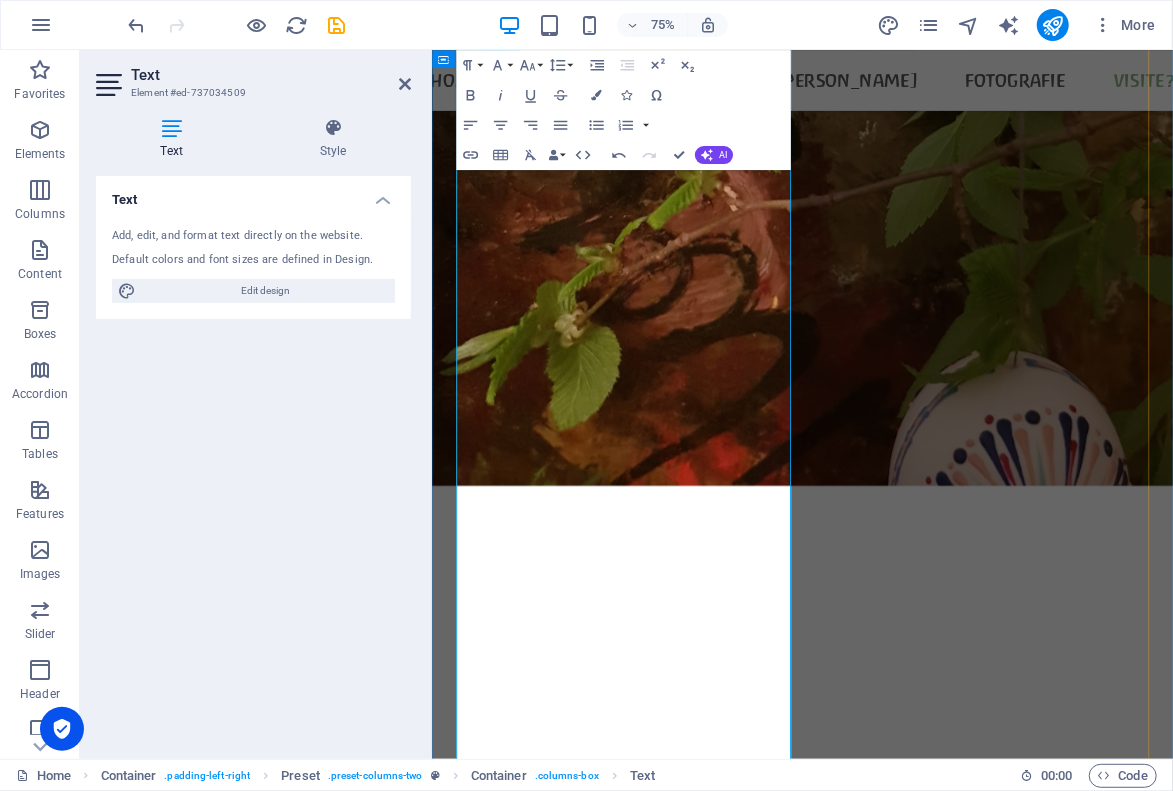 scroll, scrollTop: 9670, scrollLeft: 0, axis: vertical 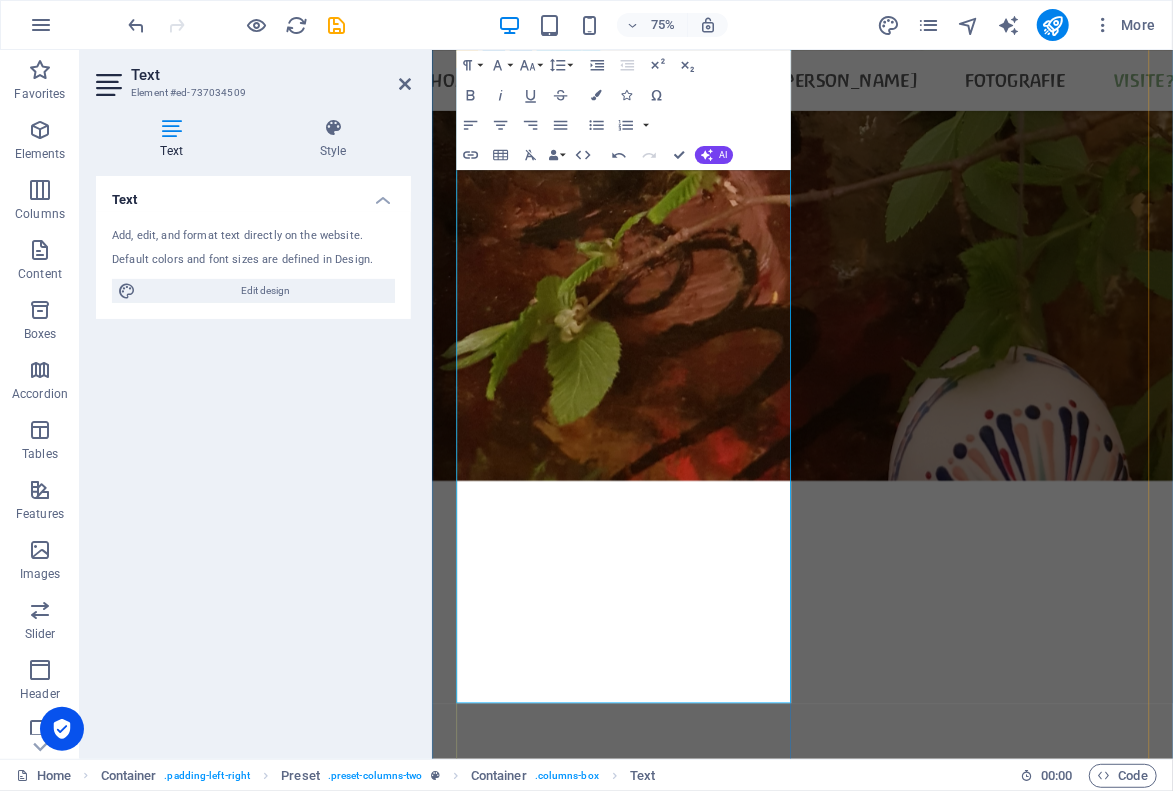 click on "Telefon:  [PHONE_NUMBER]" at bounding box center (925, 8569) 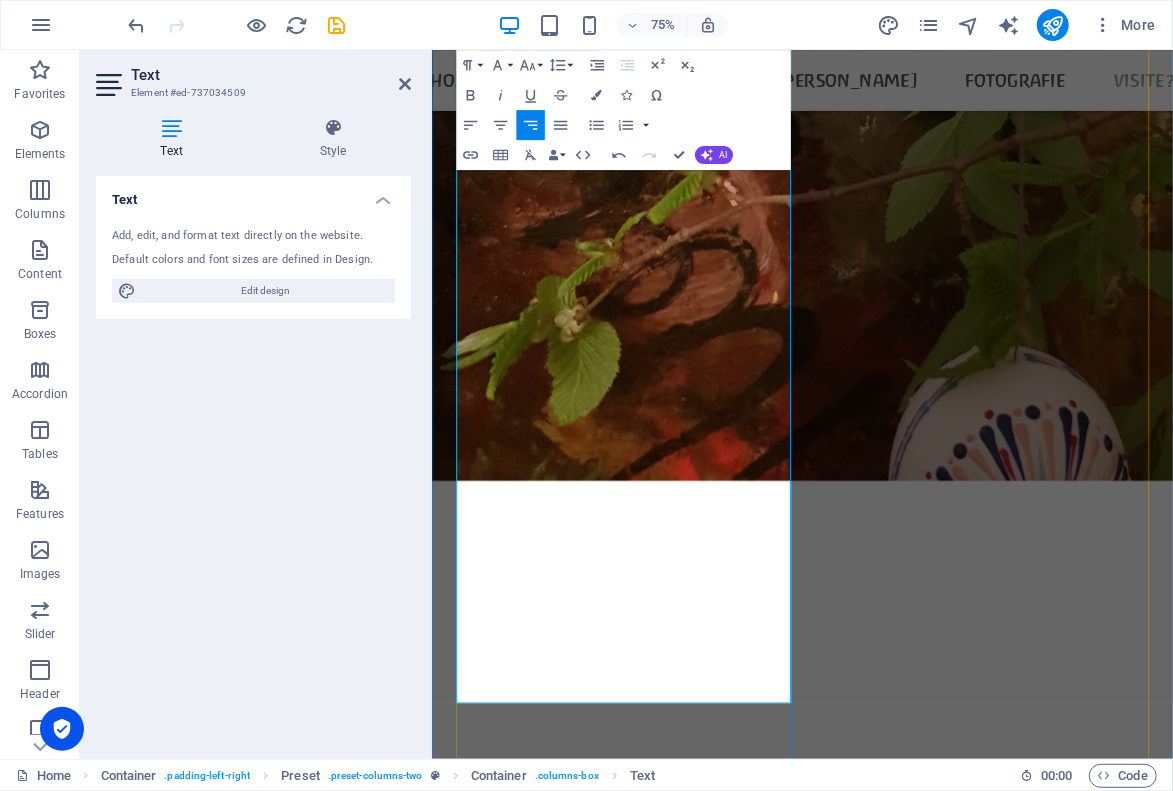 drag, startPoint x: 616, startPoint y: 695, endPoint x: 700, endPoint y: 659, distance: 91.389275 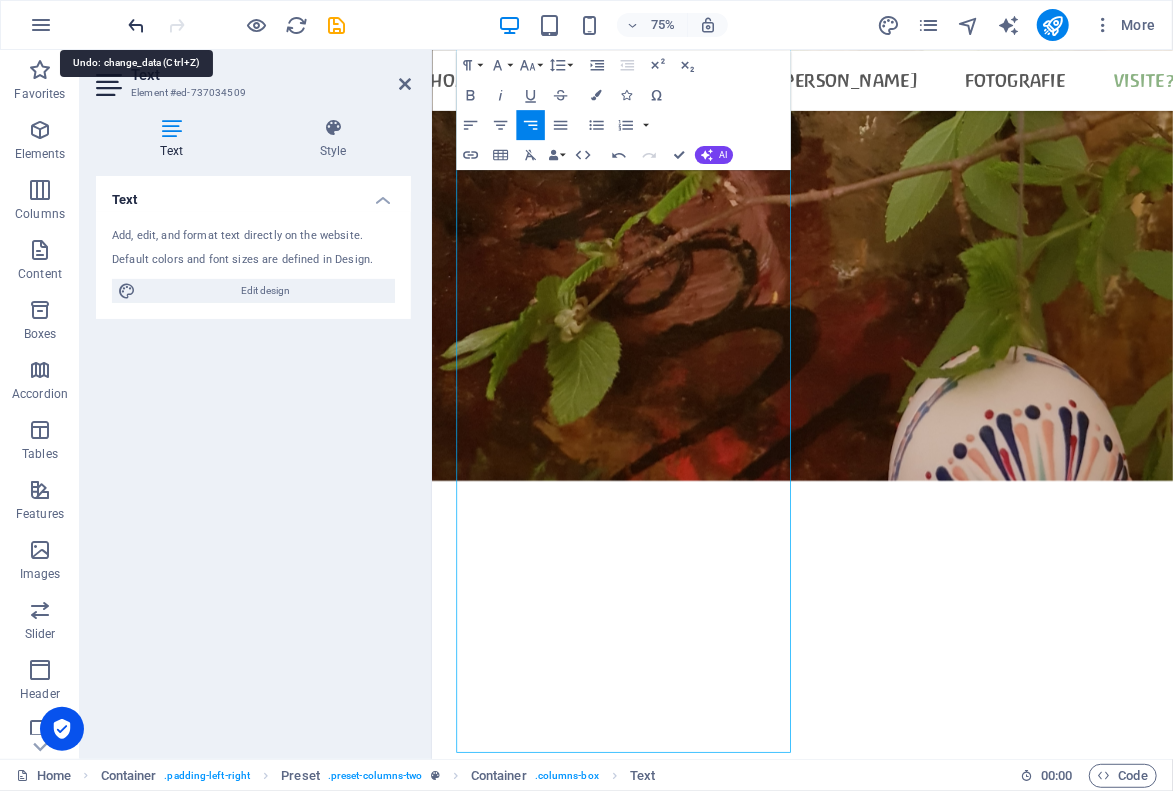 click at bounding box center (137, 25) 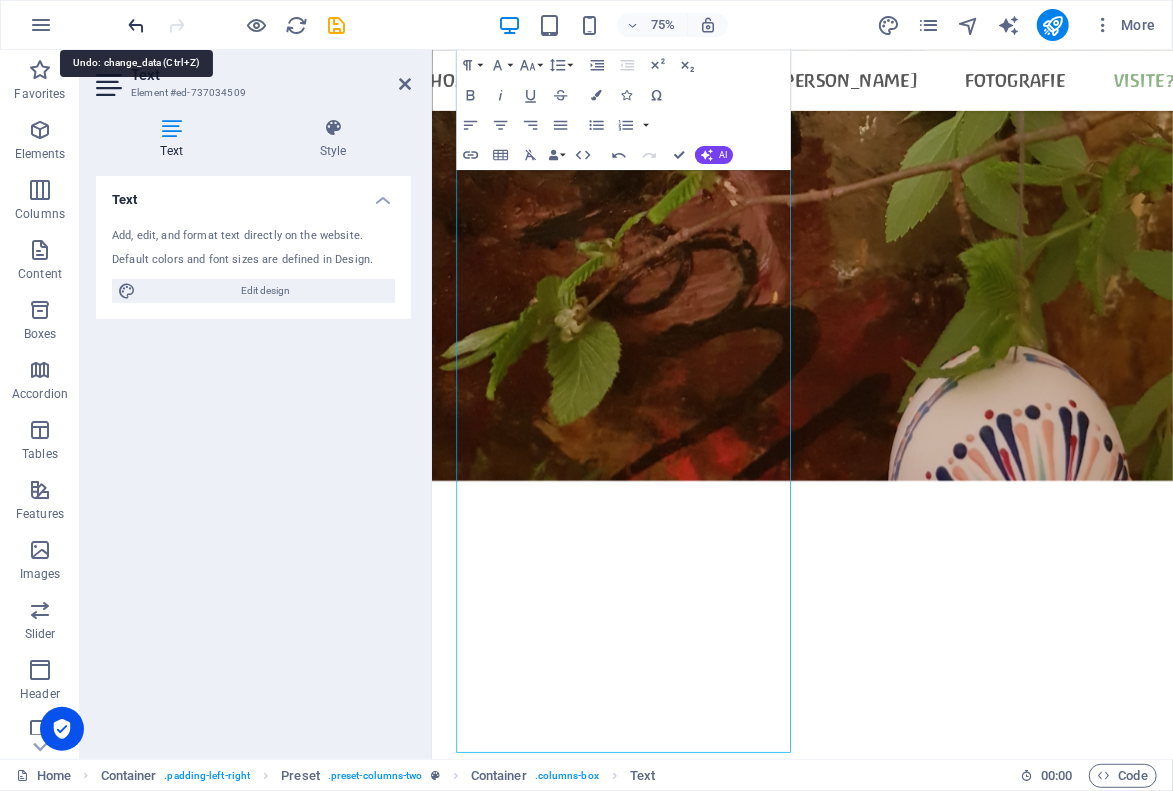 click at bounding box center (137, 25) 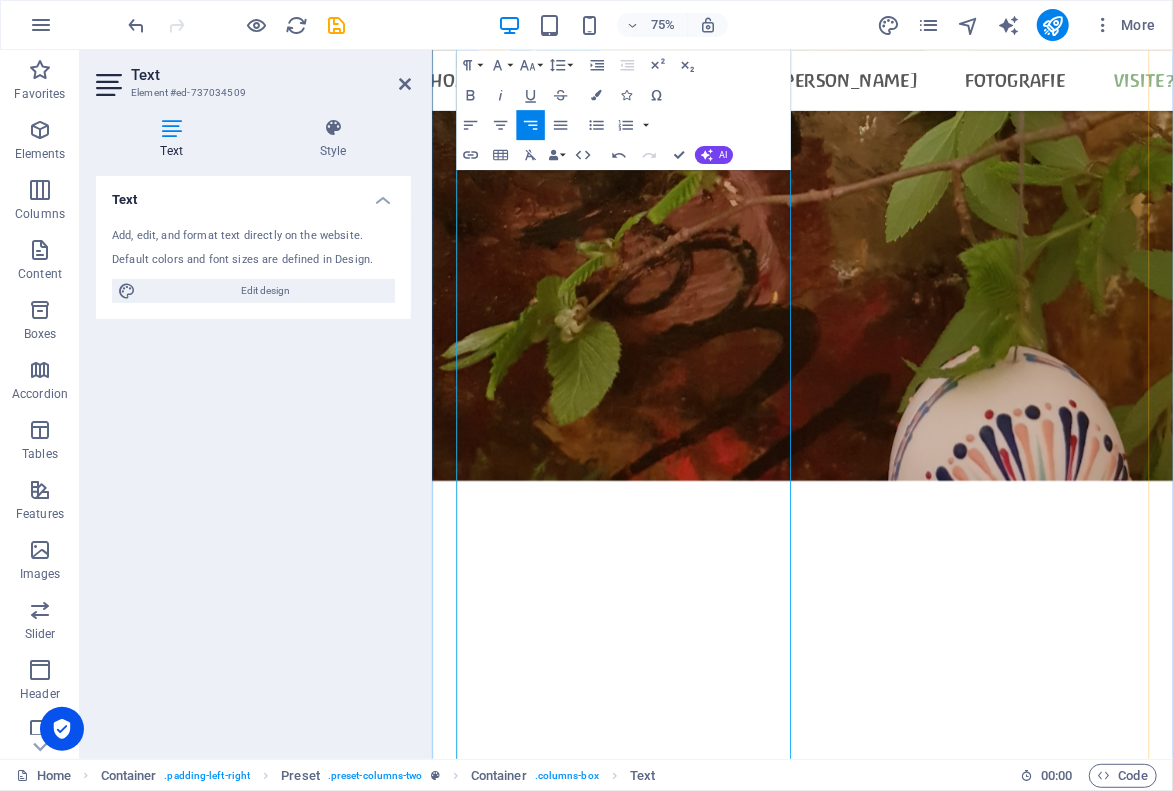 drag, startPoint x: 624, startPoint y: 706, endPoint x: 794, endPoint y: 706, distance: 170 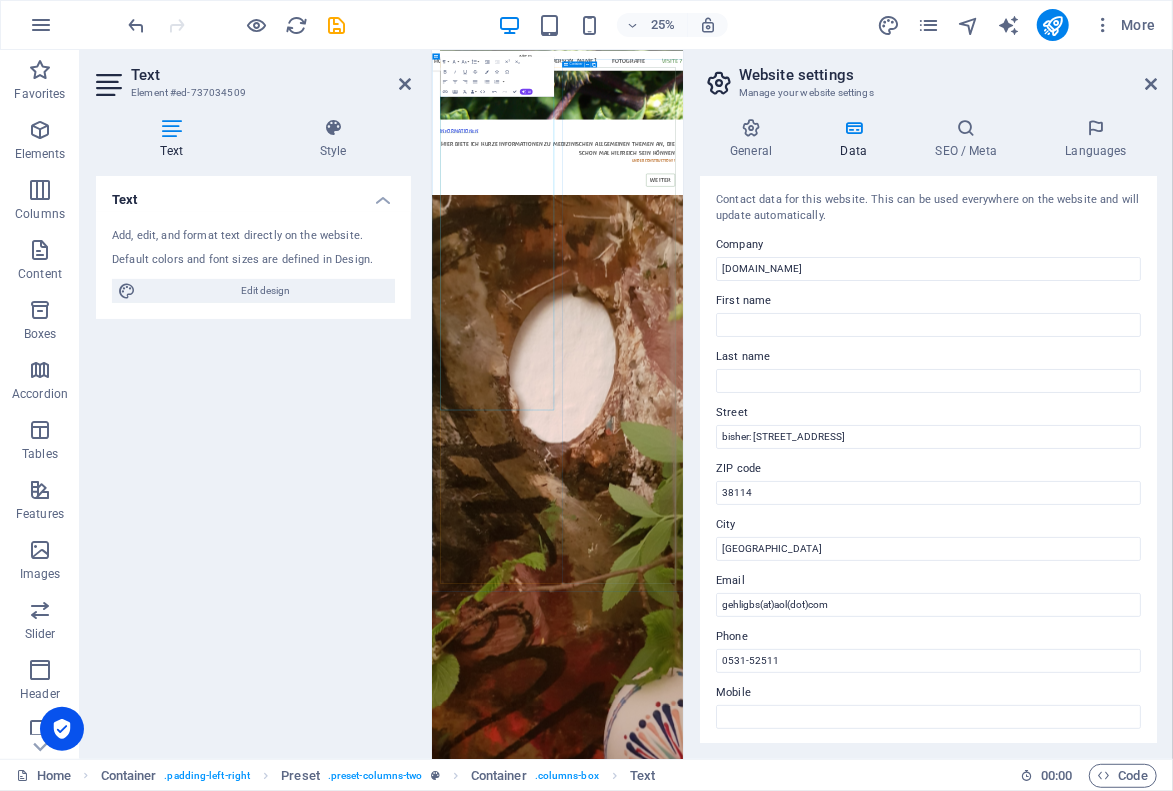 scroll, scrollTop: 9019, scrollLeft: 0, axis: vertical 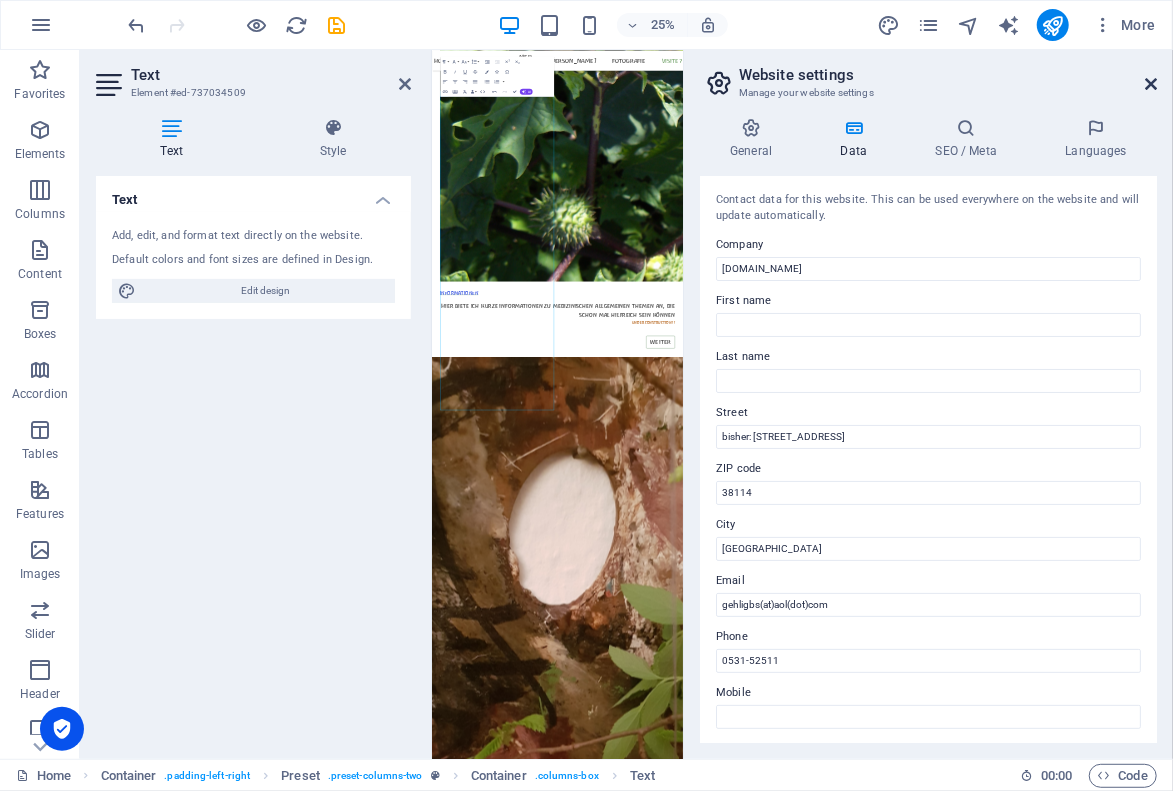 drag, startPoint x: 1152, startPoint y: 77, endPoint x: 957, endPoint y: 46, distance: 197.44873 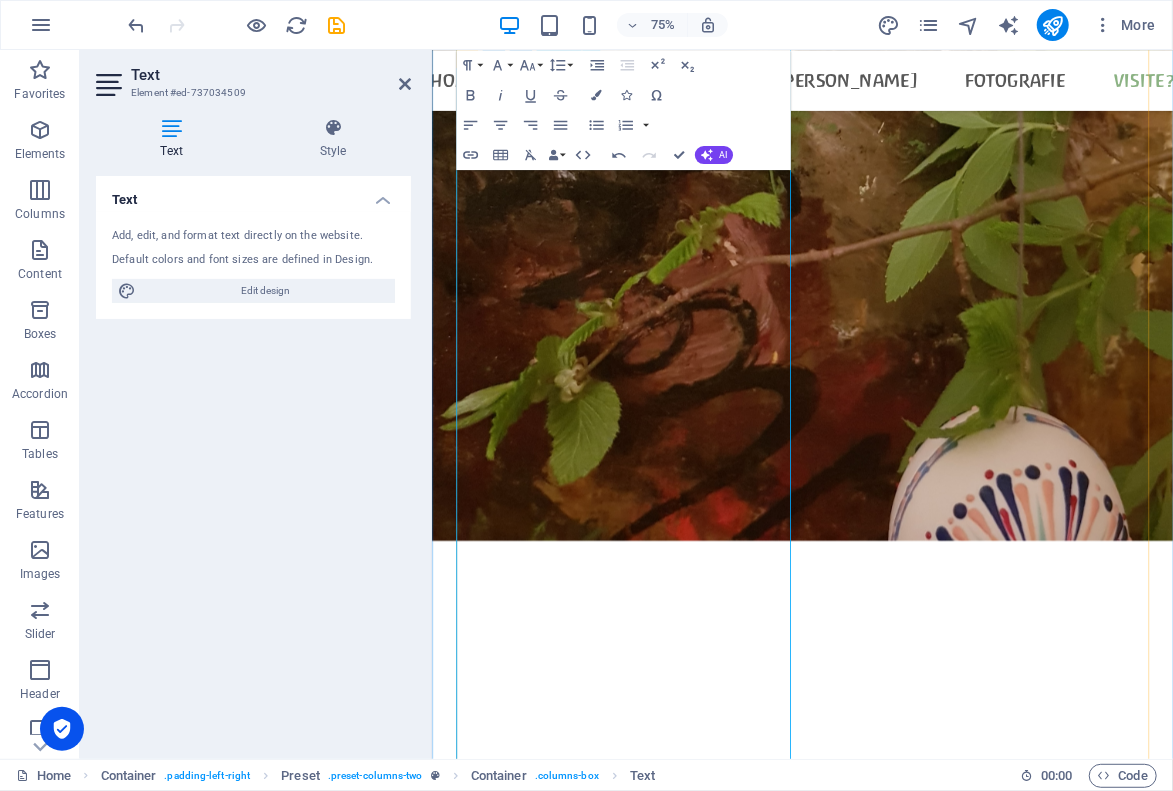 scroll, scrollTop: 9658, scrollLeft: 0, axis: vertical 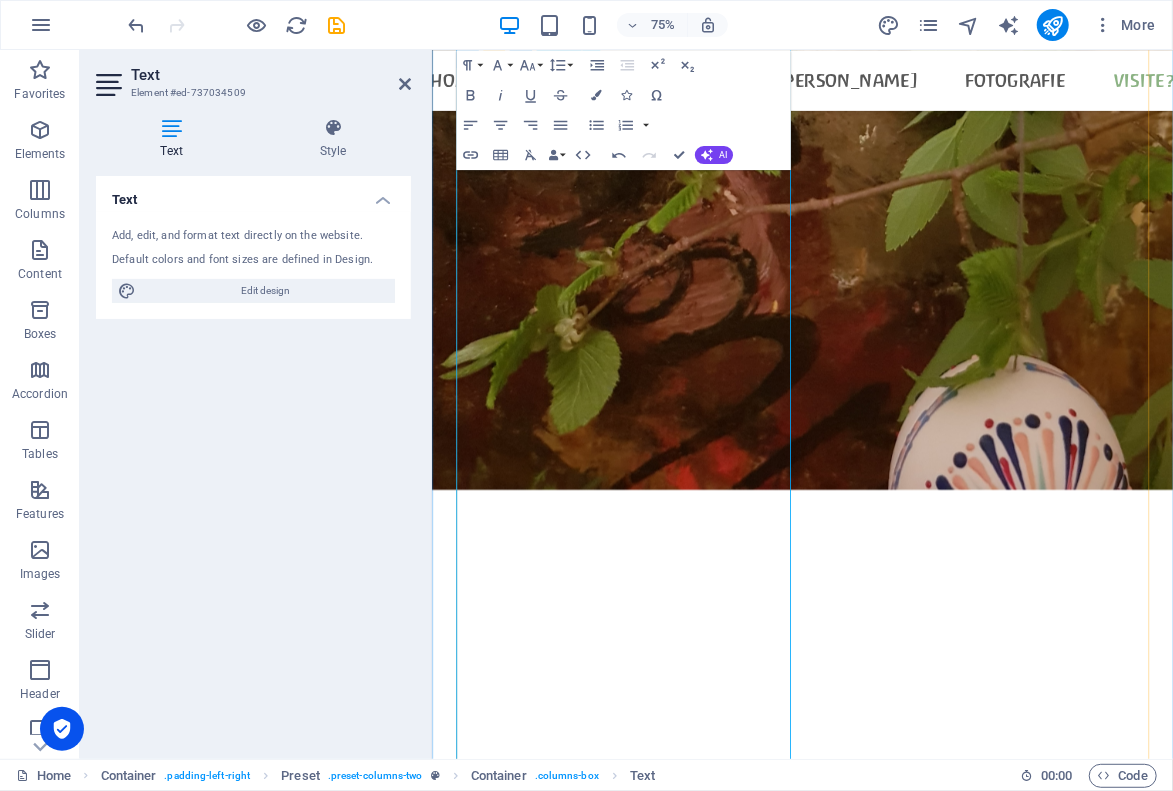 click on "bisher: [STREET_ADDRESS]" at bounding box center (925, 8581) 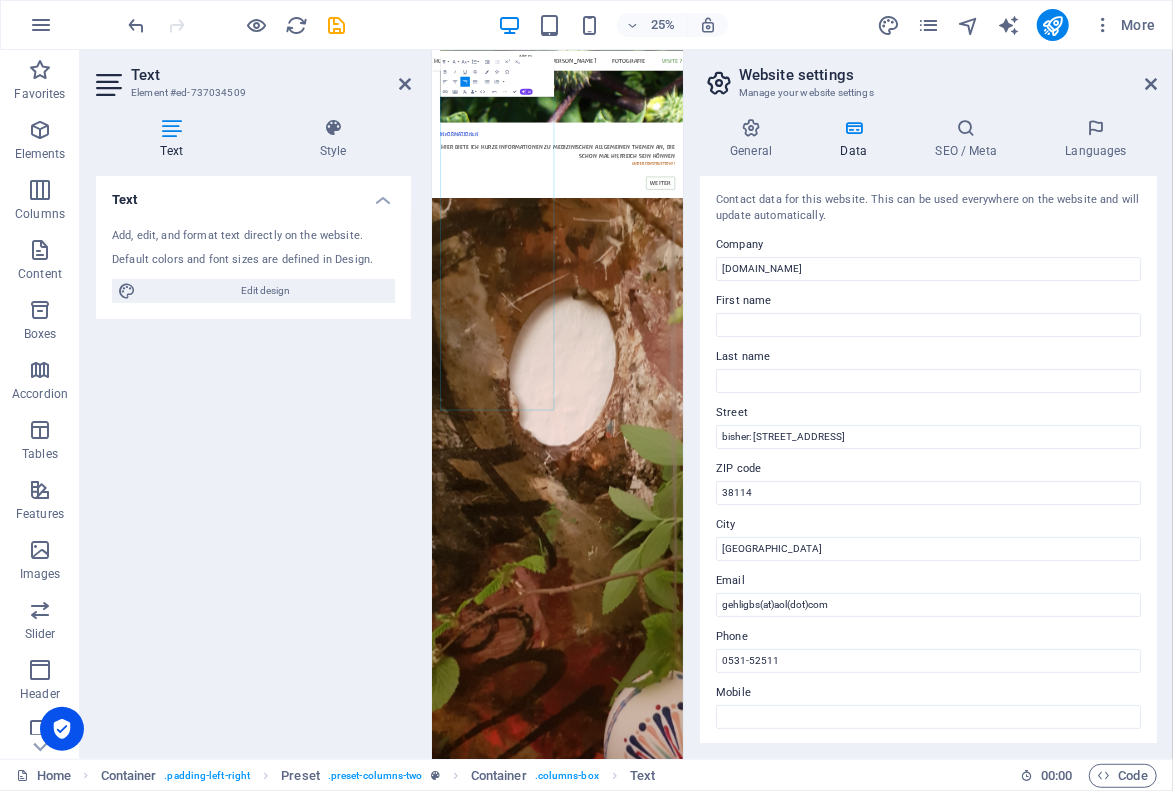scroll, scrollTop: 9019, scrollLeft: 0, axis: vertical 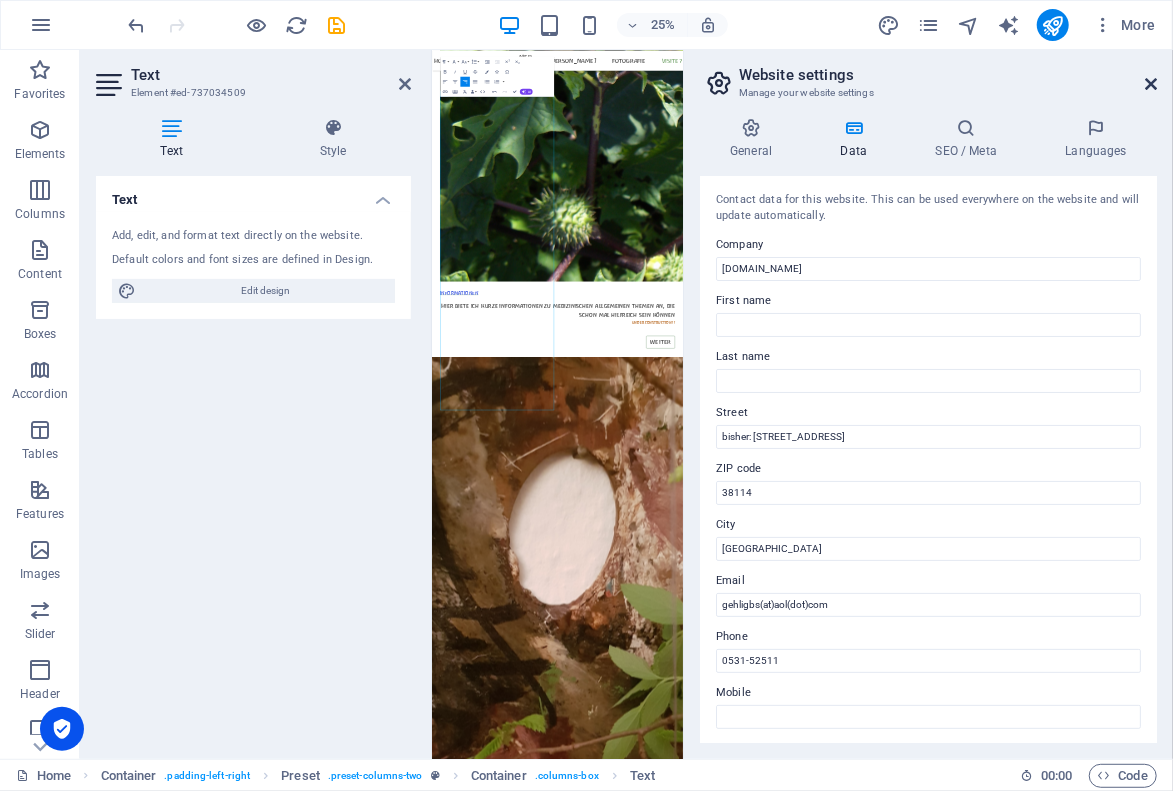 click at bounding box center (1151, 84) 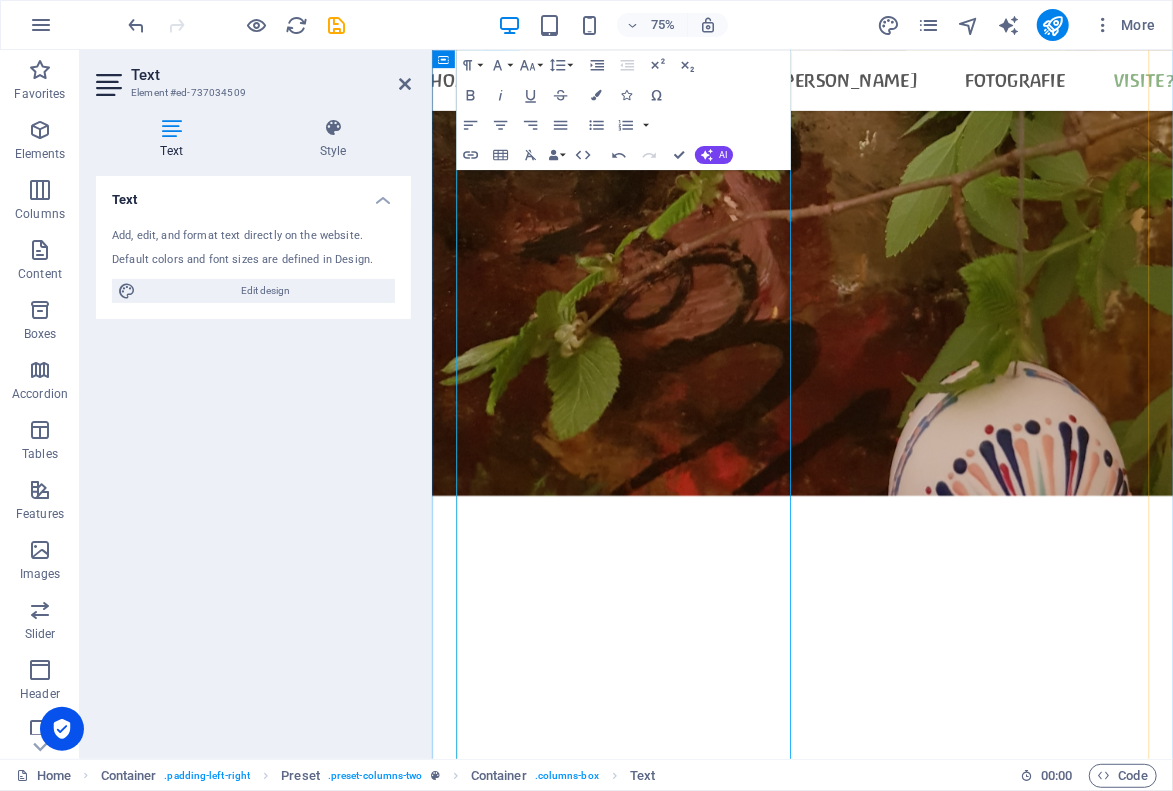 scroll, scrollTop: 9658, scrollLeft: 0, axis: vertical 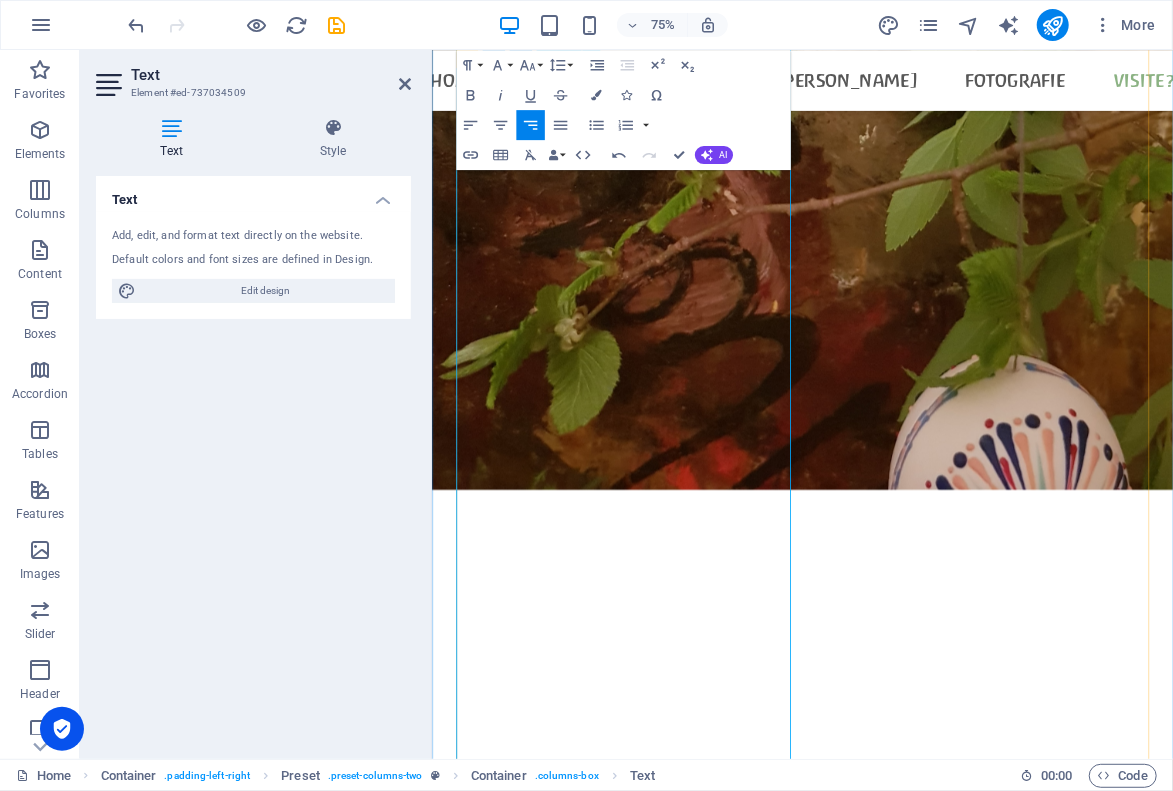 drag, startPoint x: 557, startPoint y: 737, endPoint x: 546, endPoint y: 756, distance: 21.954498 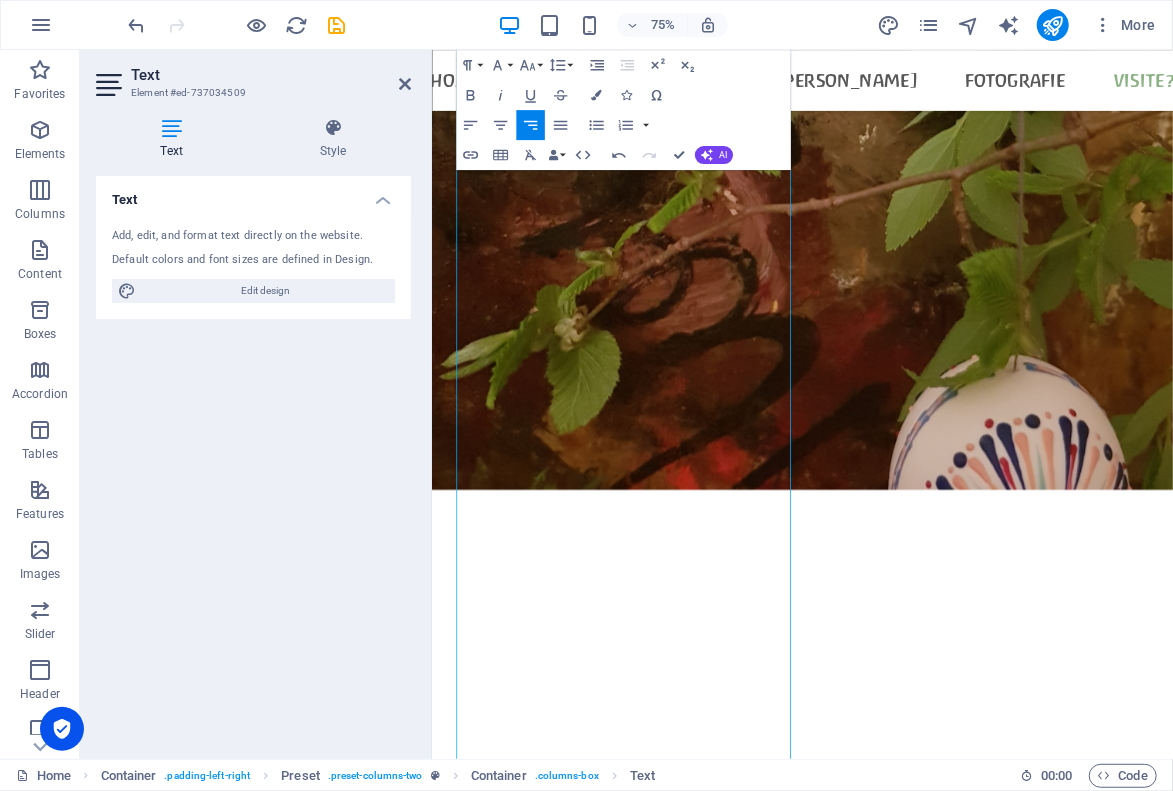 type 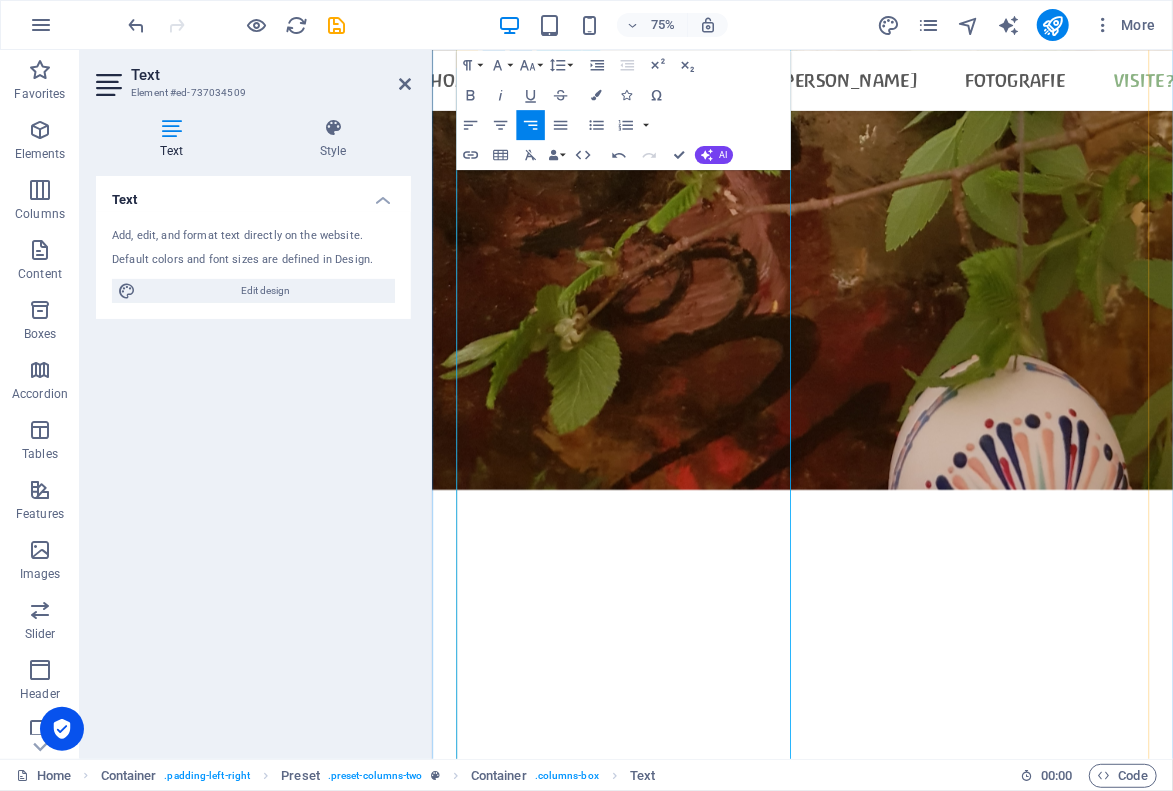 click at bounding box center (925, 8581) 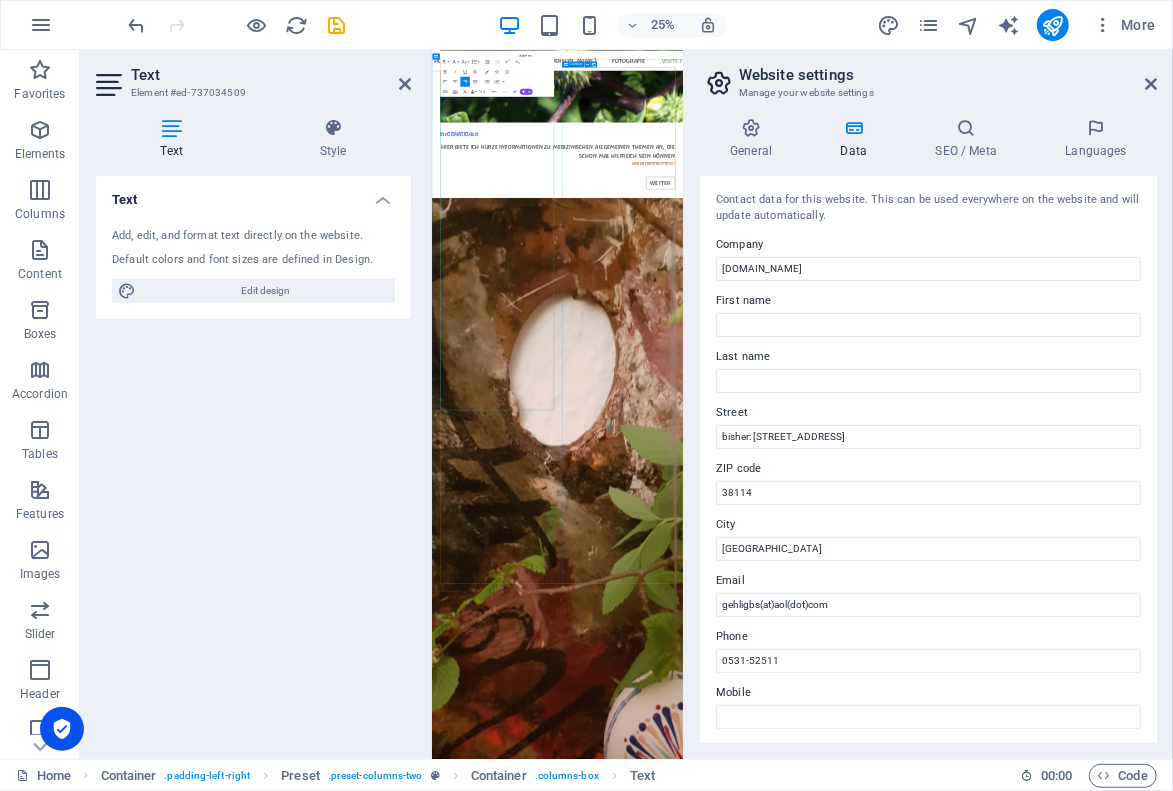 scroll, scrollTop: 9019, scrollLeft: 0, axis: vertical 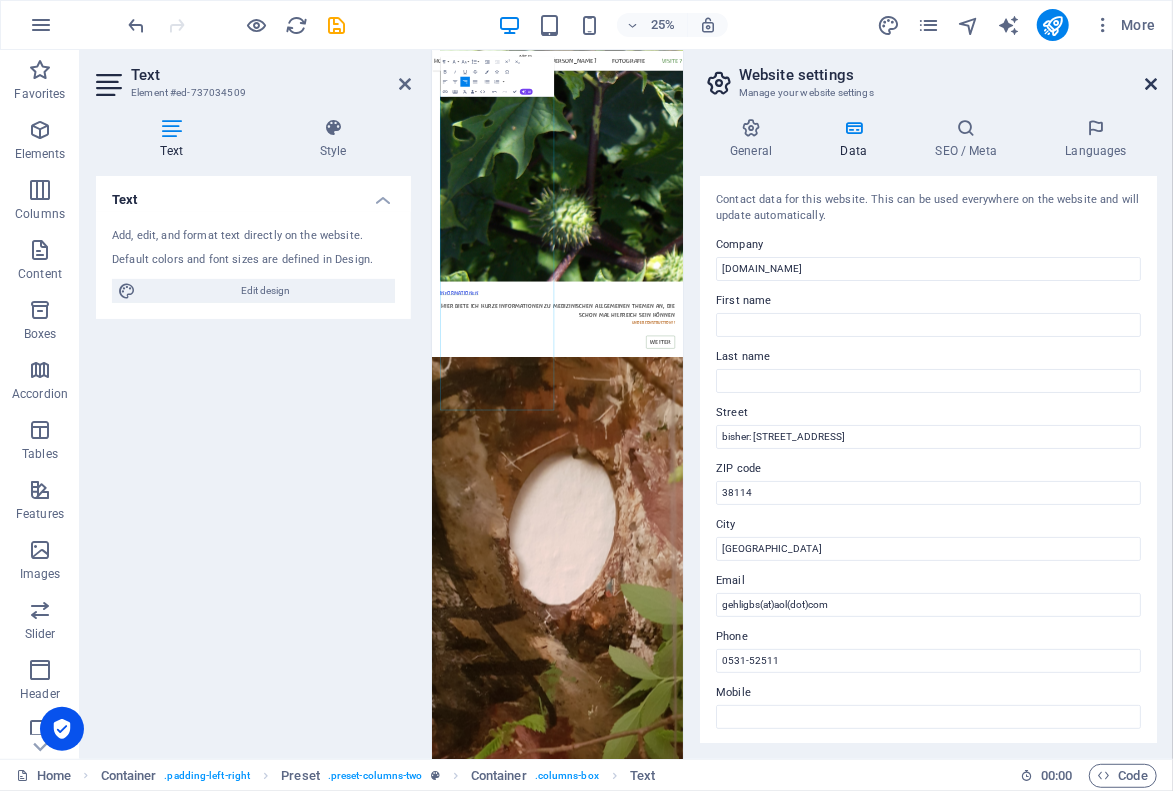 click at bounding box center (1151, 84) 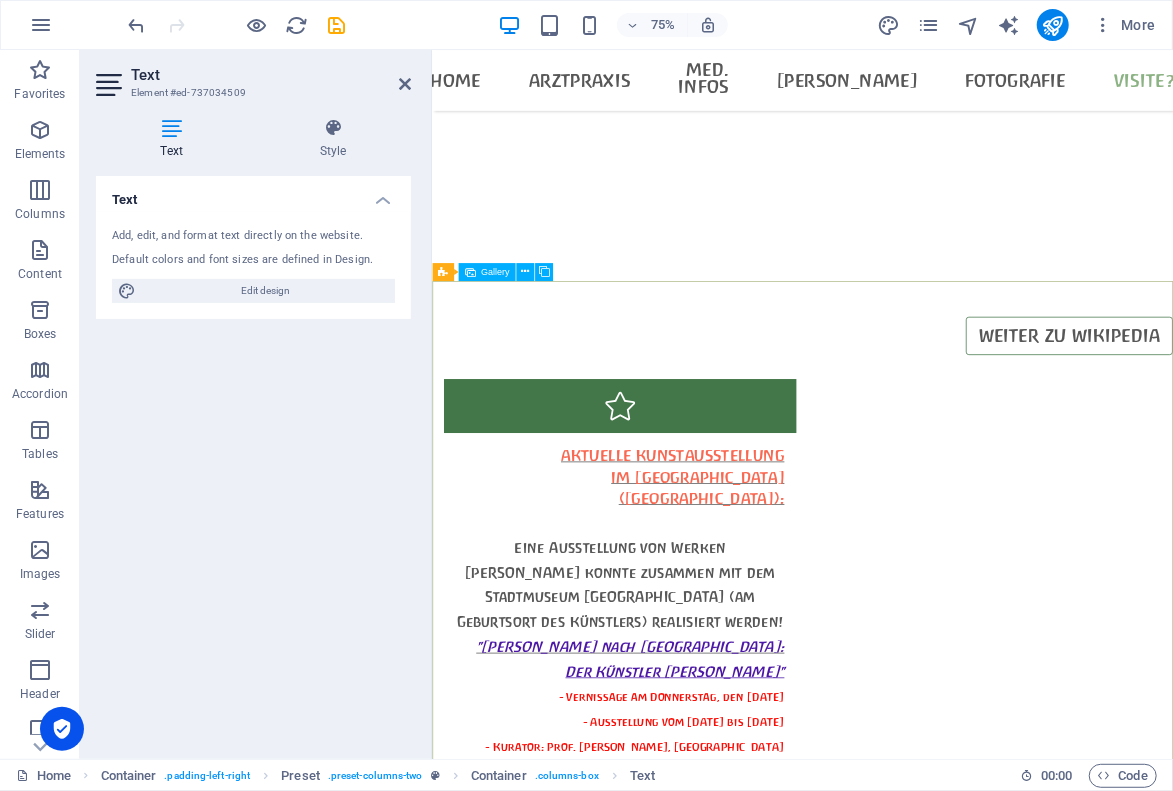 scroll, scrollTop: 11112, scrollLeft: 0, axis: vertical 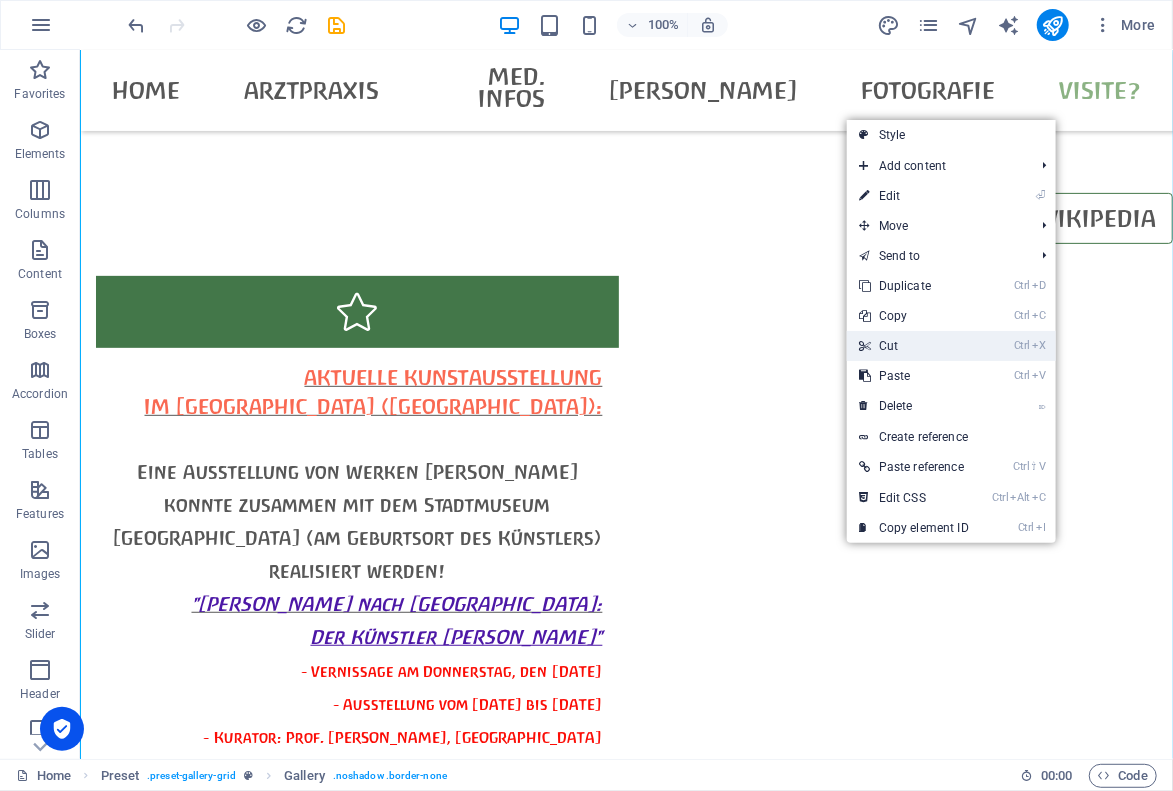 click on "Ctrl X  Cut" at bounding box center (914, 346) 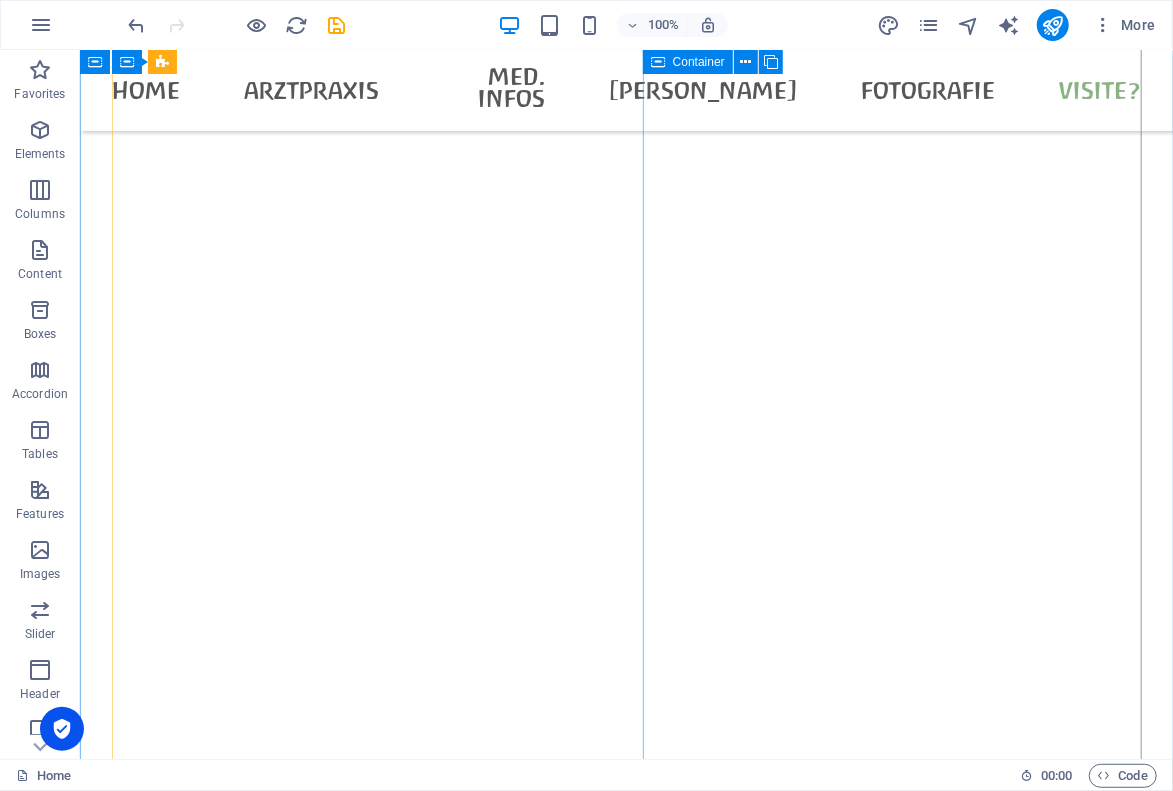 scroll, scrollTop: 10260, scrollLeft: 0, axis: vertical 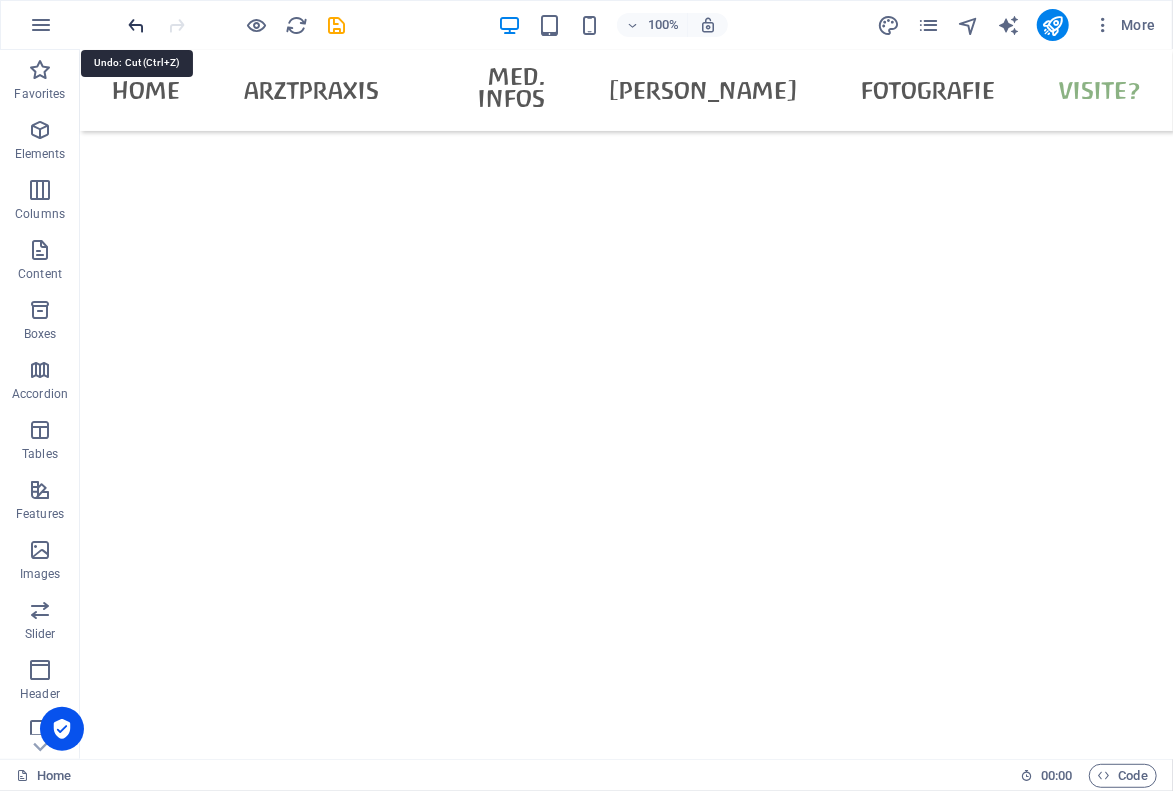 click at bounding box center [137, 25] 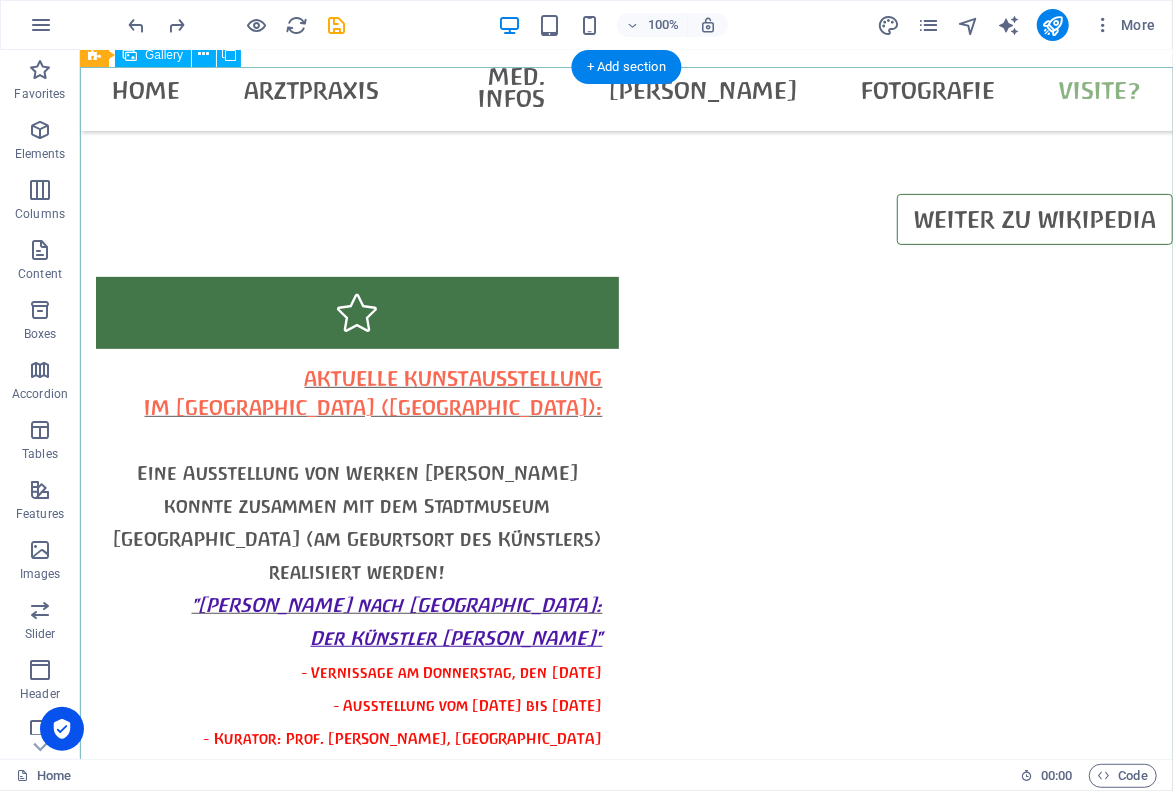 scroll, scrollTop: 10847, scrollLeft: 0, axis: vertical 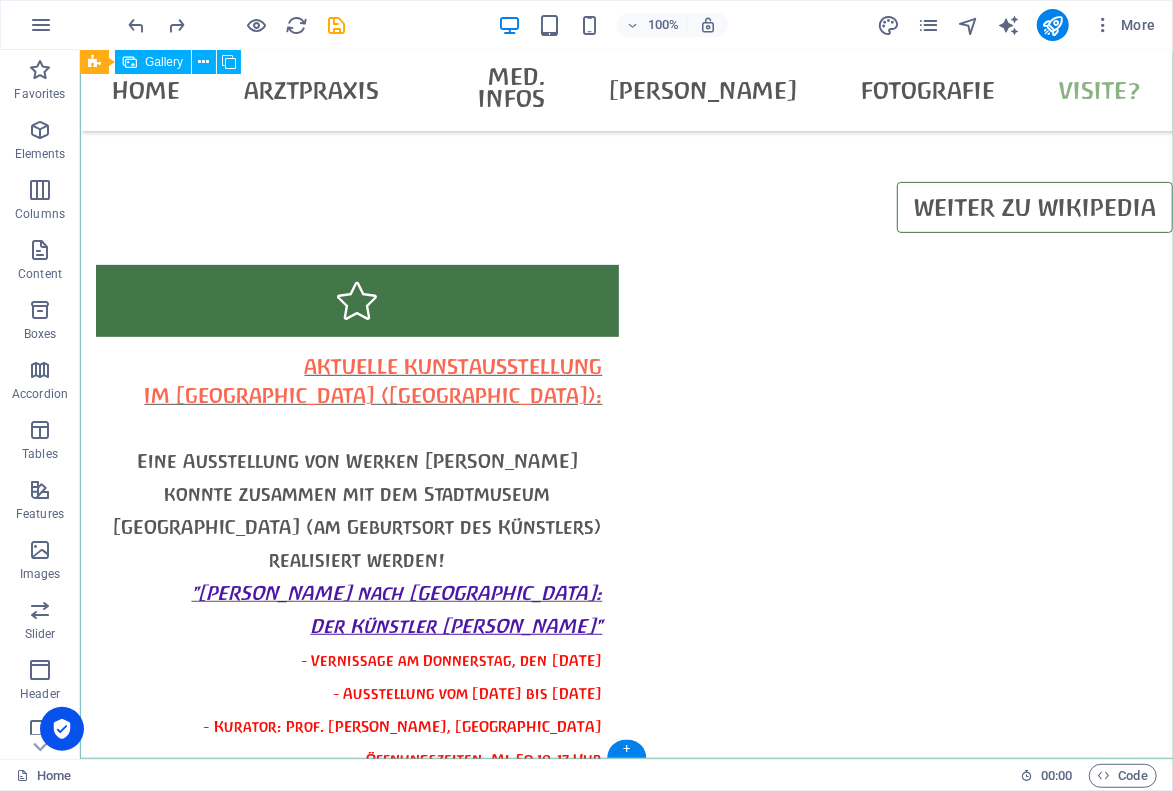 click at bounding box center (762, 8401) 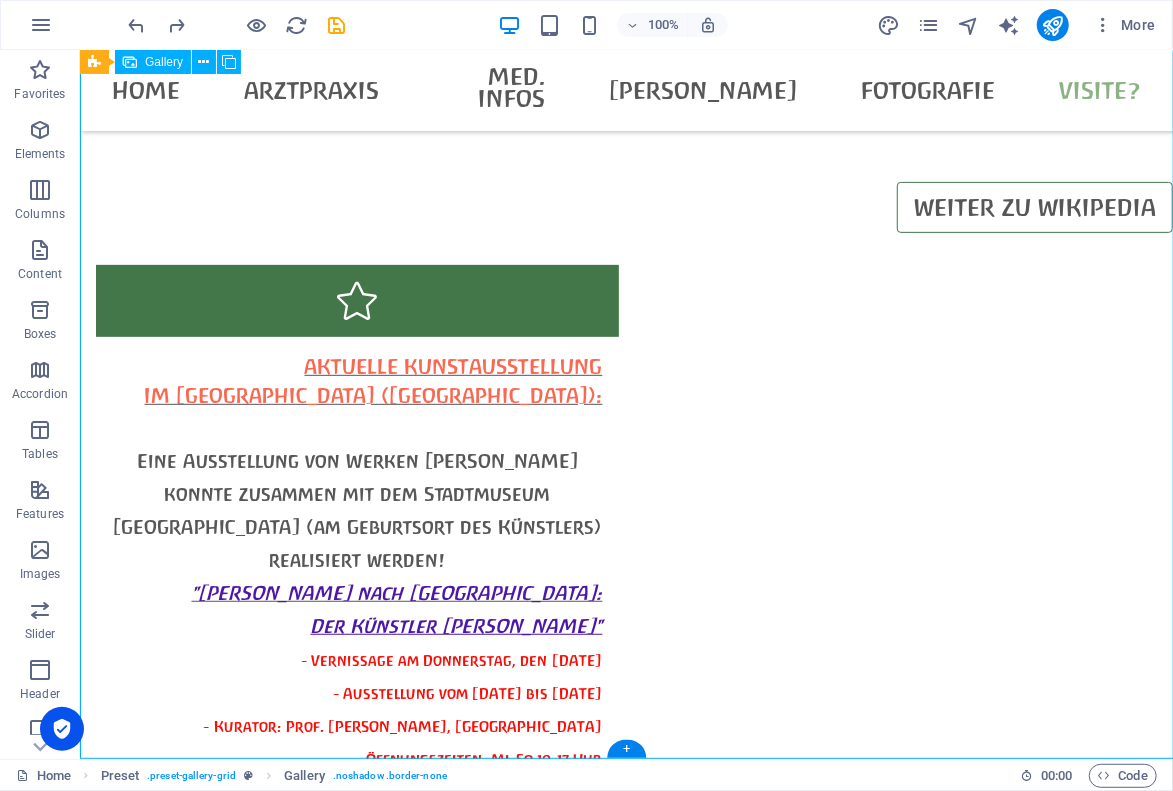 click at bounding box center (762, 8401) 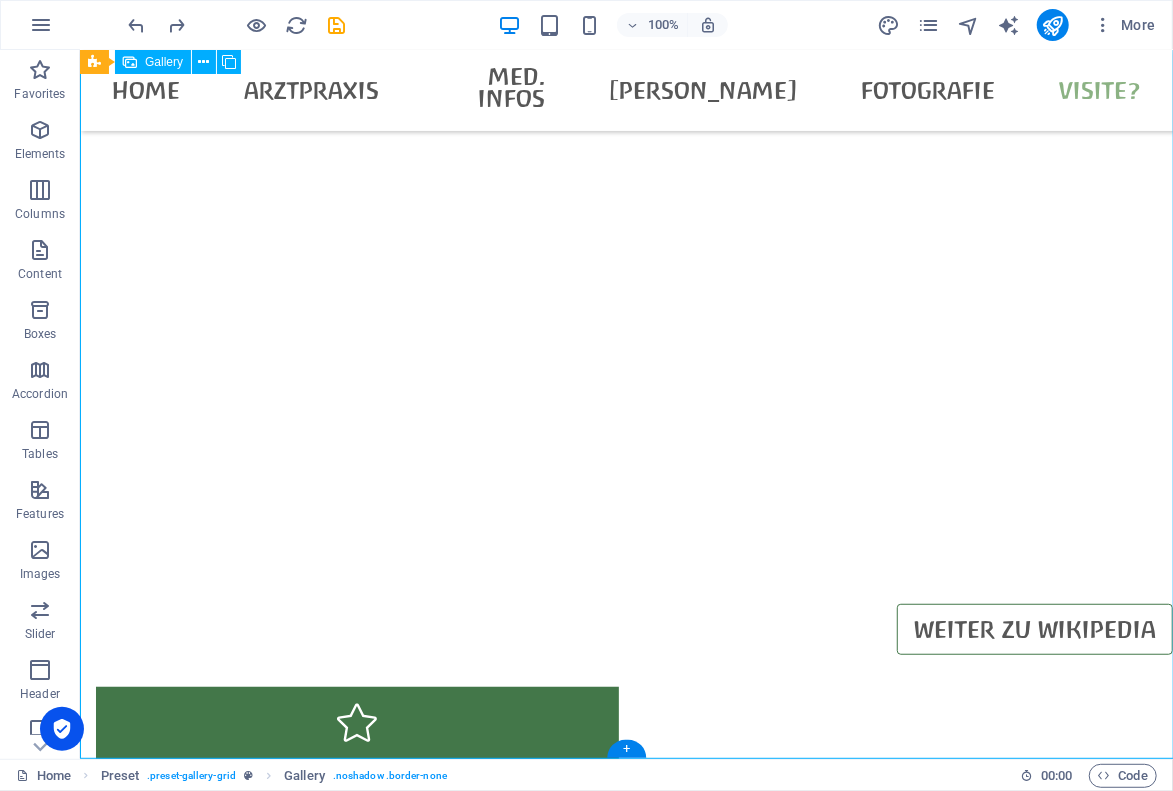 scroll, scrollTop: 11112, scrollLeft: 0, axis: vertical 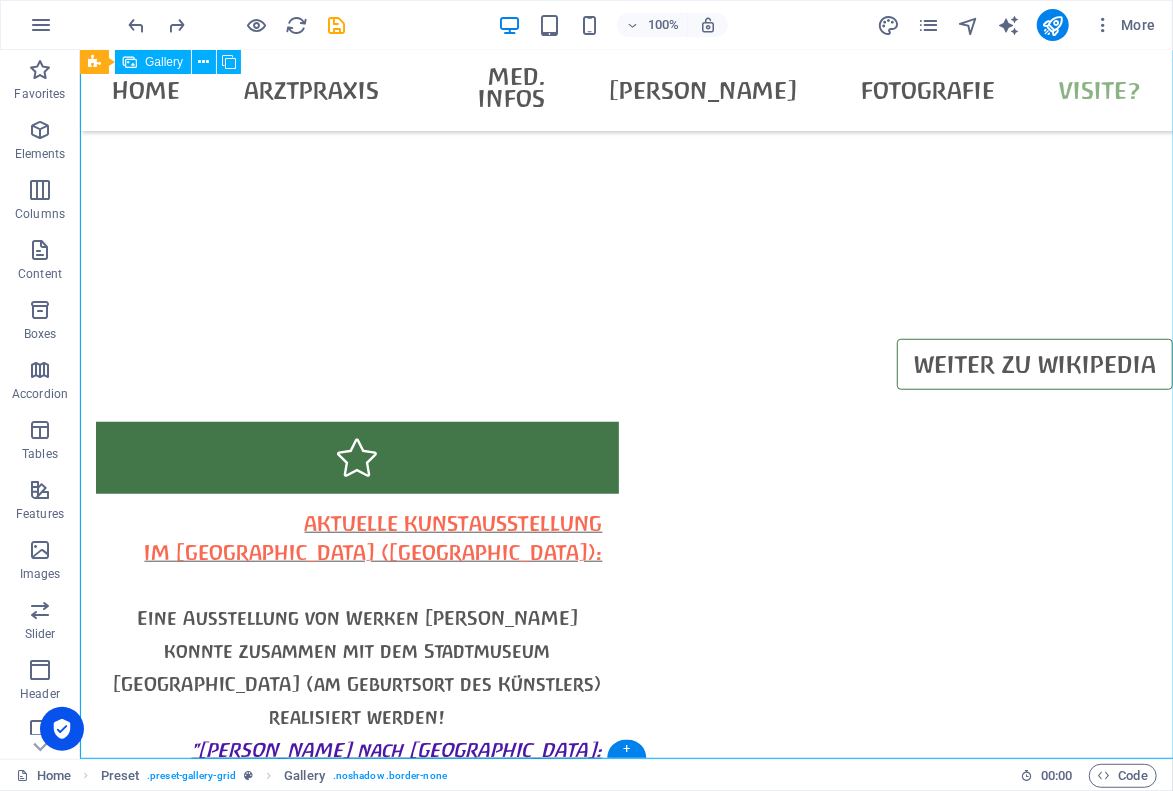 select on "2" 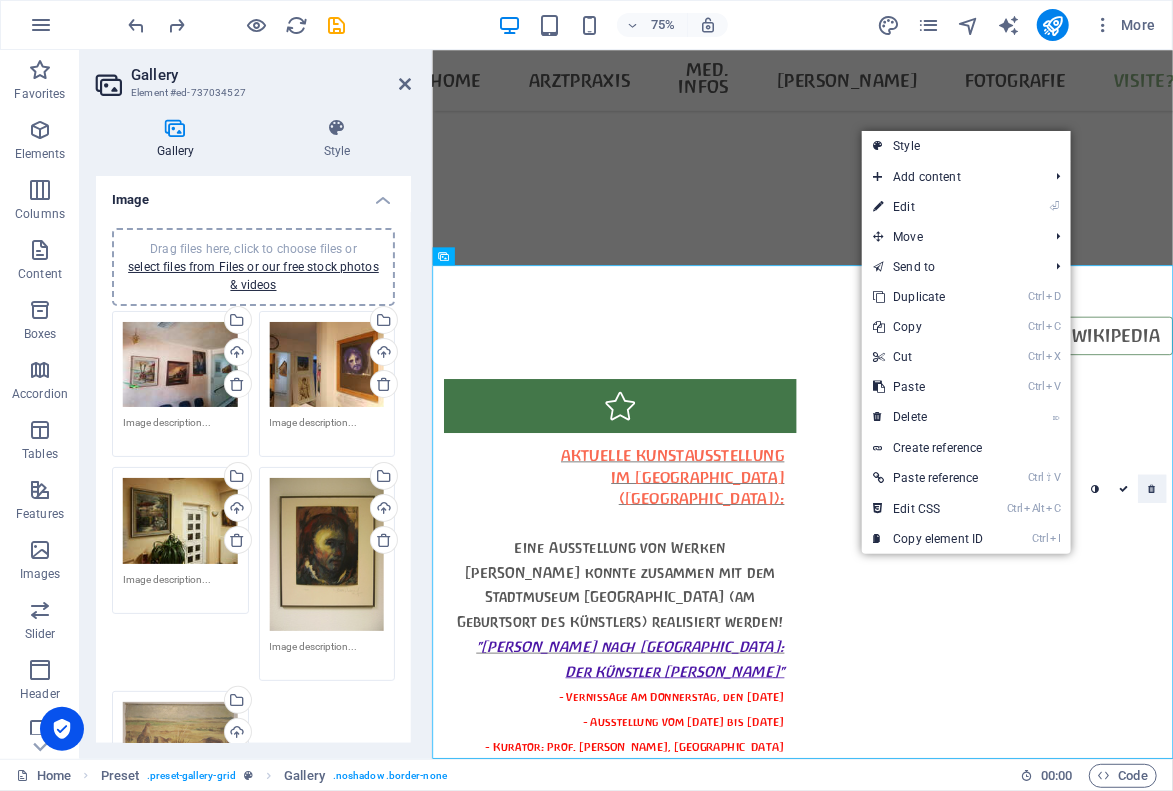 click at bounding box center [1151, 488] 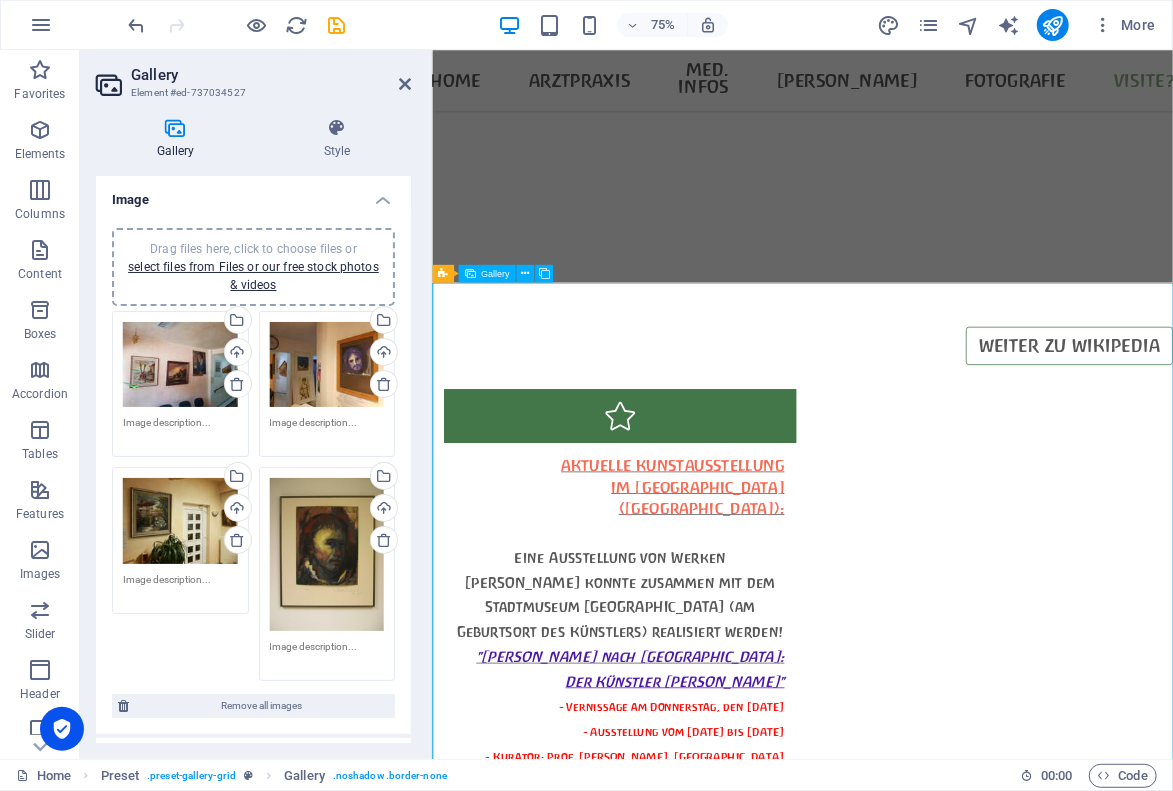 scroll, scrollTop: 11112, scrollLeft: 0, axis: vertical 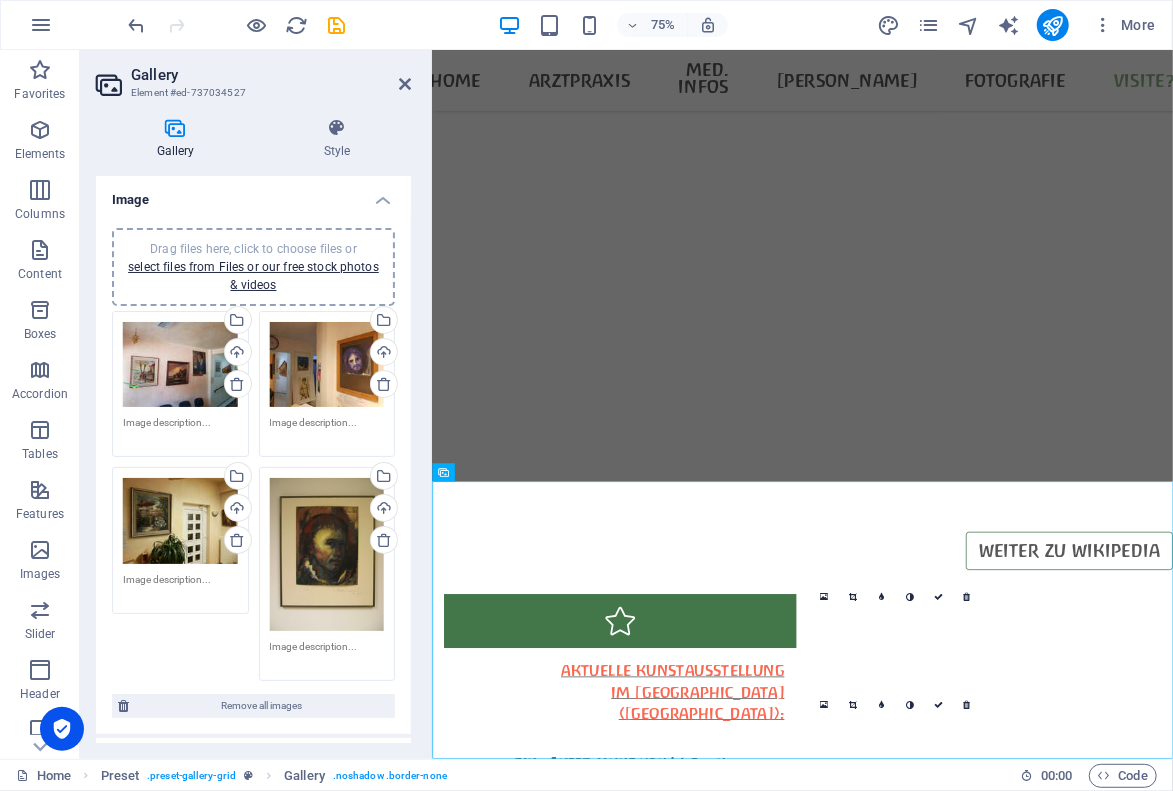 drag, startPoint x: 1042, startPoint y: 799, endPoint x: 1089, endPoint y: 948, distance: 156.237 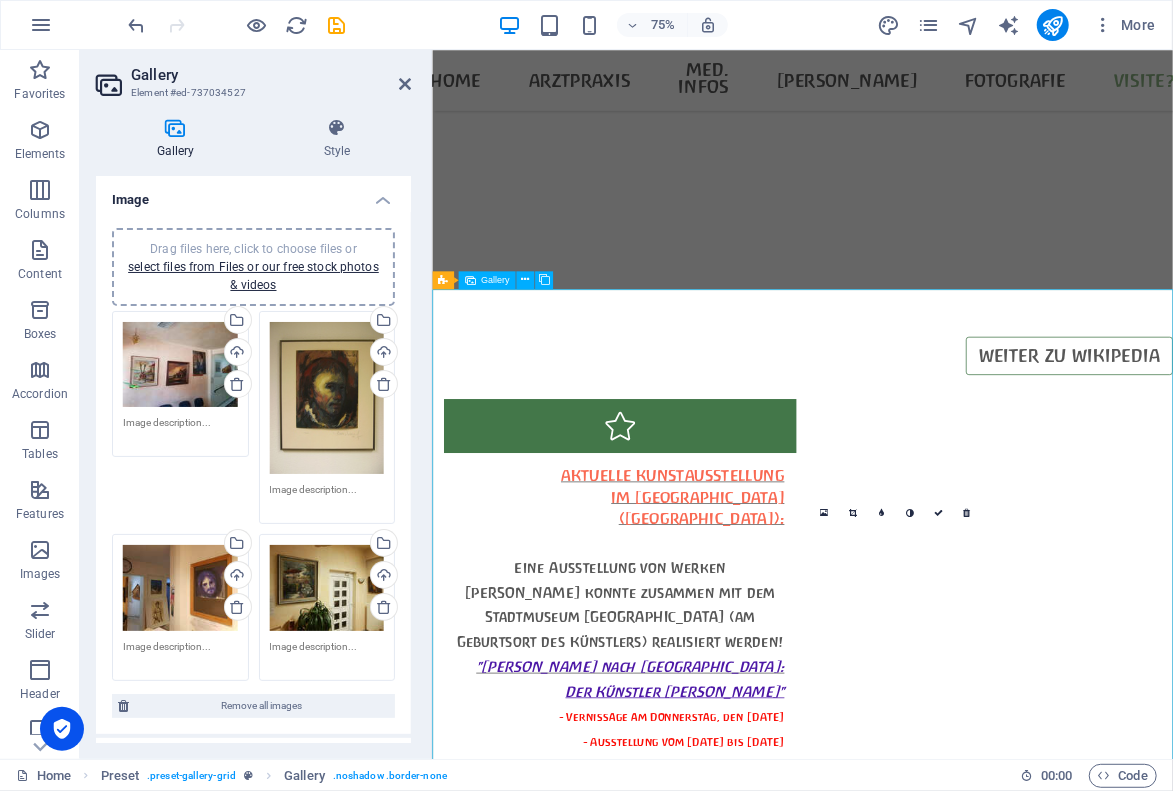scroll, scrollTop: 11112, scrollLeft: 0, axis: vertical 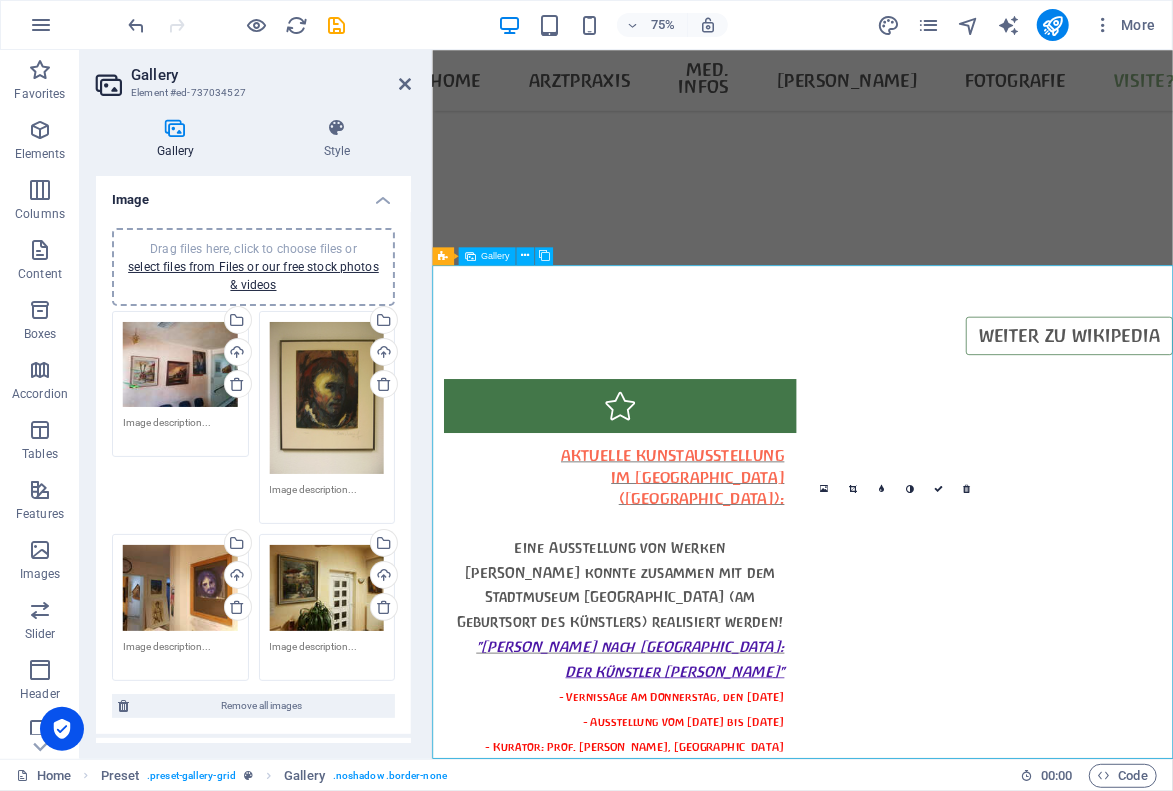 drag, startPoint x: 1075, startPoint y: 748, endPoint x: 1330, endPoint y: 756, distance: 255.12546 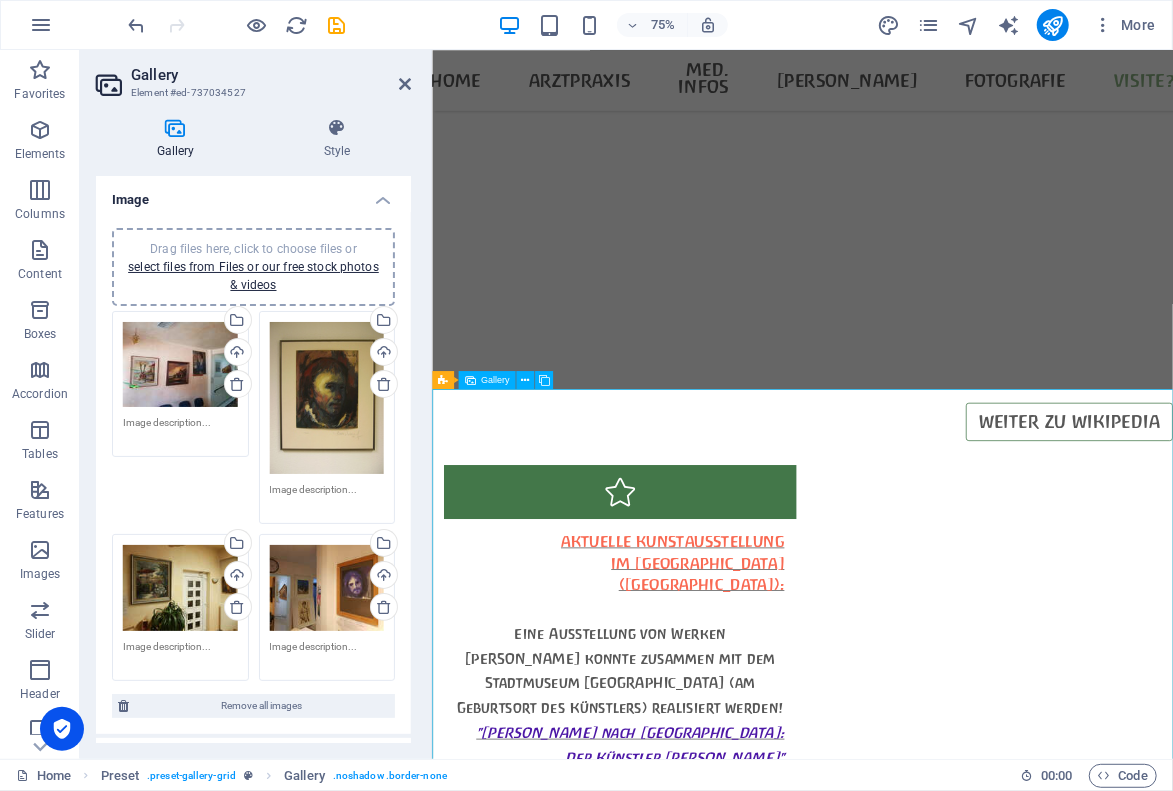 scroll, scrollTop: 11070, scrollLeft: 0, axis: vertical 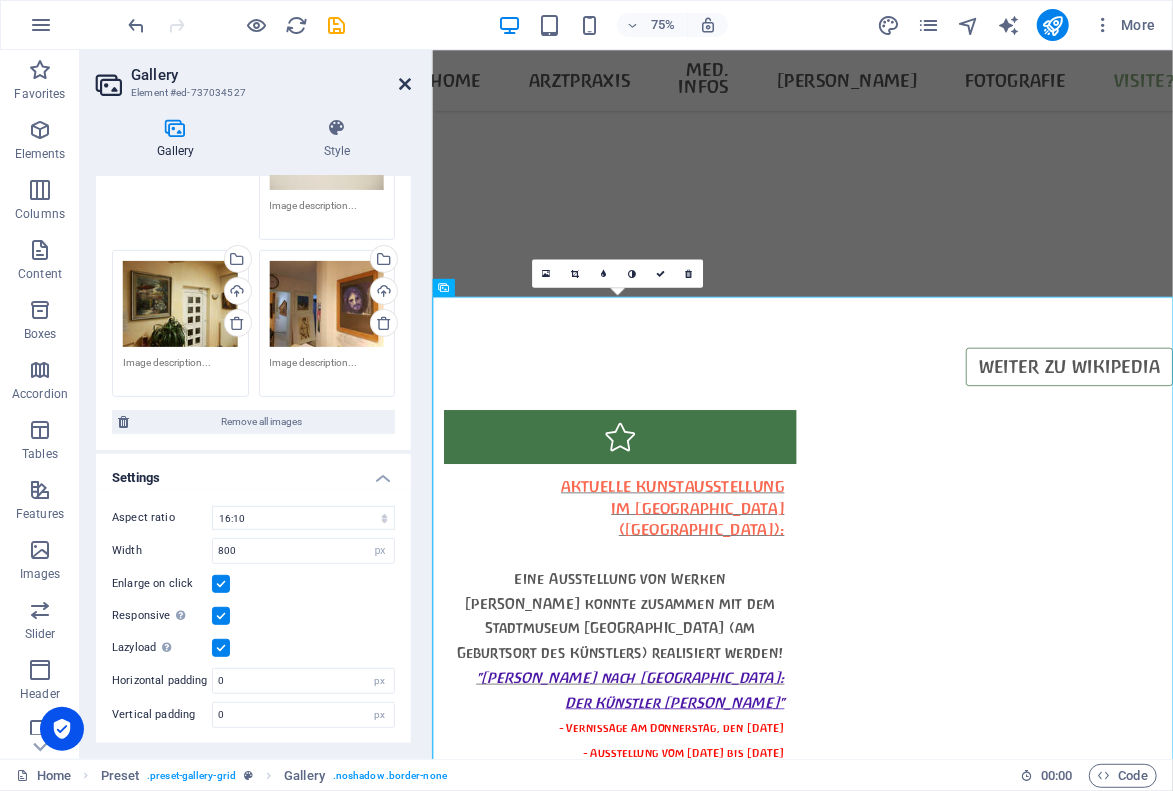 click at bounding box center (405, 84) 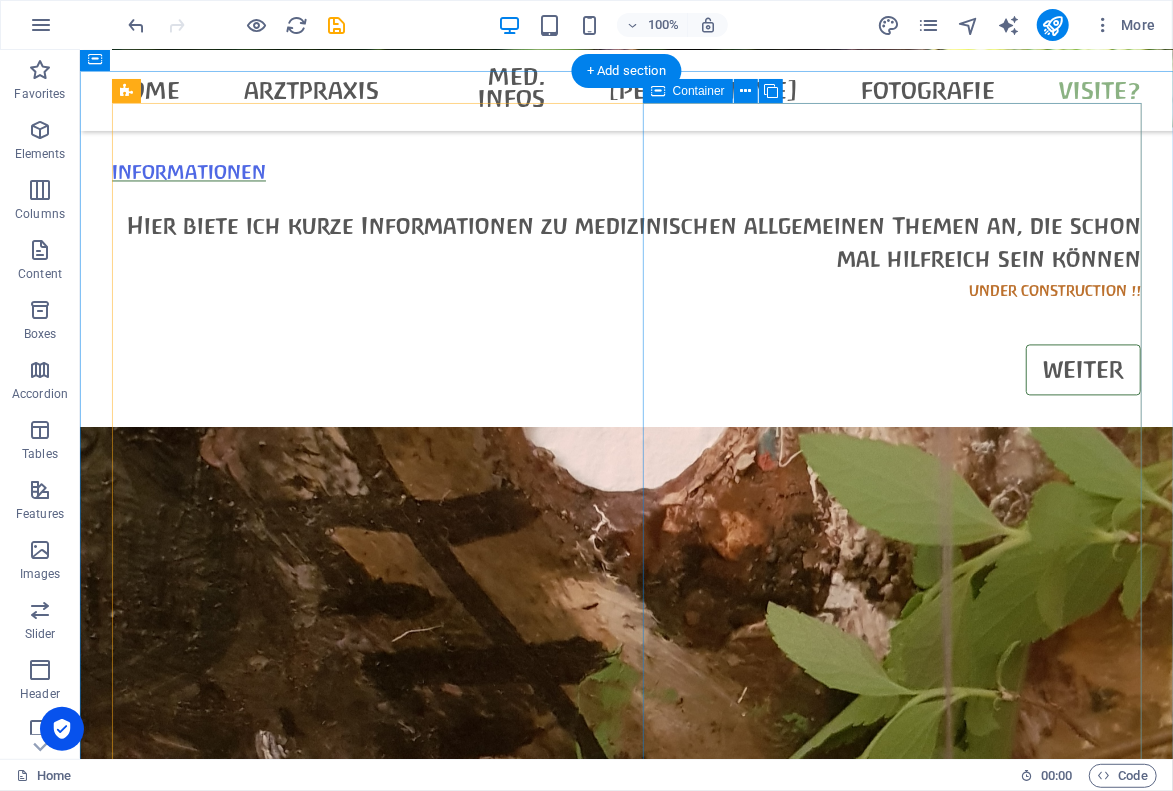 scroll, scrollTop: 8805, scrollLeft: 0, axis: vertical 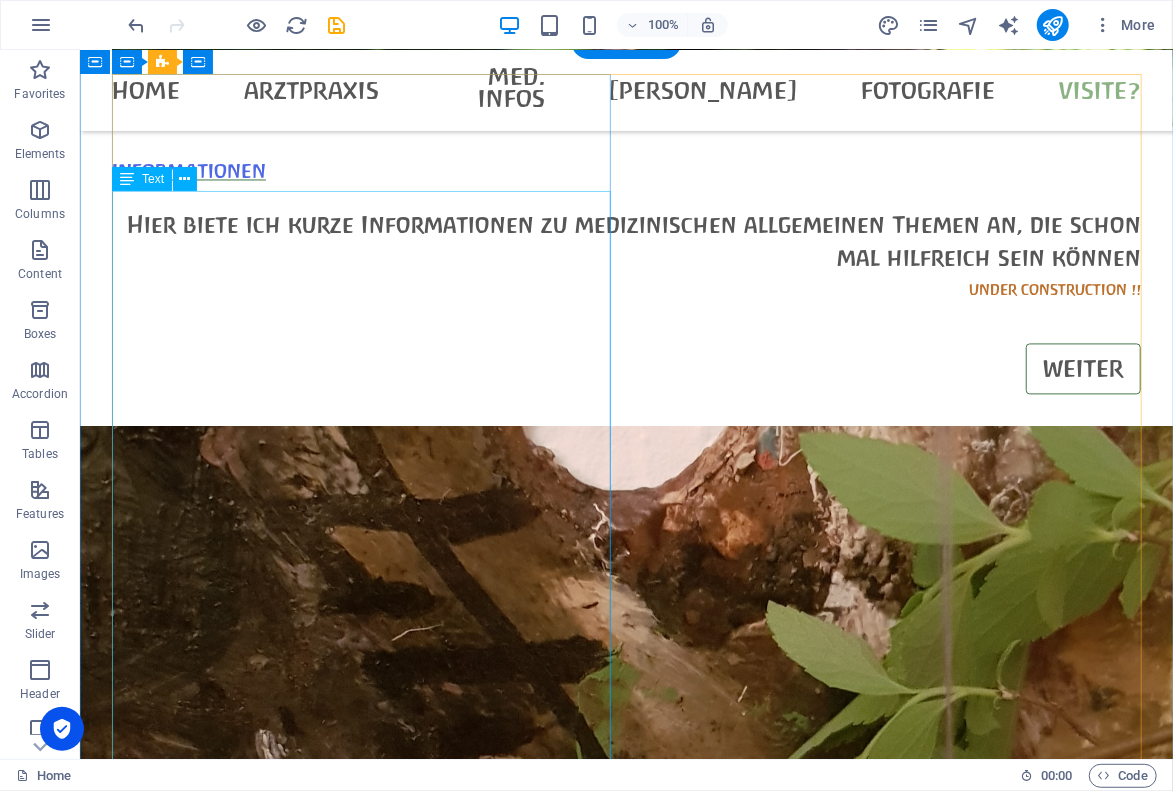 click on "- Die Arztpraxis Gehlig mit ihrer kleinen Dauerausstellung zu [PERSON_NAME] zieht bald um.  - Derzeit ist sie noch in [GEOGRAPHIC_DATA] ansässig - befindet sich aber in Auflösung - bin seit 2020 Renntner...  - Für beratende Tätigkeit bin ich weiter auf Selbstzahler-Basis ansprechbar. - Informationen, die ich mir im Laufe von 35 Jahren eigener Arztpraxis-Tätigkeit erarbeitet habe, werde ich hier von Zeit zu Zeit einstellen.  - Wer dies hilfreich findet, darf mir gerne einen Kaffee spendieren (der wird zum Erstellen dieser Informationen durchaus benötigt...) Kontaktaufnahme per Telefon: 0531/52511  oder 017160 52511 (Ich kann nicht zu jeder Zeit ans Telefon gehen - wenn Sie Ihre Rufnummer bei Anruf auf Funktelefon übertragen, versuche ich, bald zurückzurufen. Sonst bitte nochmals anzurufen versuchen...) D 38114 Braunschweig bisher: [STREET_ADDRESS] Telefon:  [PHONE_NUMBER] E-mail:  gehligbs(at)aol(dot)com Impressum ausführlich     Datenschutzerklärung ausführlich   ..." at bounding box center [625, 8748] 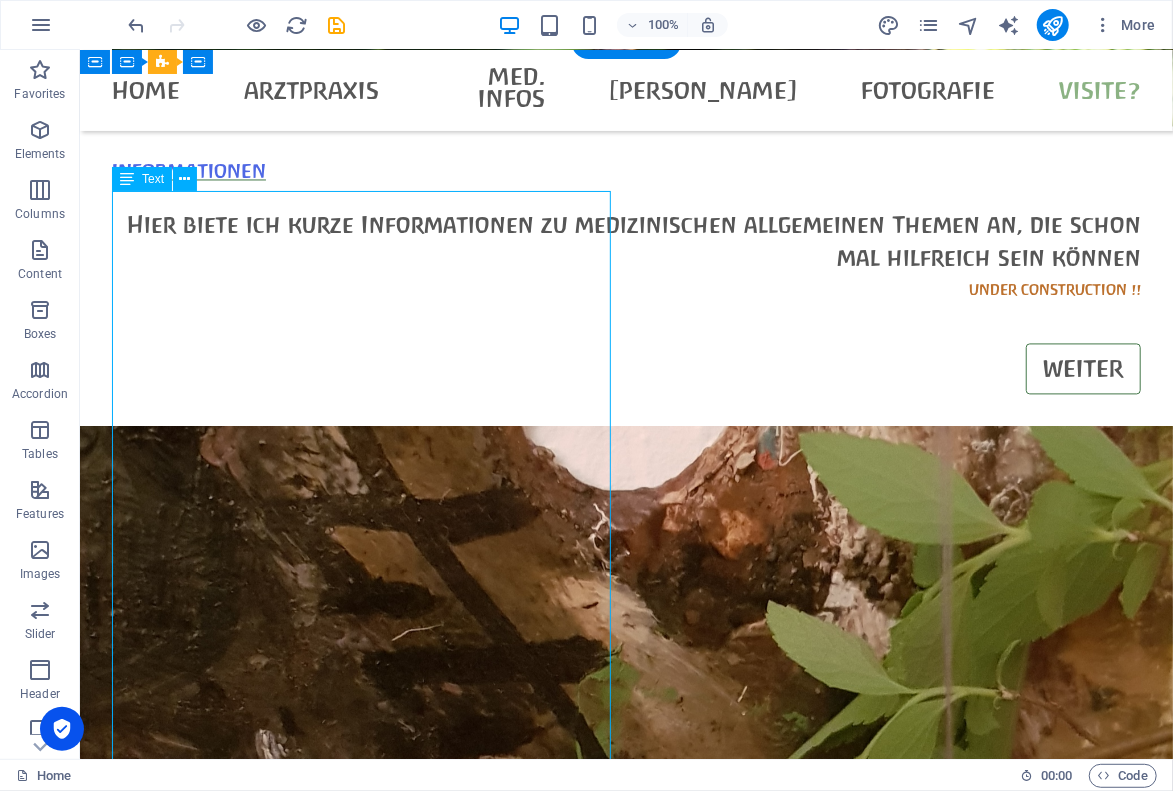 click on "- Die Arztpraxis Gehlig mit ihrer kleinen Dauerausstellung zu [PERSON_NAME] zieht bald um.  - Derzeit ist sie noch in [GEOGRAPHIC_DATA] ansässig - befindet sich aber in Auflösung - bin seit 2020 Renntner...  - Für beratende Tätigkeit bin ich weiter auf Selbstzahler-Basis ansprechbar. - Informationen, die ich mir im Laufe von 35 Jahren eigener Arztpraxis-Tätigkeit erarbeitet habe, werde ich hier von Zeit zu Zeit einstellen.  - Wer dies hilfreich findet, darf mir gerne einen Kaffee spendieren (der wird zum Erstellen dieser Informationen durchaus benötigt...) Kontaktaufnahme per Telefon: 0531/52511  oder 017160 52511 (Ich kann nicht zu jeder Zeit ans Telefon gehen - wenn Sie Ihre Rufnummer bei Anruf auf Funktelefon übertragen, versuche ich, bald zurückzurufen. Sonst bitte nochmals anzurufen versuchen...) D 38114 Braunschweig bisher: [STREET_ADDRESS] Telefon:  [PHONE_NUMBER] E-mail:  gehligbs(at)aol(dot)com Impressum ausführlich     Datenschutzerklärung ausführlich   ..." at bounding box center (625, 8748) 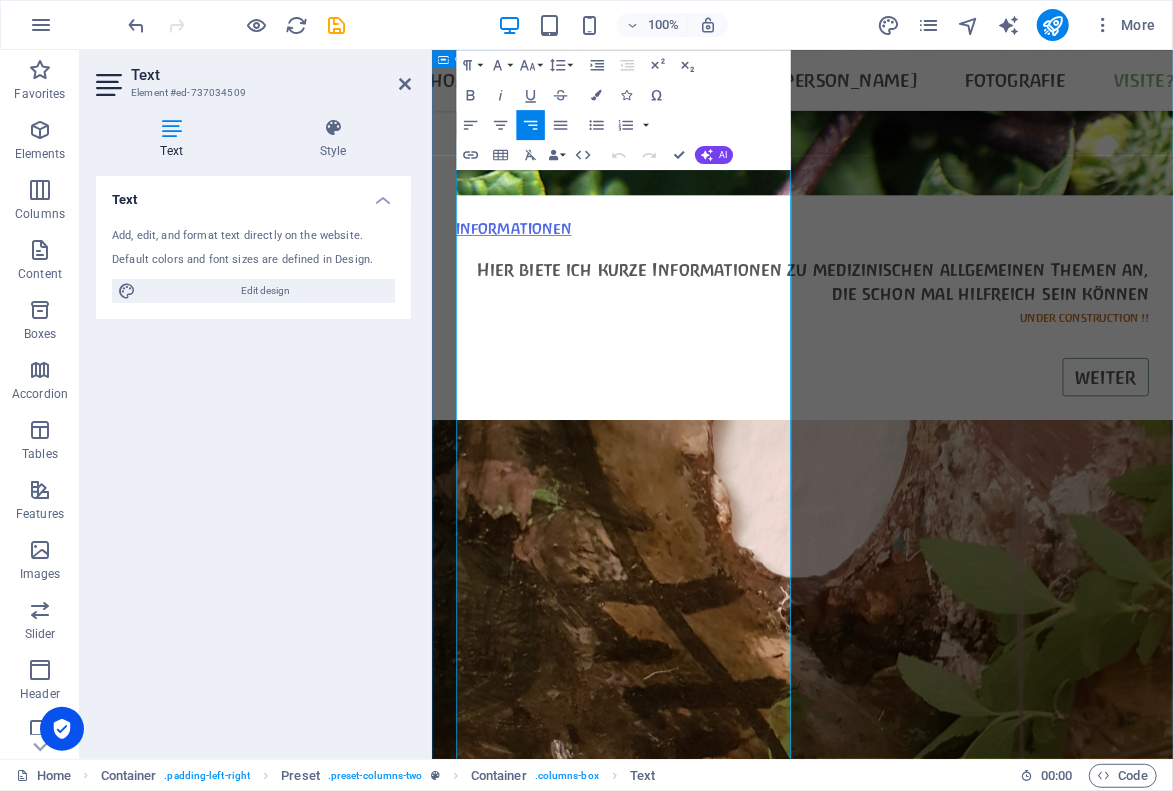 scroll, scrollTop: 9244, scrollLeft: 0, axis: vertical 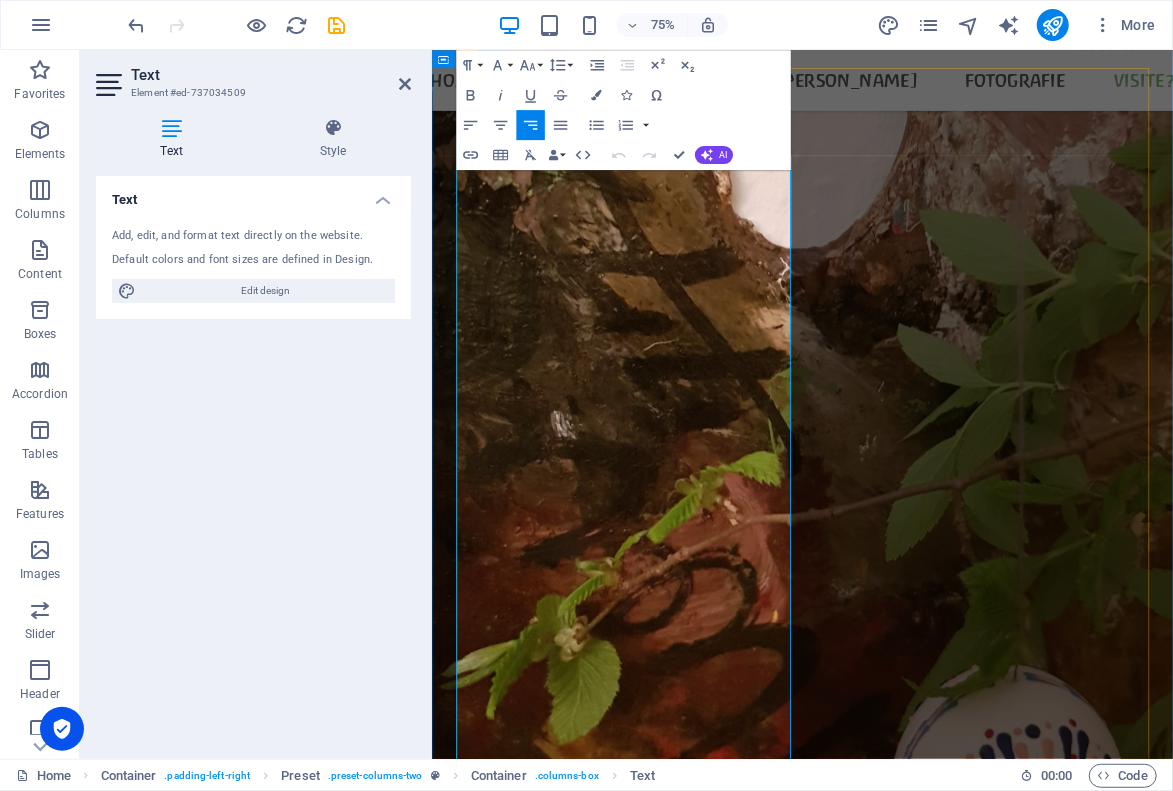 click on "- Wer dies hilfreich findet, darf mir gerne einen Kaffee spendieren (der wird zum Erstellen dieser Informationen durchaus benötigt...)" at bounding box center (925, 8616) 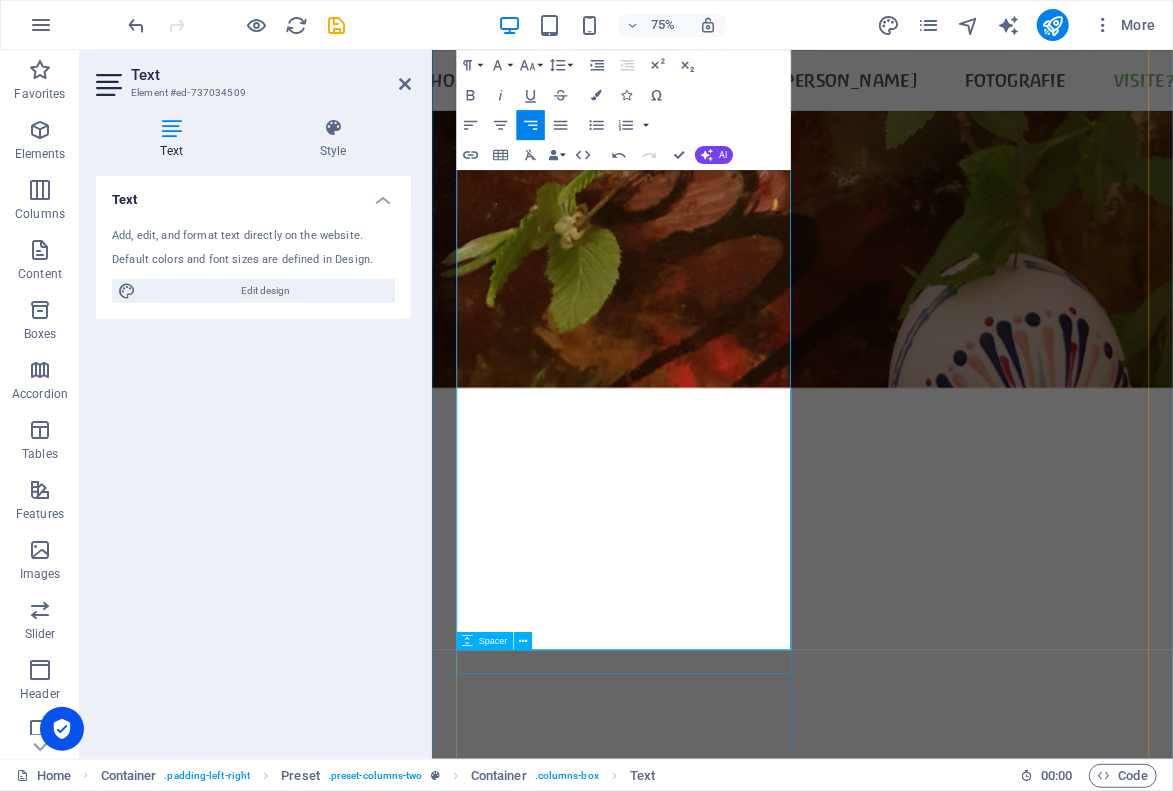 scroll, scrollTop: 9904, scrollLeft: 0, axis: vertical 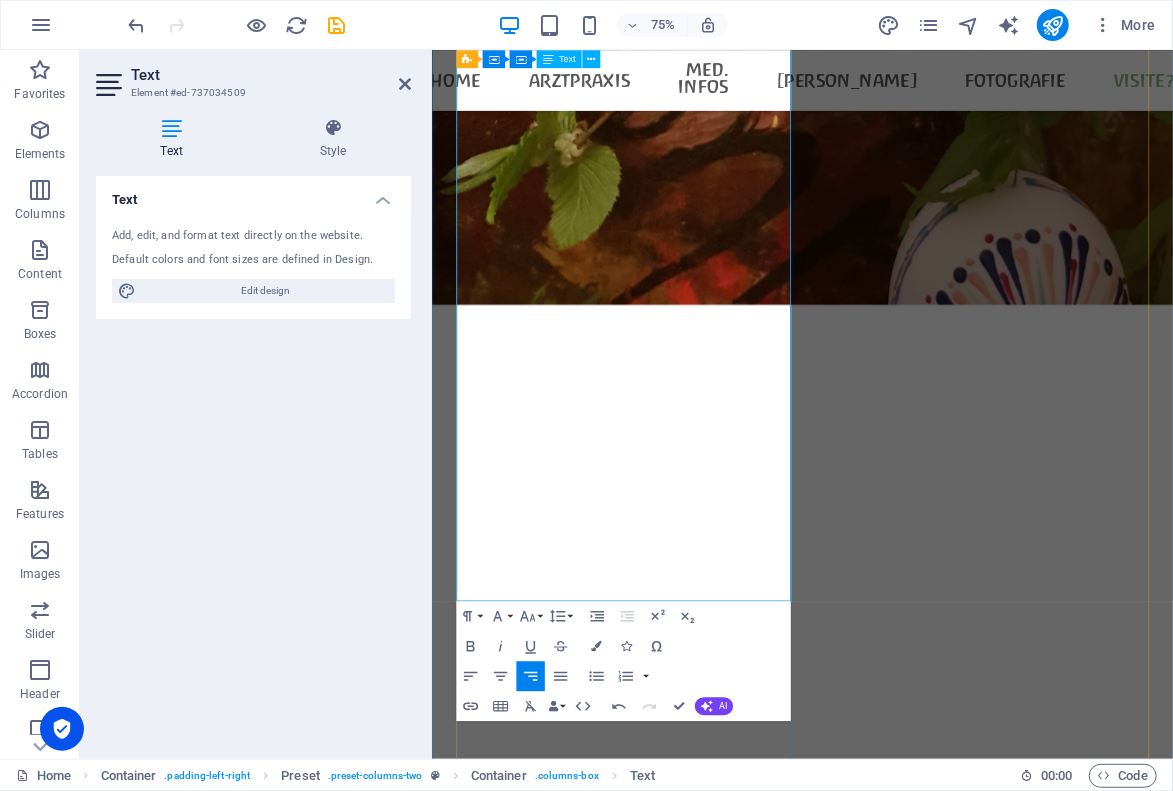 drag, startPoint x: 505, startPoint y: 513, endPoint x: 505, endPoint y: 469, distance: 44 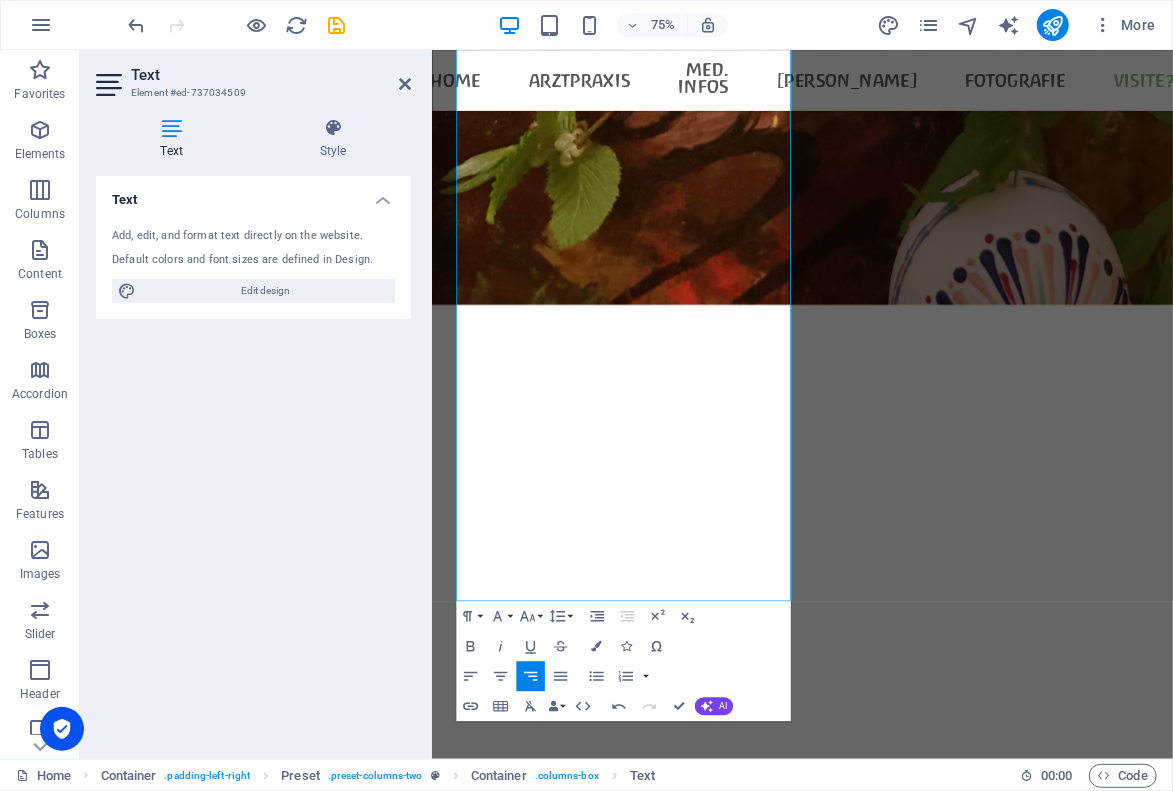 type 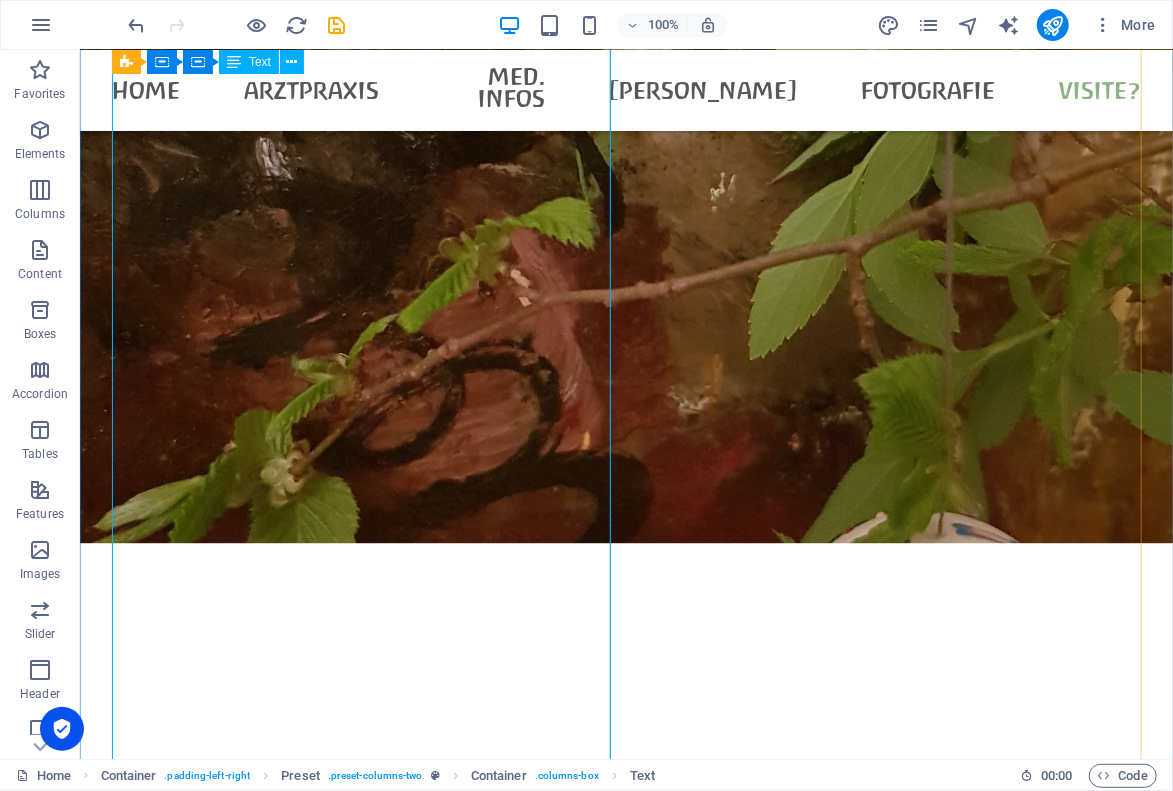 scroll, scrollTop: 9245, scrollLeft: 0, axis: vertical 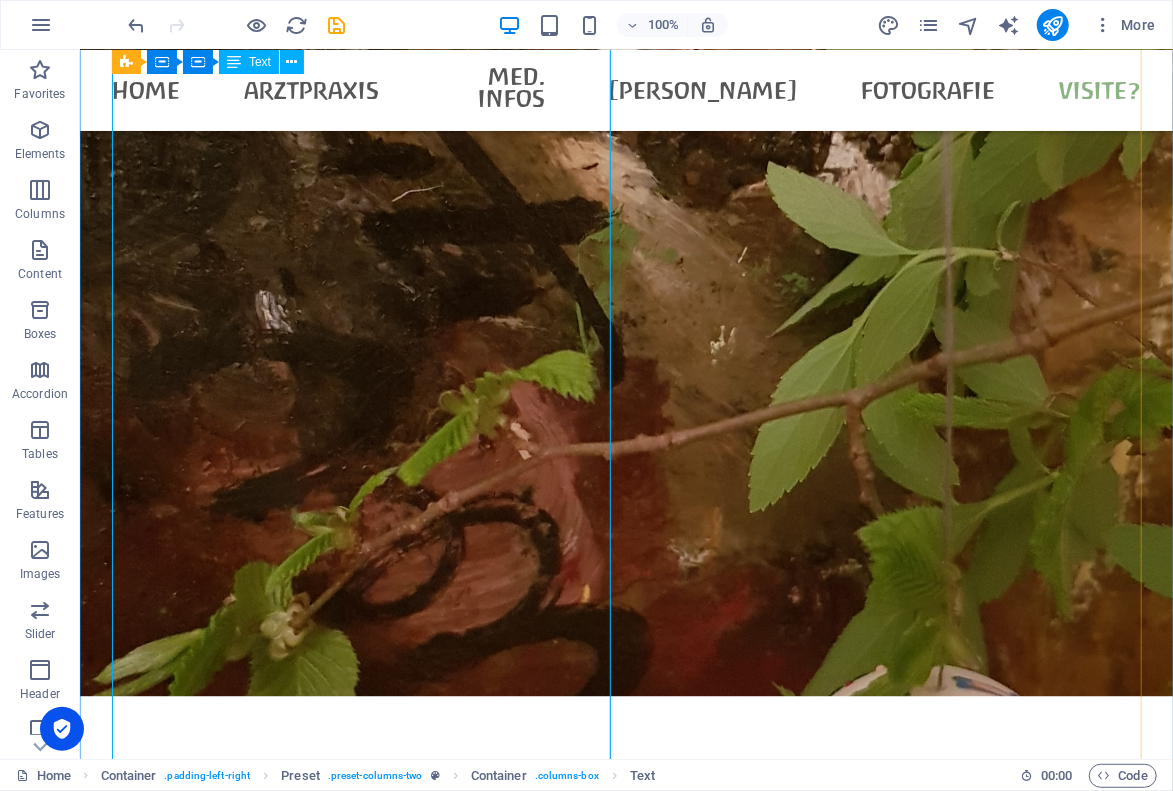 click on "- Die Arztpraxis Gehlig mit ihrer kleinen Dauerausstellung zu [PERSON_NAME] zieht bald um.  - Derzeit ist sie noch in [GEOGRAPHIC_DATA] ansässig - befindet sich aber in Auflösung - bin seit 2020 Renntner...  - Für beratende Tätigkeit bin ich weiter auf Selbstzahler-Basis ansprechbar. - Informationen, die ich mir im Laufe von 35 Jahren eigener Arztpraxis-Tätigkeit erarbeitet habe, werde ich hier von Zeit zu Zeit einstellen.  - Wer dies hilfreich findet, darf mir gerne einen Kaffee spendieren  (der wird zum Erstellen dieser Informationen durchaus benötigt...) Kontaktaufnahme per Telefon: 0531/52511  oder 017160 52511 (Ich kann nicht zu jeder Zeit ans Telefon gehen - wenn Sie Ihre Rufnummer bei Anruf auf Funktelefon übertragen, versuche ich, bald zurückzurufen. Sonst bitte nochmals anzurufen versuchen...) D 38114 Braunschweig bisher: [STREET_ADDRESS] Telefon:  [PHONE_NUMBER] E-mail:  gehligbs(at)aol(dot)com Impressum ausführlich     Datenschutzerklärung ausführlich   ..." at bounding box center (625, 8291) 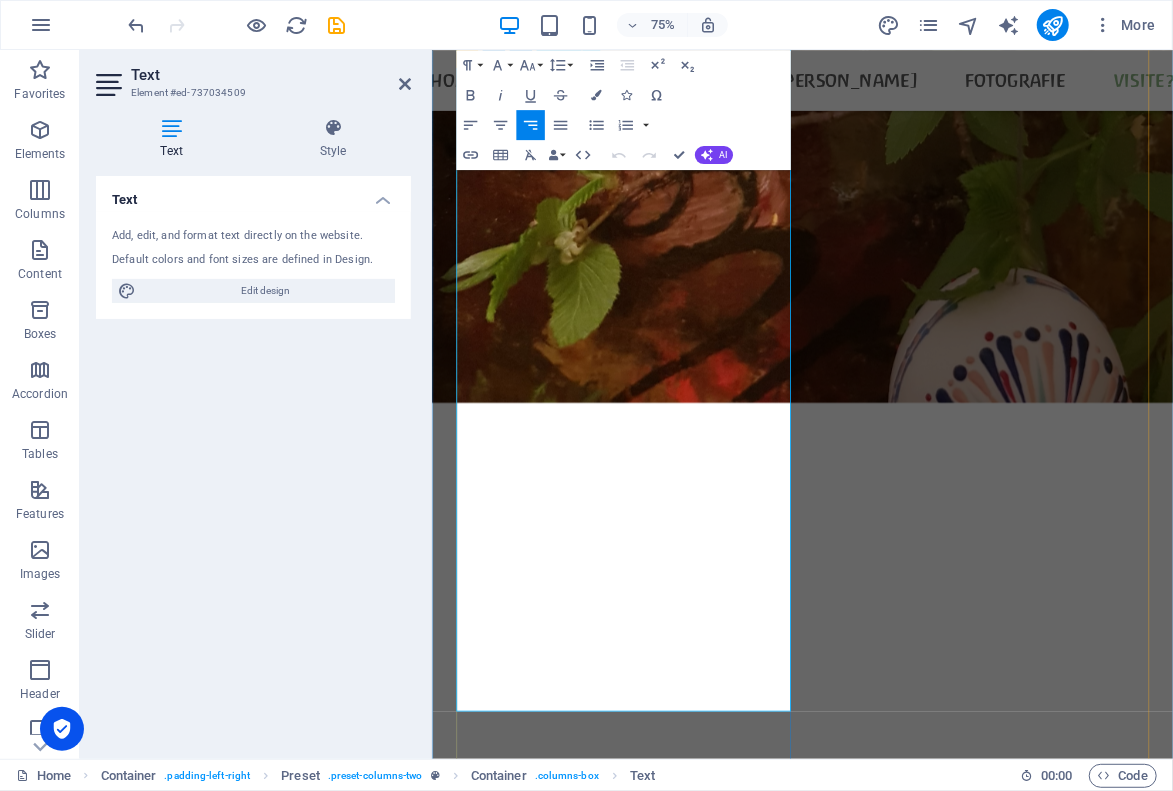 scroll, scrollTop: 9793, scrollLeft: 0, axis: vertical 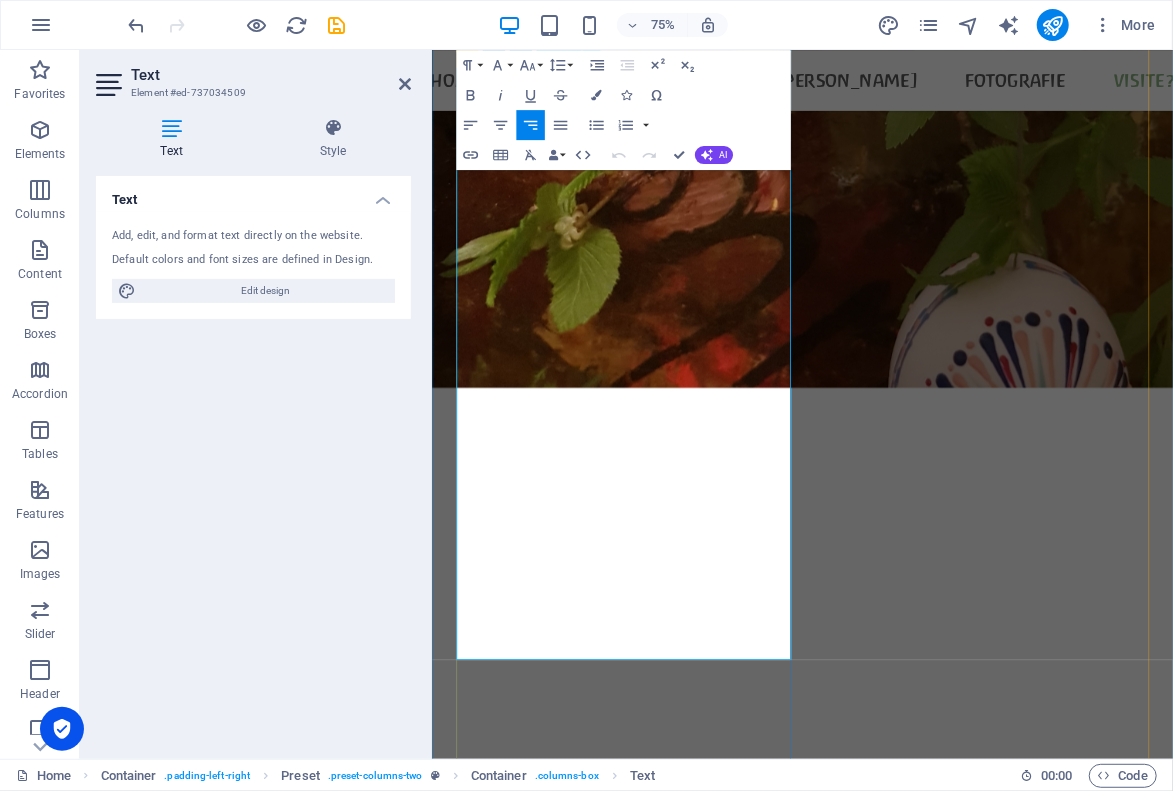 click on "(Ich kann nicht zu jeder Zeit ans Telefon gehen - wenn Sie Ihre Rufnummer bei Anruf auf Funktelefon übertragen, versuche ich, bald zurückzurufen. Sonst bitte nochmals anzurufen versuchen...)" at bounding box center (940, 8269) 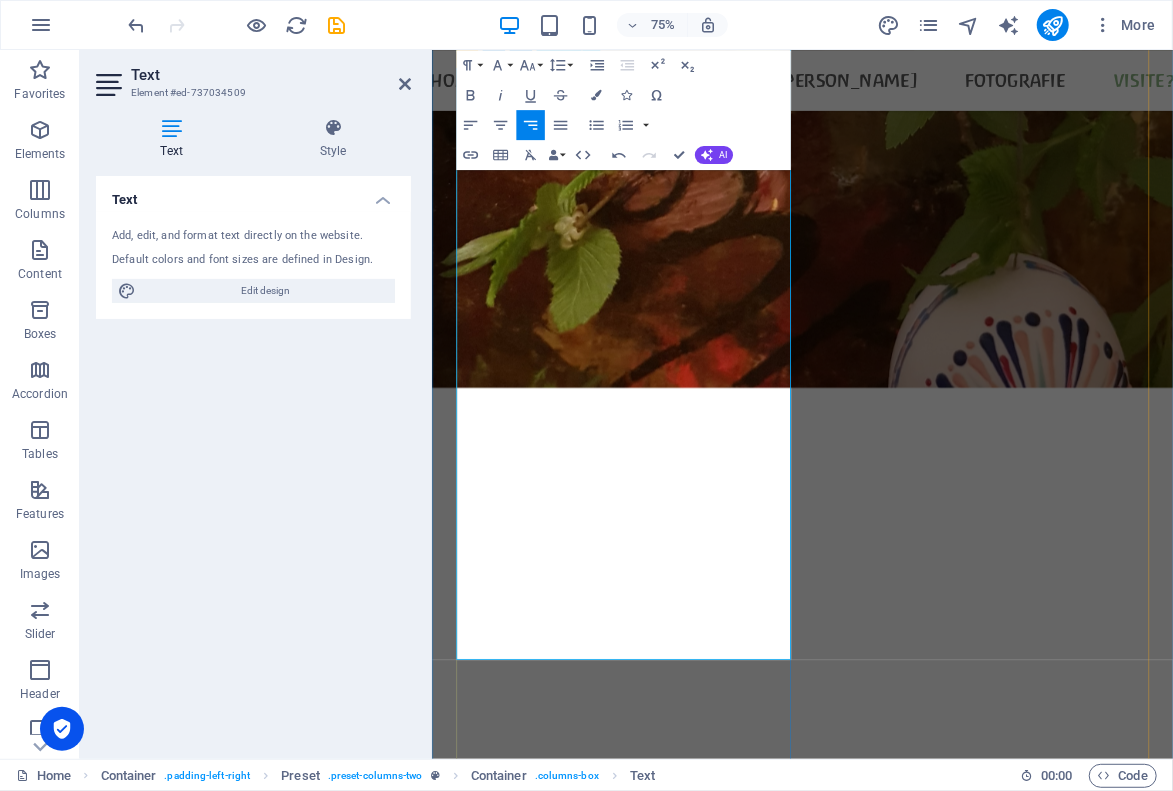 click on "(Ich kann nicht zu jeder Zeit ans Telefon gehen - wenn Sie Ihre Rufnummer bei Anruf auf Funktelefon übertragen, versuche ich, bald zurückzurufen." at bounding box center [997, 8253] 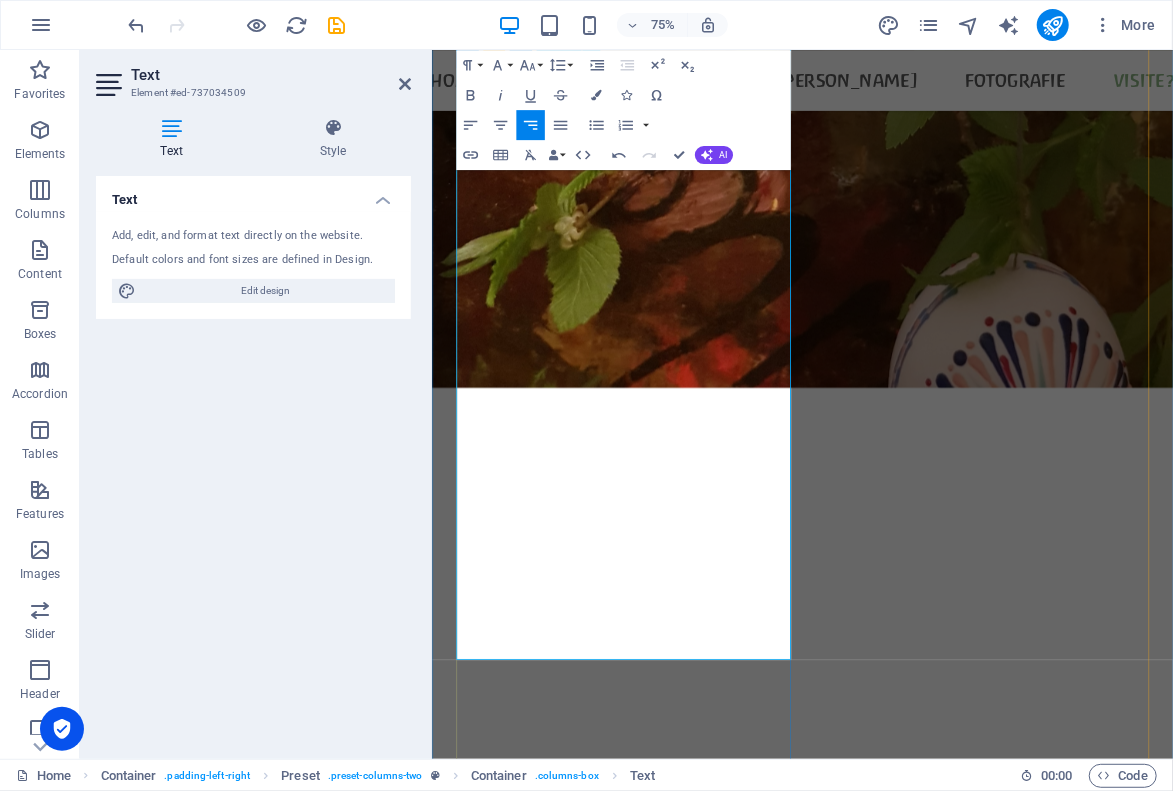 type 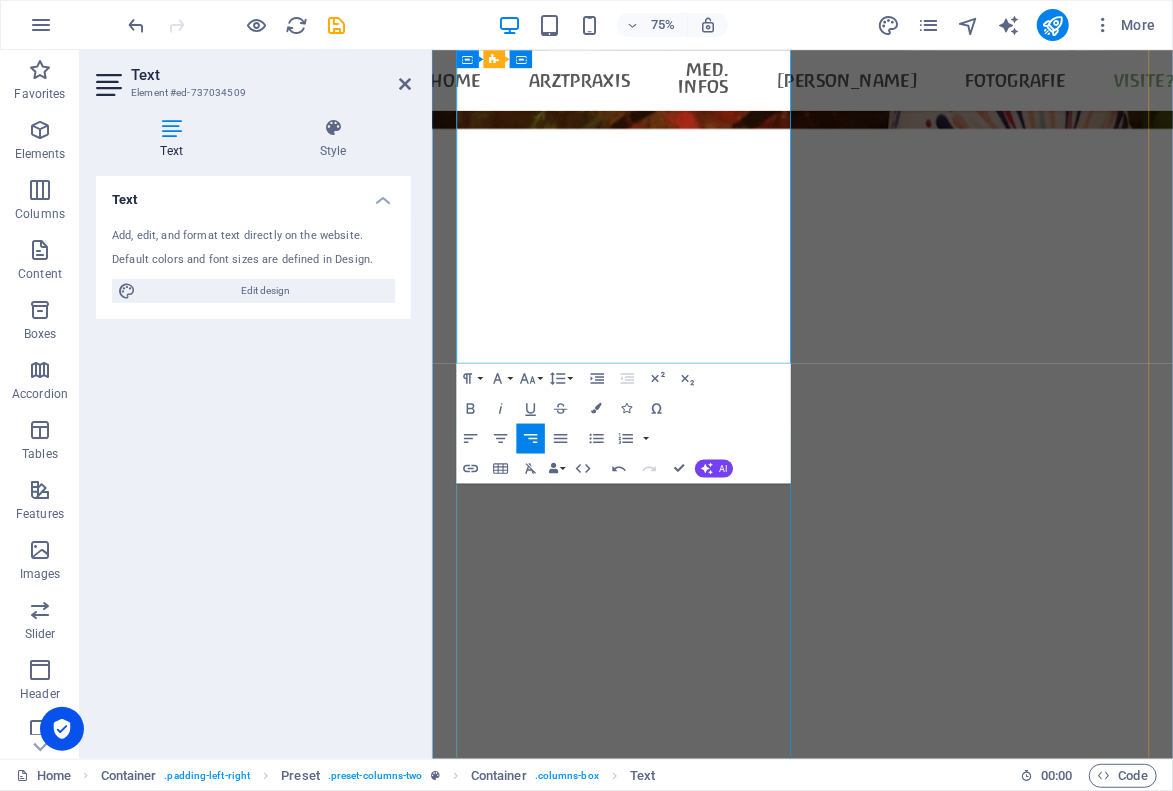 scroll, scrollTop: 10233, scrollLeft: 0, axis: vertical 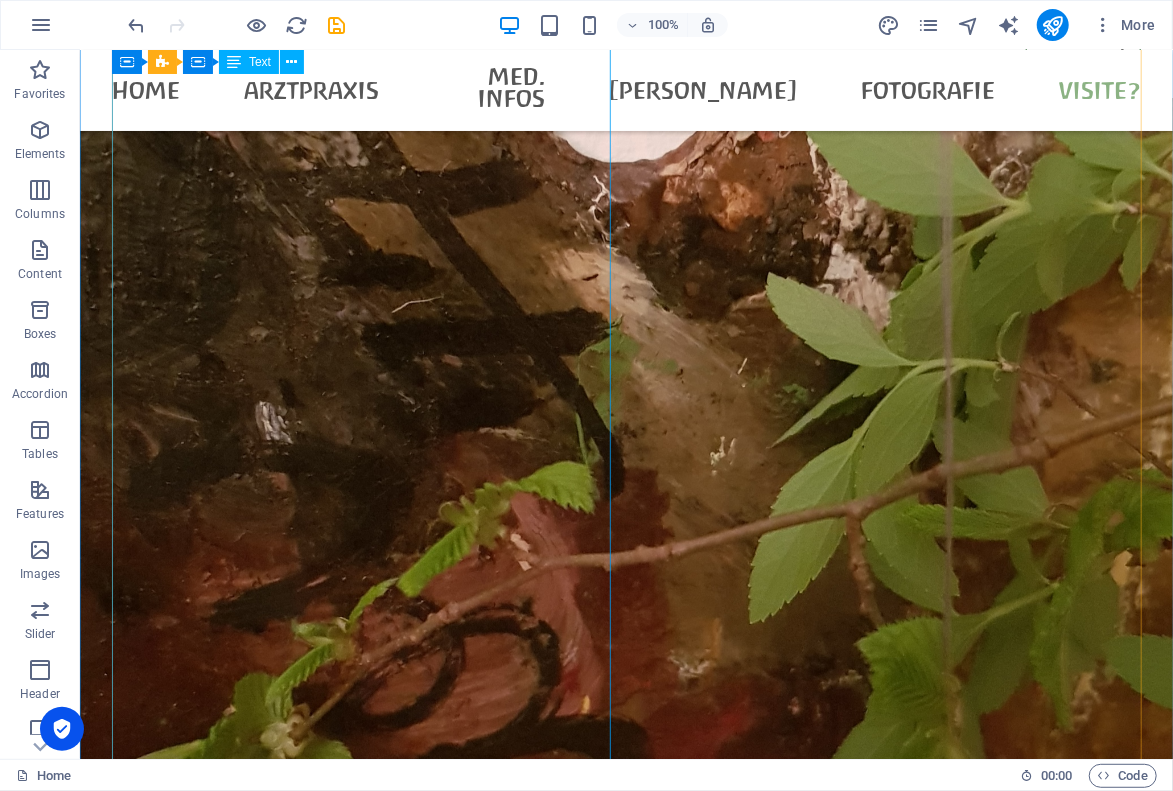 click on "- Die Arztpraxis Gehlig mit ihrer kleinen Dauerausstellung zu [PERSON_NAME] zieht bald um.  - Derzeit ist sie noch in [GEOGRAPHIC_DATA] ansässig - befindet sich aber in Auflösung - bin seit 2020 Renntner...  - Für beratende Tätigkeit bin ich weiter auf Selbstzahler-Basis ansprechbar. - Informationen, die ich mir im Laufe von 35 Jahren eigener Arztpraxis-Tätigkeit erarbeitet habe, werde ich hier von Zeit zu Zeit einstellen.  - Wer dies hilfreich findet, darf mir gerne einen Kaffee spendieren  (der wird zum Erstellen dieser Informationen durchaus benötigt...) Kontaktaufnahme per Telefon: 0531/52511  oder 017160 52511 (Ich kann nicht zu jeder Zeit ans Telefon gehen - wenn Sie Ihre Rufnummer bei Anruf auf Funktelefon übertragen, versuche ich, bald zurückzurufen....  Sonst bitte nochmals anzurufen versuchen...) D 38114 Braunschweig bisher: [STREET_ADDRESS] Telefon:  [PHONE_NUMBER] E-mail:  gehligbs(at)aol(dot)com Impressum ausführlich     Datenschutzerklärung ausführlich   ..." at bounding box center (625, 8419) 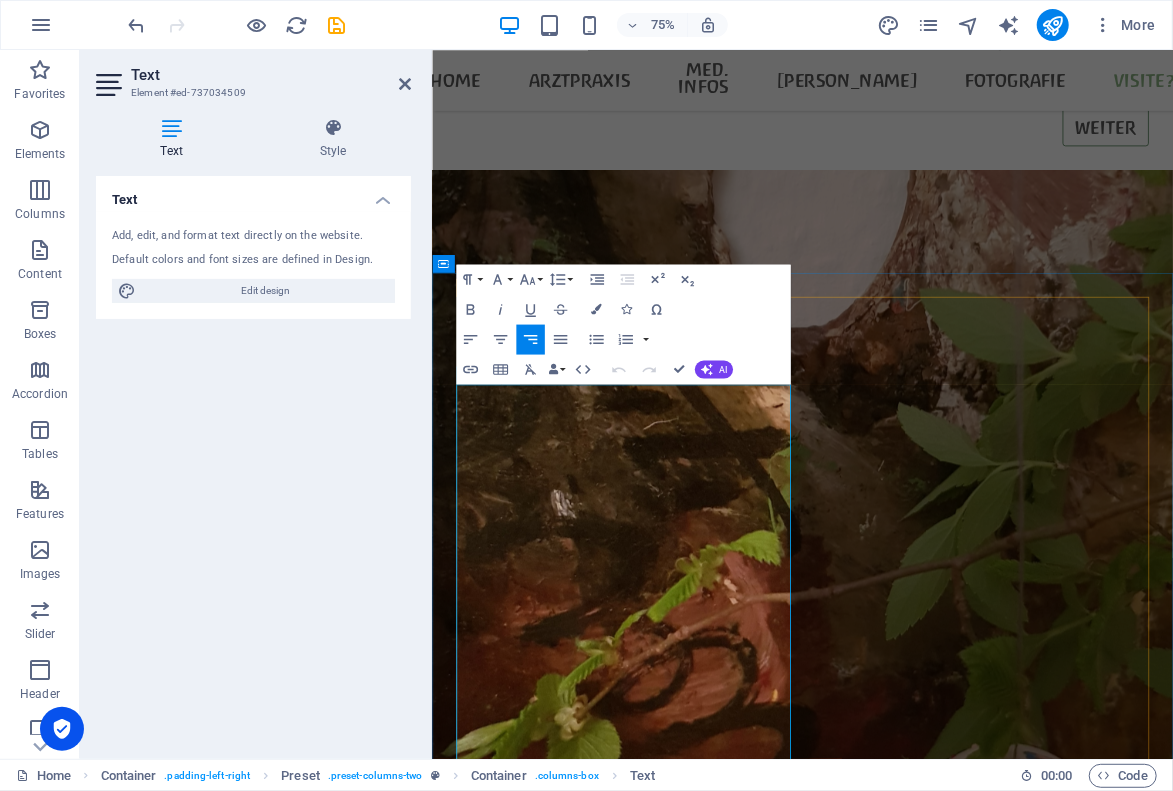 scroll, scrollTop: 9572, scrollLeft: 0, axis: vertical 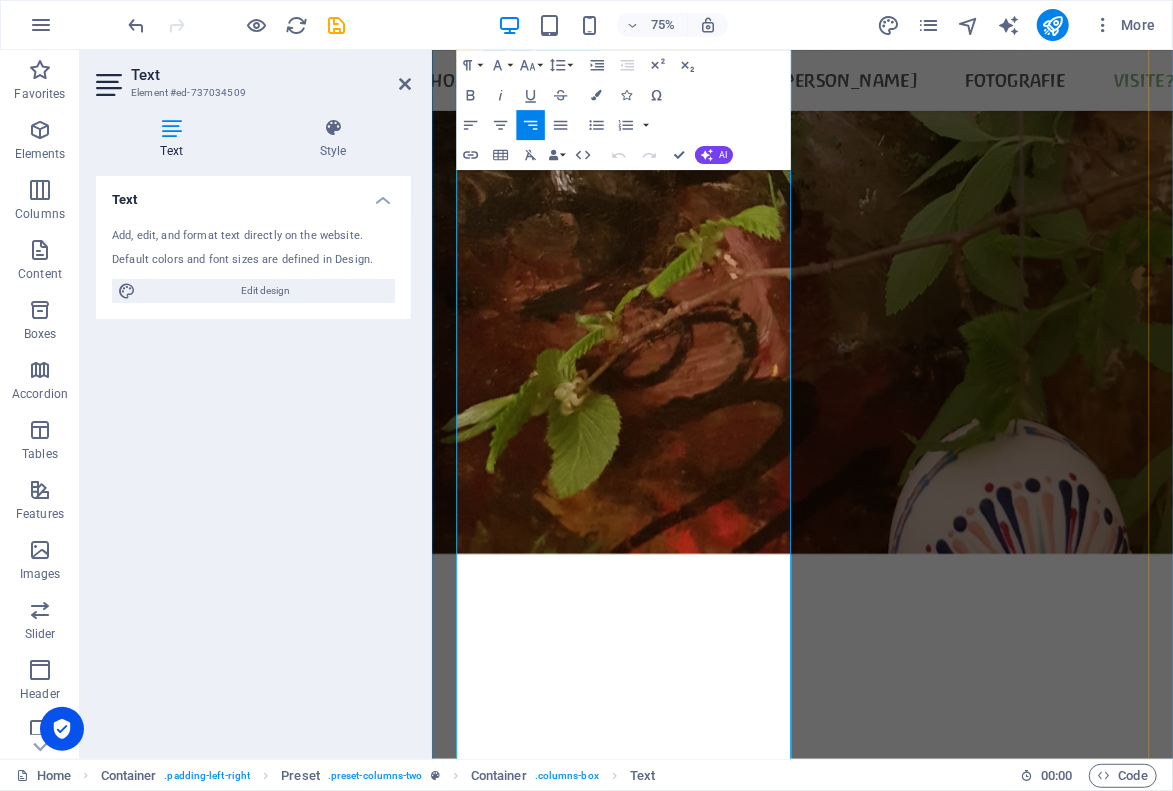 click on "Sonst bitte nochmals anzurufen versuchen...)" at bounding box center (1268, 8507) 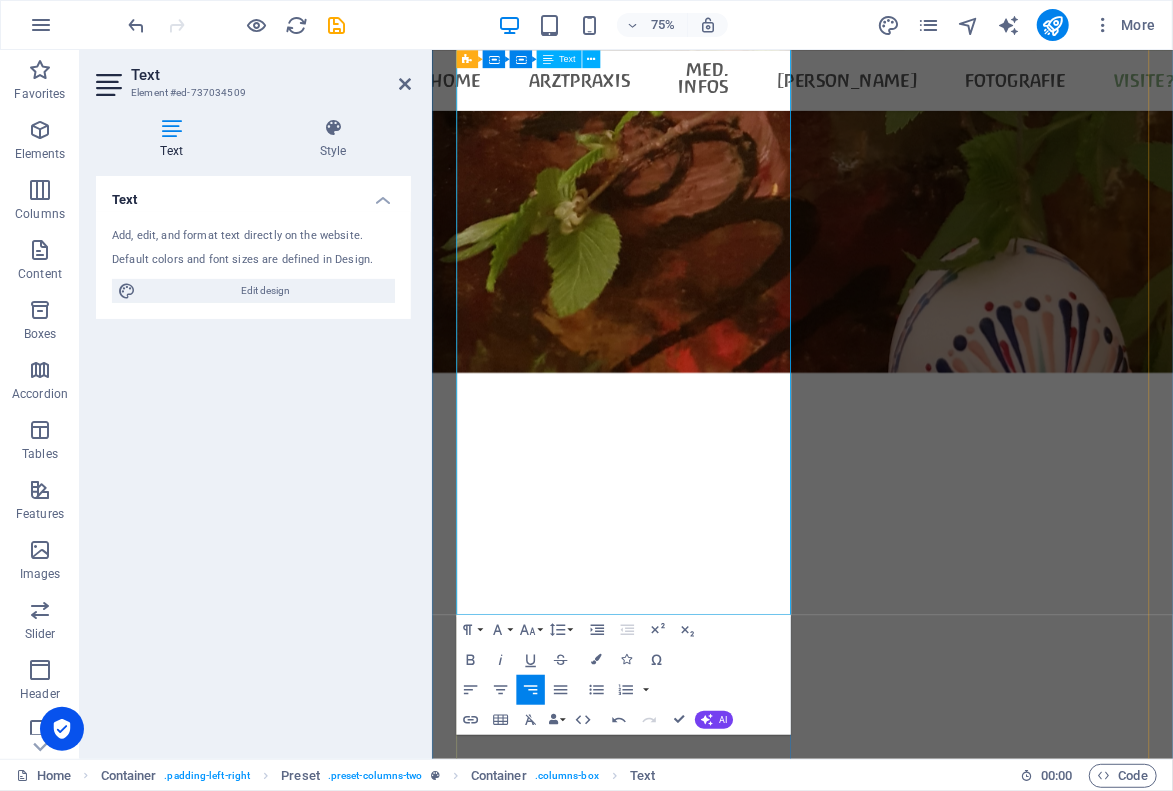 scroll, scrollTop: 9902, scrollLeft: 0, axis: vertical 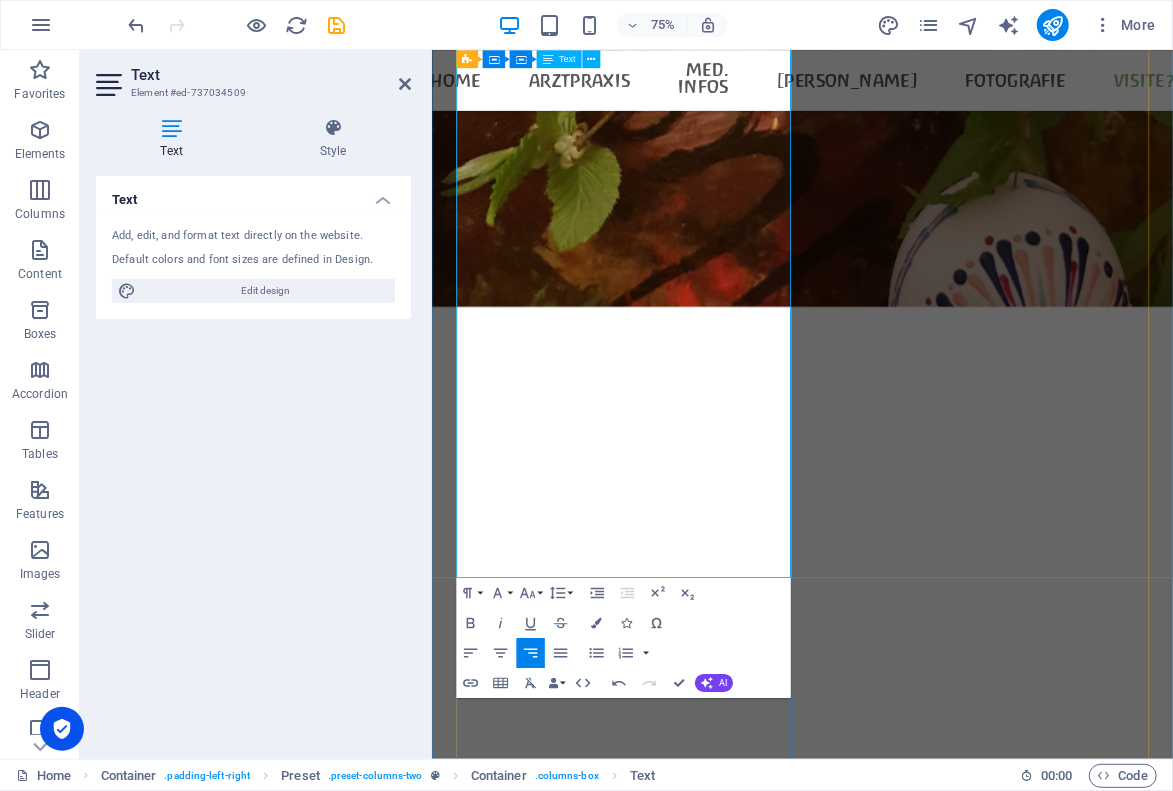 click on "..." at bounding box center (925, 8601) 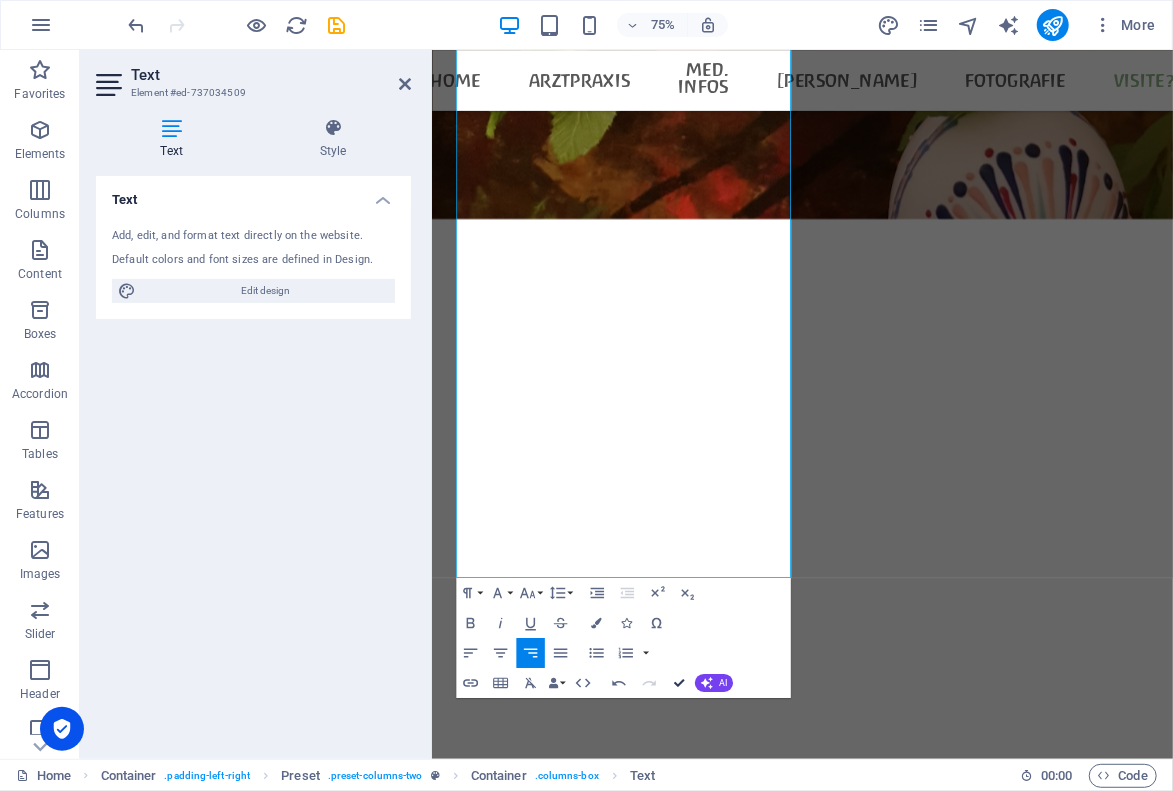 scroll, scrollTop: 9463, scrollLeft: 0, axis: vertical 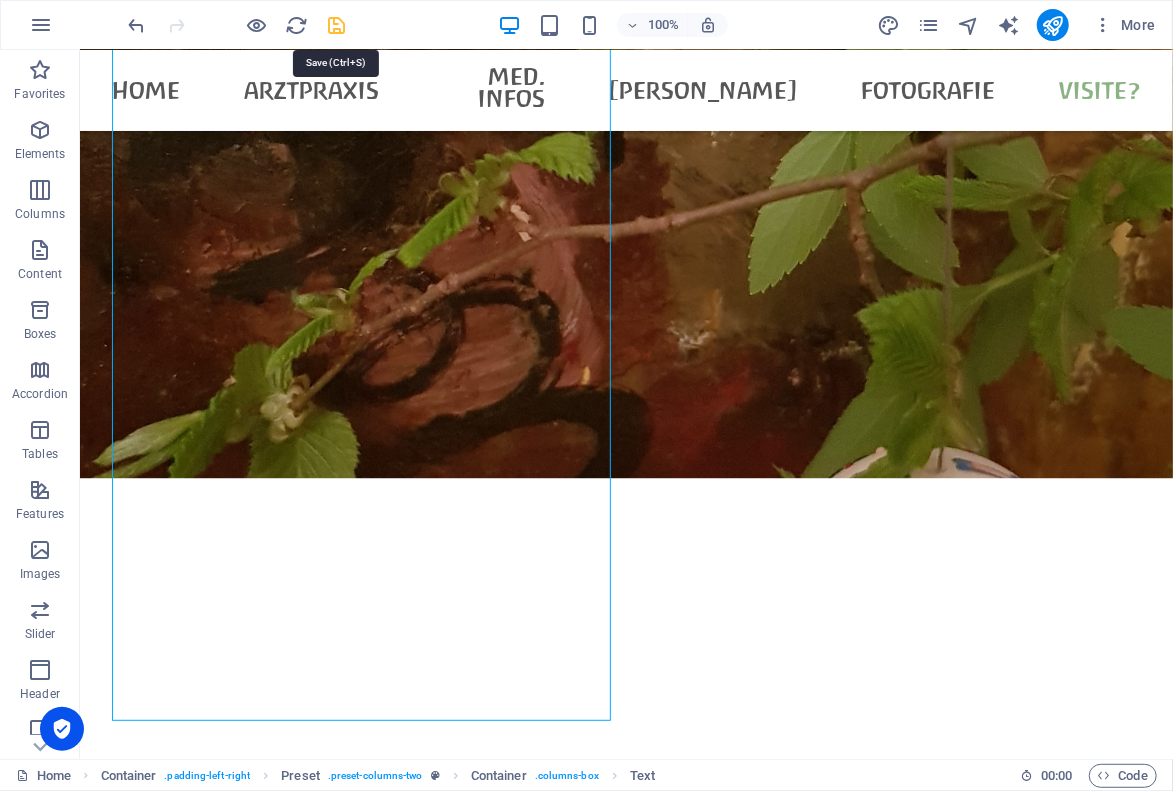 click at bounding box center [337, 25] 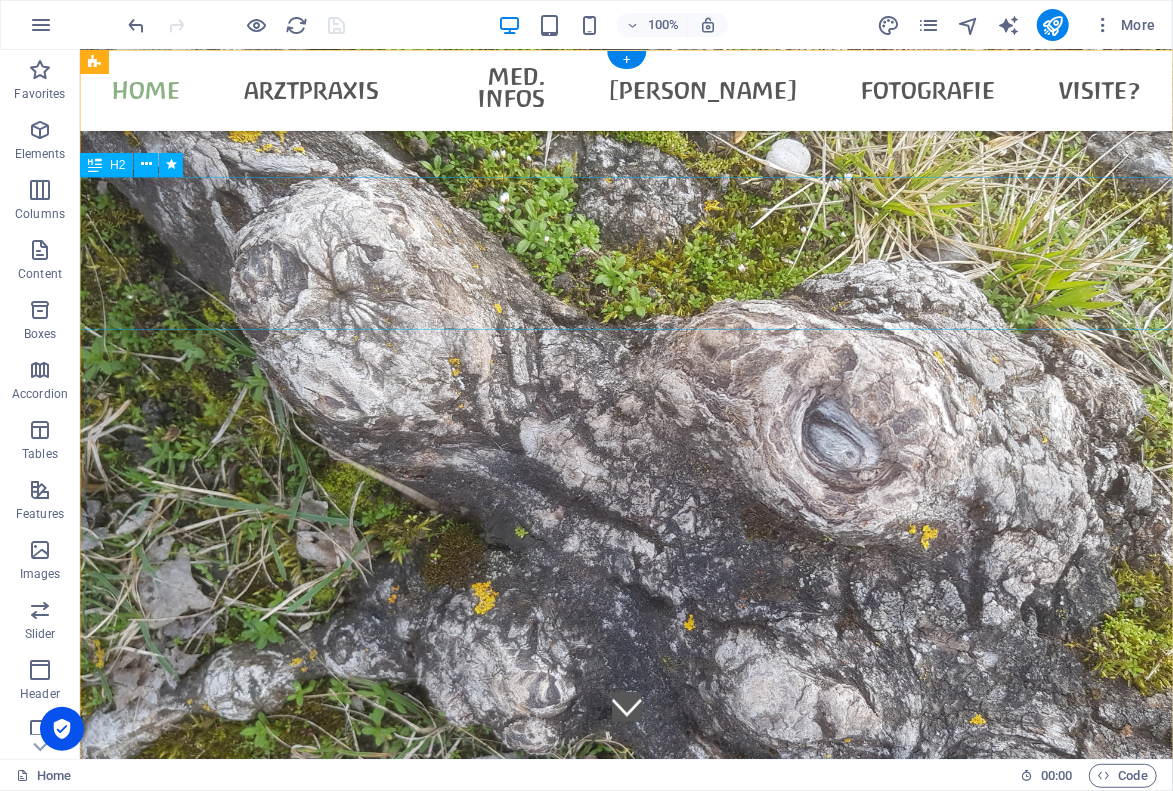 scroll, scrollTop: 0, scrollLeft: 0, axis: both 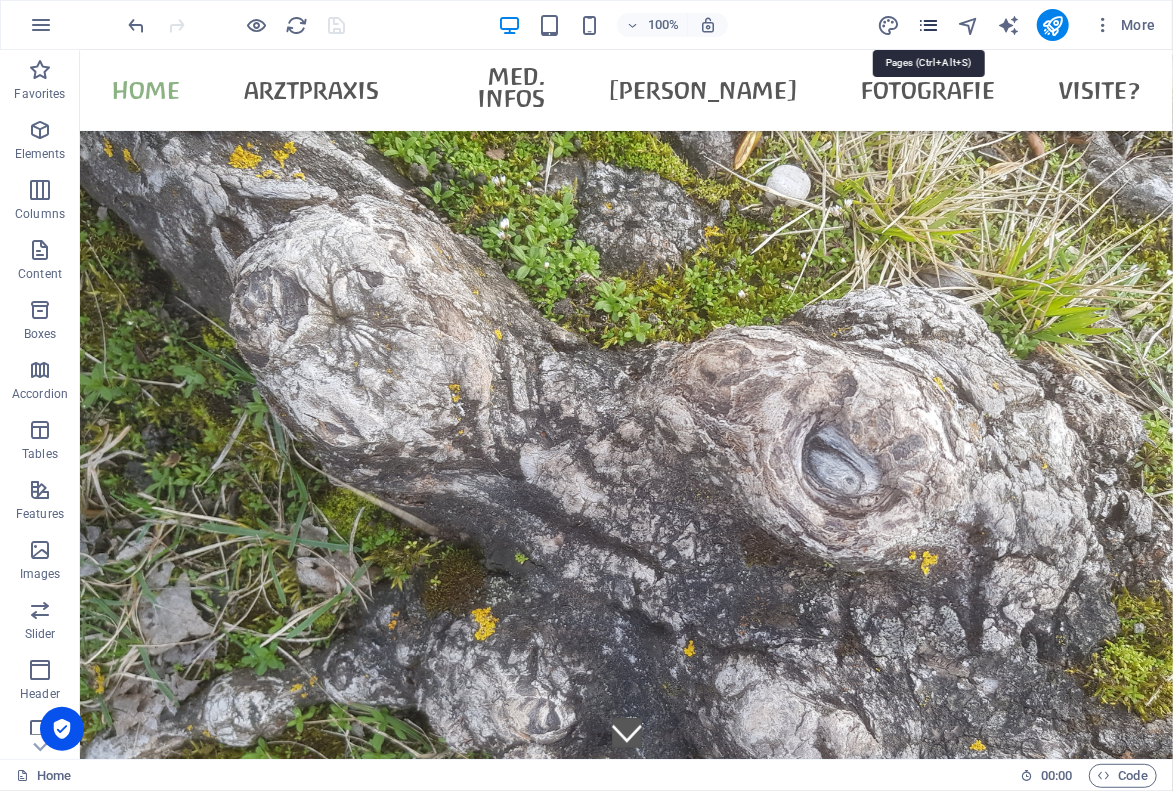 click at bounding box center (928, 25) 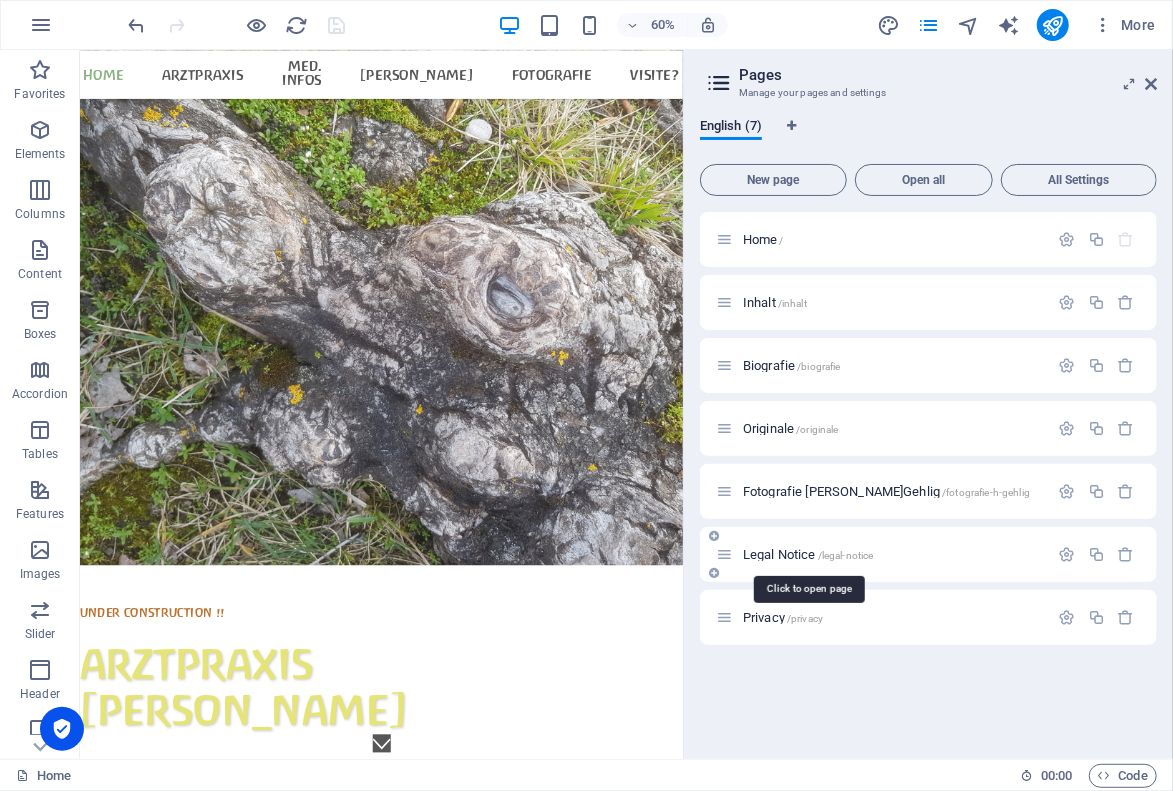 click on "Legal Notice /legal-notice" at bounding box center (808, 554) 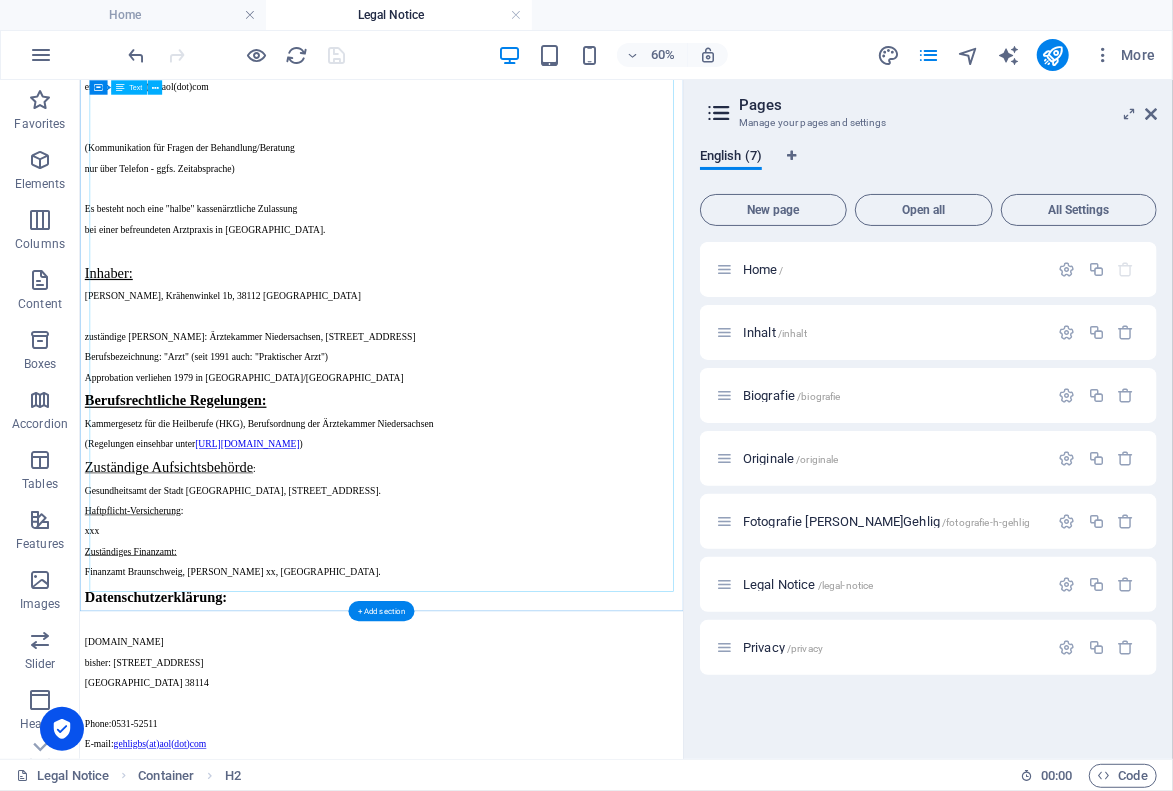 scroll, scrollTop: 438, scrollLeft: 0, axis: vertical 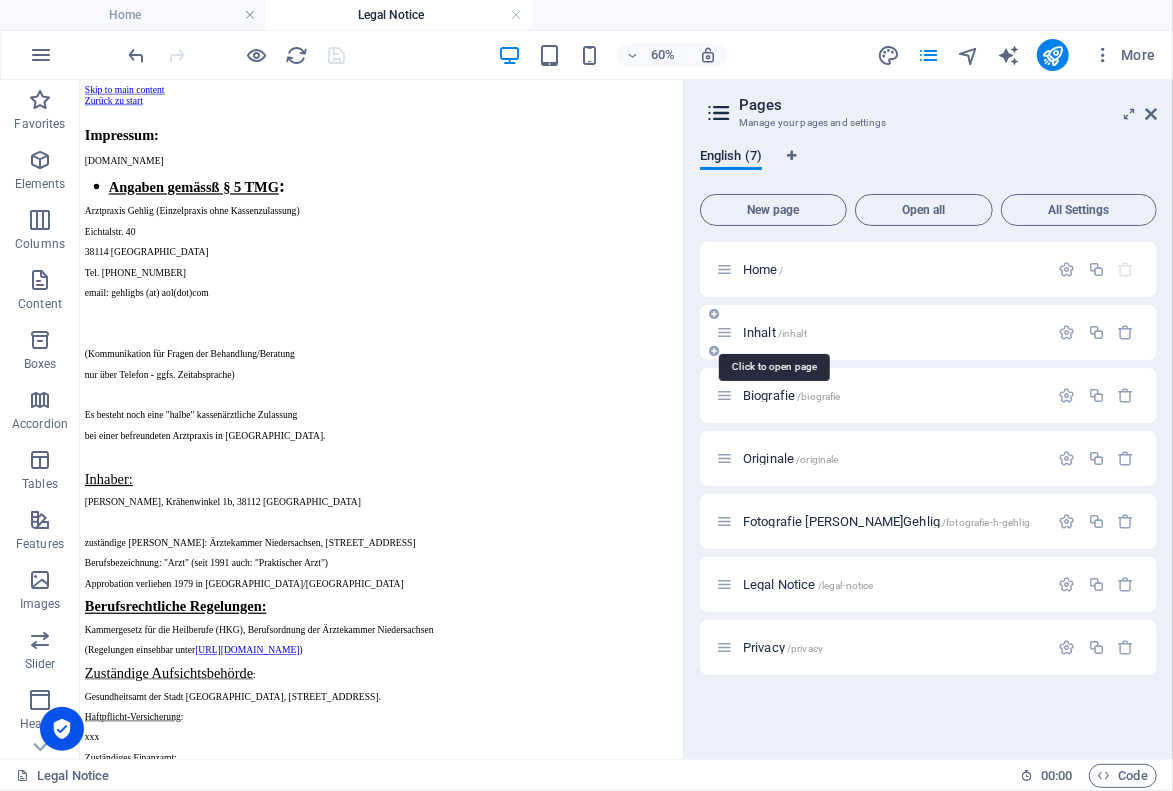 click on "Inhalt /inhalt" at bounding box center [775, 332] 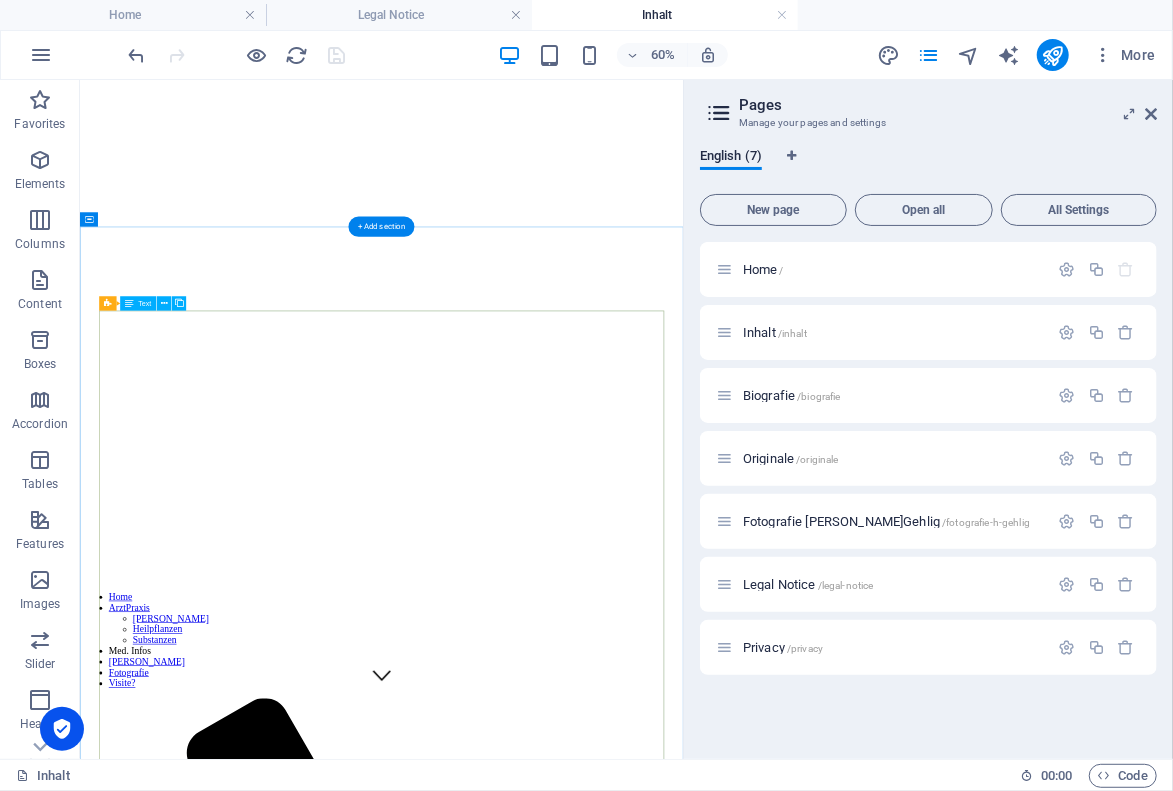 scroll, scrollTop: 0, scrollLeft: 0, axis: both 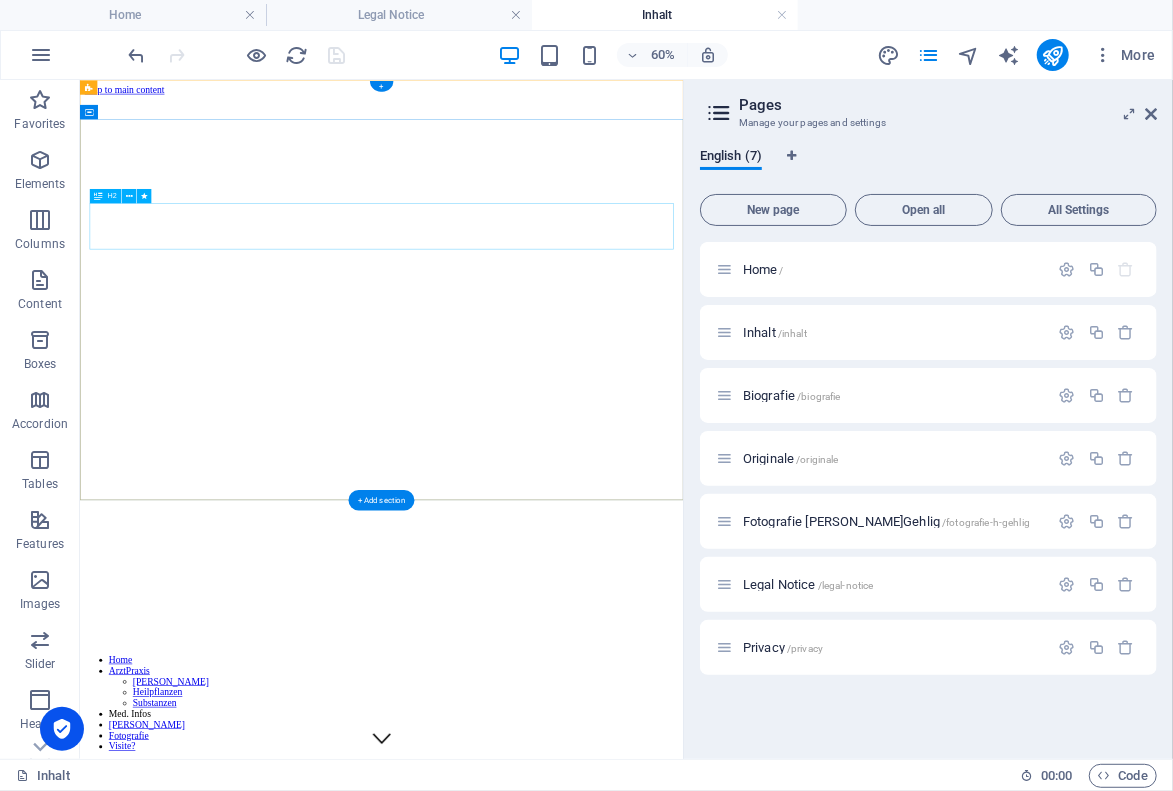 click on "Coffee Bar" at bounding box center [581, 2544] 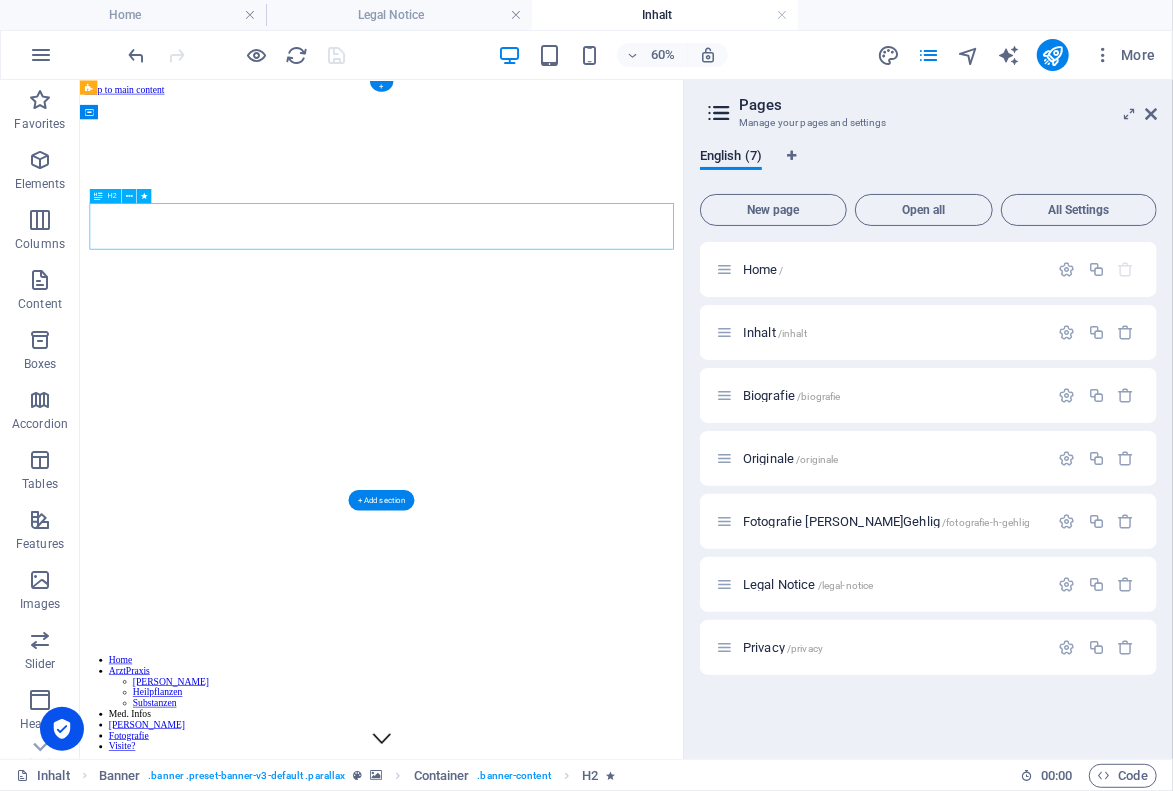click on "Coffee Bar" at bounding box center (581, 2544) 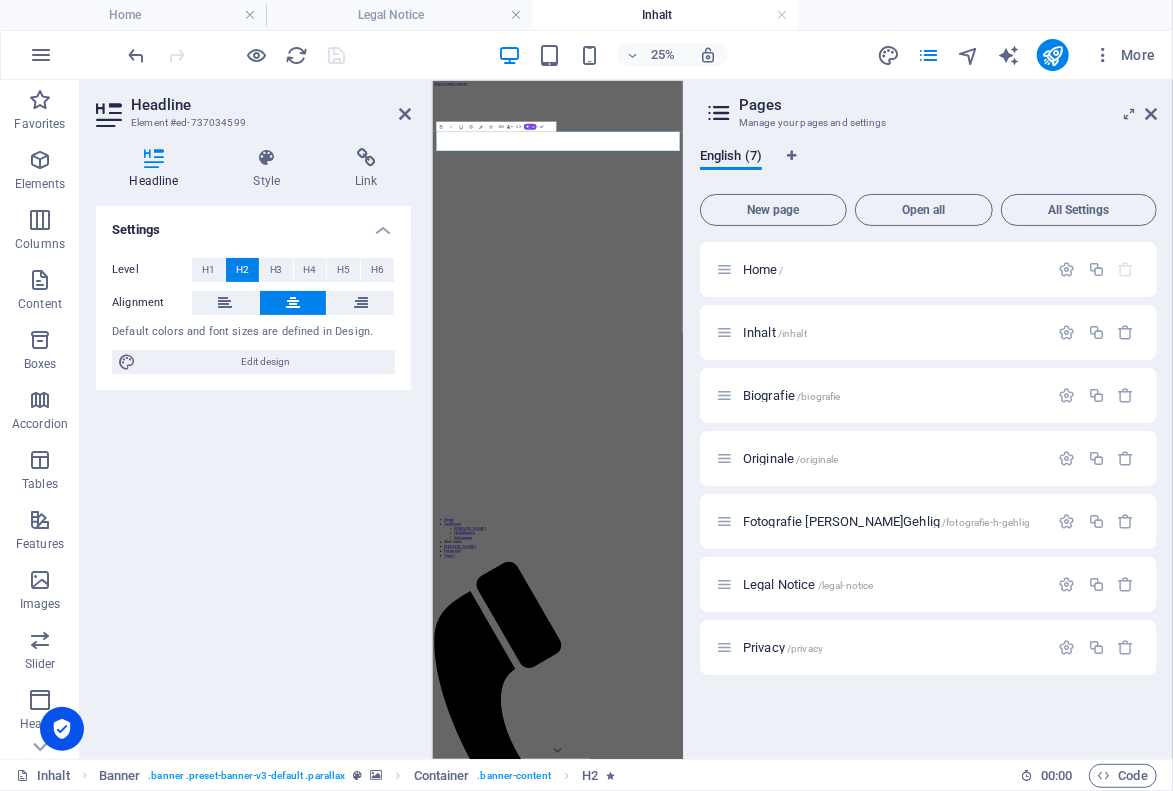 type 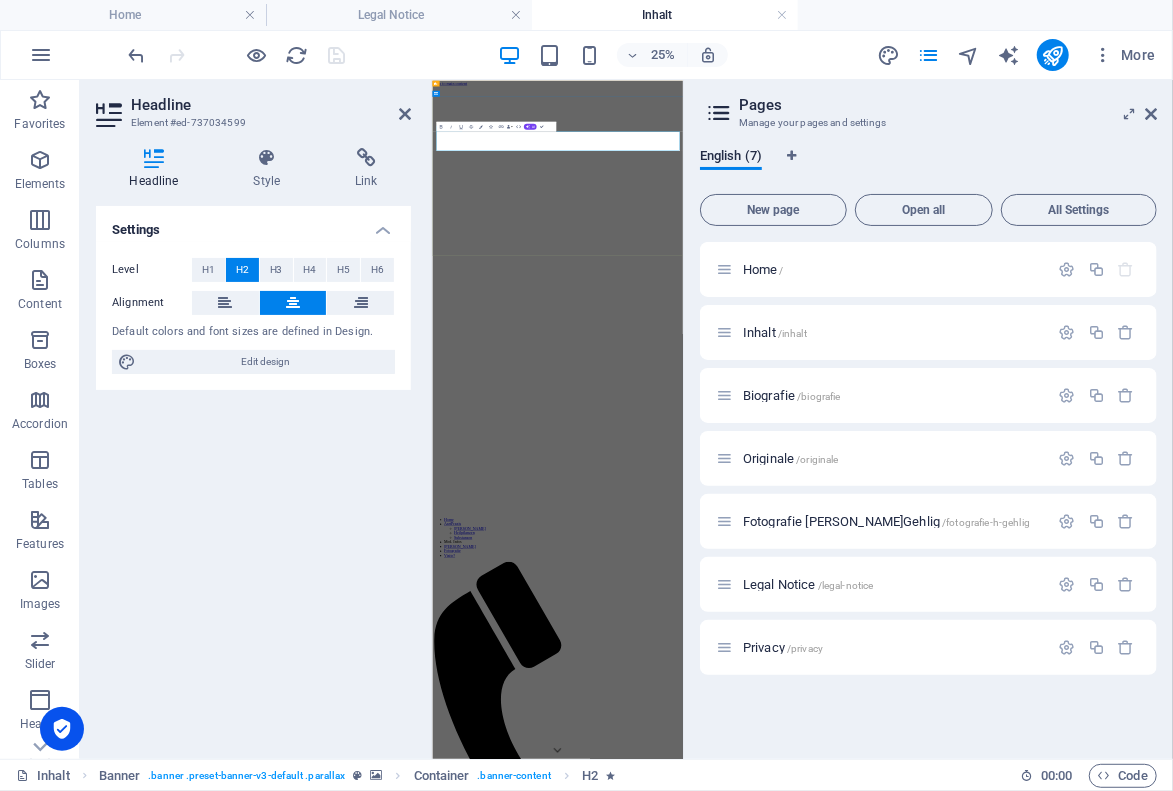 click on "Med-Infos" at bounding box center (933, 3334) 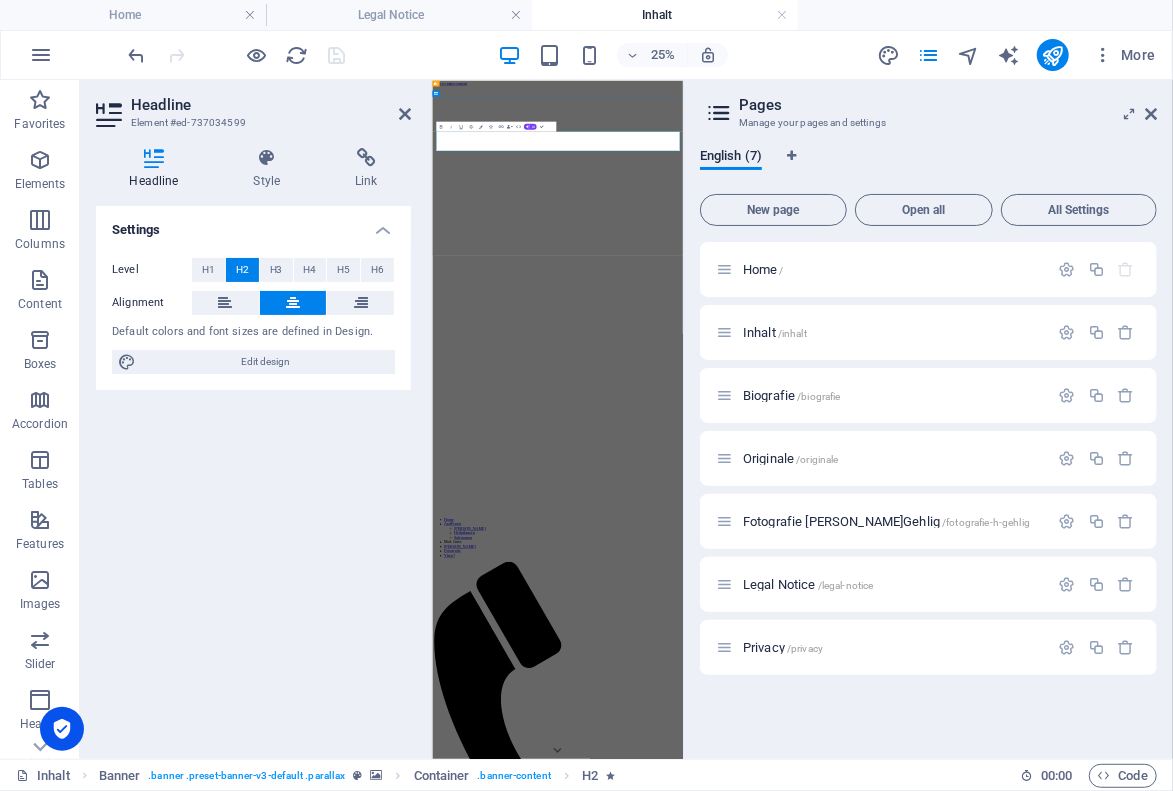 click on "Med-Infos" at bounding box center [933, 3334] 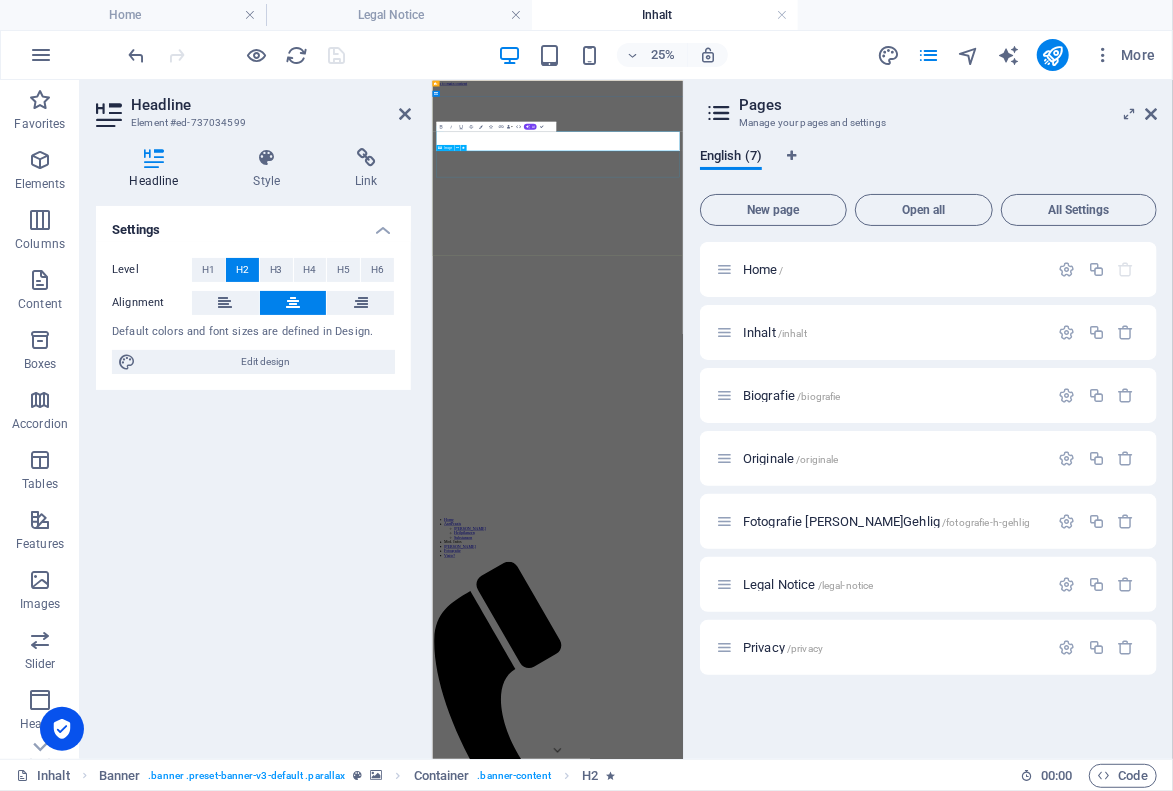 click at bounding box center (933, 3422) 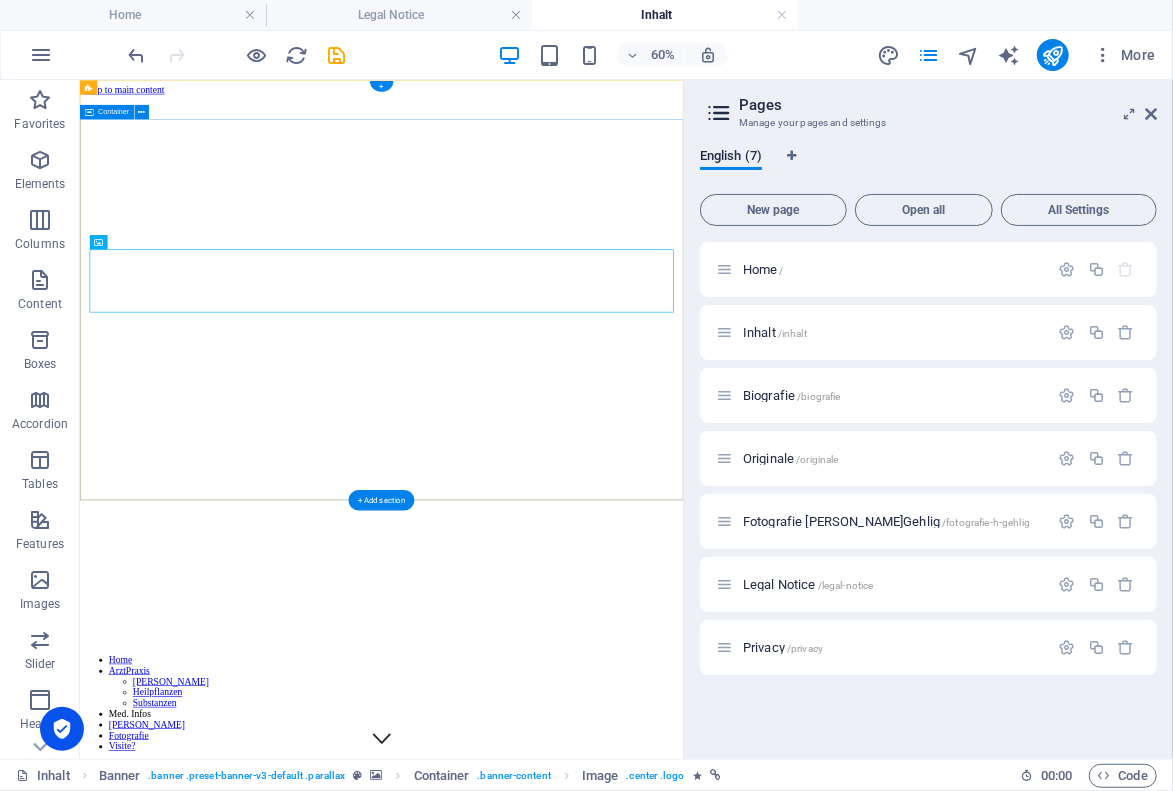 click on "Med.-Infos Original Coffee from [US_STATE]" at bounding box center (581, 2657) 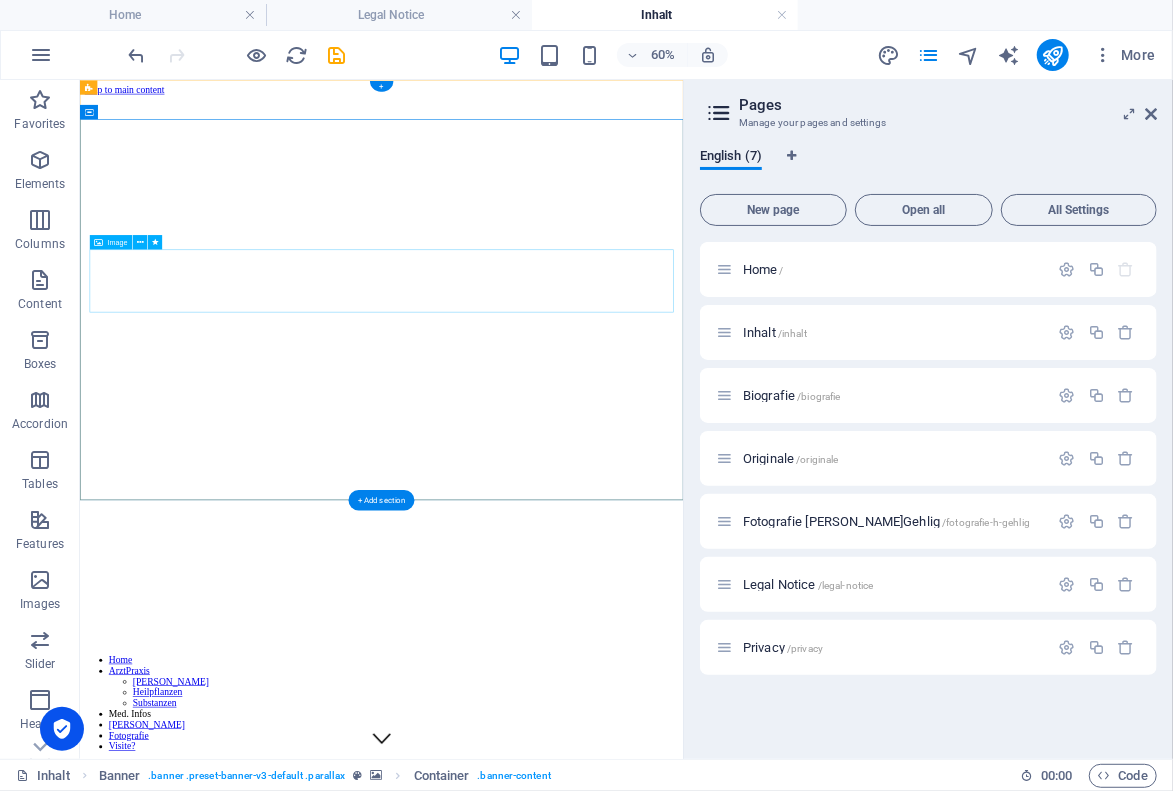 click at bounding box center [581, 2632] 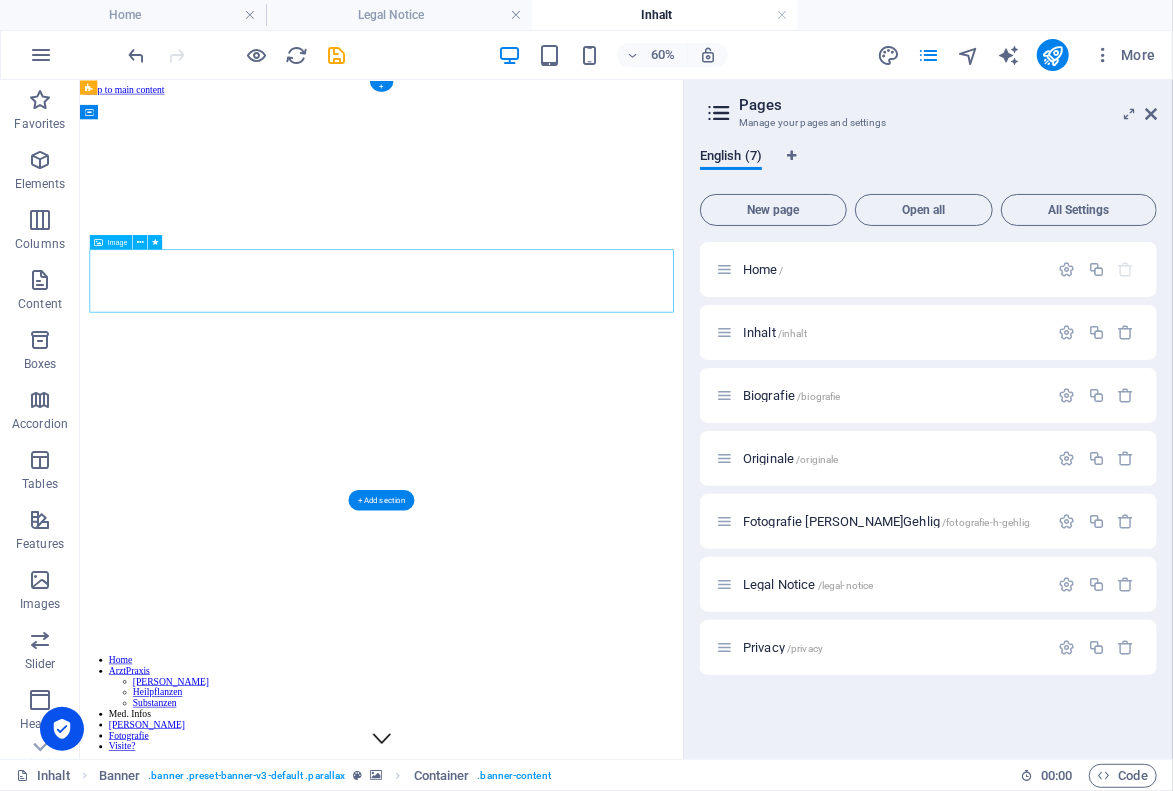 click at bounding box center [581, 2632] 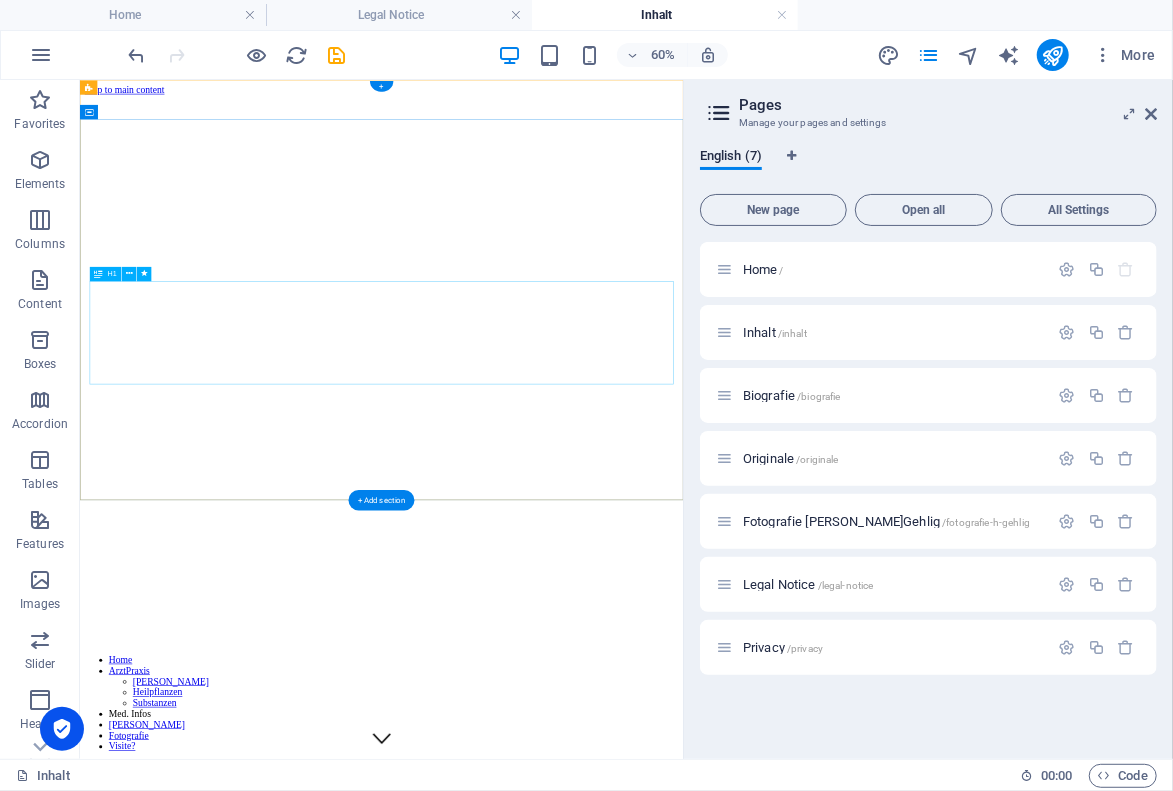 click on "Original Coffee from [US_STATE]" at bounding box center (581, 2616) 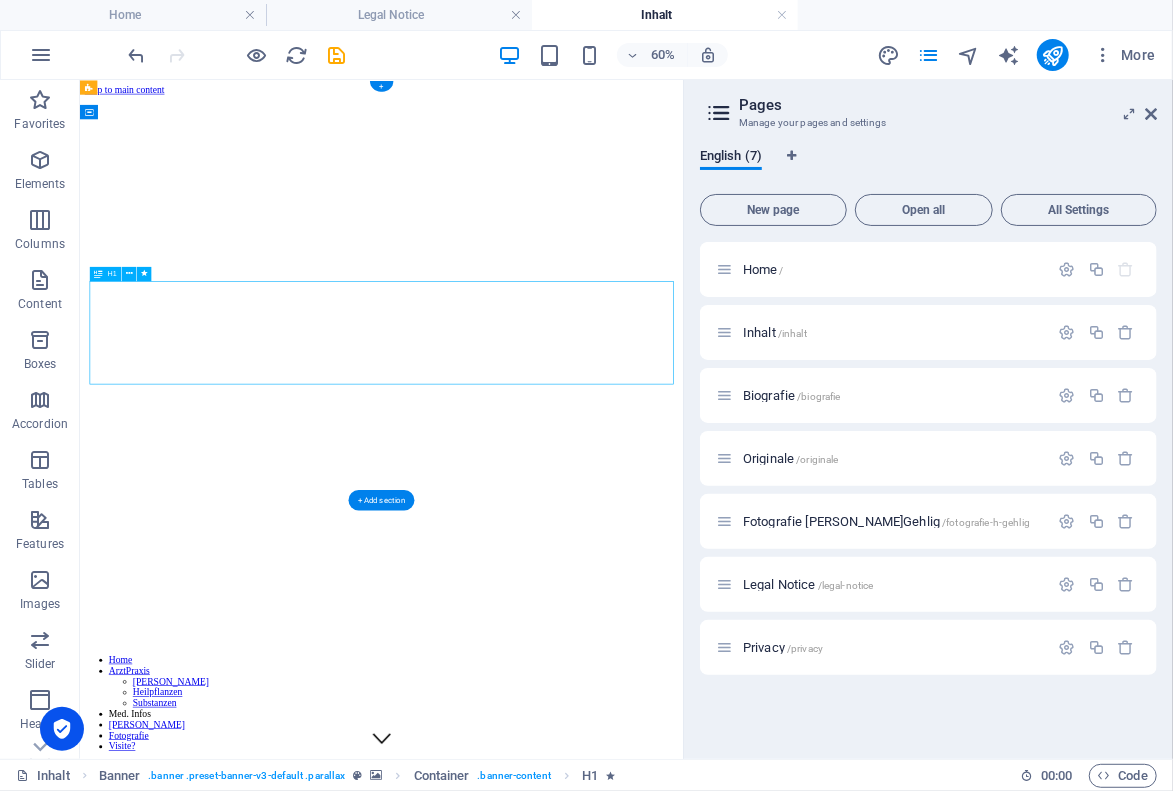 click on "Original Coffee from [US_STATE]" at bounding box center (581, 2616) 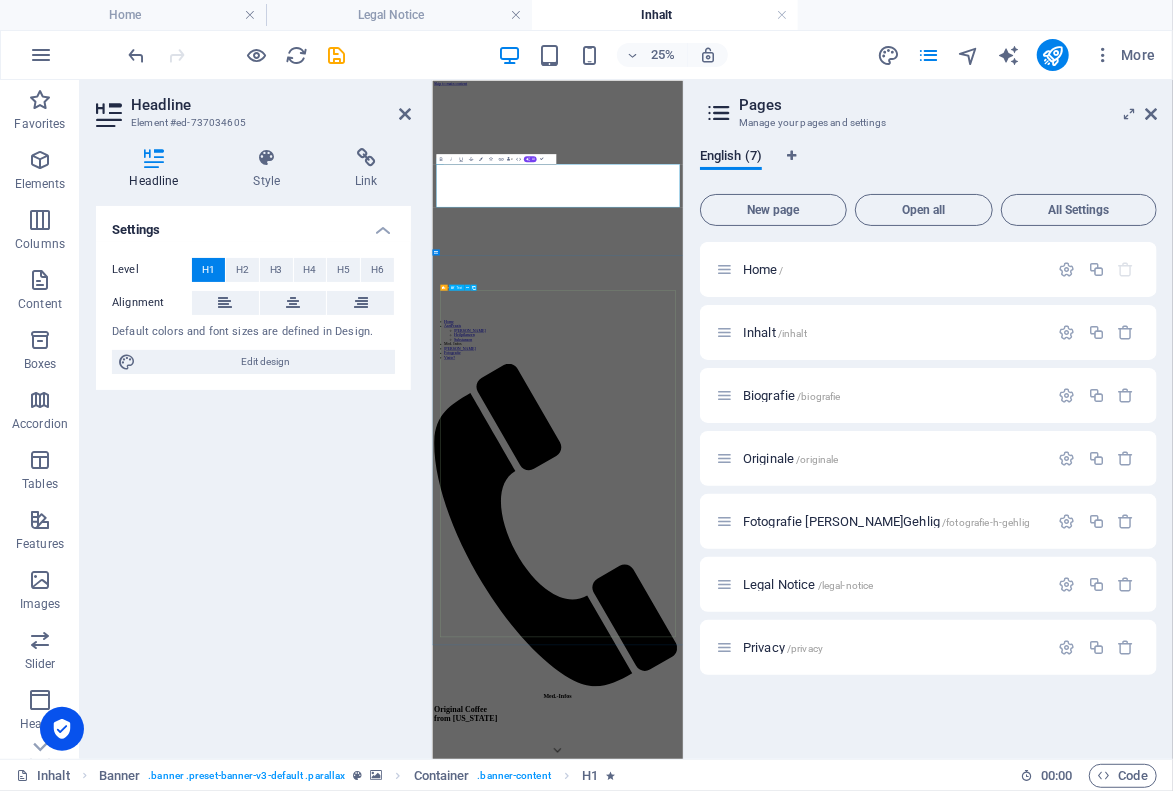 type 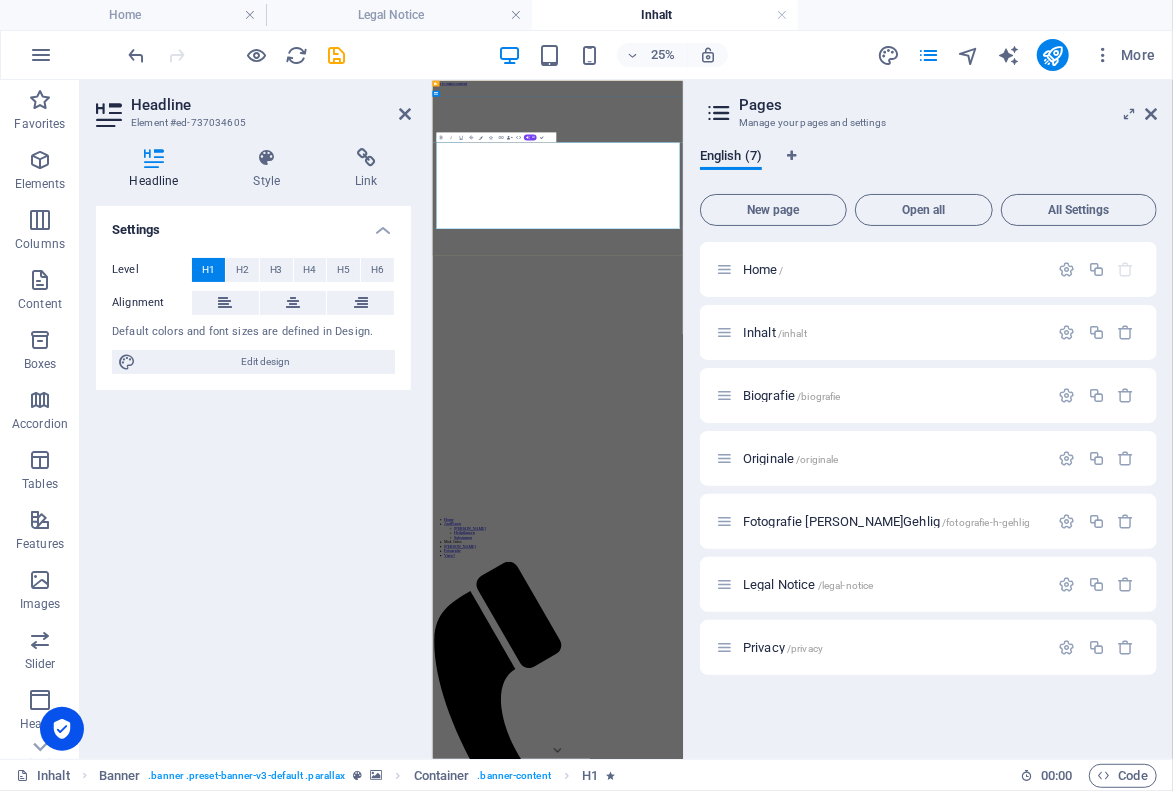 drag, startPoint x: 1244, startPoint y: 624, endPoint x: 492, endPoint y: 419, distance: 779.44147 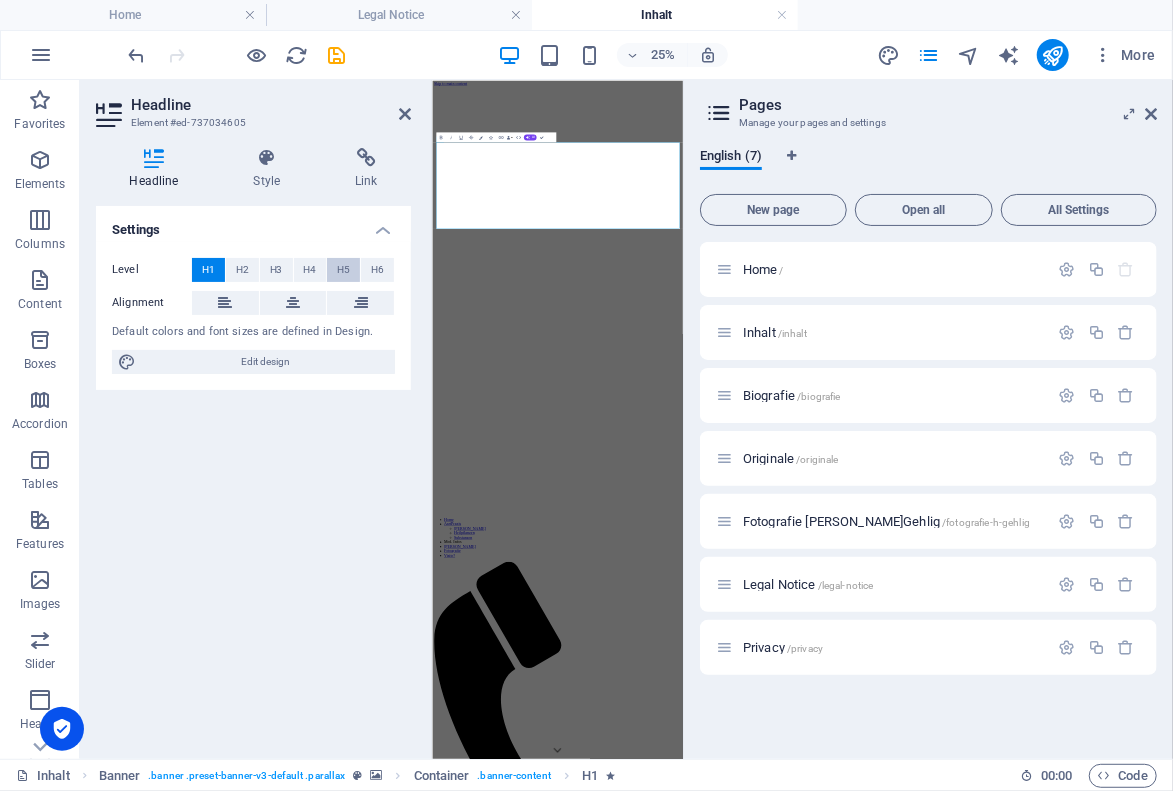 click on "H5" at bounding box center (343, 270) 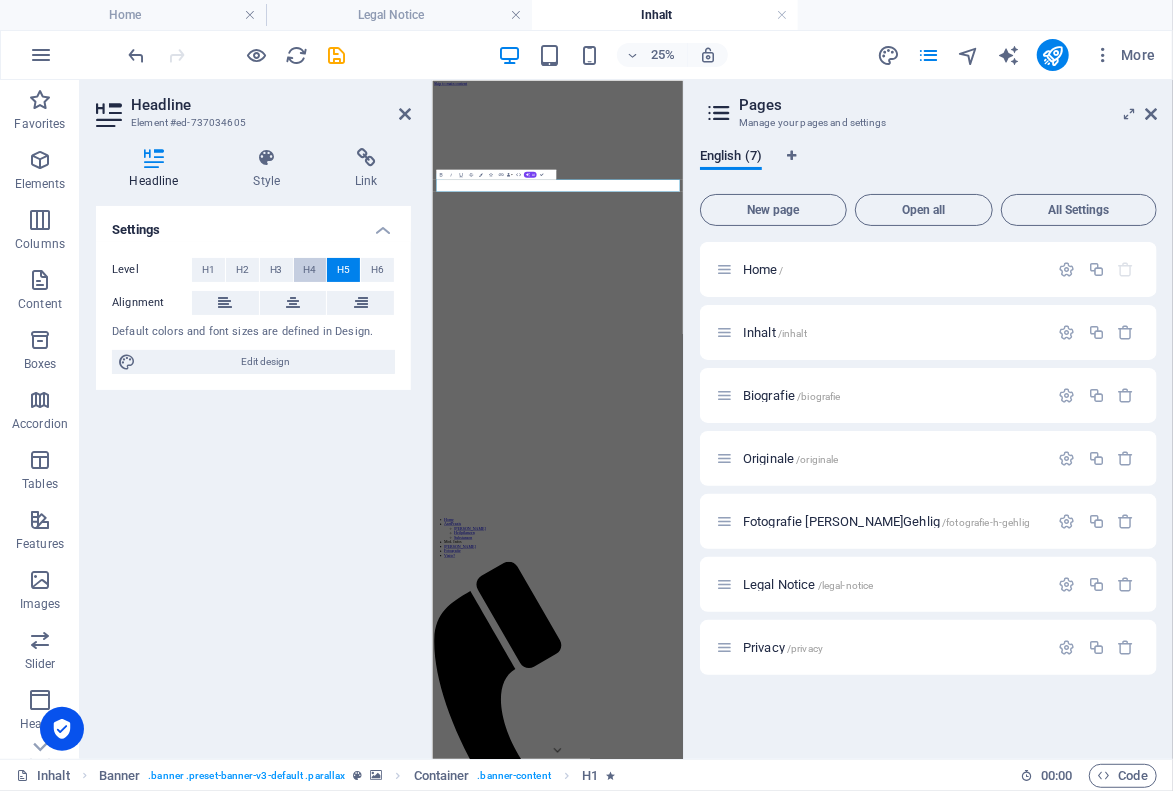 click on "H4" at bounding box center [309, 270] 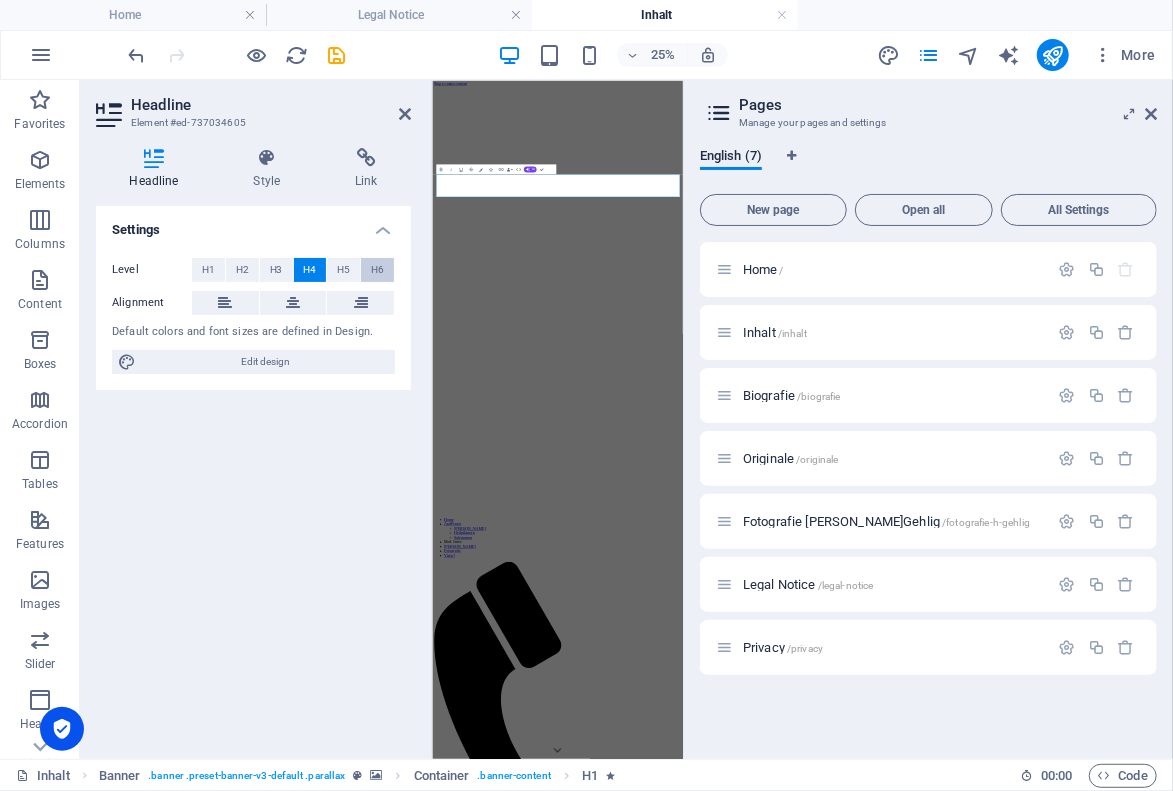 click on "H6" at bounding box center [377, 270] 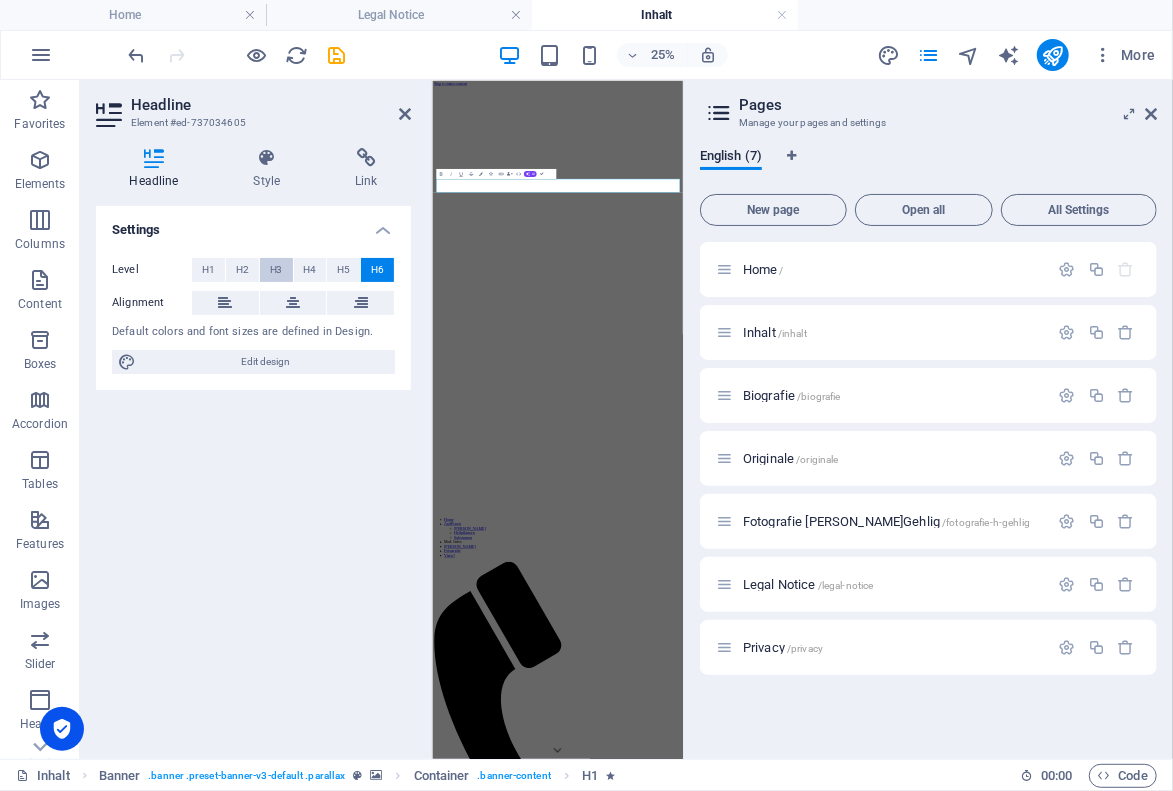 click on "H3" at bounding box center [276, 270] 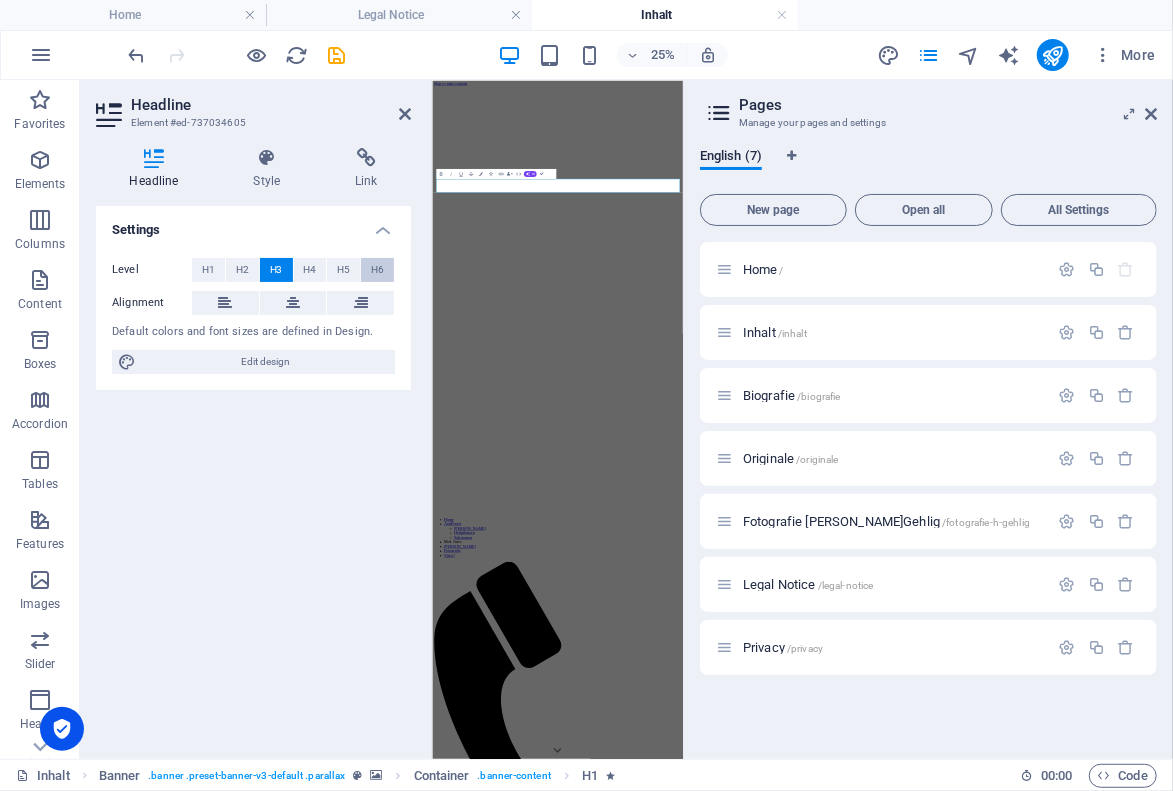 click on "H6" at bounding box center [377, 270] 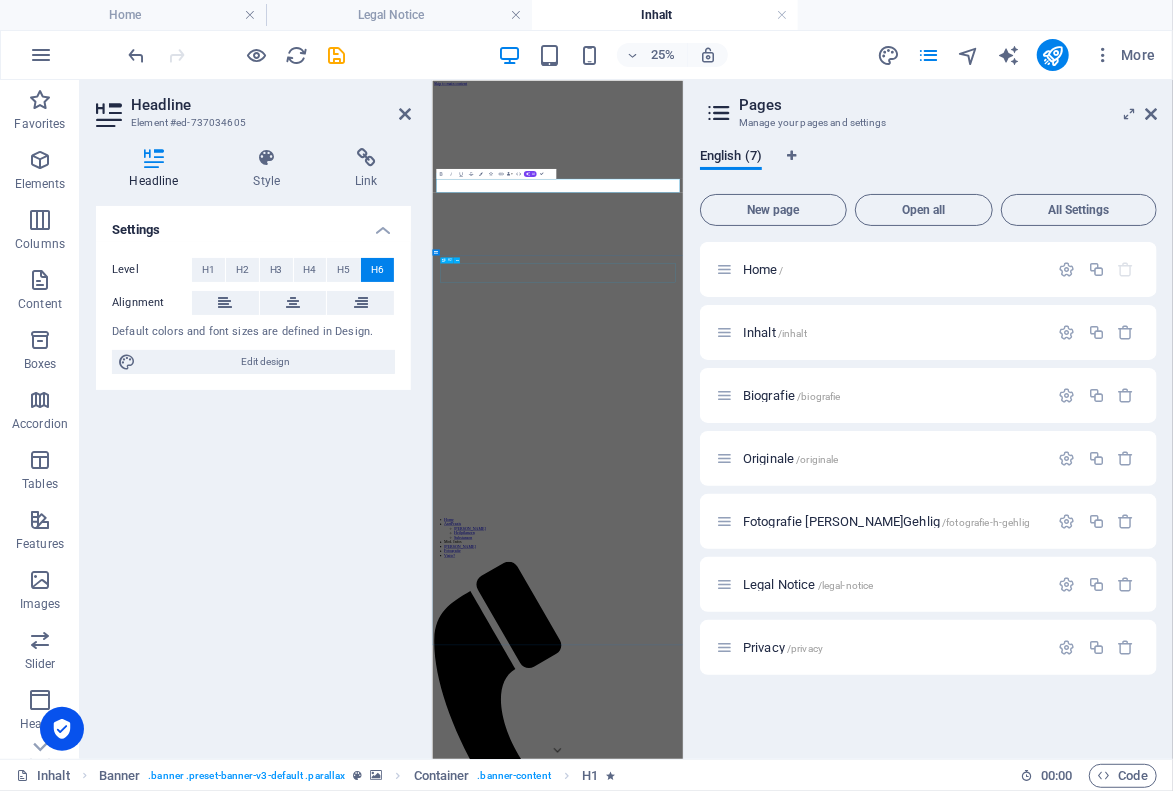 click on "About our roastery" at bounding box center (933, 3455) 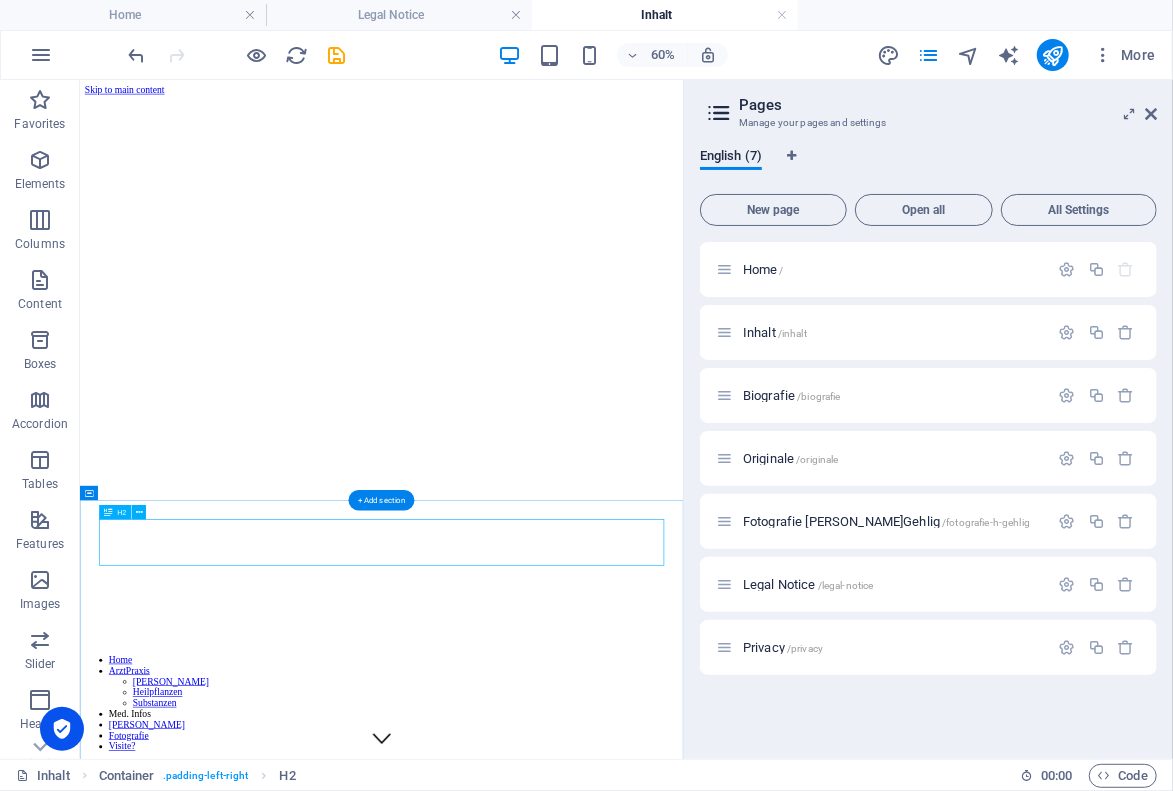 click on "About our roastery" at bounding box center [581, 2665] 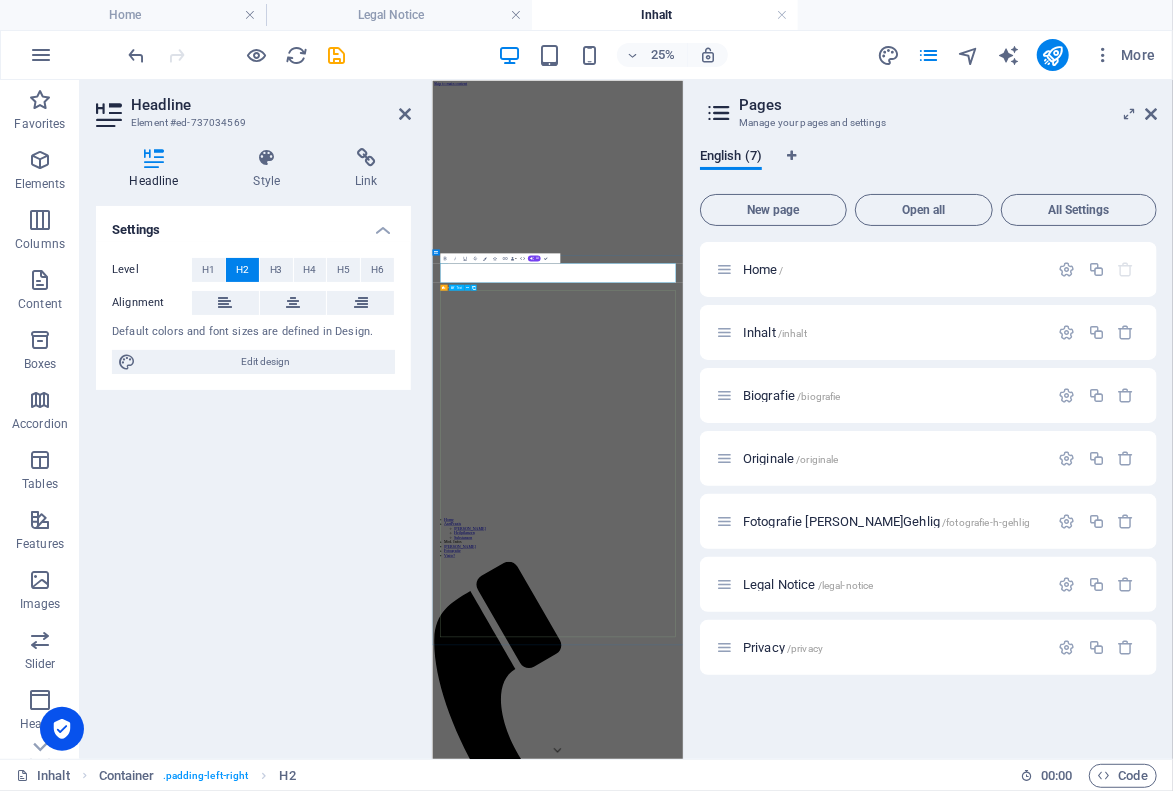 type 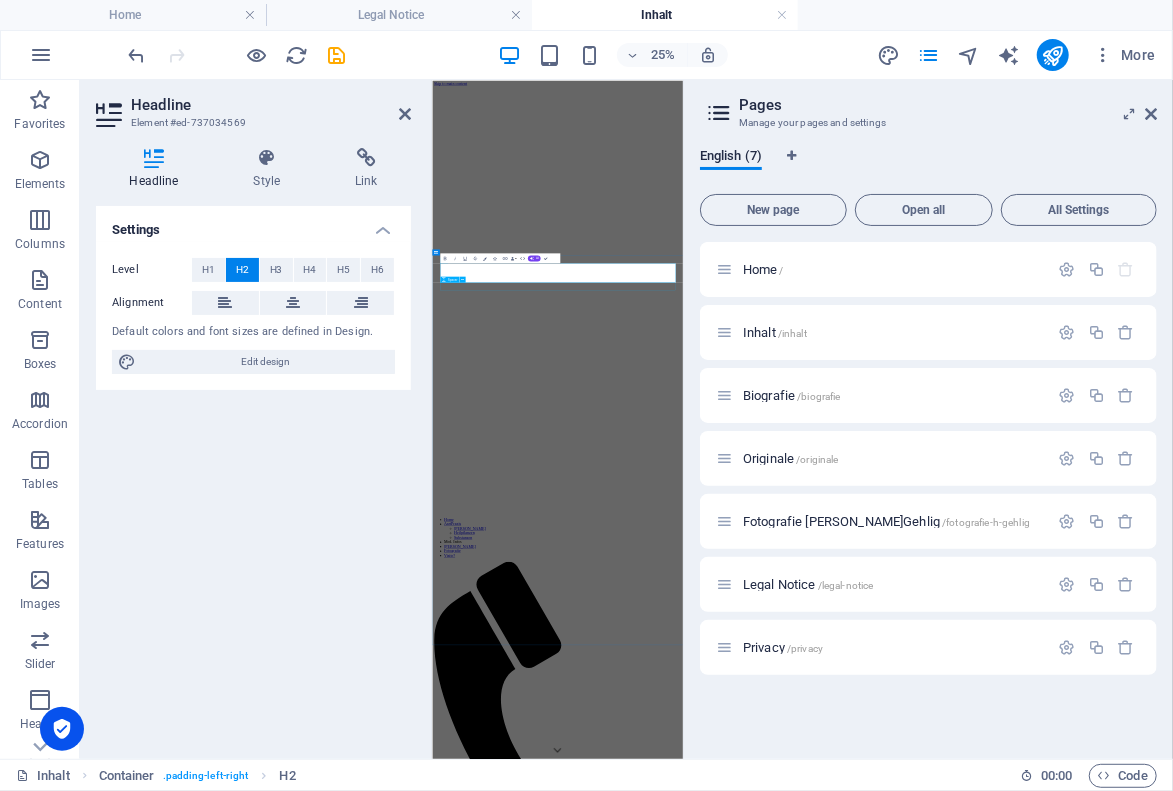 click at bounding box center [933, 3505] 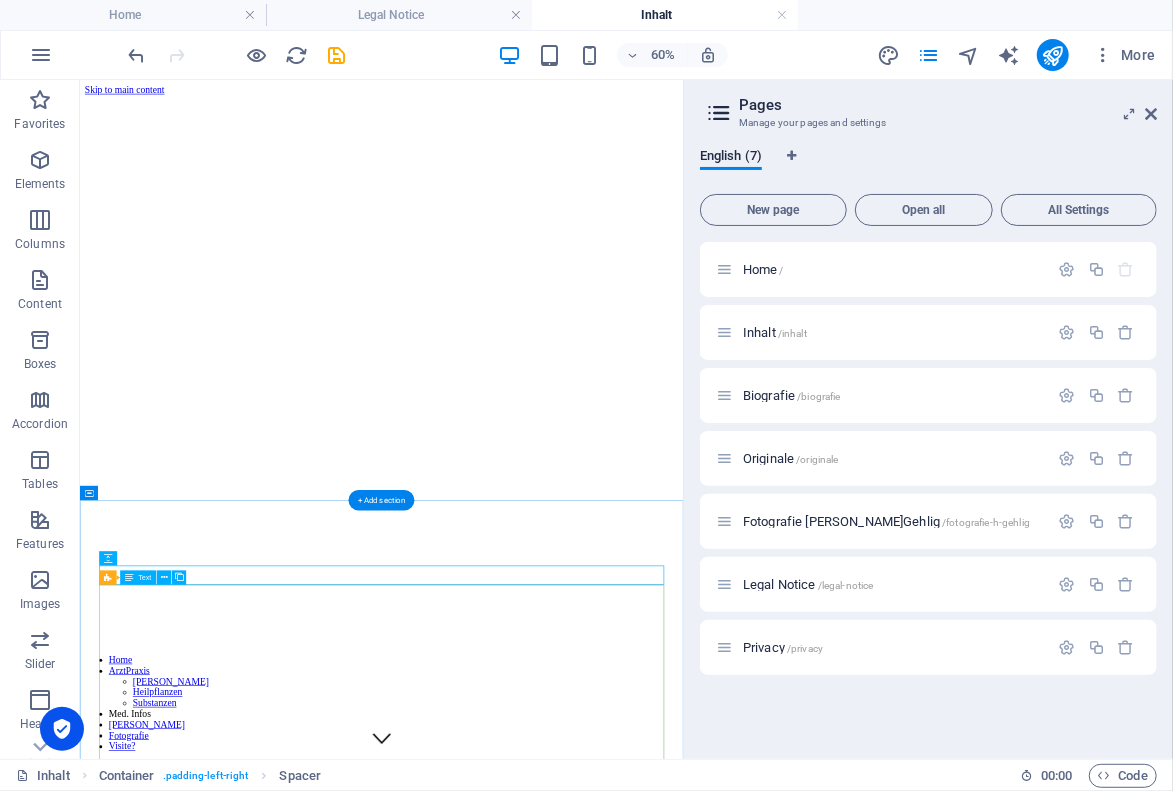click on "Lorem ipsum dolor sit amet, consetetur sadipscing elitr, sed diam nonumy eirmod tempor invidunt ut labore et dolore magna aliquyam erat, sed diam voluptua. At vero eos et accusam et [PERSON_NAME] duo [PERSON_NAME] et ea rebum. Stet clita kasd gubergren, no sea takimata sanctus est Lorem ipsum dolor sit amet. Lorem ipsum dolor sit amet, consetetur sadipscing elitr, sed diam nonumy eirmod tempor invidunt ut labore et dolore magna aliquyam erat, sed diam voluptua. At vero eos et accusam et [PERSON_NAME] duo [PERSON_NAME] et ea rebum. Stet clita kasd gubergren, no sea takimata sanctus est Lorem ipsum dolor sit amet. Lorem ipsum dolor sit amet, consetetur sadipscing elitr, sed diam nonumy eirmod tempor invidunt ut labore et dolore magna aliquyam erat, sed diam voluptua." at bounding box center (581, 2995) 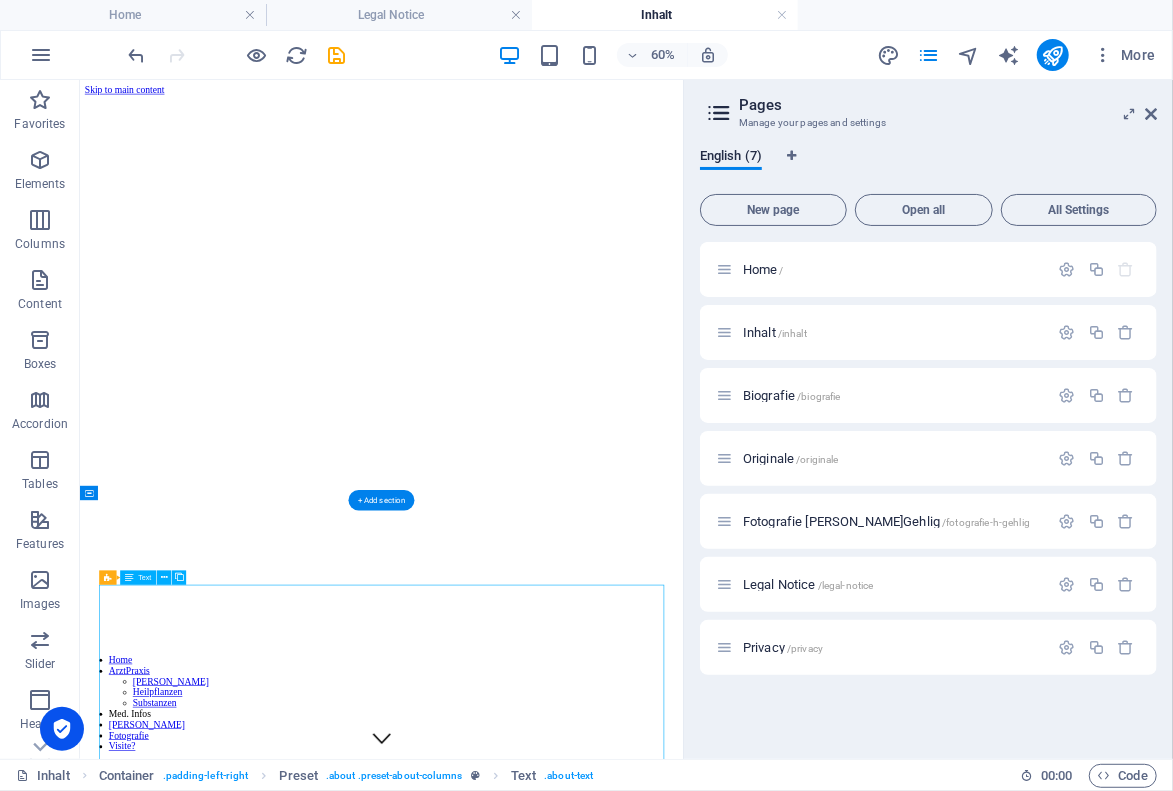 click on "Lorem ipsum dolor sit amet, consetetur sadipscing elitr, sed diam nonumy eirmod tempor invidunt ut labore et dolore magna aliquyam erat, sed diam voluptua. At vero eos et accusam et [PERSON_NAME] duo [PERSON_NAME] et ea rebum. Stet clita kasd gubergren, no sea takimata sanctus est Lorem ipsum dolor sit amet. Lorem ipsum dolor sit amet, consetetur sadipscing elitr, sed diam nonumy eirmod tempor invidunt ut labore et dolore magna aliquyam erat, sed diam voluptua. At vero eos et accusam et [PERSON_NAME] duo [PERSON_NAME] et ea rebum. Stet clita kasd gubergren, no sea takimata sanctus est Lorem ipsum dolor sit amet. Lorem ipsum dolor sit amet, consetetur sadipscing elitr, sed diam nonumy eirmod tempor invidunt ut labore et dolore magna aliquyam erat, sed diam voluptua." at bounding box center [581, 2995] 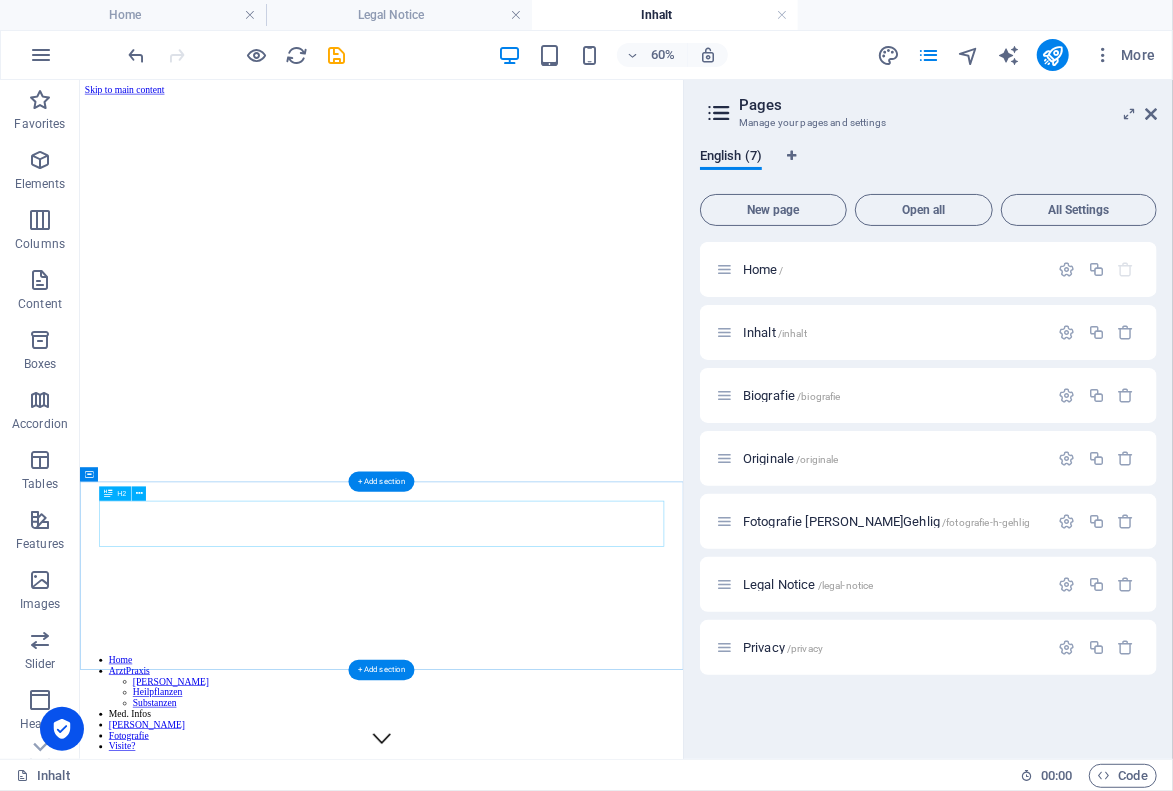 scroll, scrollTop: 91, scrollLeft: 0, axis: vertical 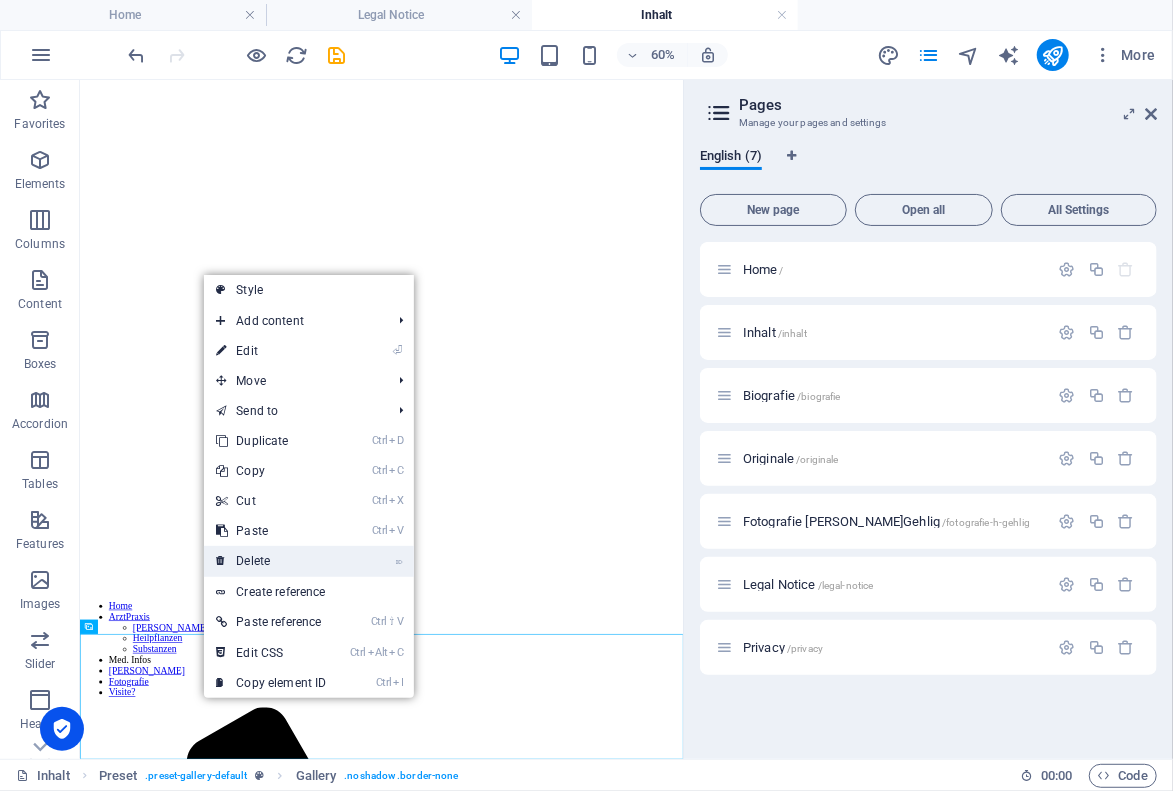 click on "⌦  Delete" at bounding box center [271, 561] 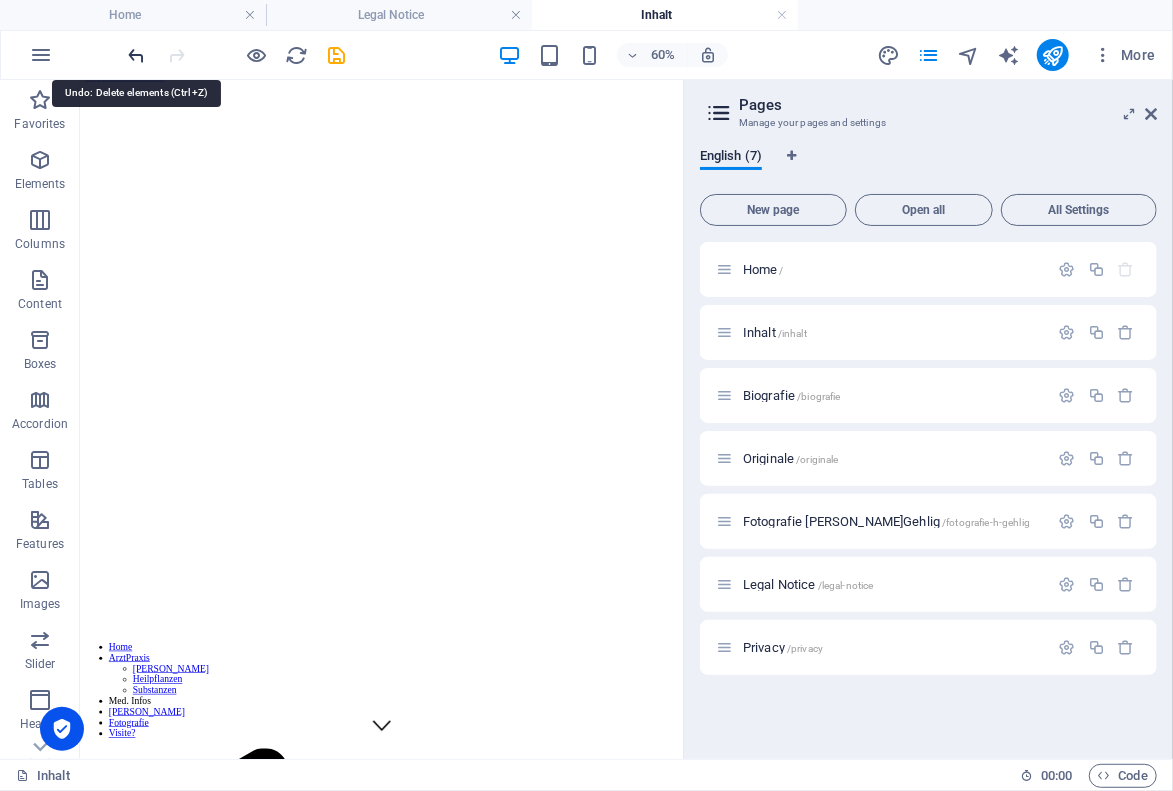 click at bounding box center (137, 55) 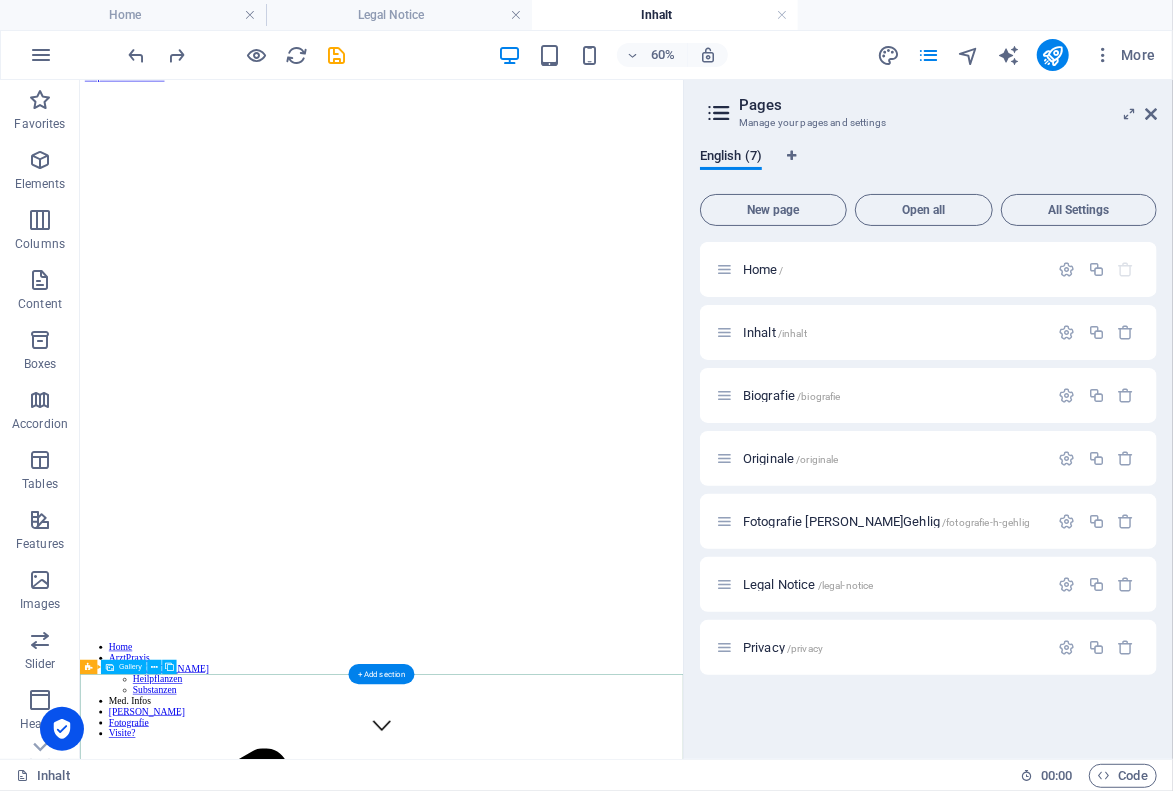 click at bounding box center (527, 3622) 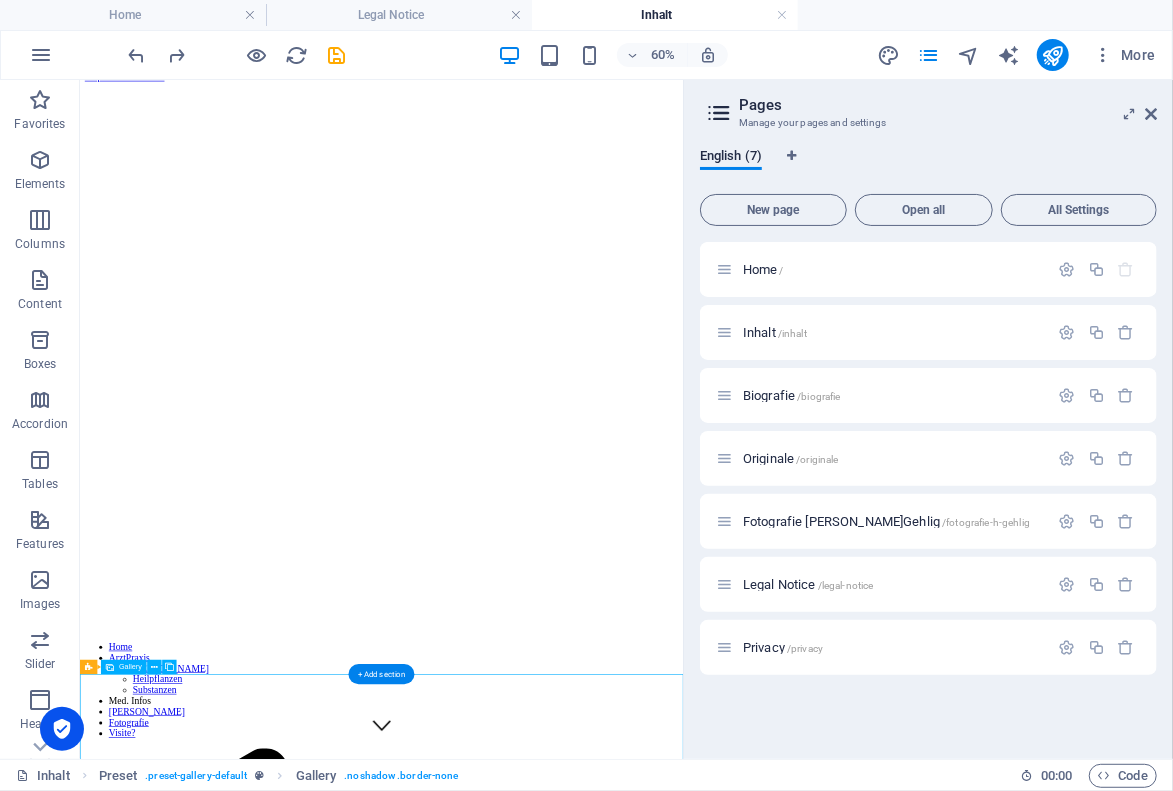 click at bounding box center (527, 3622) 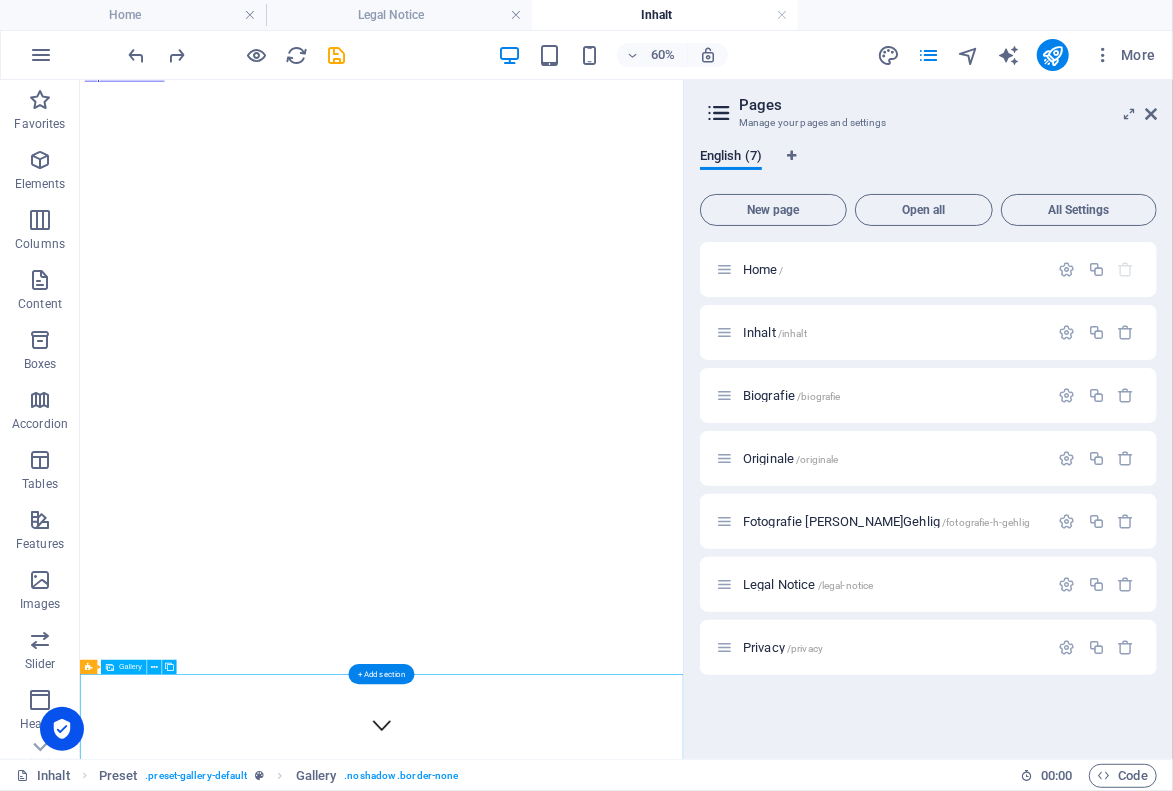 scroll, scrollTop: 0, scrollLeft: 0, axis: both 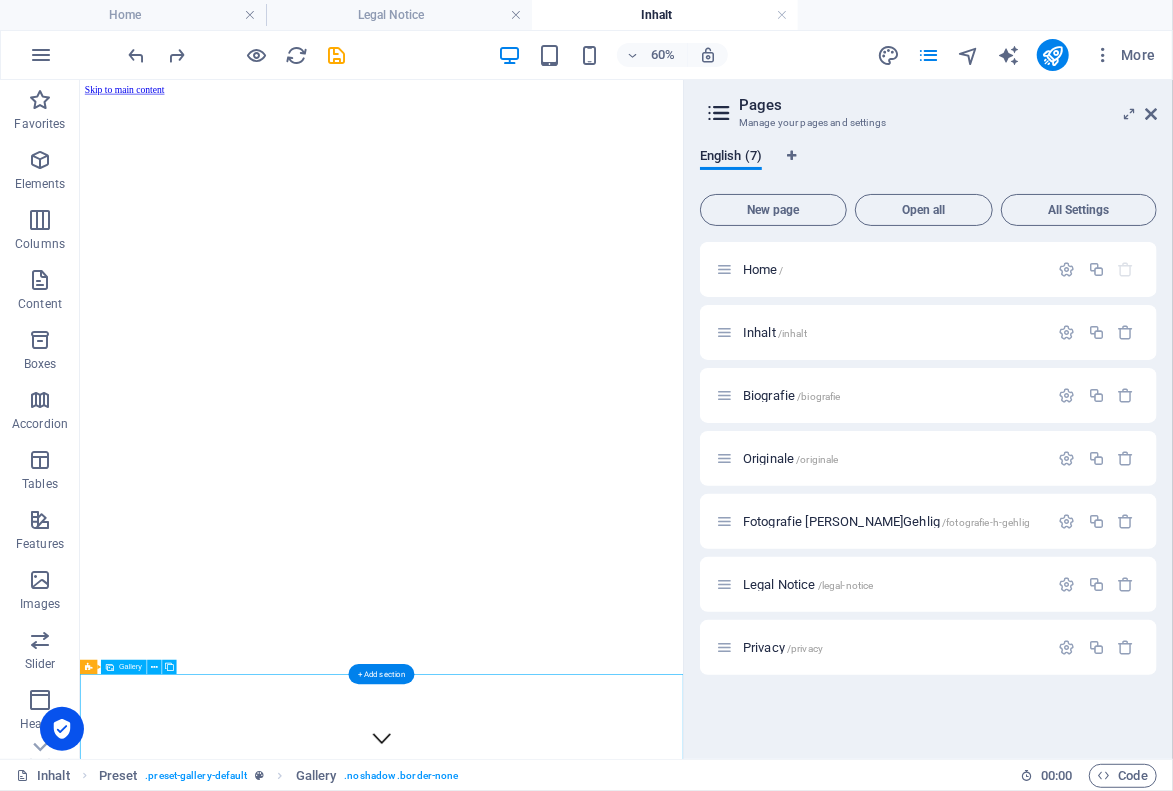select on "2" 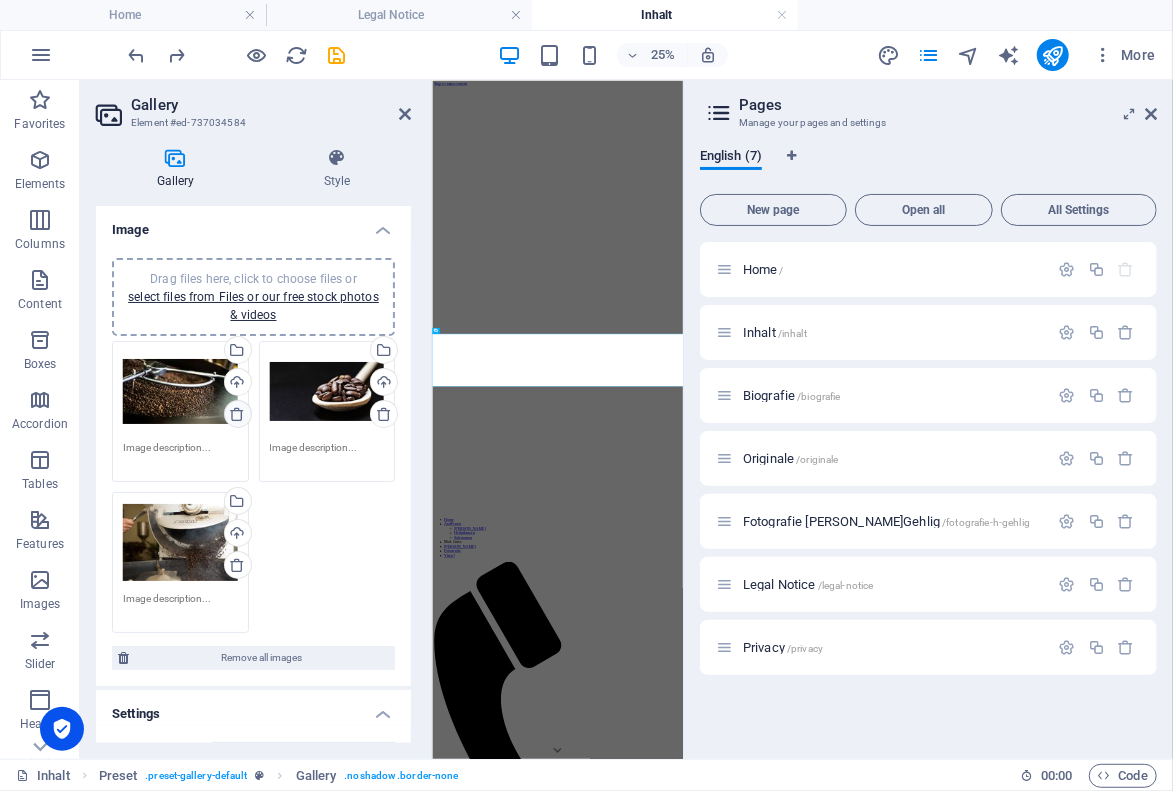 click at bounding box center (237, 414) 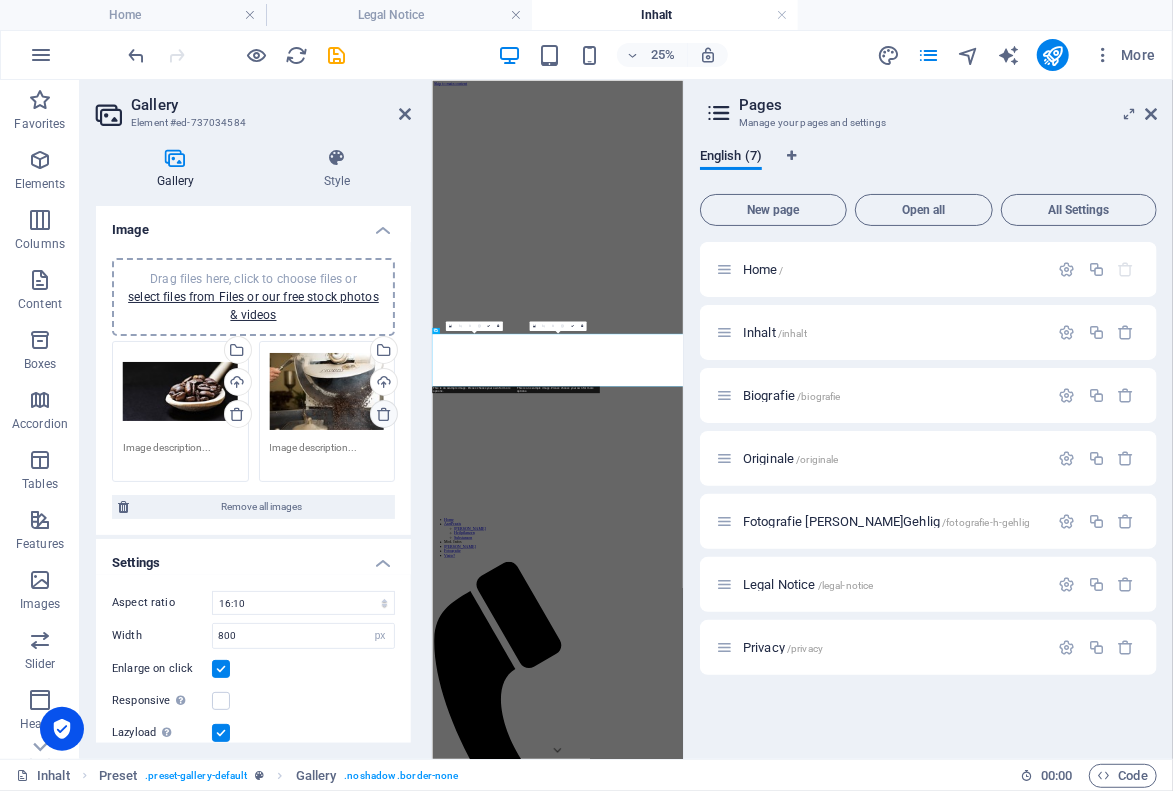 click at bounding box center [384, 414] 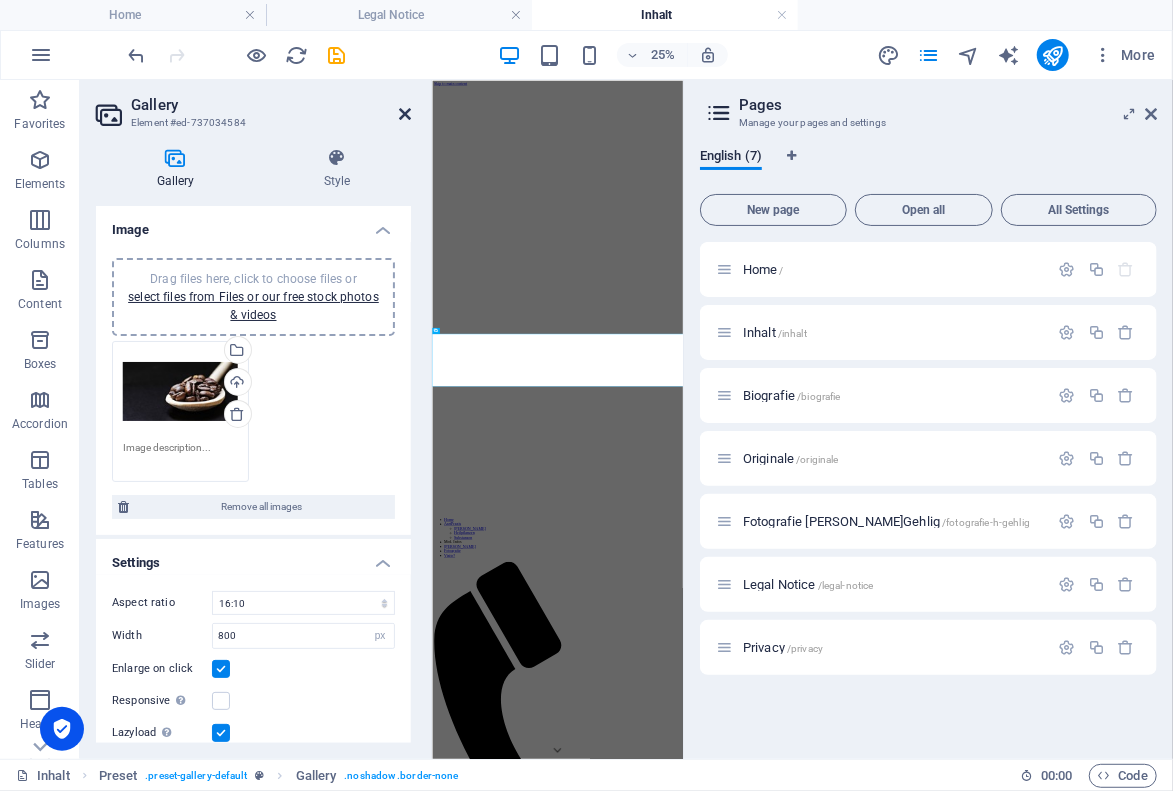 click at bounding box center [405, 114] 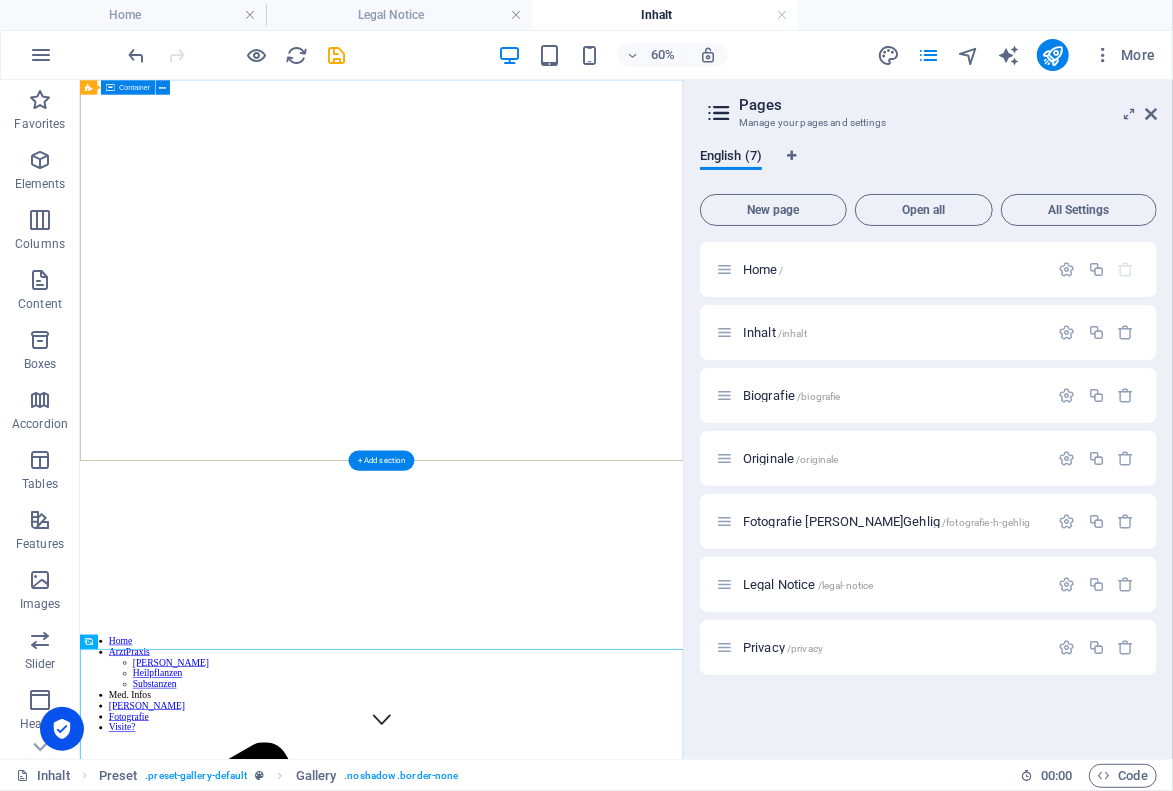 scroll, scrollTop: 0, scrollLeft: 0, axis: both 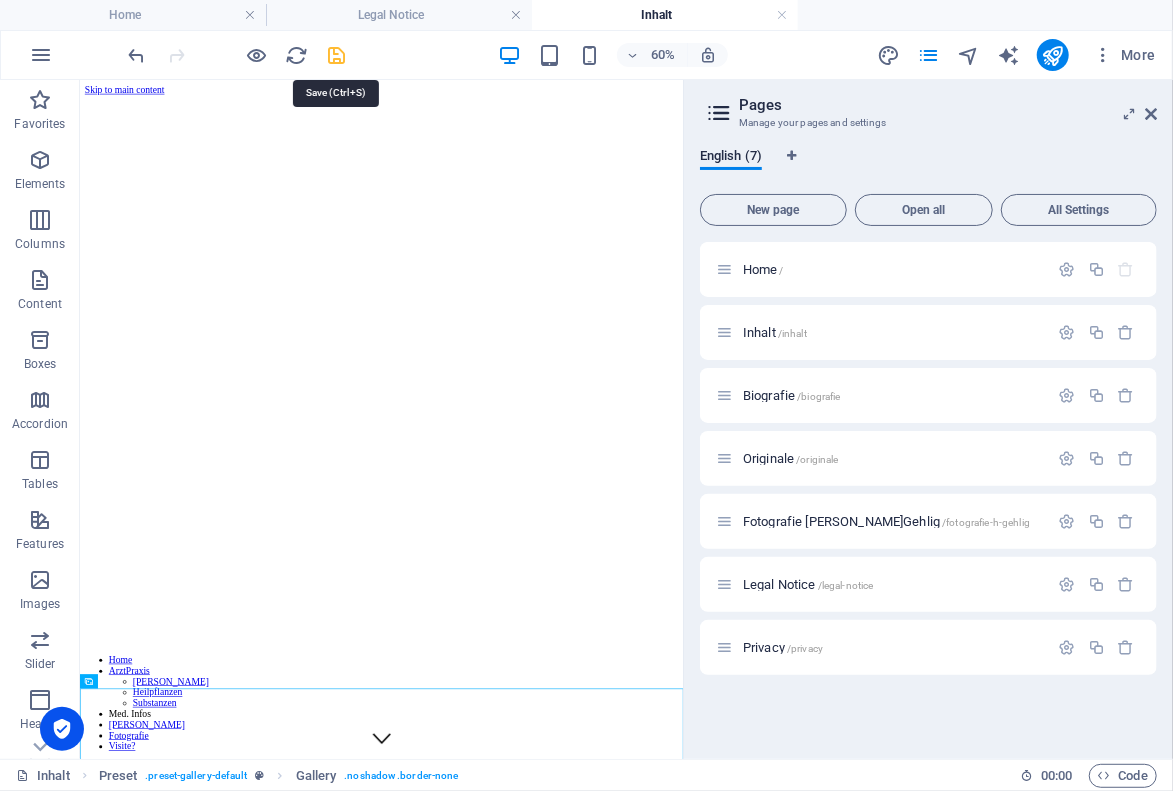 click at bounding box center [337, 55] 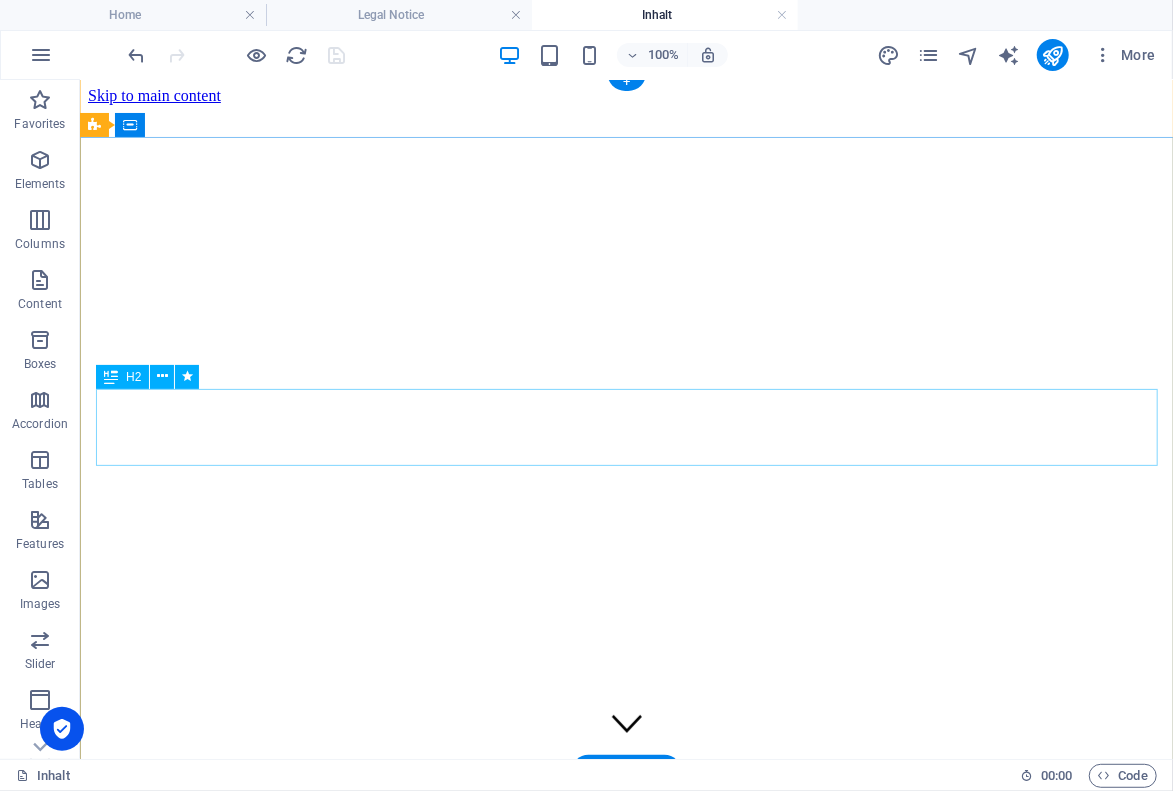 scroll, scrollTop: 0, scrollLeft: 0, axis: both 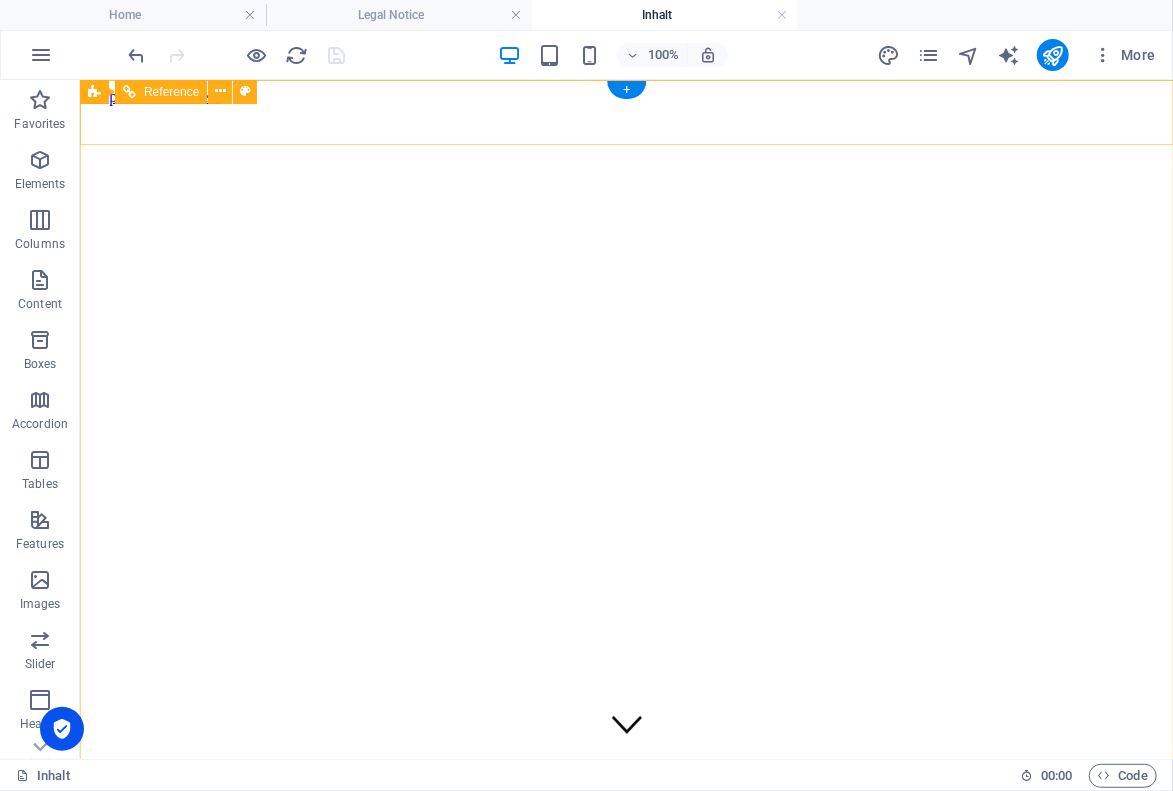 click on "Home ArztPraxis [PERSON_NAME] Heilpflanzen Substanzen Med. Infos [PERSON_NAME] Fotografie Visite?" at bounding box center [625, 892] 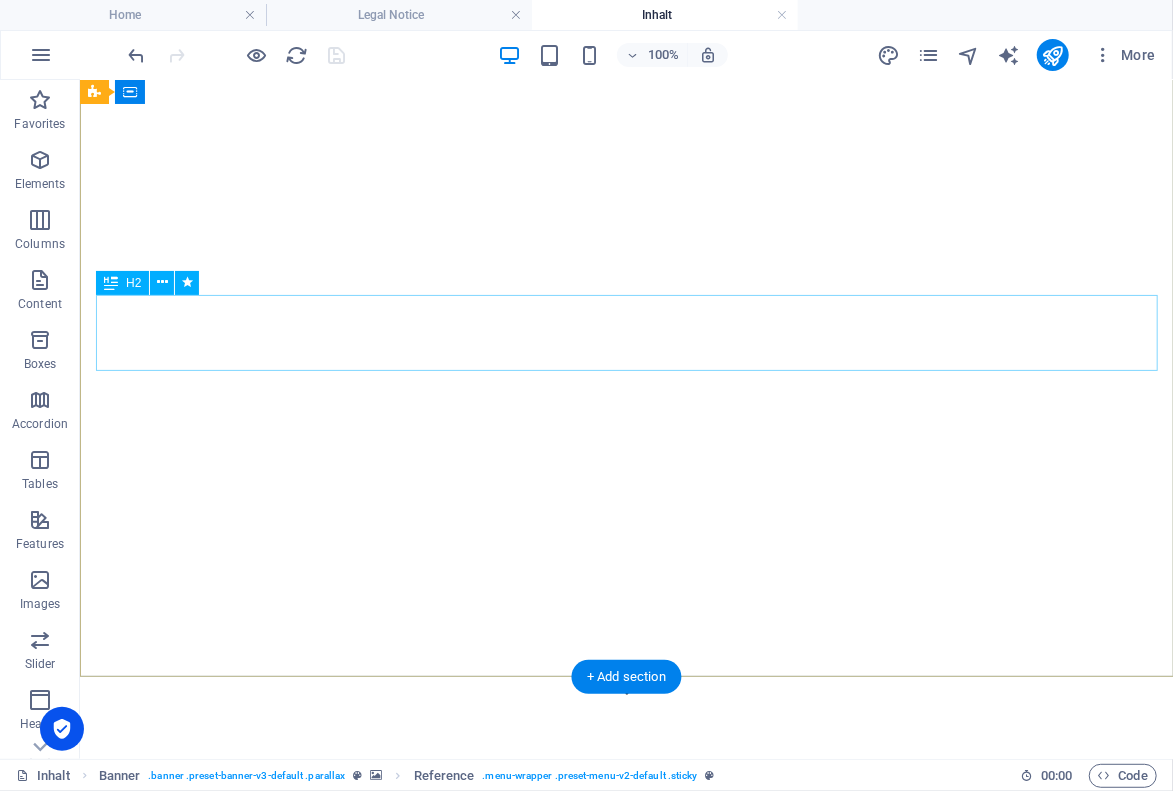 scroll, scrollTop: 0, scrollLeft: 0, axis: both 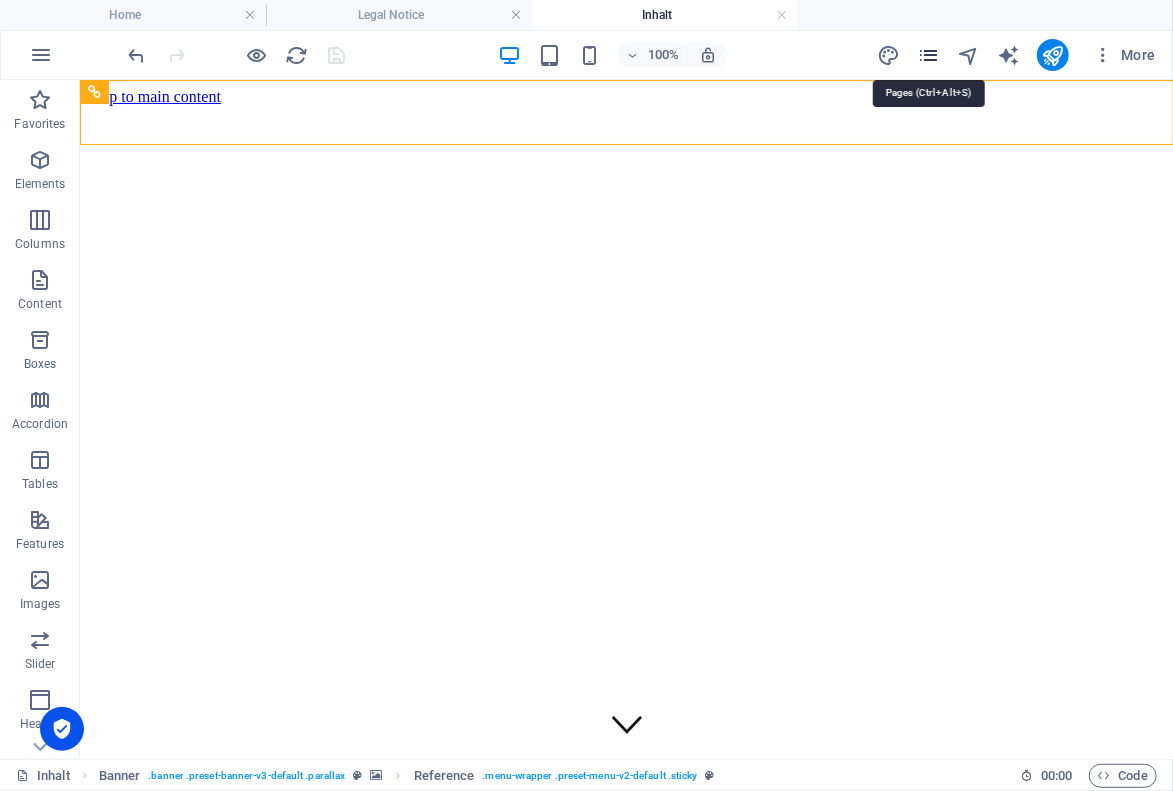click at bounding box center (928, 55) 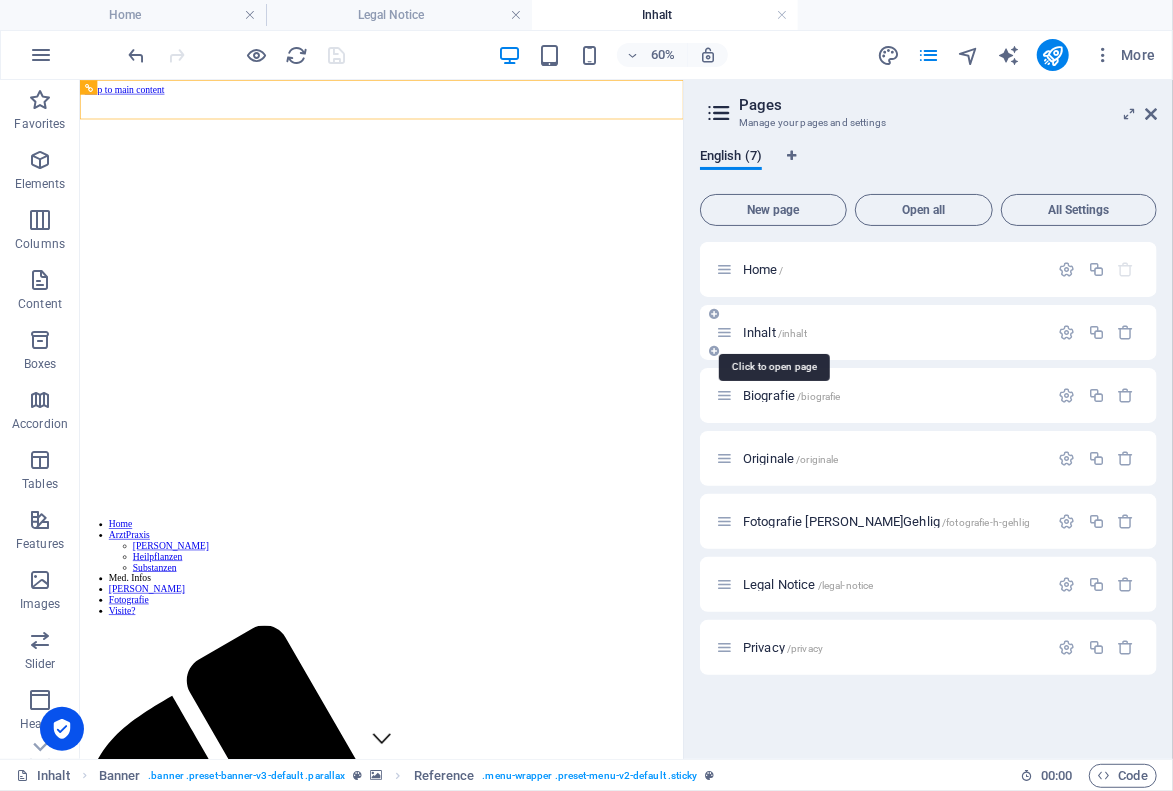 click on "Inhalt /inhalt" at bounding box center [775, 332] 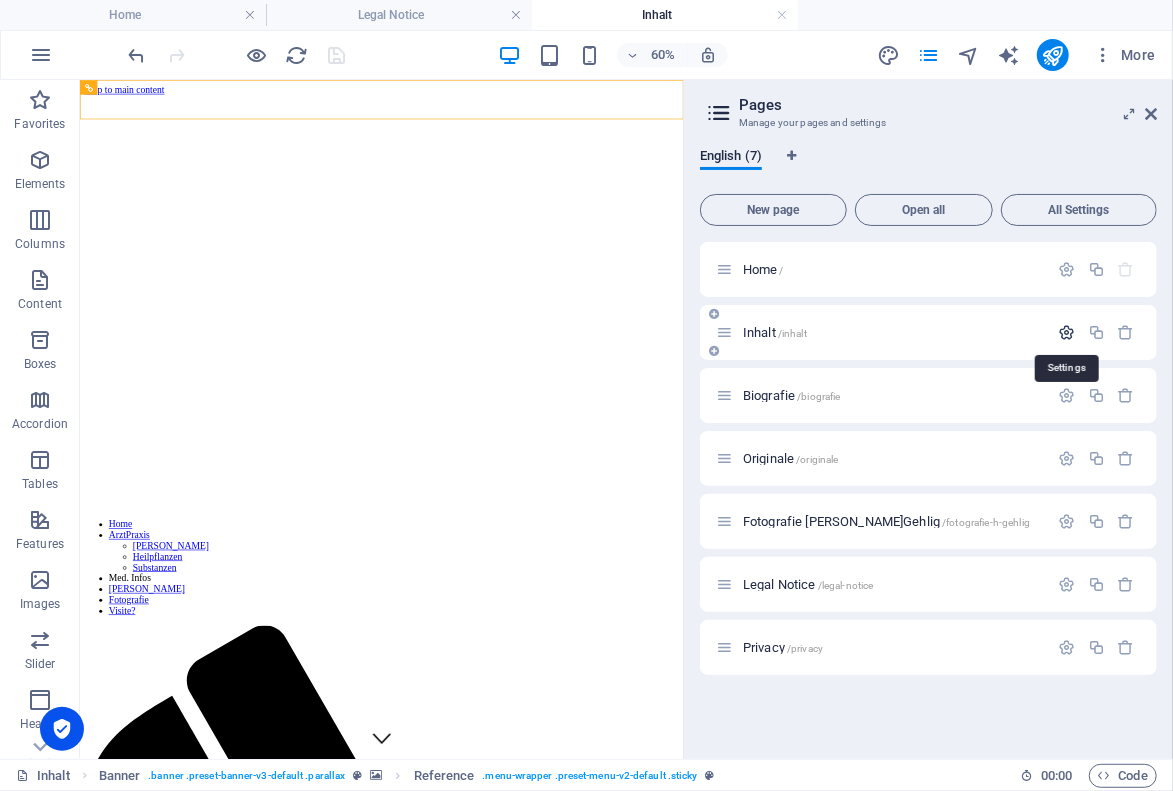 click at bounding box center [1067, 332] 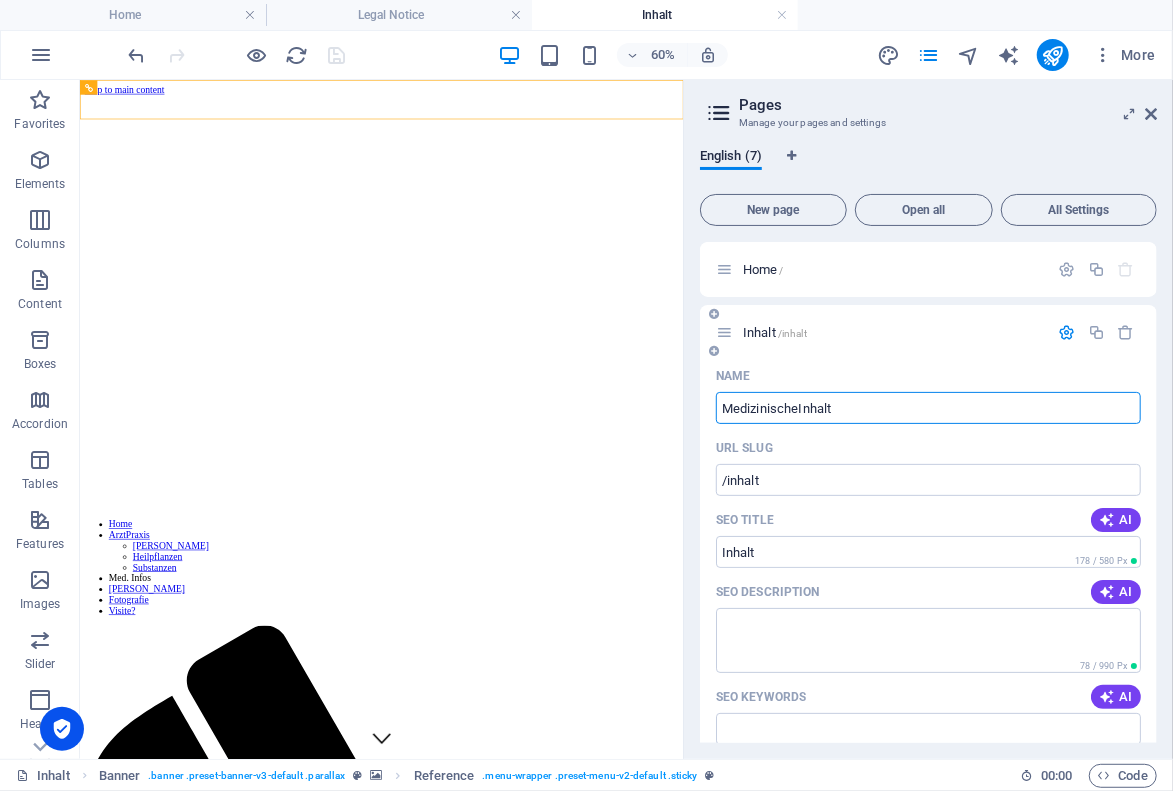 type on "Medizinische Inhalt" 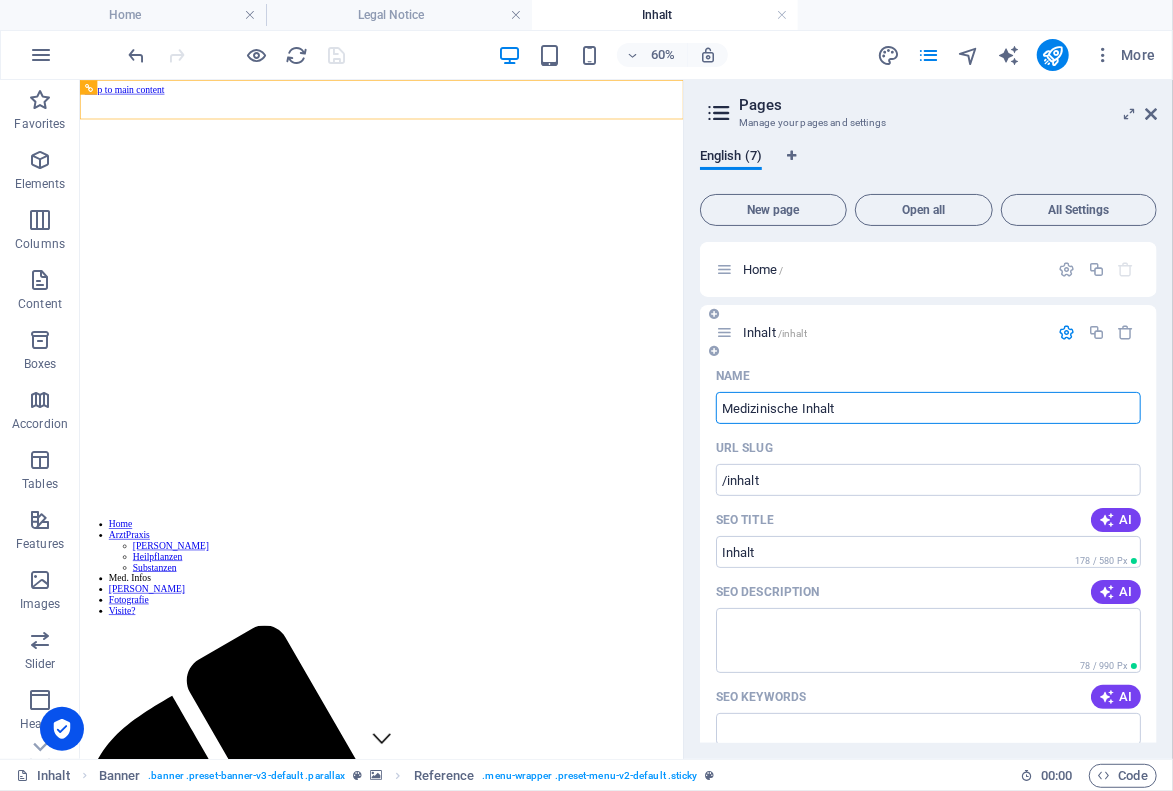 type on "/medizinischeinhalt" 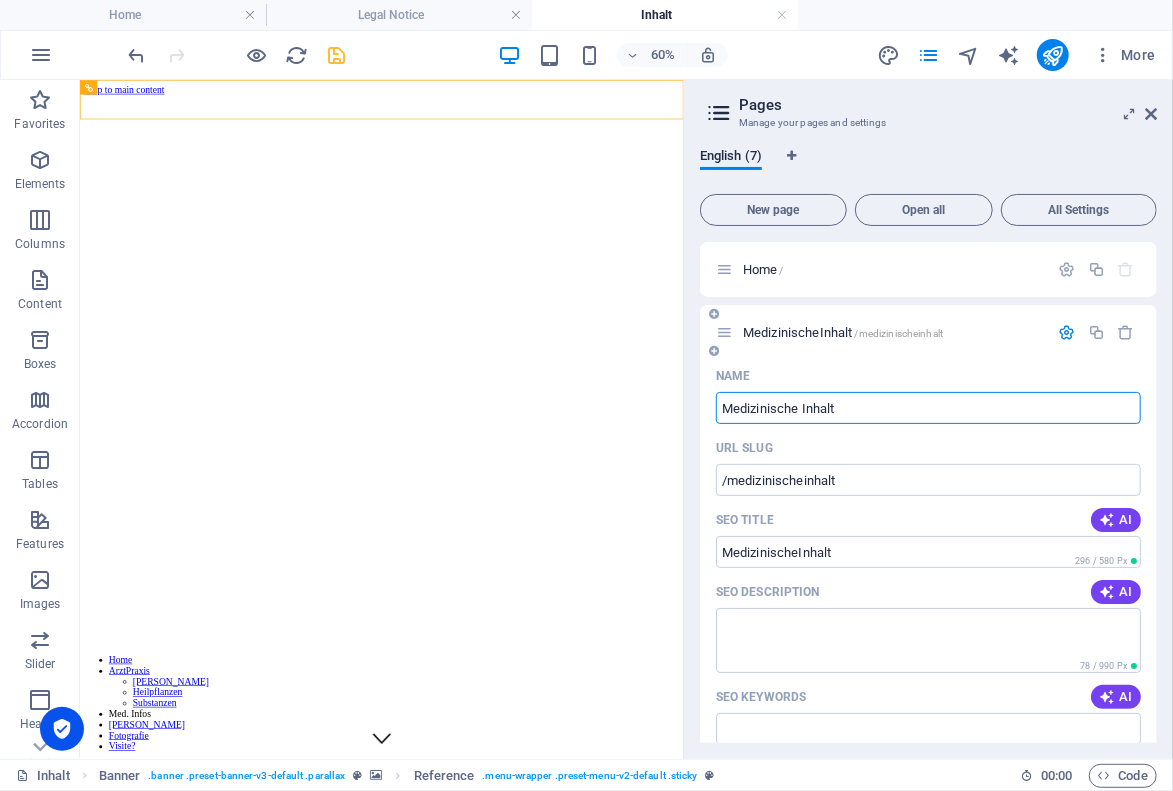 type on "Medizinische Inhalt" 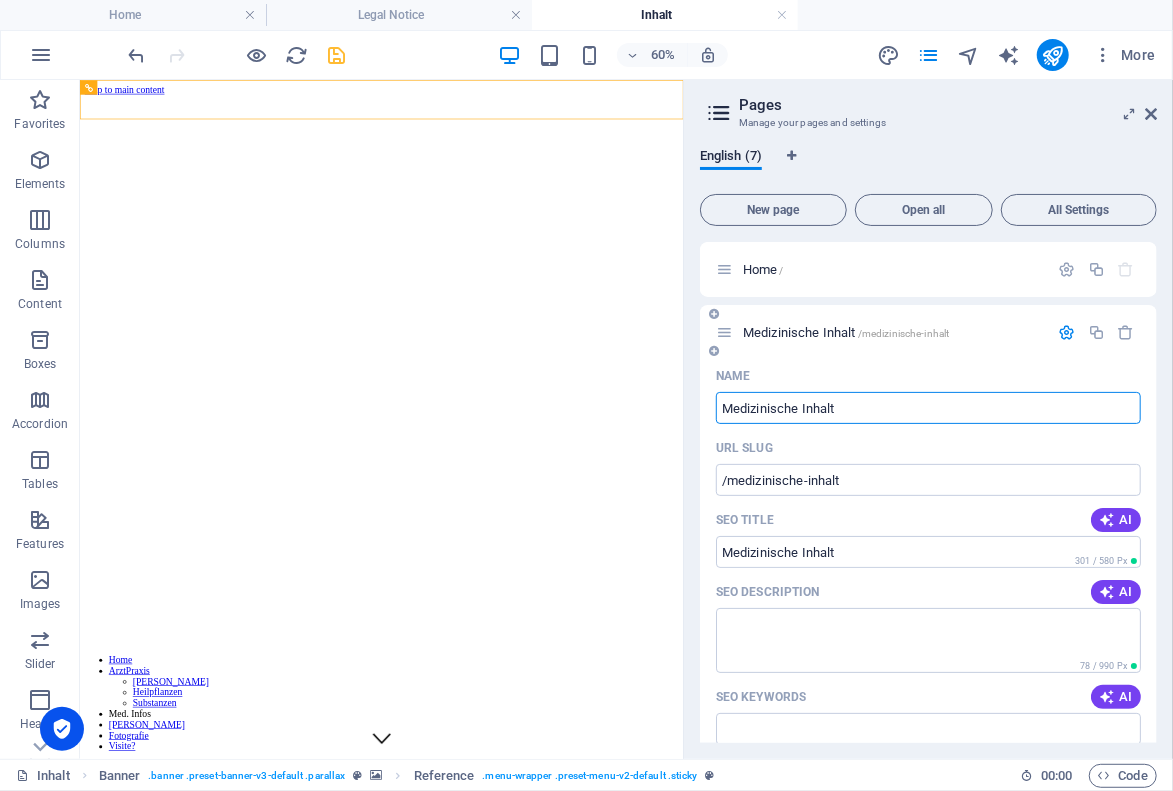 click on "Medizinische Inhalt" at bounding box center [928, 408] 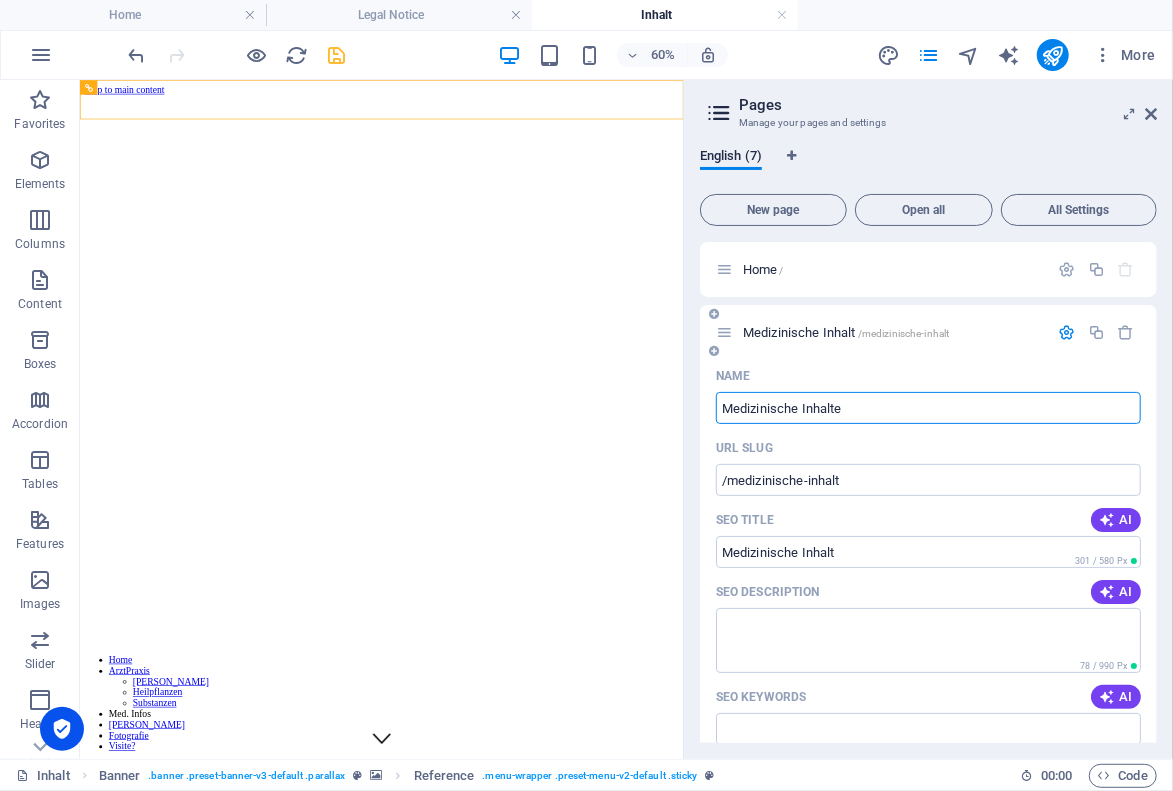 type on "Medizinische Inhalte" 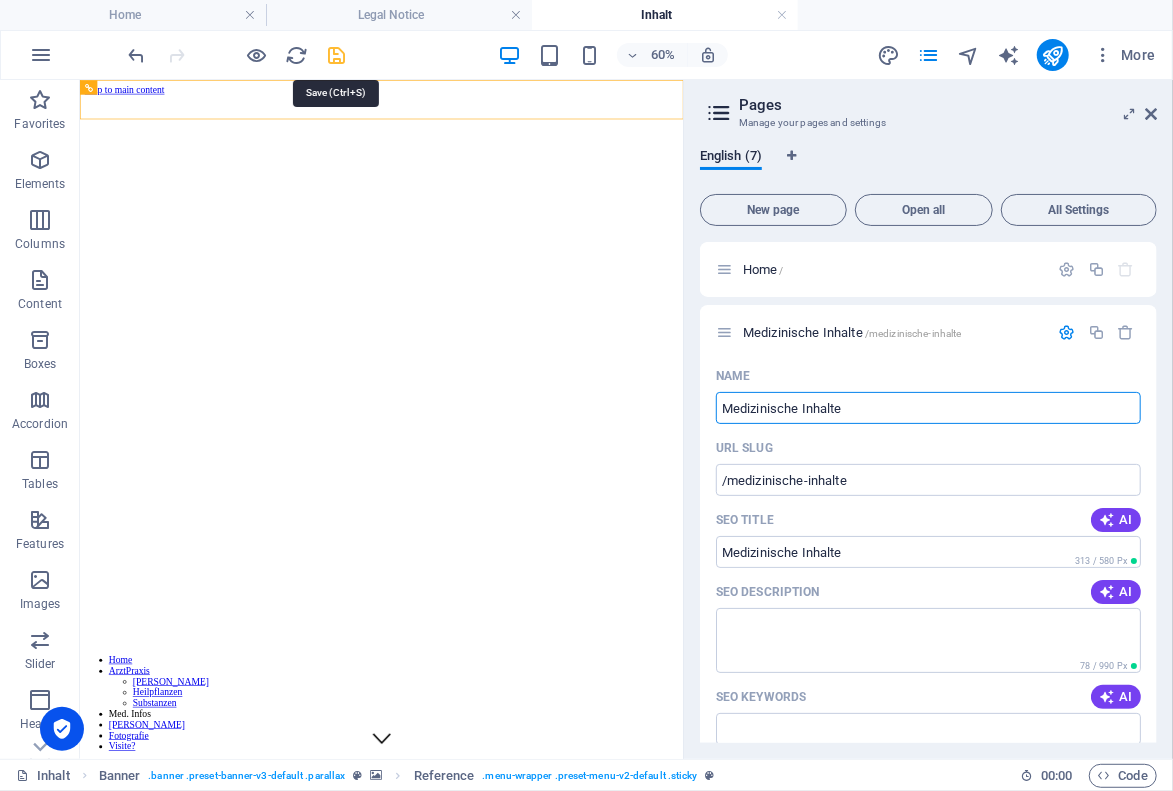 click at bounding box center (337, 55) 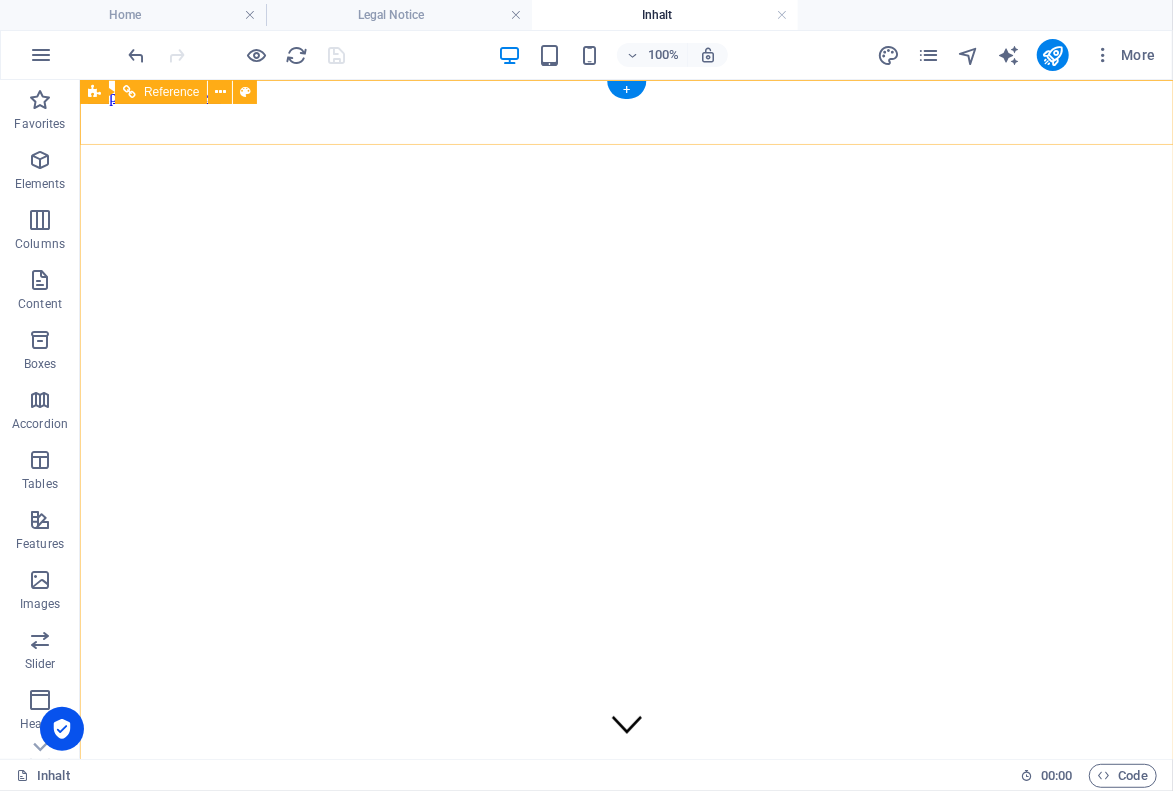 click on "Home ArztPraxis [PERSON_NAME] Heilpflanzen Substanzen Med. Infos [PERSON_NAME] Fotografie Visite?" at bounding box center (625, 892) 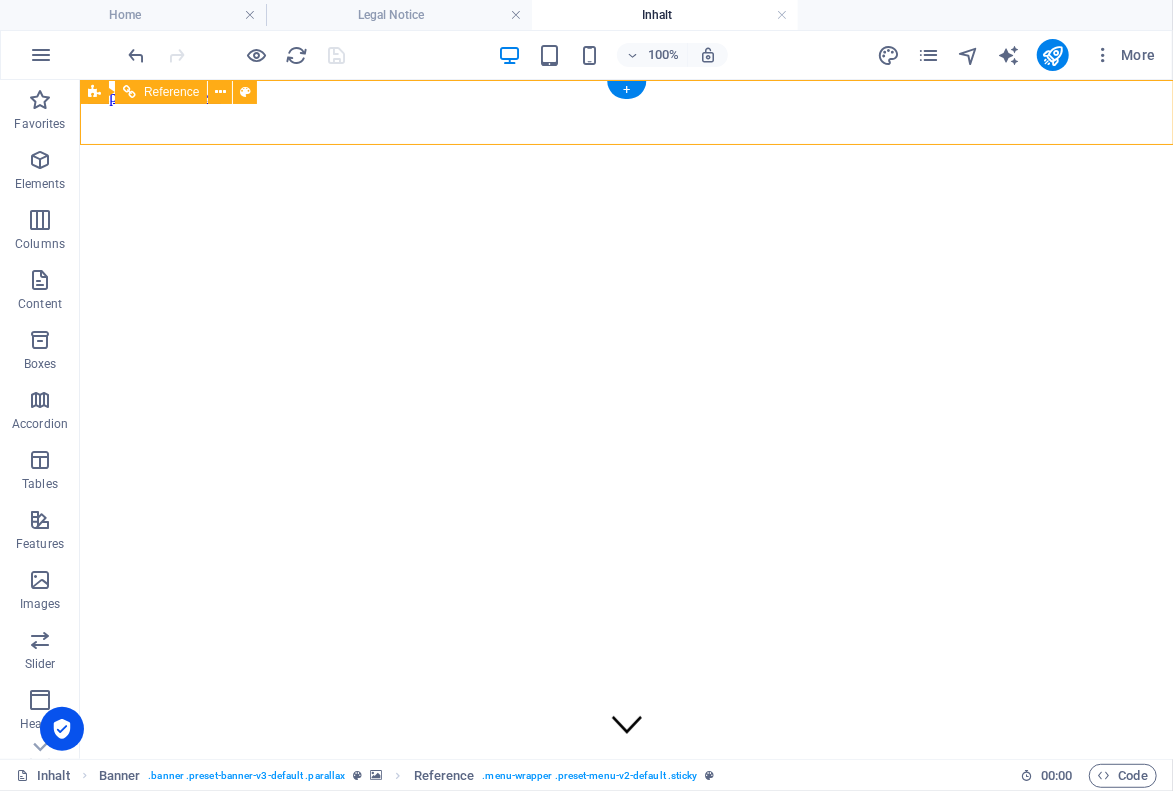click on "Home ArztPraxis [PERSON_NAME] Heilpflanzen Substanzen Med. Infos [PERSON_NAME] Fotografie Visite?" at bounding box center [625, 892] 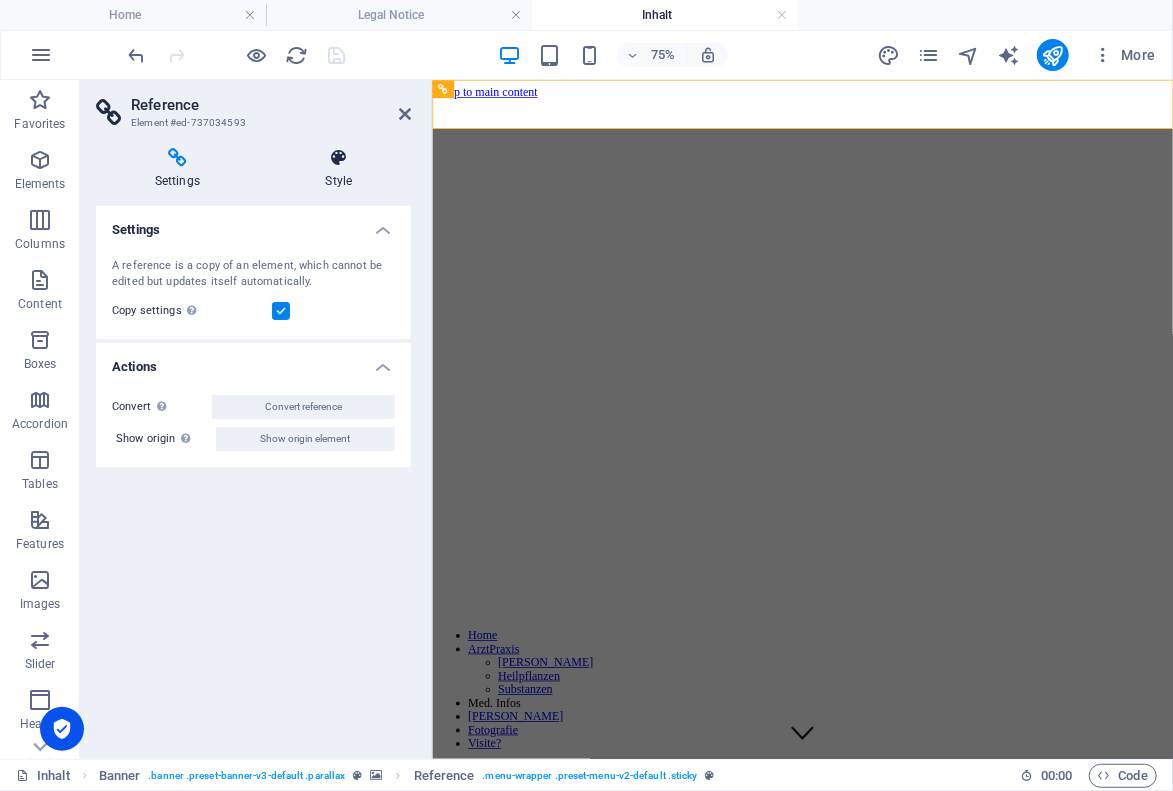 click at bounding box center [339, 158] 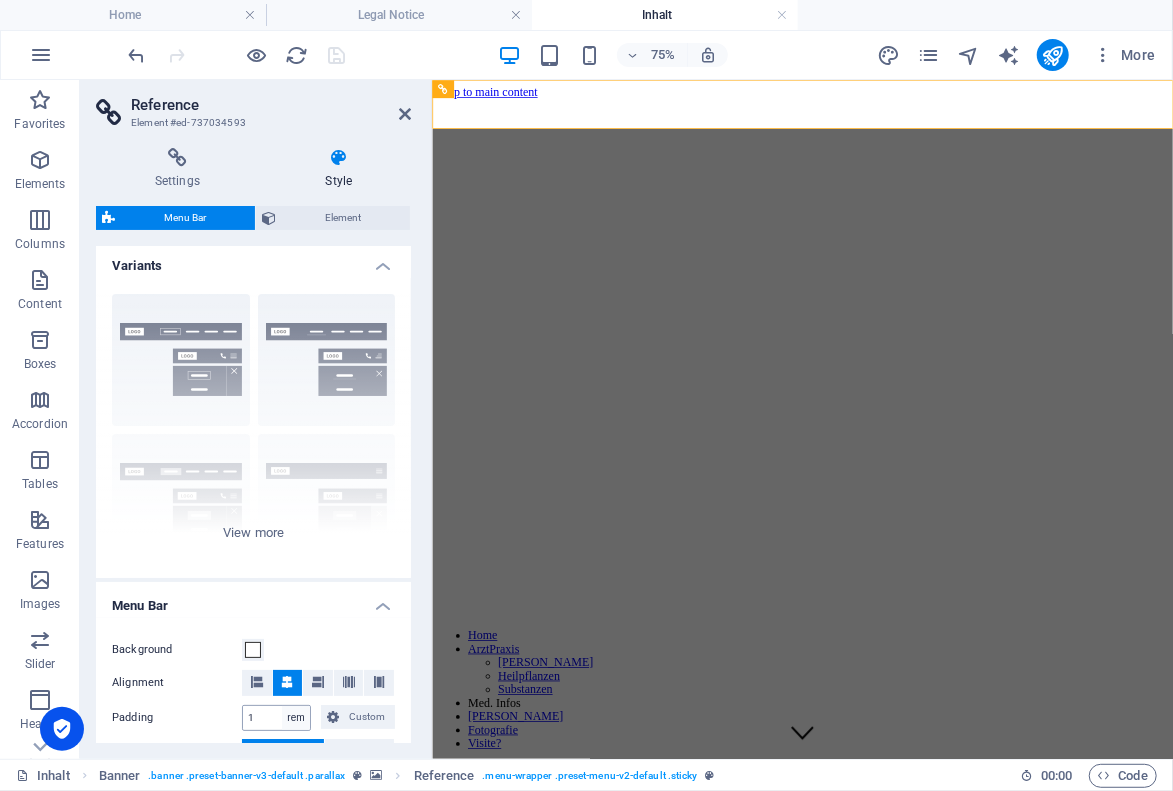 scroll, scrollTop: 0, scrollLeft: 0, axis: both 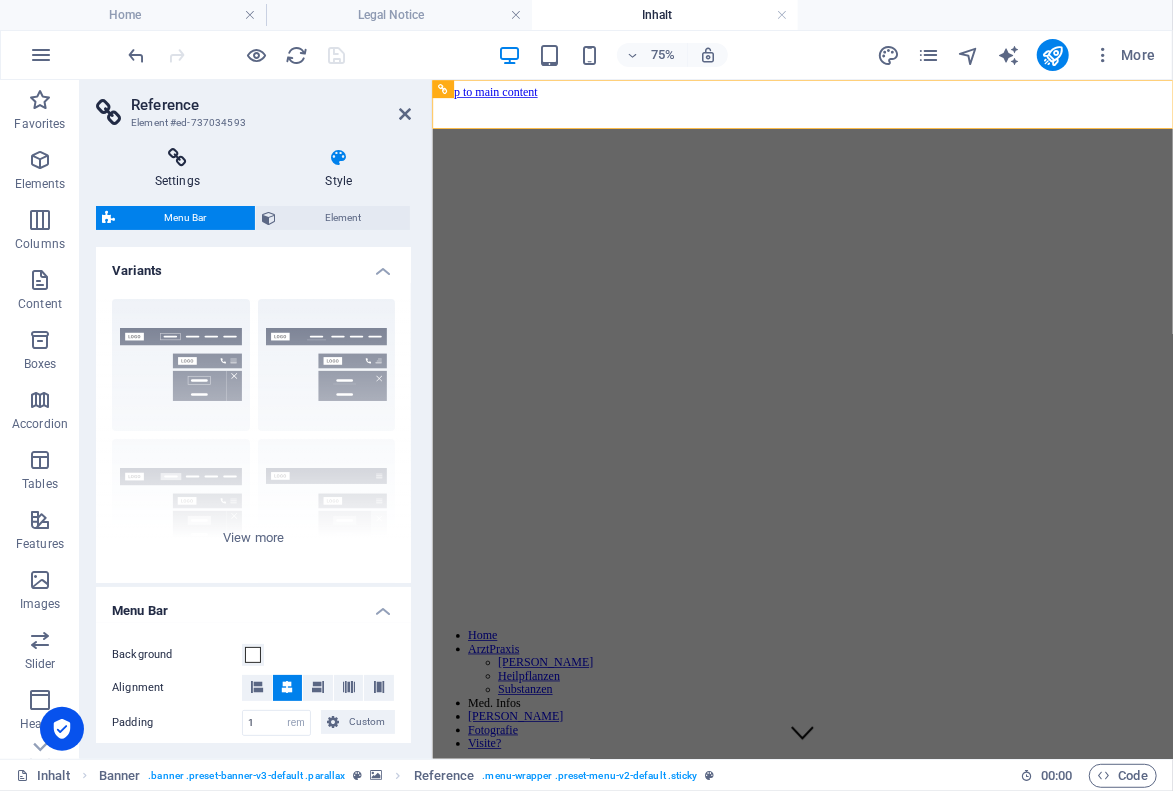 click at bounding box center (177, 158) 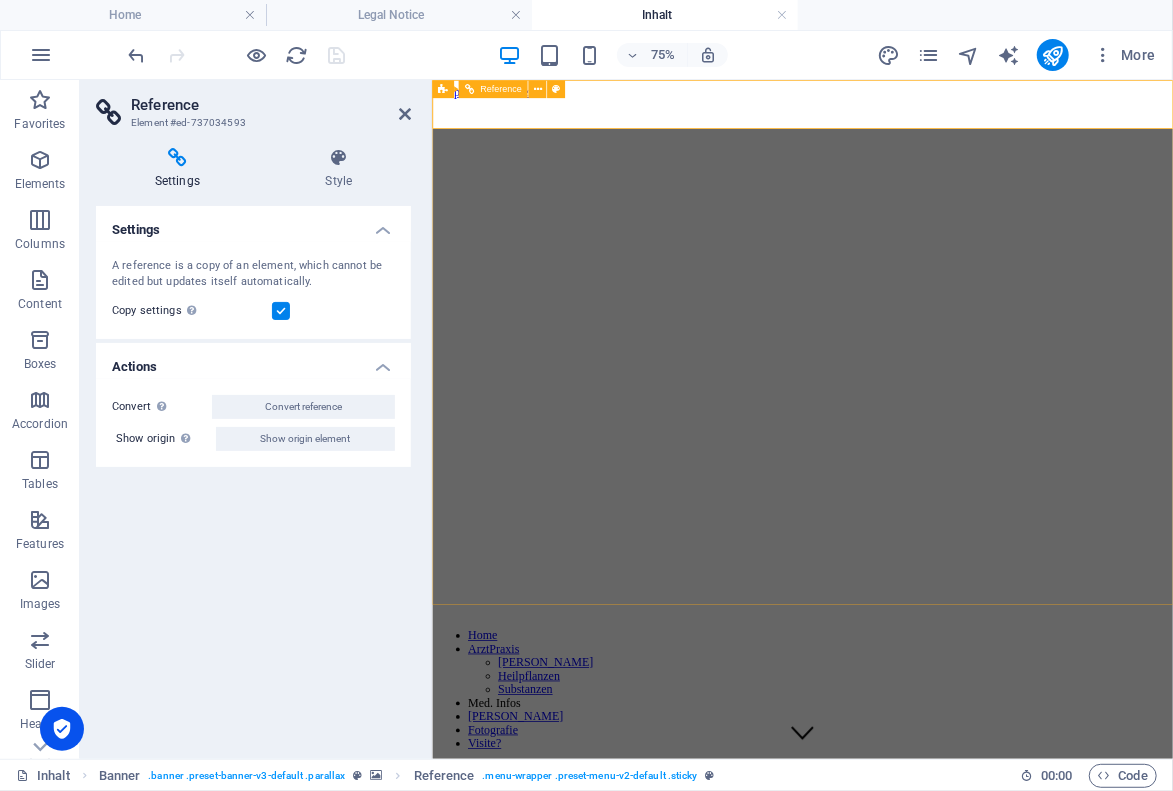 click on "Home ArztPraxis [PERSON_NAME] Heilpflanzen Substanzen Med. Infos [PERSON_NAME] Fotografie Visite?" at bounding box center [925, 893] 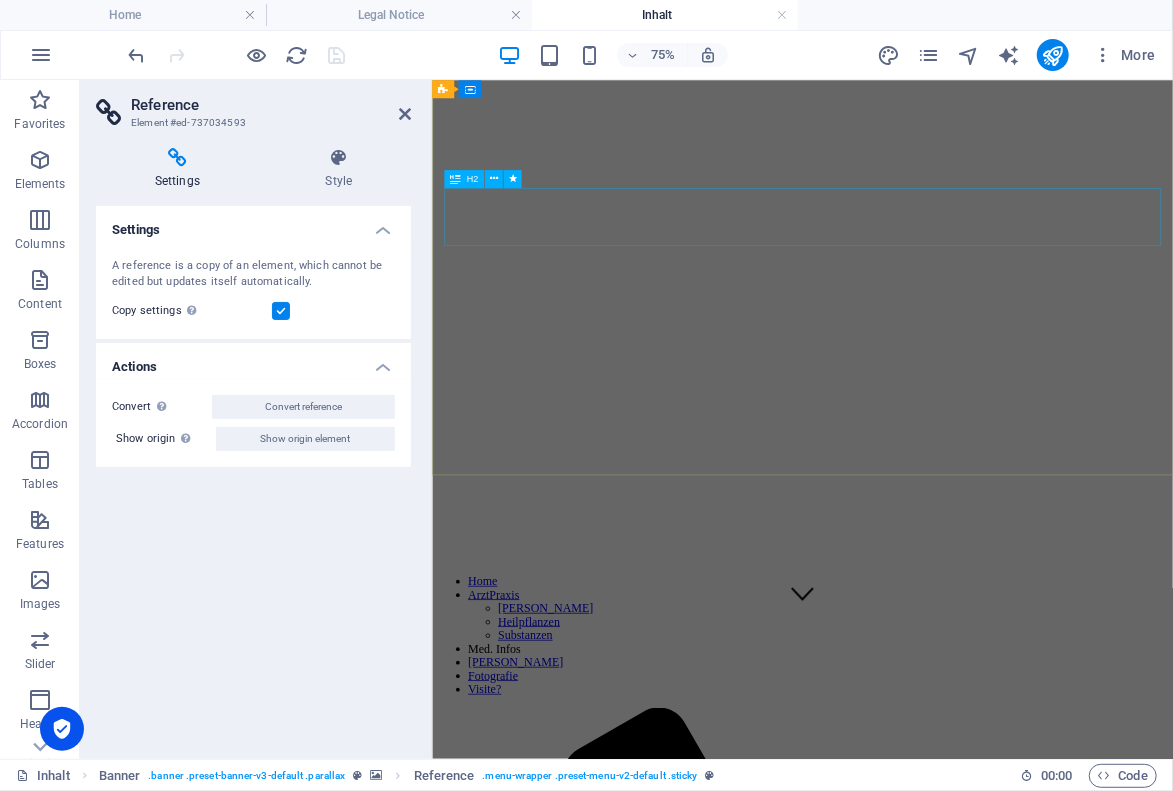 scroll, scrollTop: 314, scrollLeft: 0, axis: vertical 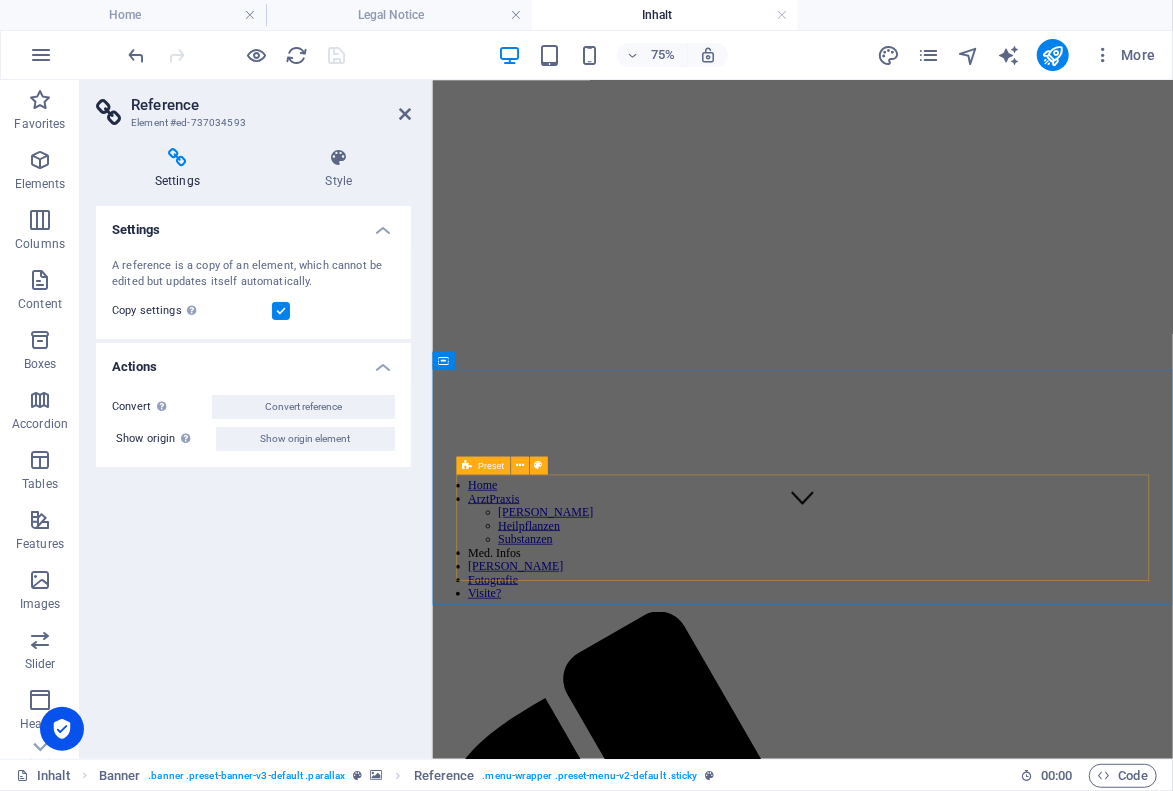 click on "Drop content here or  Add elements  Paste clipboard" at bounding box center [925, 2353] 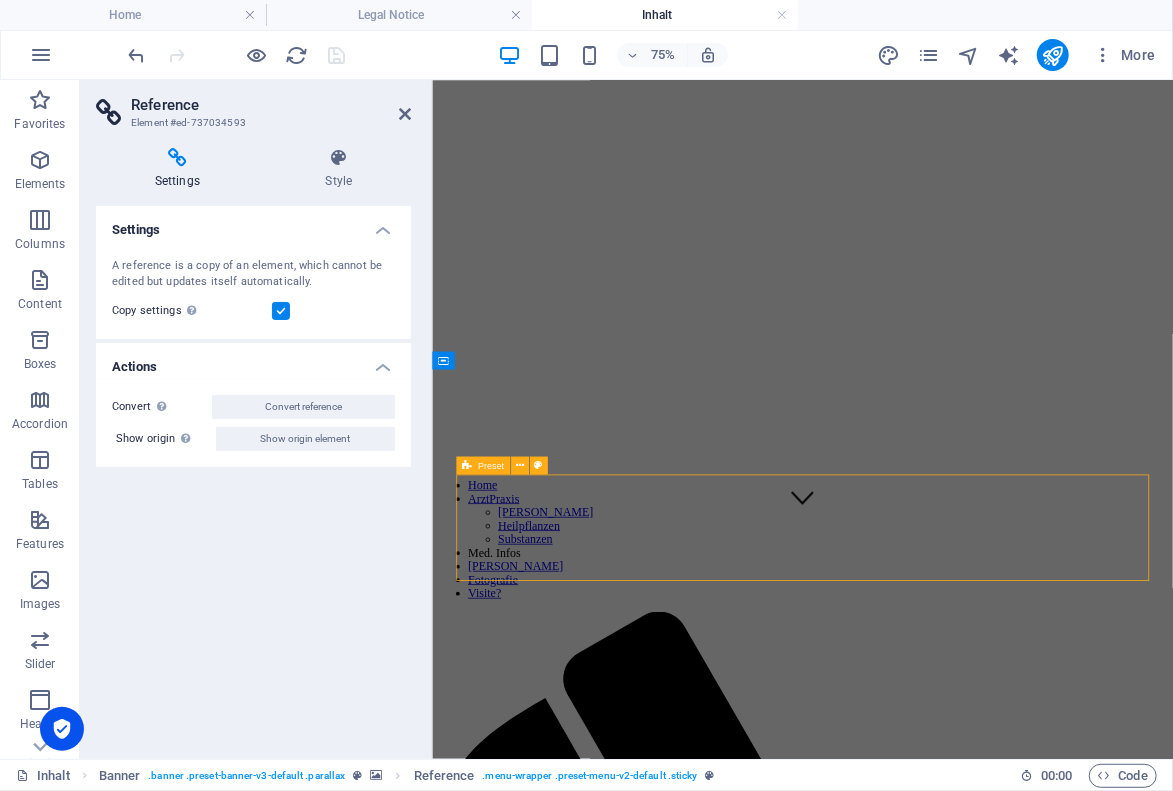 click on "Drop content here or  Add elements  Paste clipboard" at bounding box center (925, 2353) 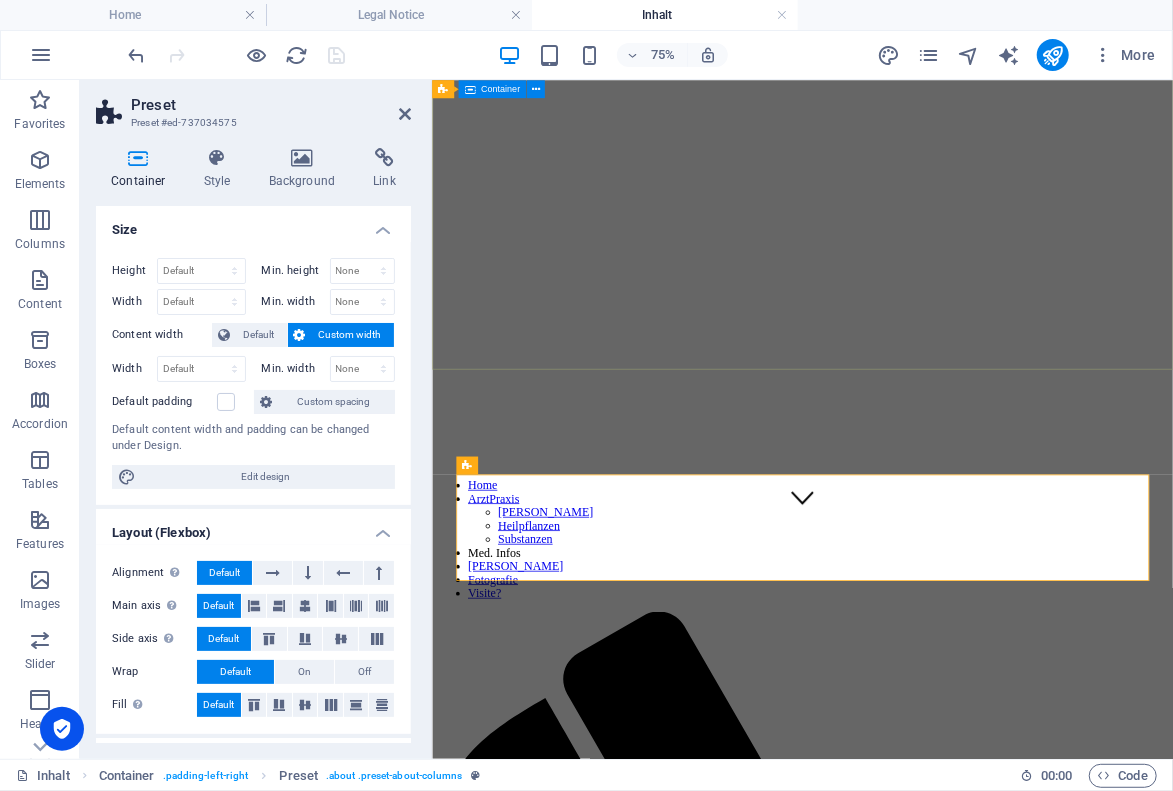 click on "Med.-Infos aus der Arbeit der Arztpraxis Gehlig entstanden" at bounding box center [925, 2122] 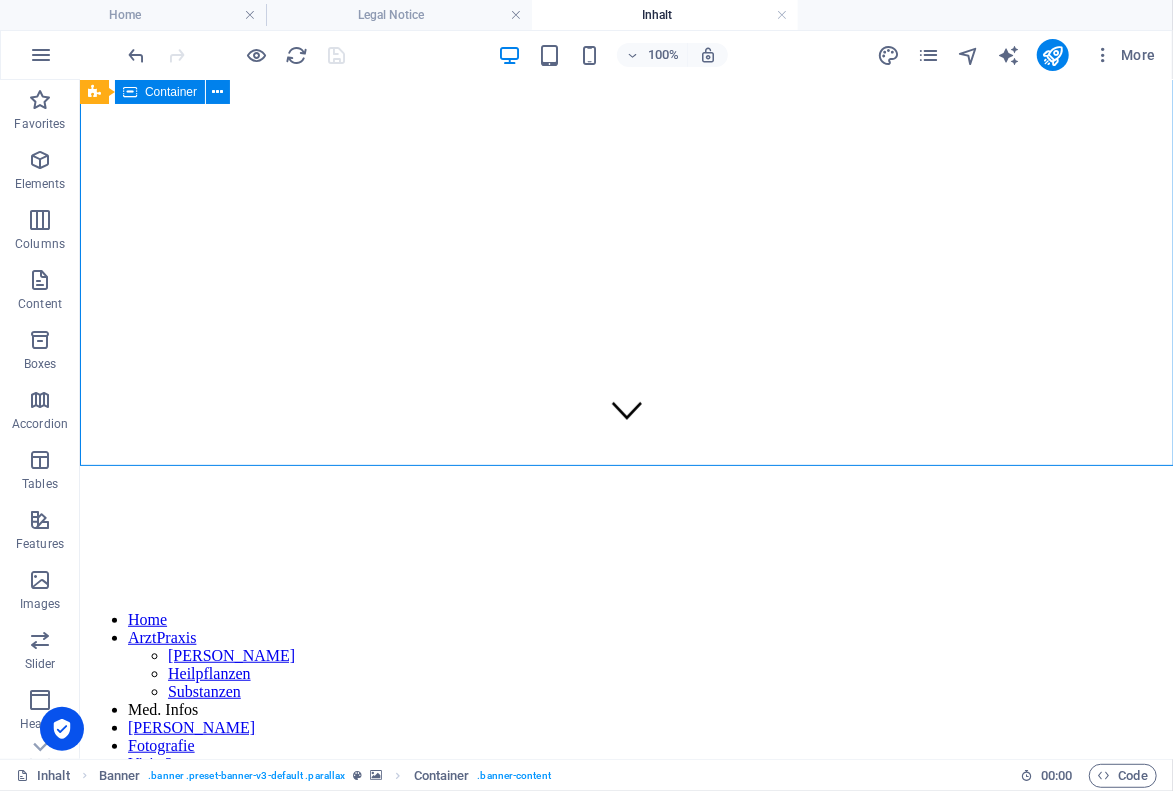 click on "Med.-Infos aus der Arbeit der Arztpraxis Gehlig entstanden" at bounding box center [625, 2261] 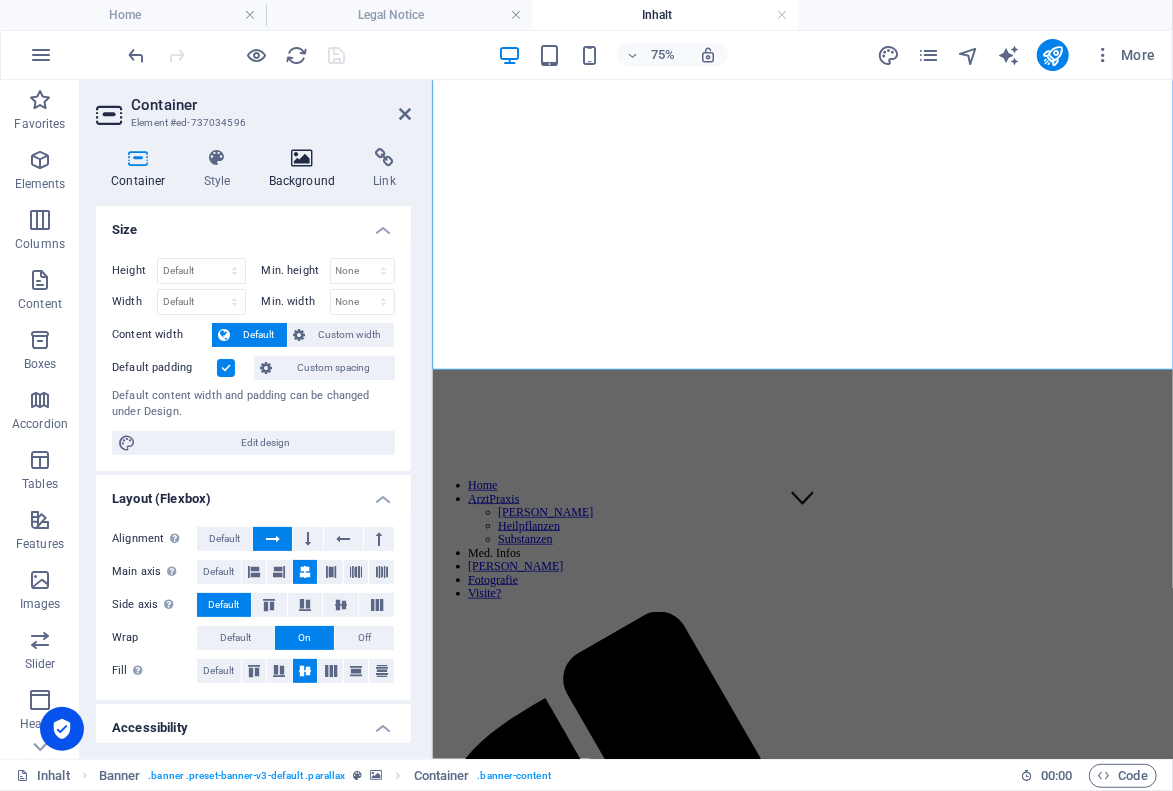 click at bounding box center [302, 158] 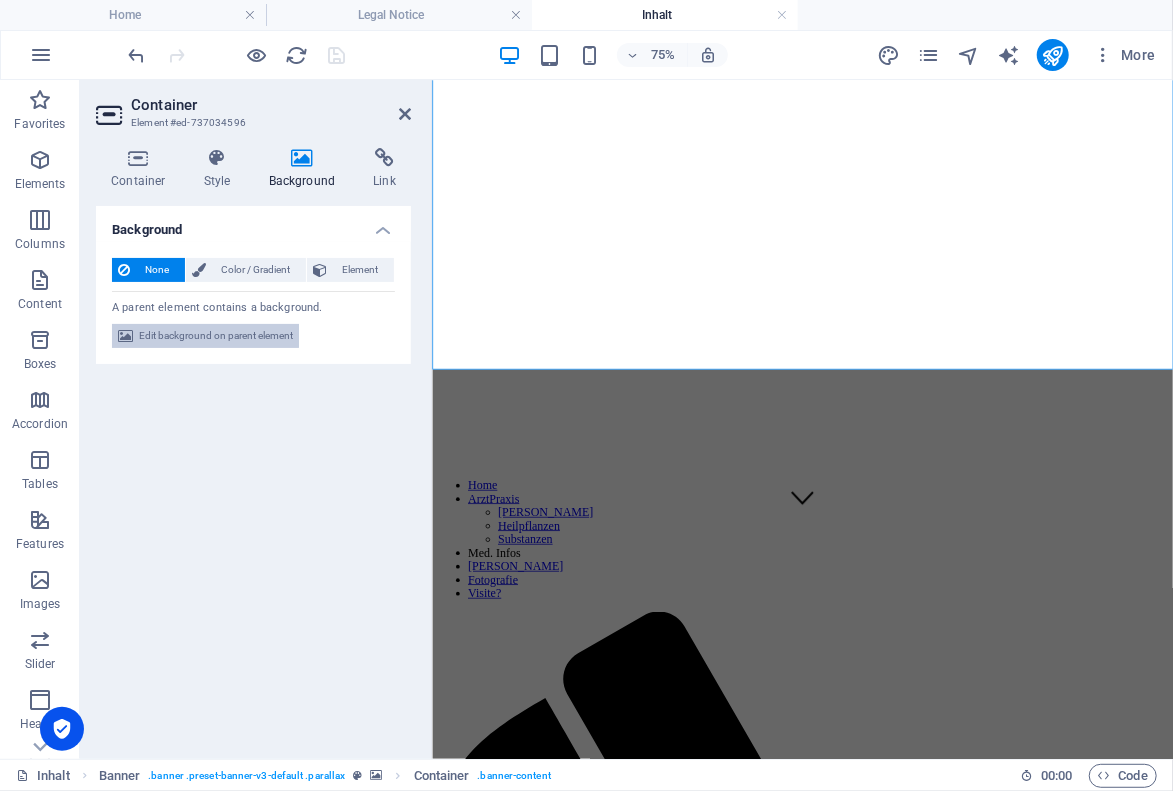 click on "Edit background on parent element" at bounding box center [216, 336] 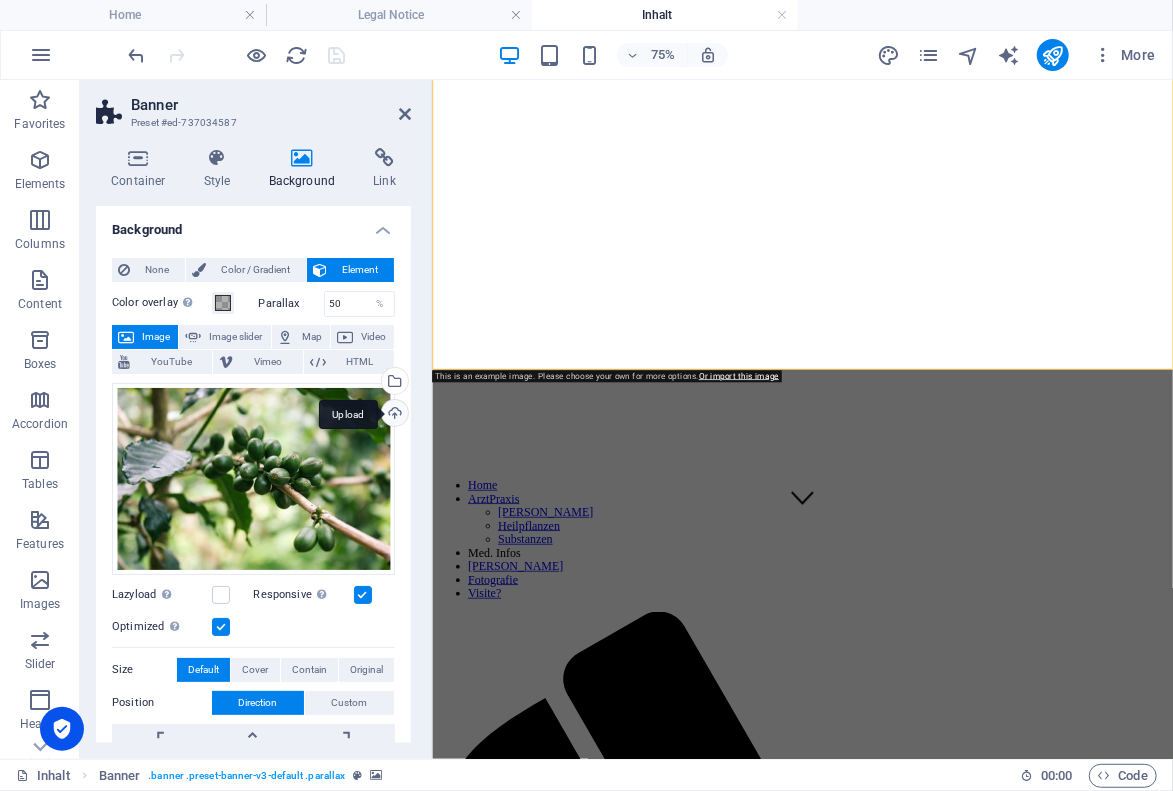 click on "Upload" at bounding box center (393, 415) 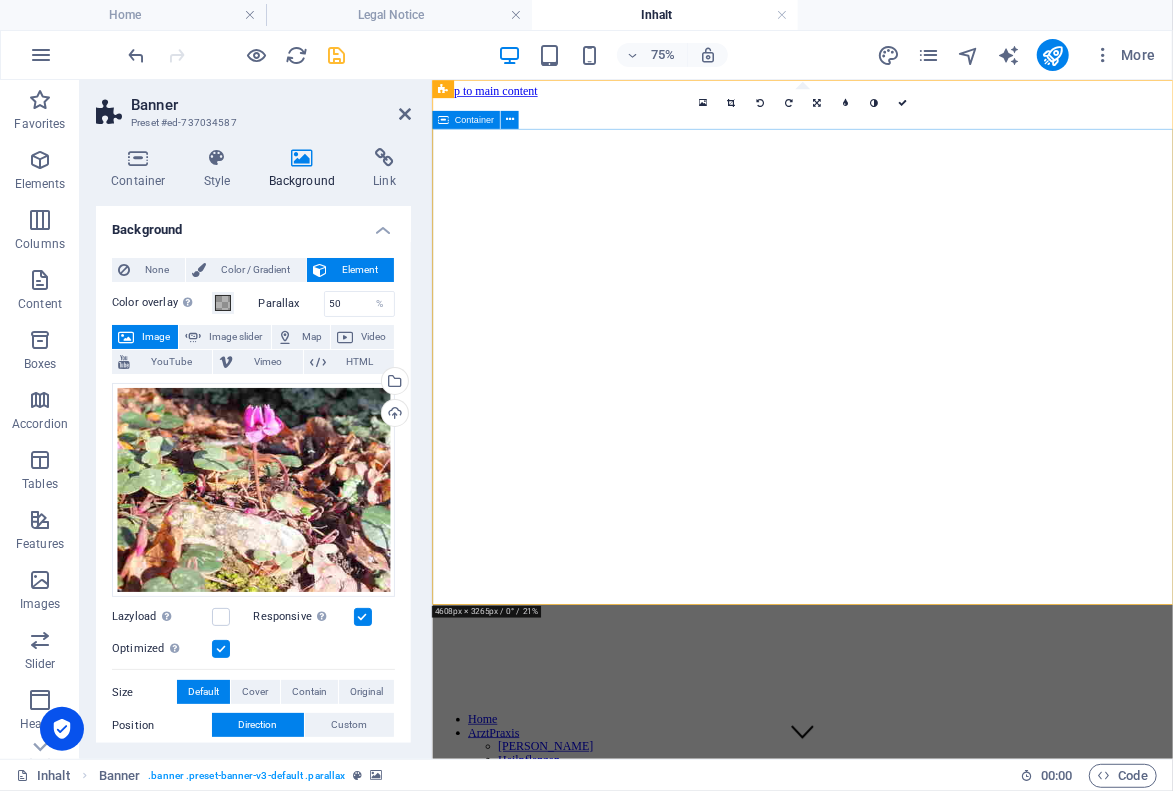 scroll, scrollTop: 0, scrollLeft: 0, axis: both 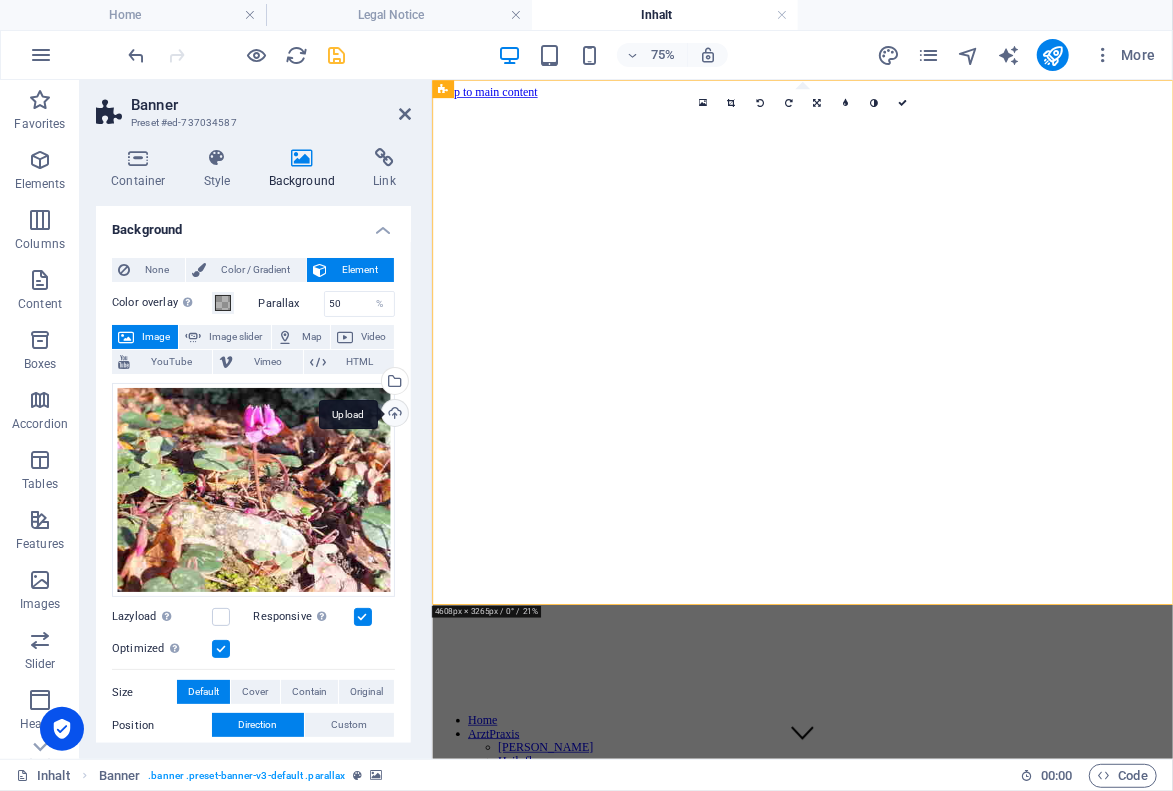 click on "Upload" at bounding box center (393, 415) 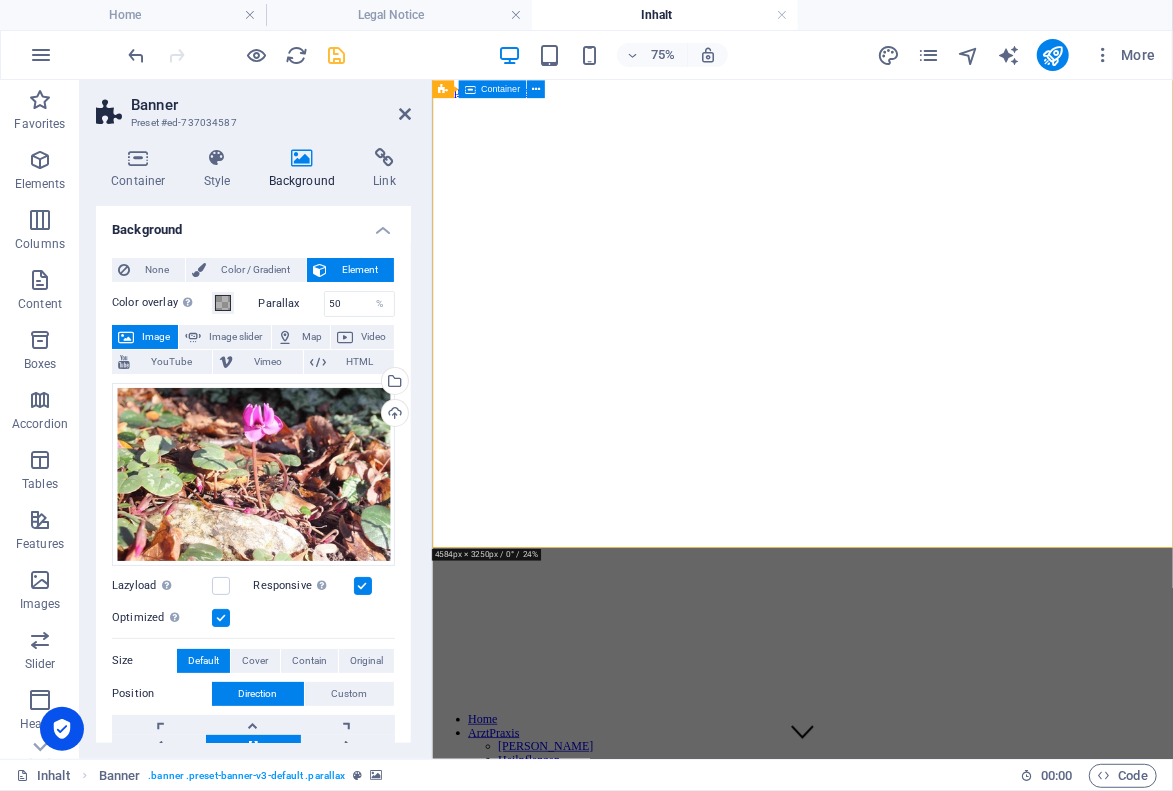scroll, scrollTop: 0, scrollLeft: 0, axis: both 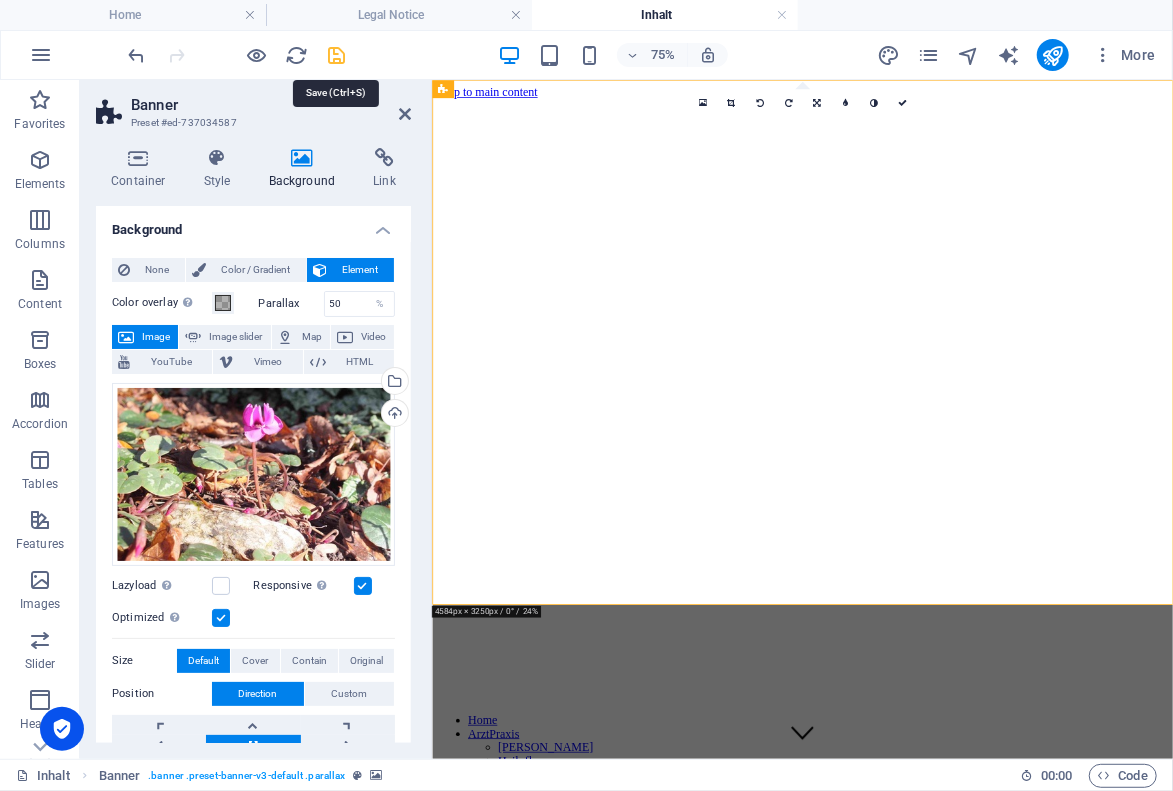 click at bounding box center [337, 55] 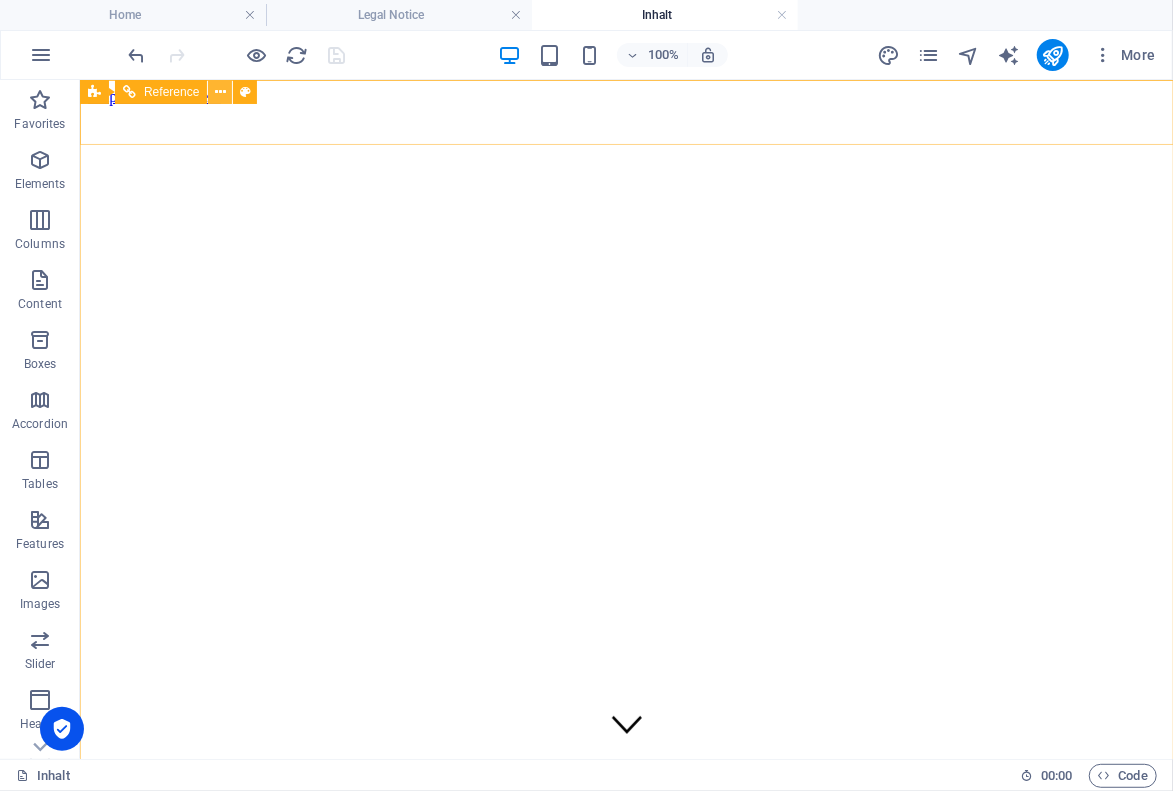 click at bounding box center [220, 92] 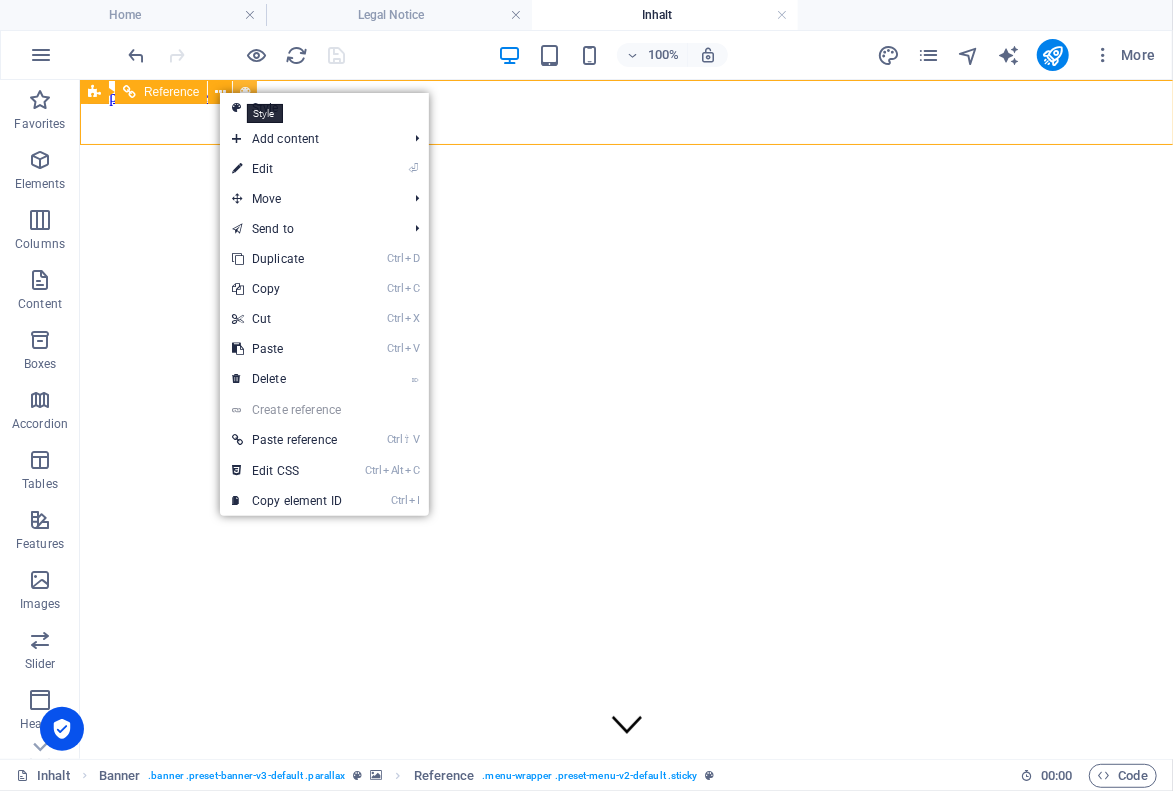 click at bounding box center (245, 92) 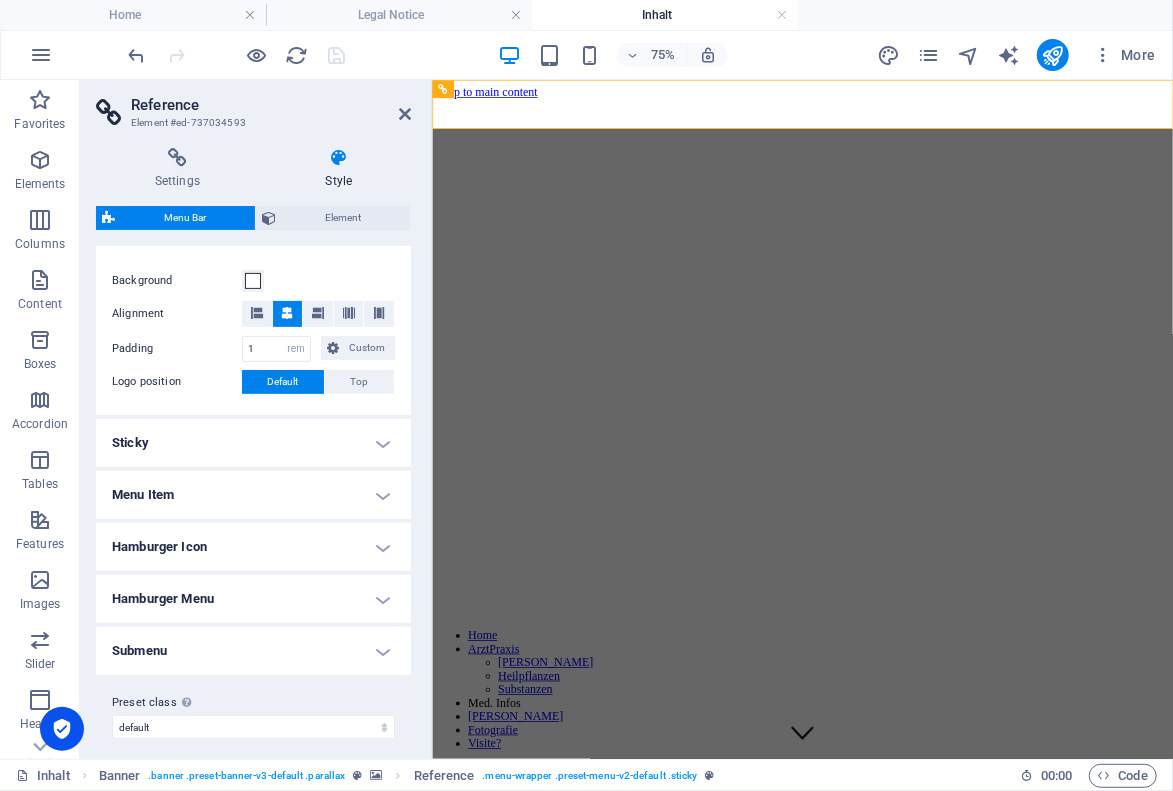 scroll, scrollTop: 385, scrollLeft: 0, axis: vertical 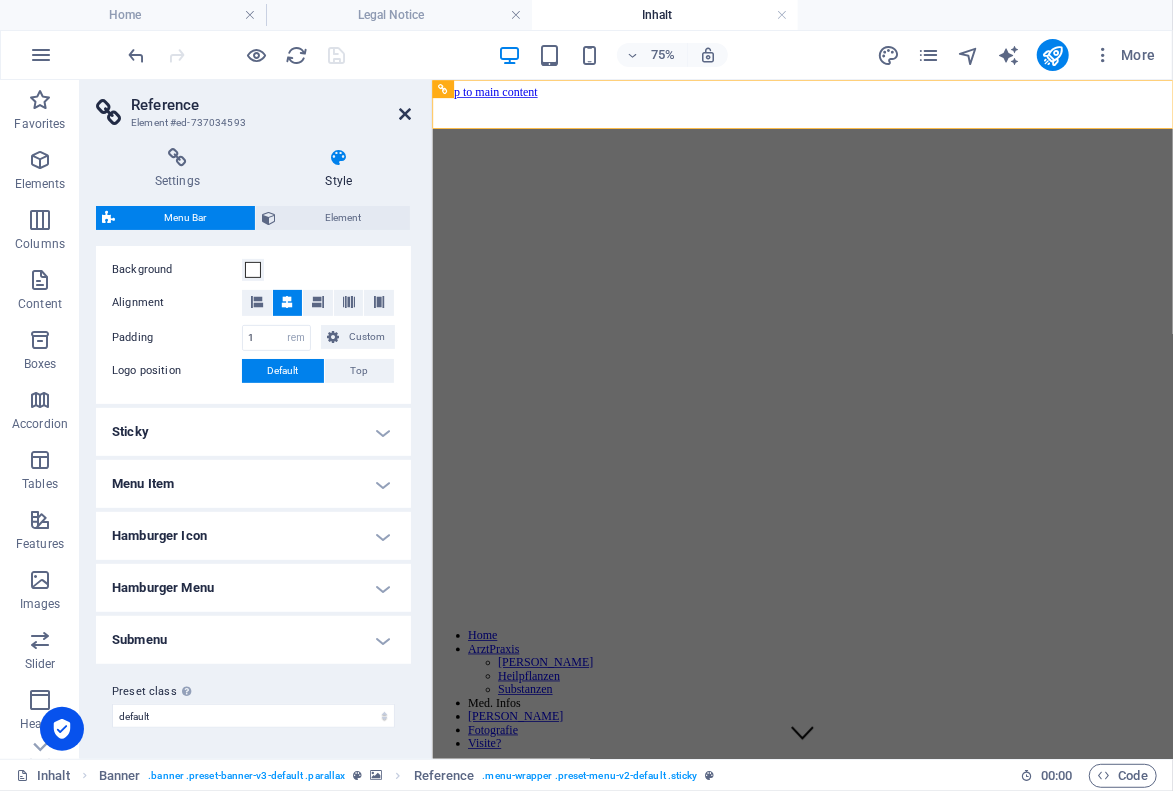 click at bounding box center [405, 114] 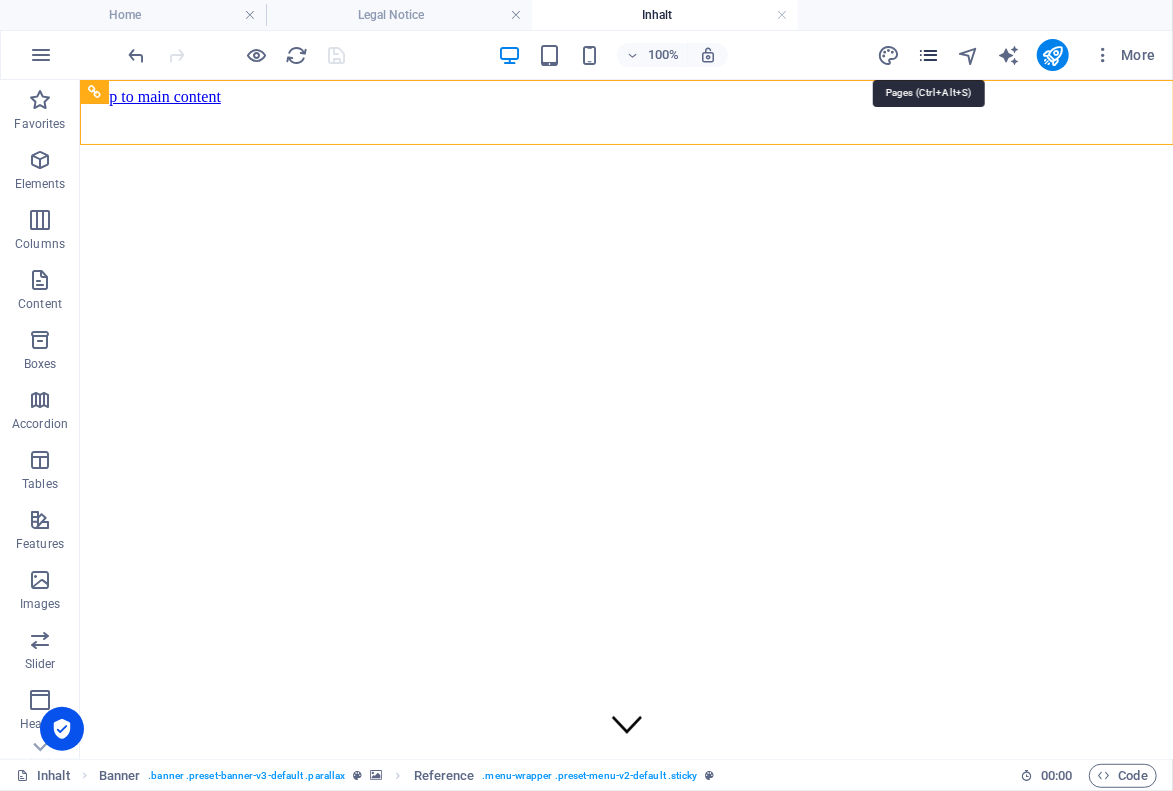 click at bounding box center (928, 55) 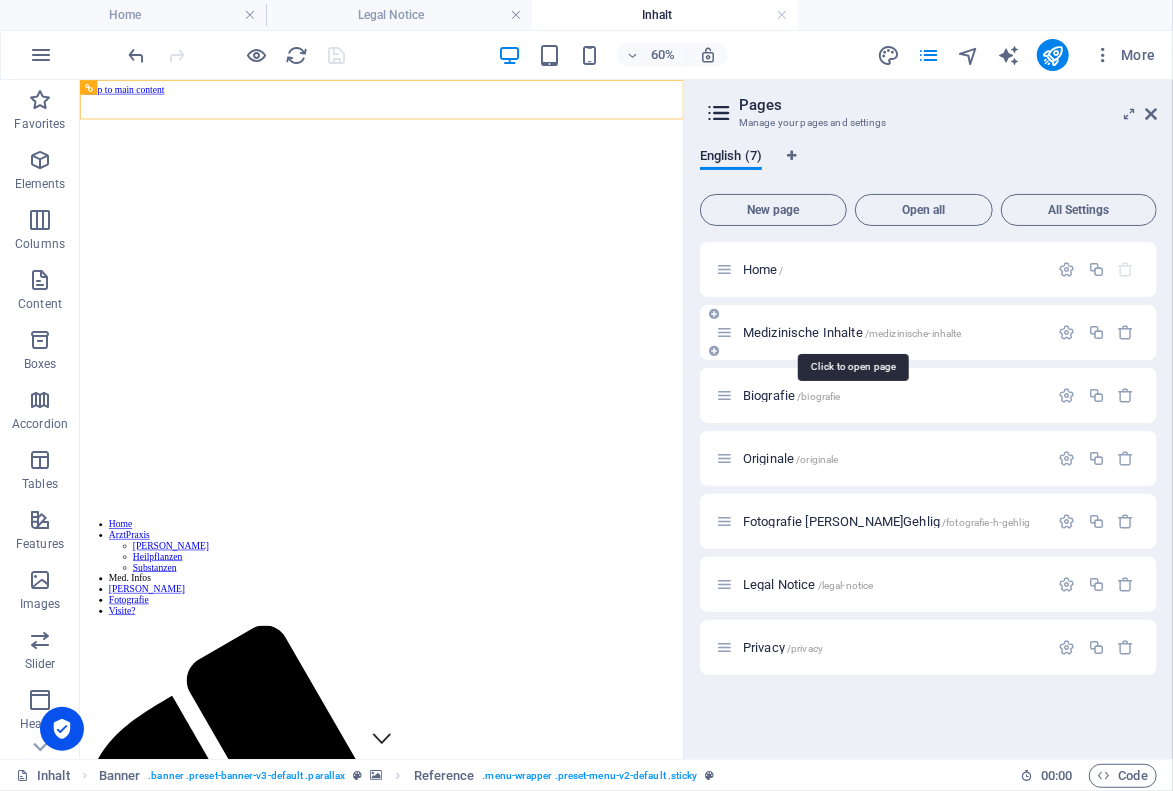 click on "Medizinische Inhalte /medizinische-inhalte" at bounding box center (852, 332) 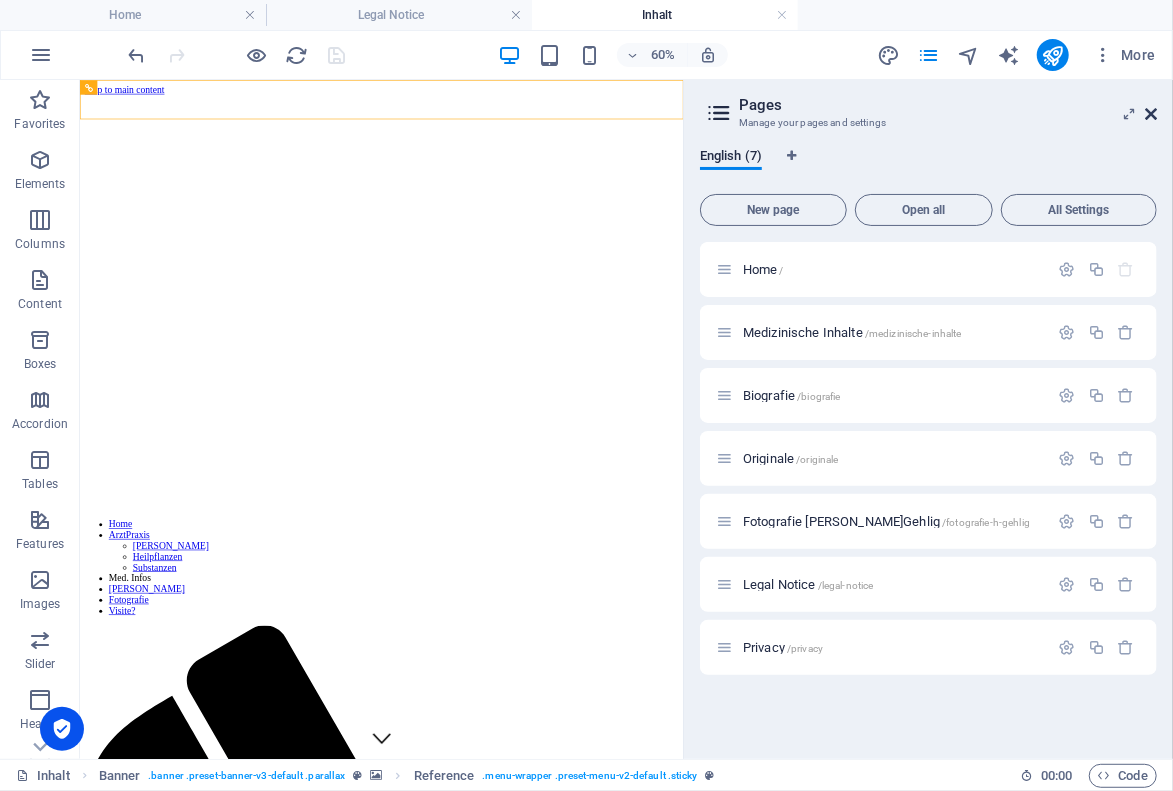 drag, startPoint x: 1157, startPoint y: 109, endPoint x: 1077, endPoint y: 31, distance: 111.73182 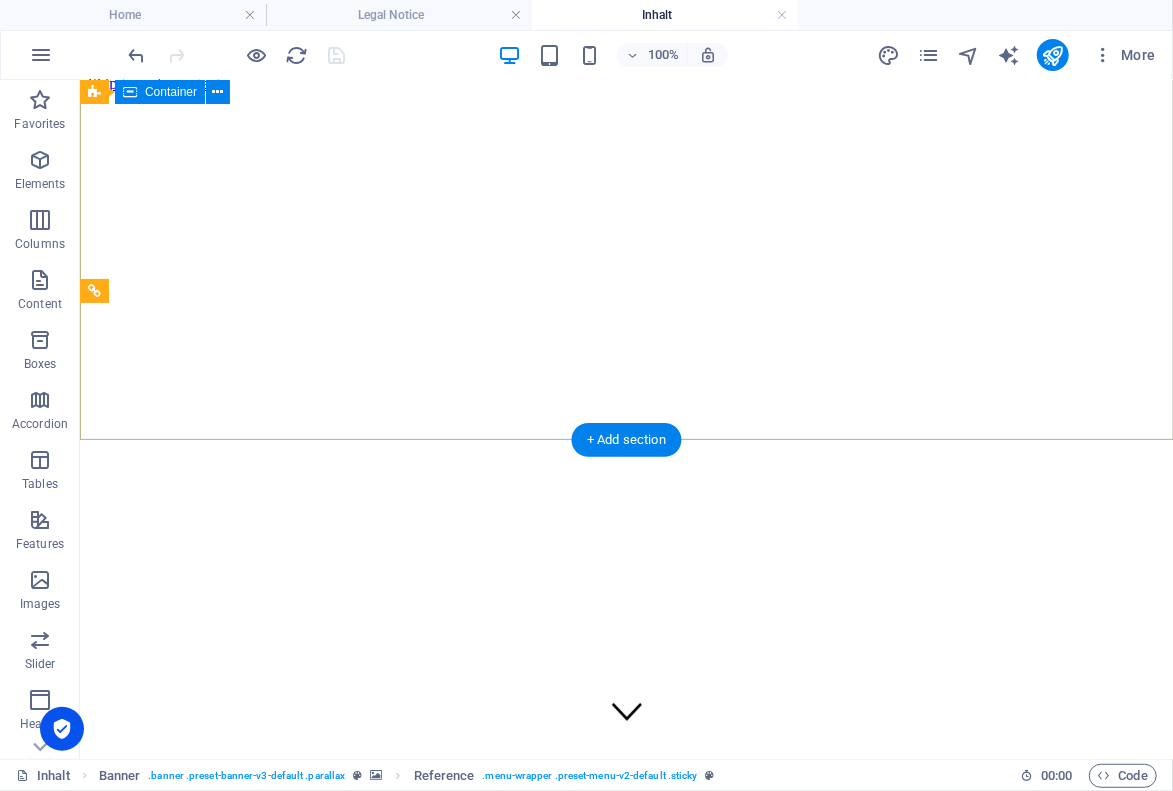 scroll, scrollTop: 0, scrollLeft: 0, axis: both 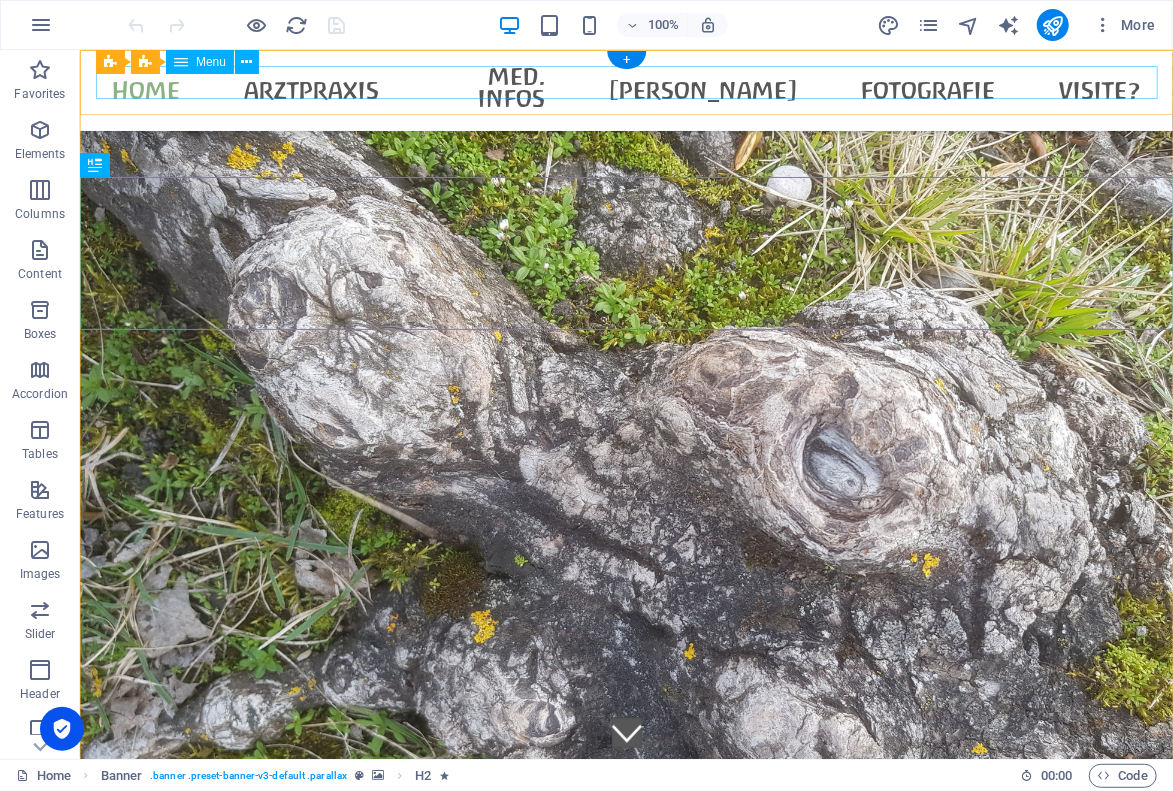click on "Home ArztPraxis [PERSON_NAME] Heilpflanzen Substanzen Med. Infos [PERSON_NAME] Fotografie Visite?" at bounding box center [625, 89] 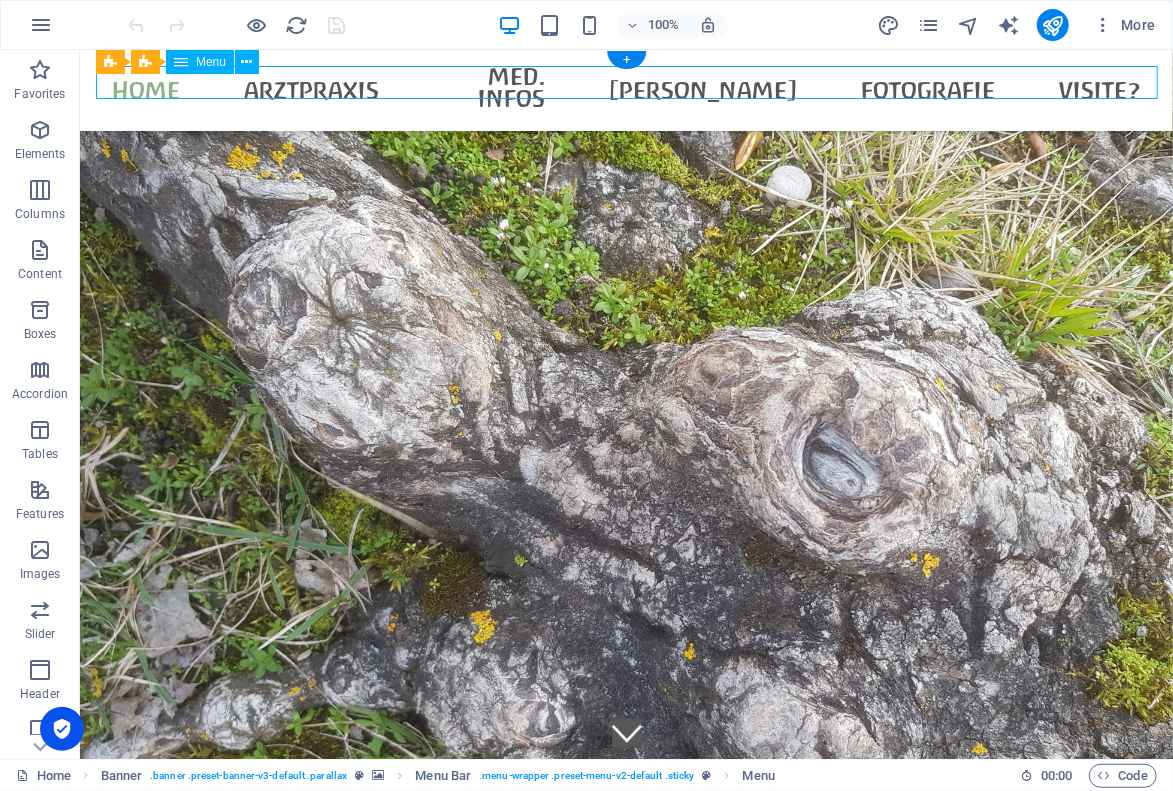 click on "Home ArztPraxis [PERSON_NAME] Heilpflanzen Substanzen Med. Infos [PERSON_NAME] Fotografie Visite?" at bounding box center (625, 89) 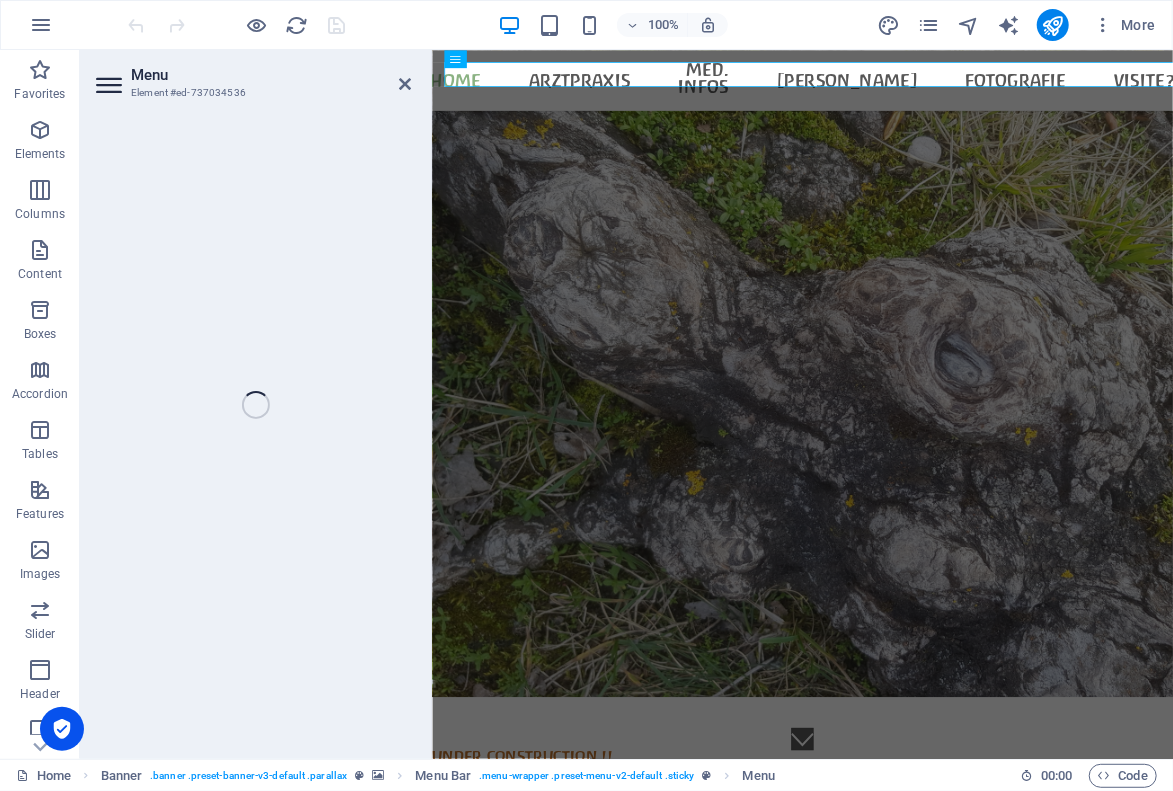 select on "1" 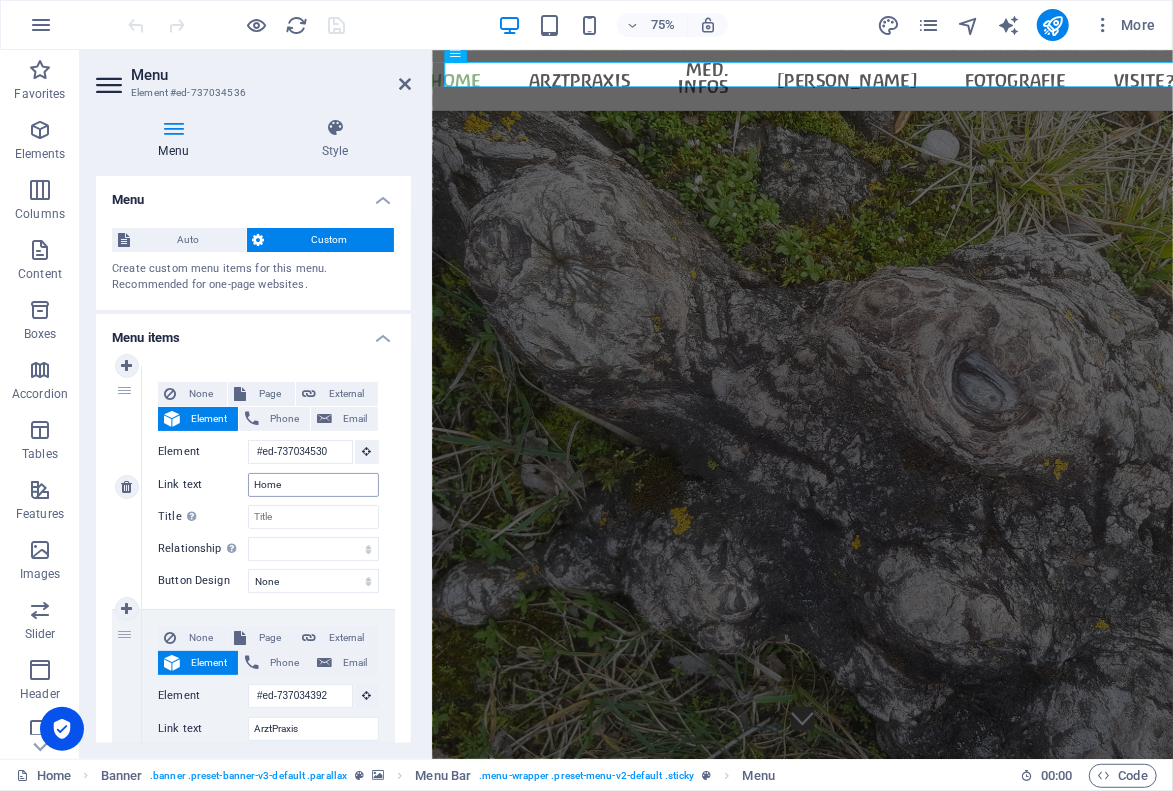scroll, scrollTop: 0, scrollLeft: 0, axis: both 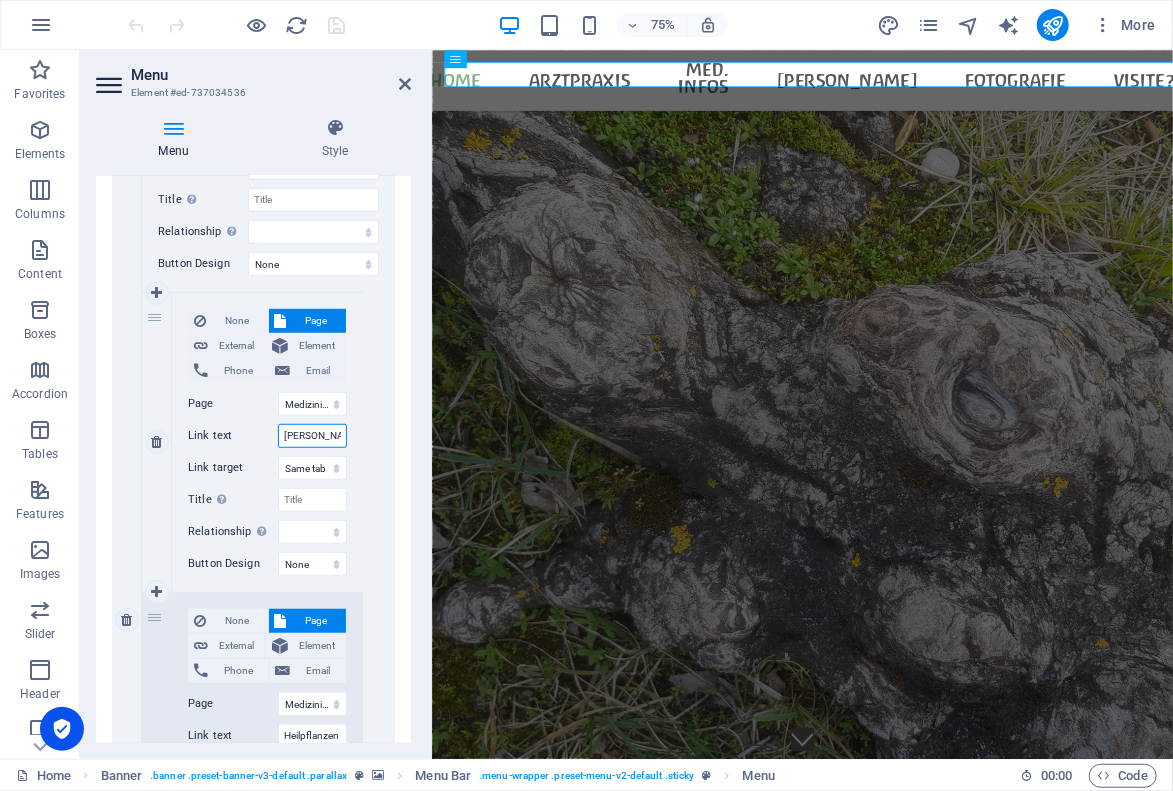 drag, startPoint x: 281, startPoint y: 435, endPoint x: 361, endPoint y: 436, distance: 80.00625 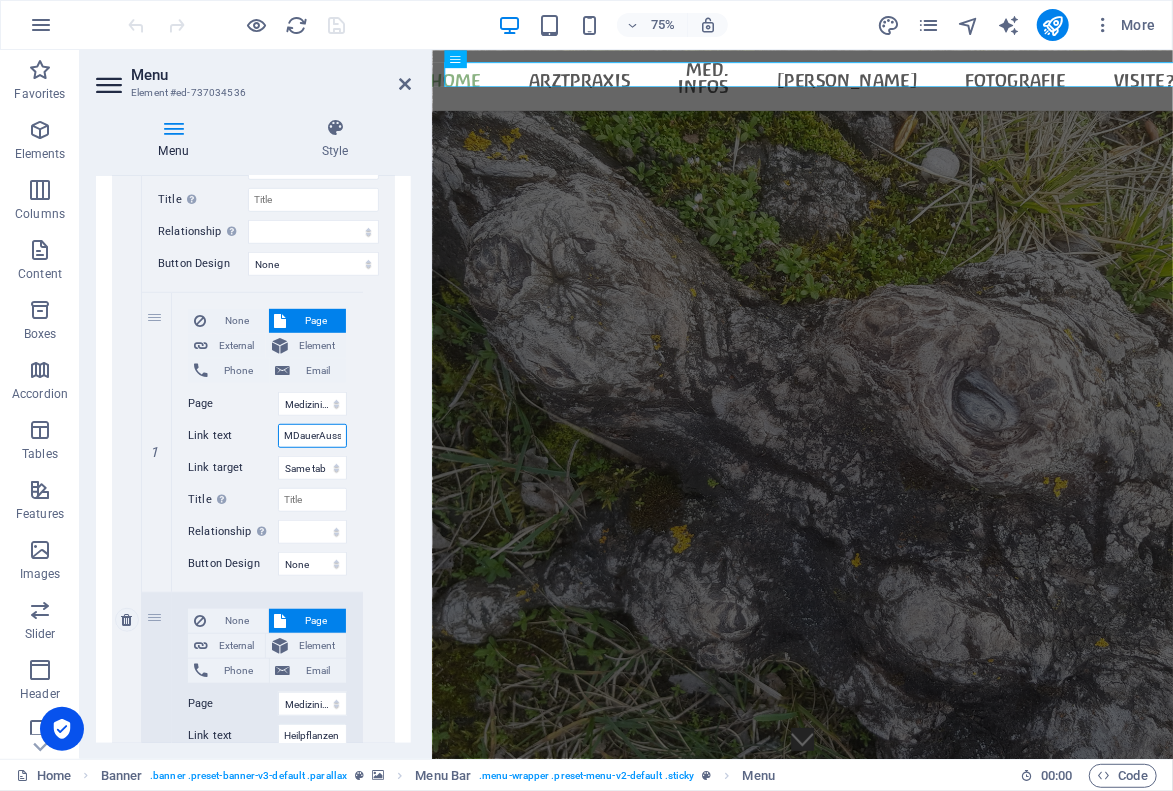 type on "MeDauerAusstellung" 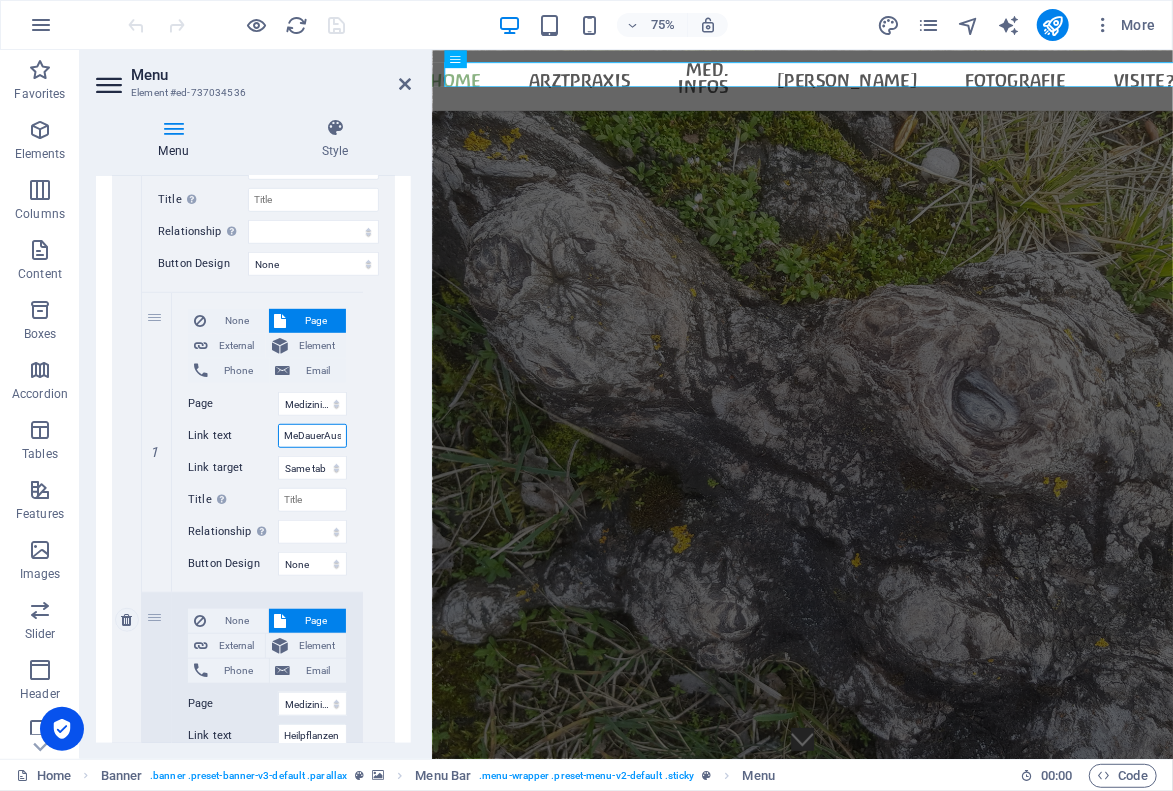 select 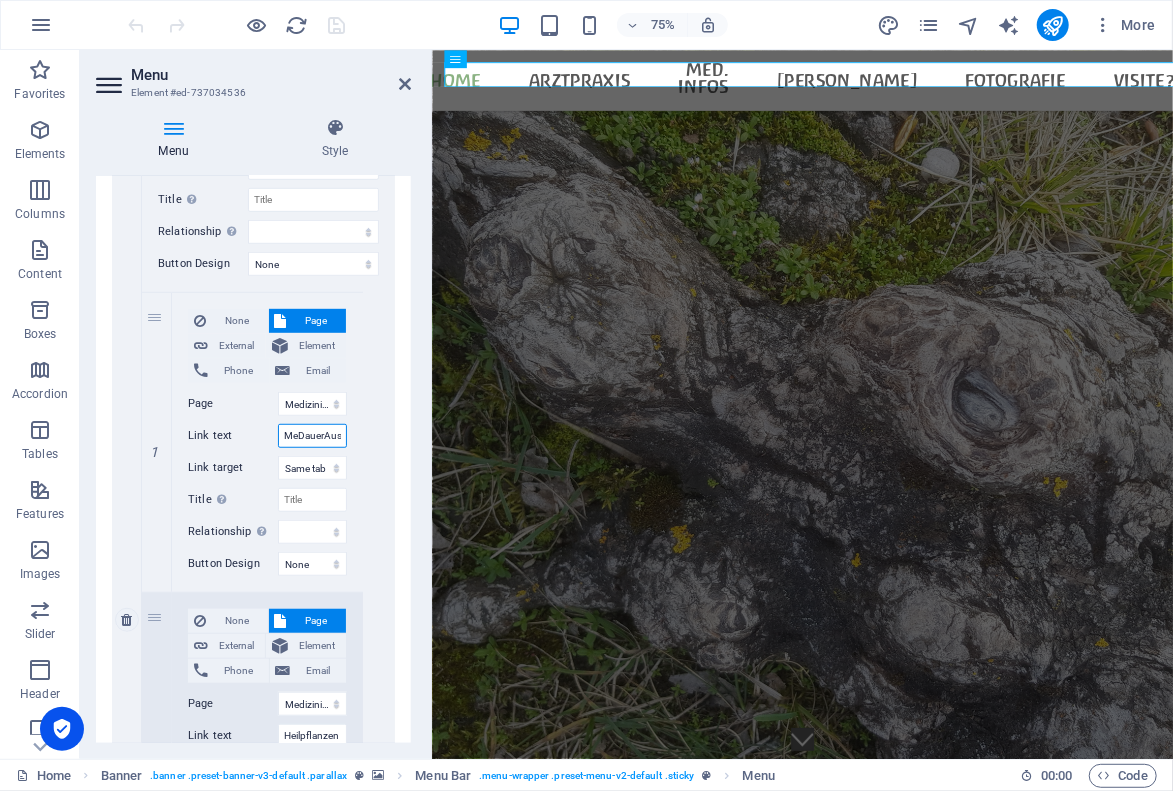 select 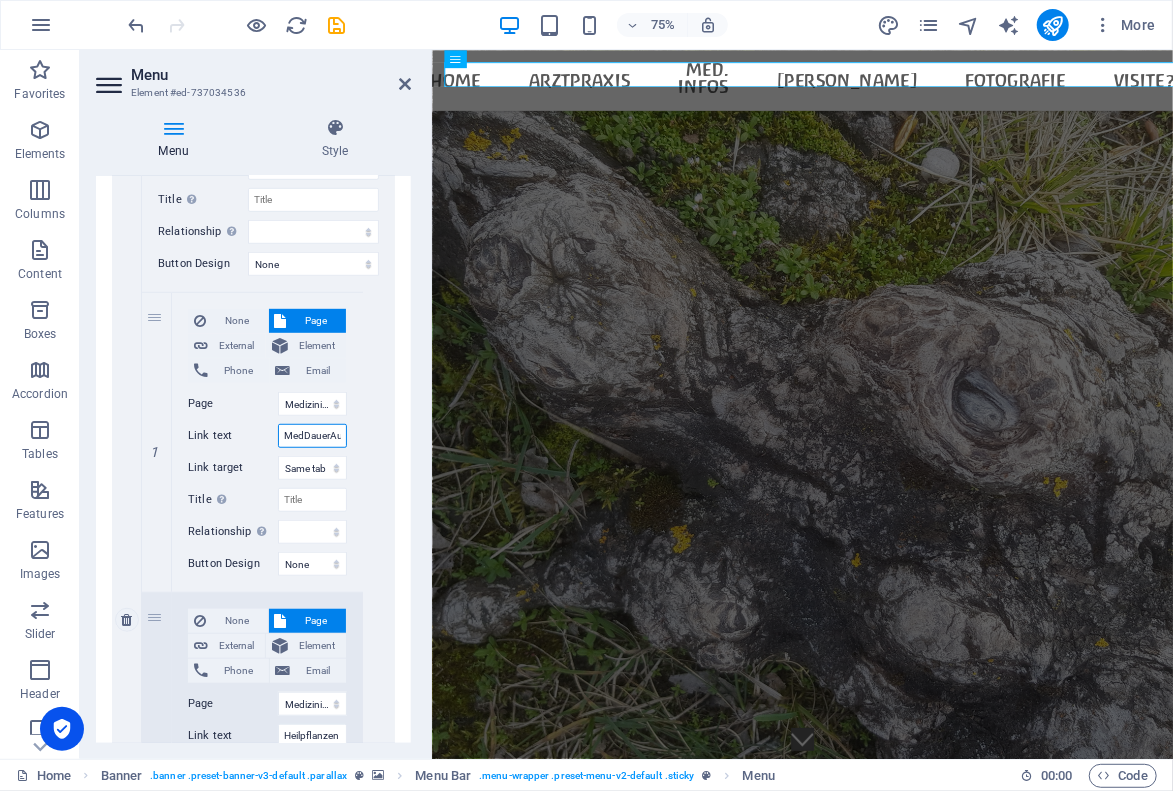 type on "MediDauerAusstellung" 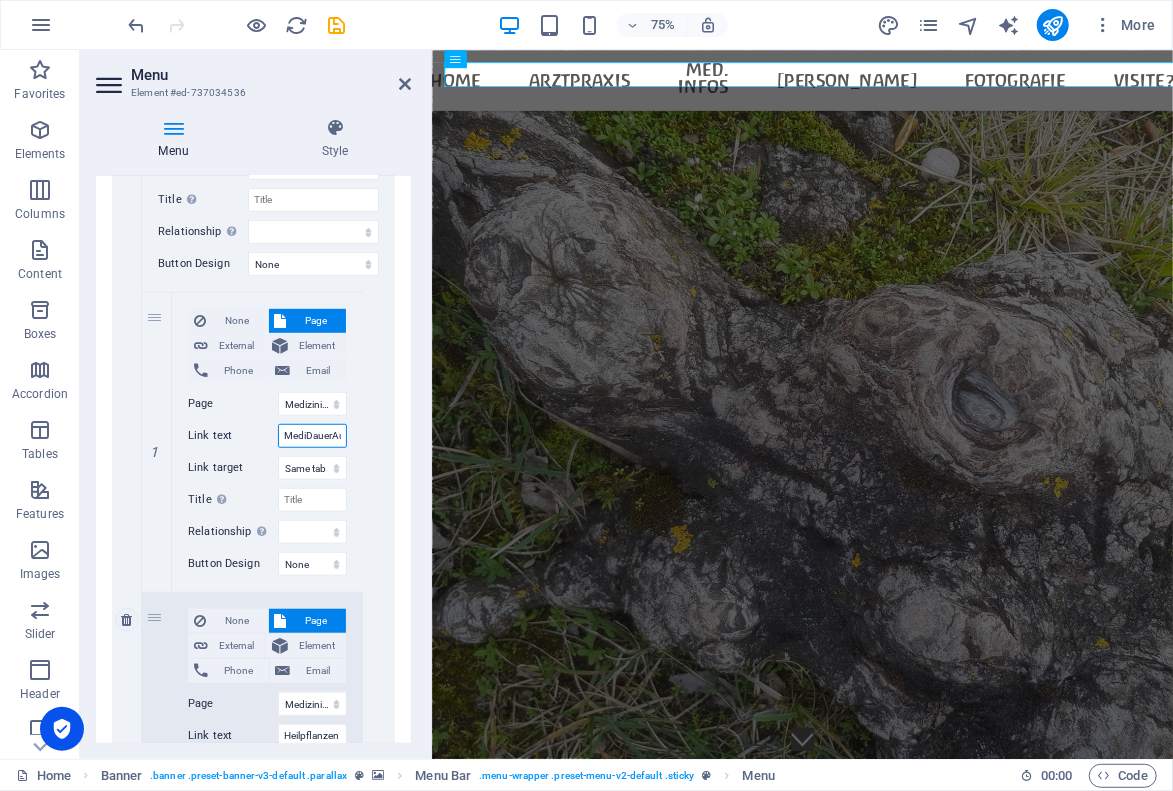 select 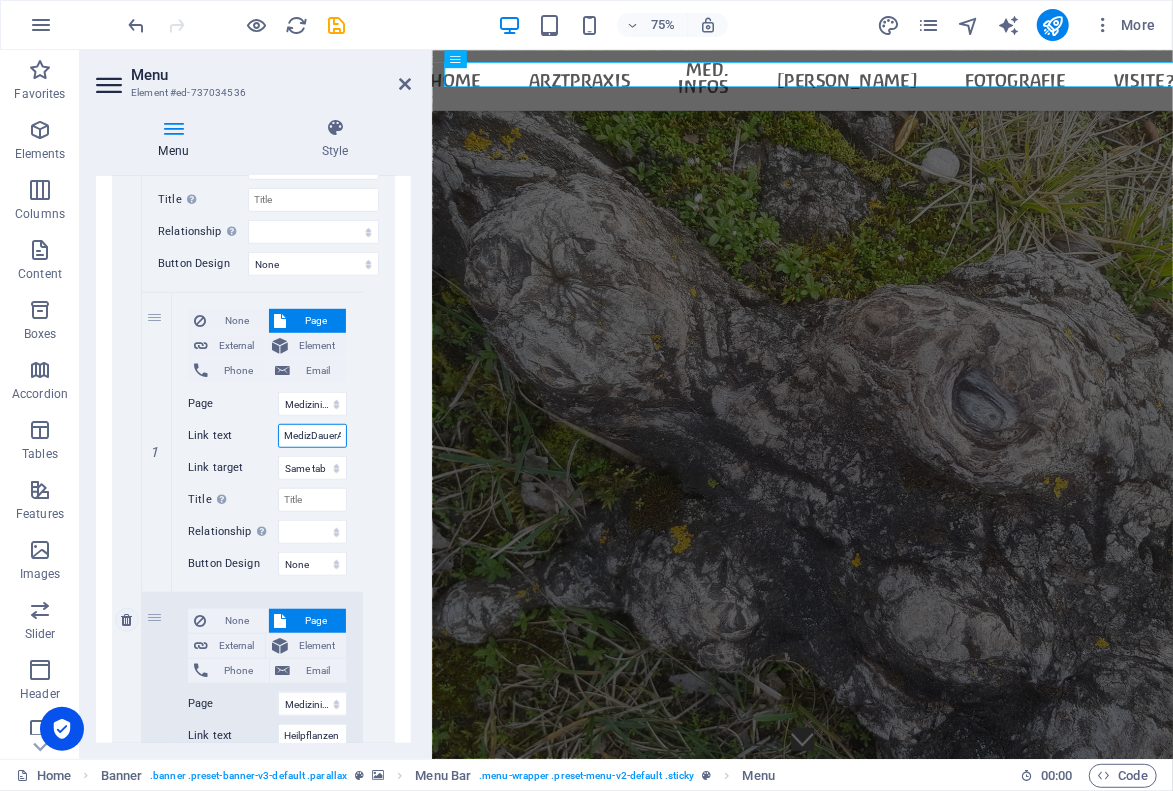 select 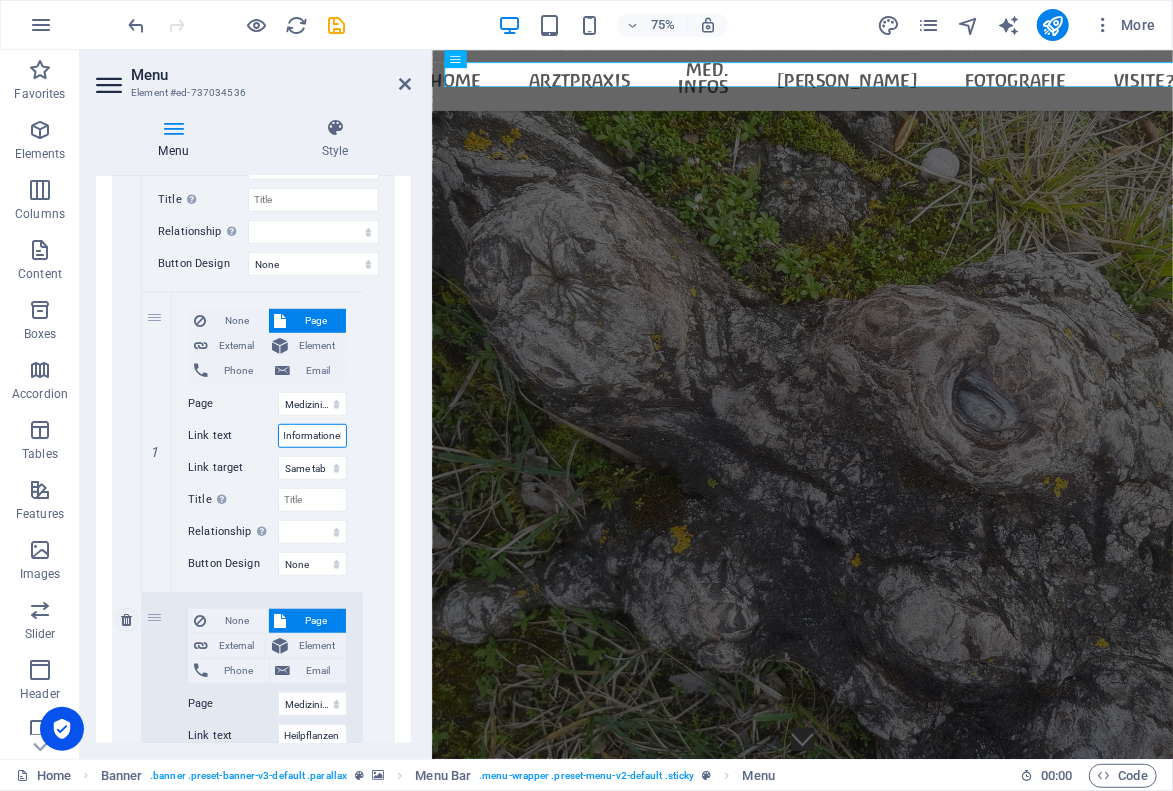 type on "Mediz. InformationenDauerAusstellung" 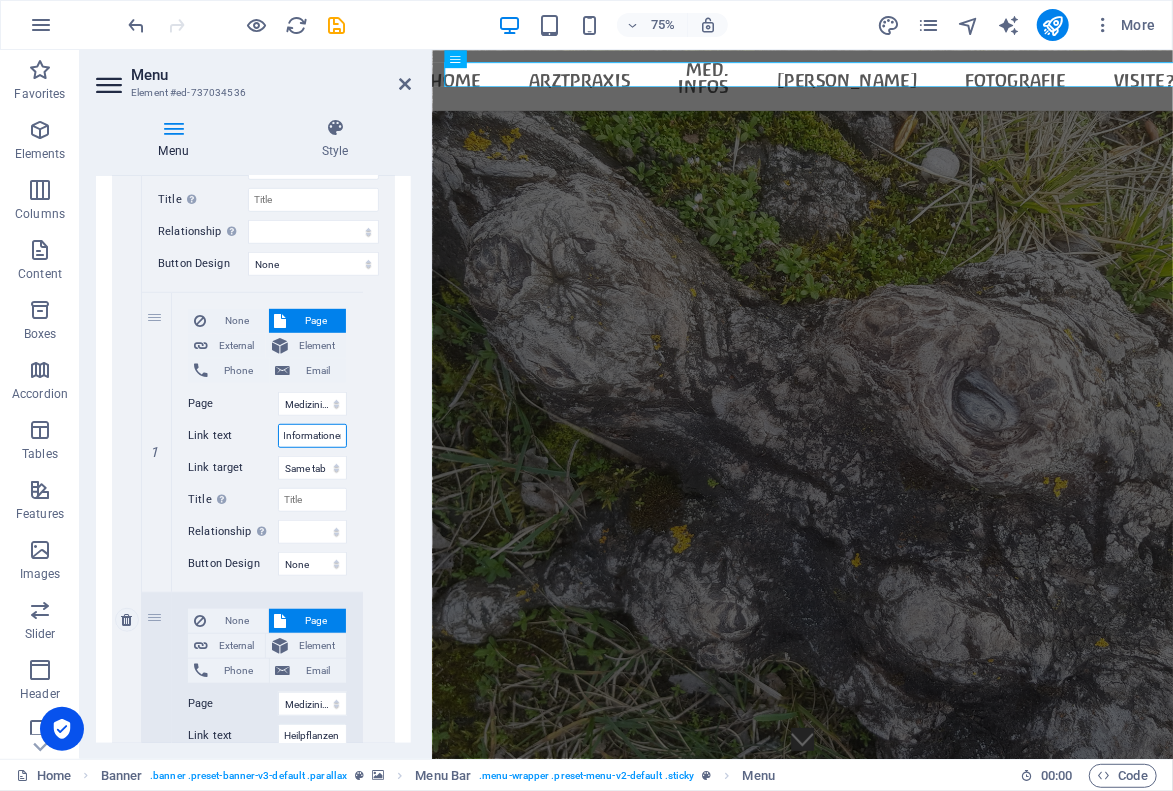 scroll, scrollTop: 0, scrollLeft: 39, axis: horizontal 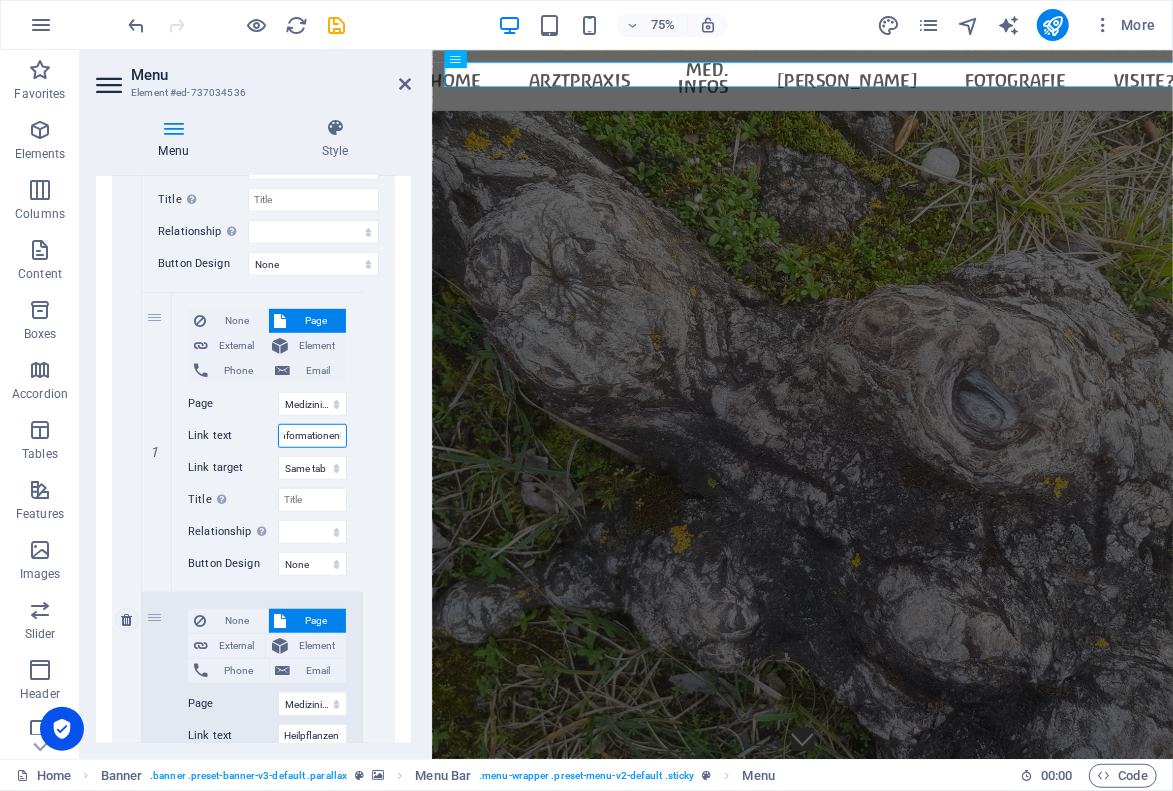 select 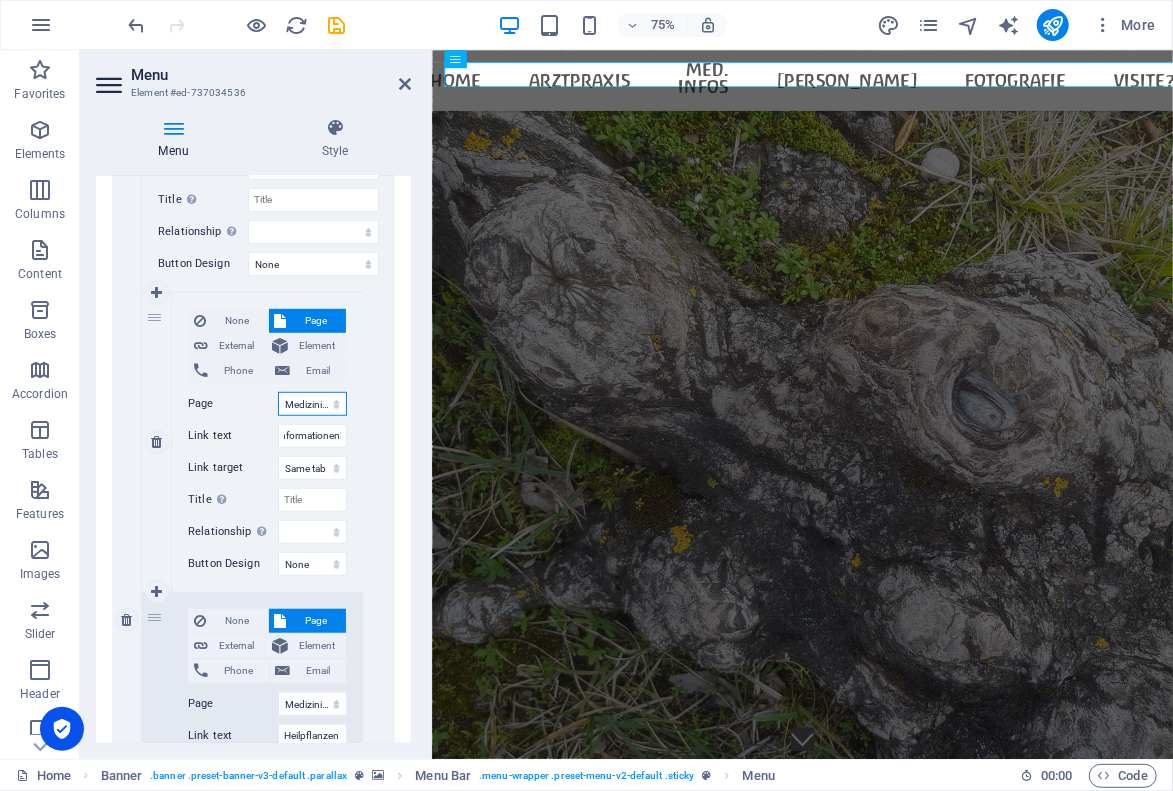 click on "Home Medizinische Inhalte Biografie Originale Fotografie H.Gehlig Legal Notice Privacy" at bounding box center (312, 404) 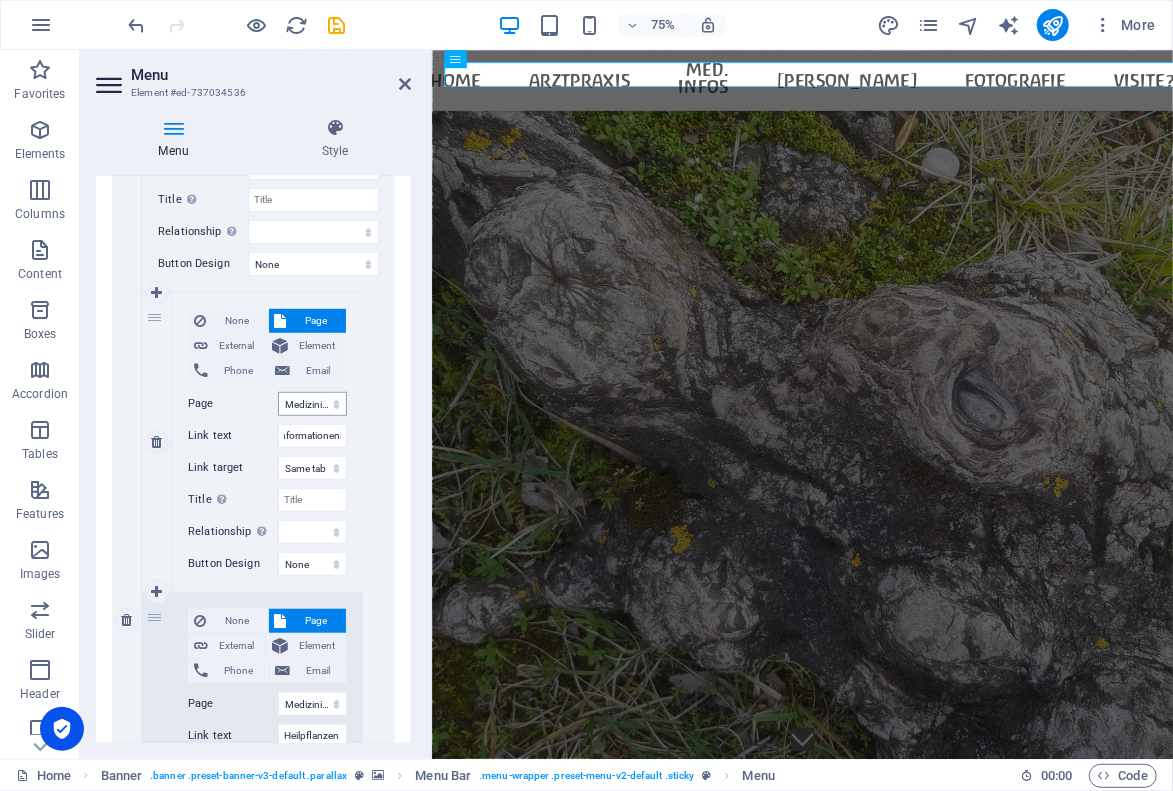 click on "None Page External Element Phone Email Page Home Medizinische Inhalte Biografie Originale Fotografie H.Gehlig Legal Notice Privacy Element #ed-737034392
URL Phone Email Link text ArztPraxis Link target New tab Same tab Overlay Title Additional link description, should not be the same as the link text. The title is most often shown as a tooltip text when the mouse moves over the element. Leave empty if uncertain. Relationship Sets the  relationship of this link to the link target . For example, the value "nofollow" instructs search engines not to follow the link. Can be left empty. alternate author bookmark external help license next nofollow noreferrer noopener prev search tag Button Design None Default Primary Secondary 1 None Page External Element Phone Email Page Home Medizinische Inhalte Biografie Originale Fotografie H.Gehlig Legal Notice Privacy Element
URL /14317694 Phone Email Link text Mediz. InformationenDauerAusstellung Link target New tab Same tab 2" at bounding box center (268, 620) 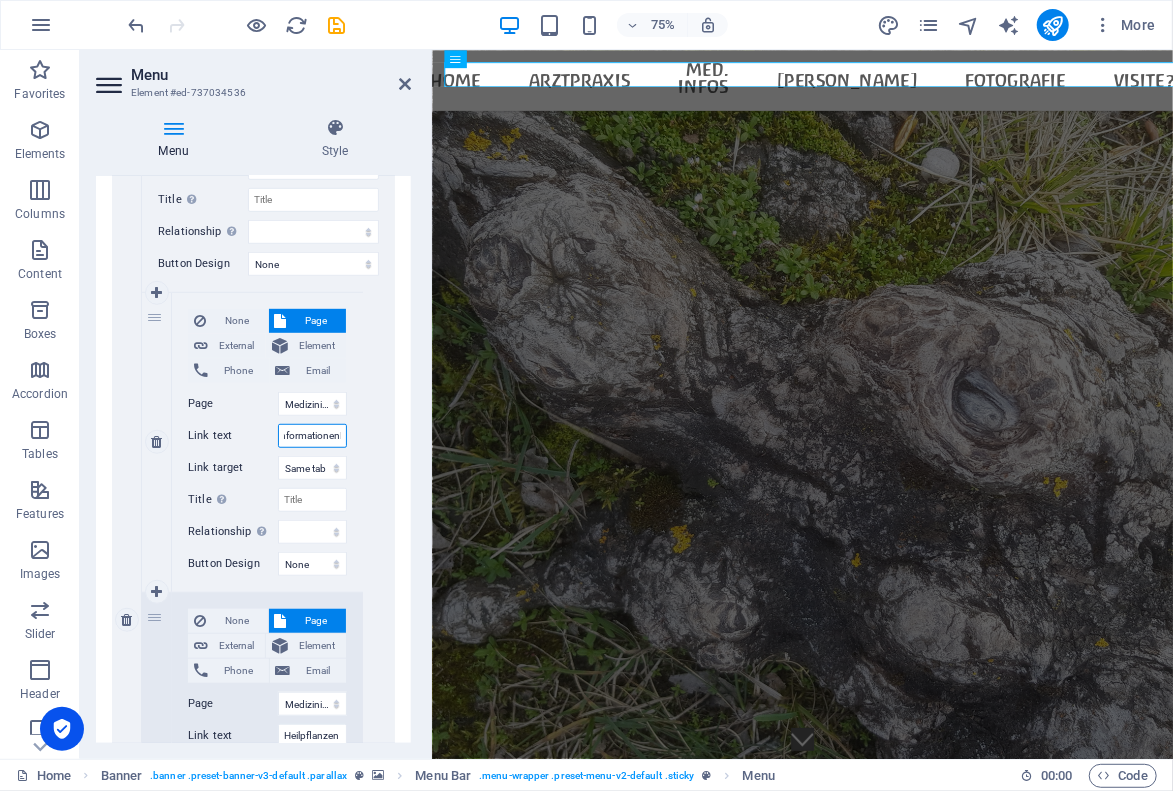 click on "Mediz. InformationenDauerAusstellung" at bounding box center [312, 436] 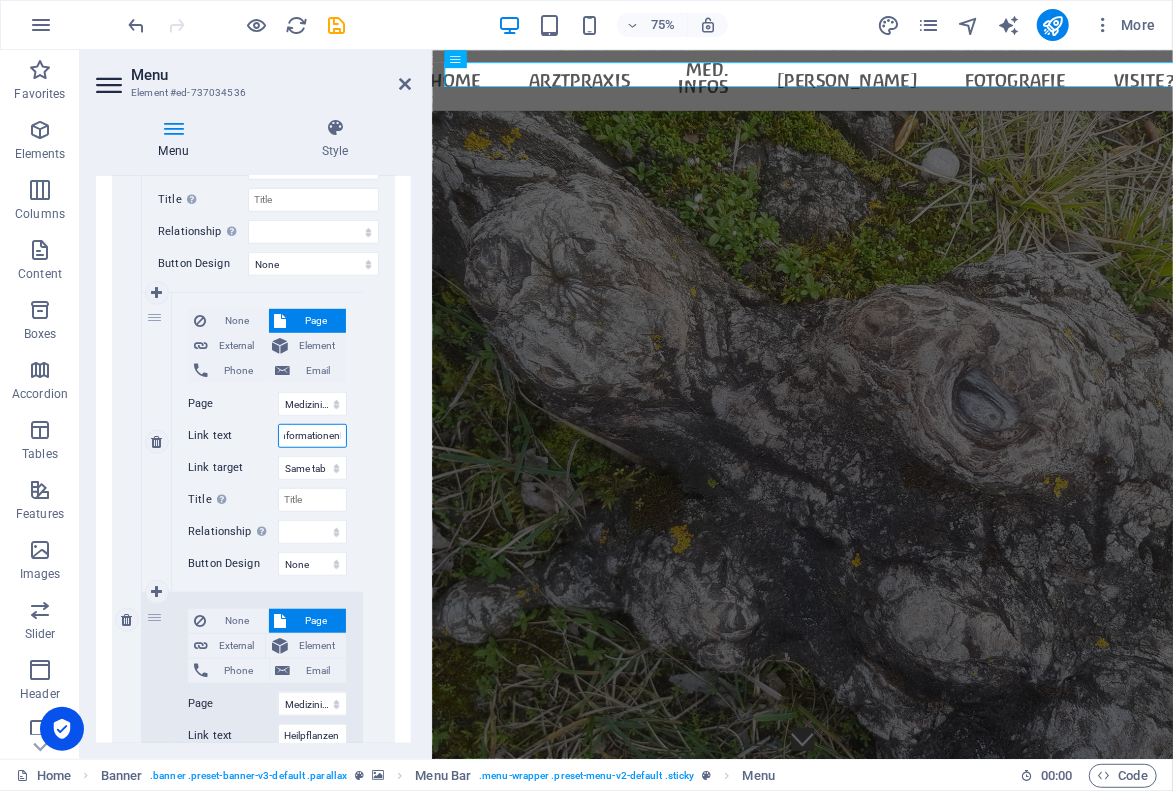 drag, startPoint x: 342, startPoint y: 433, endPoint x: 286, endPoint y: 435, distance: 56.0357 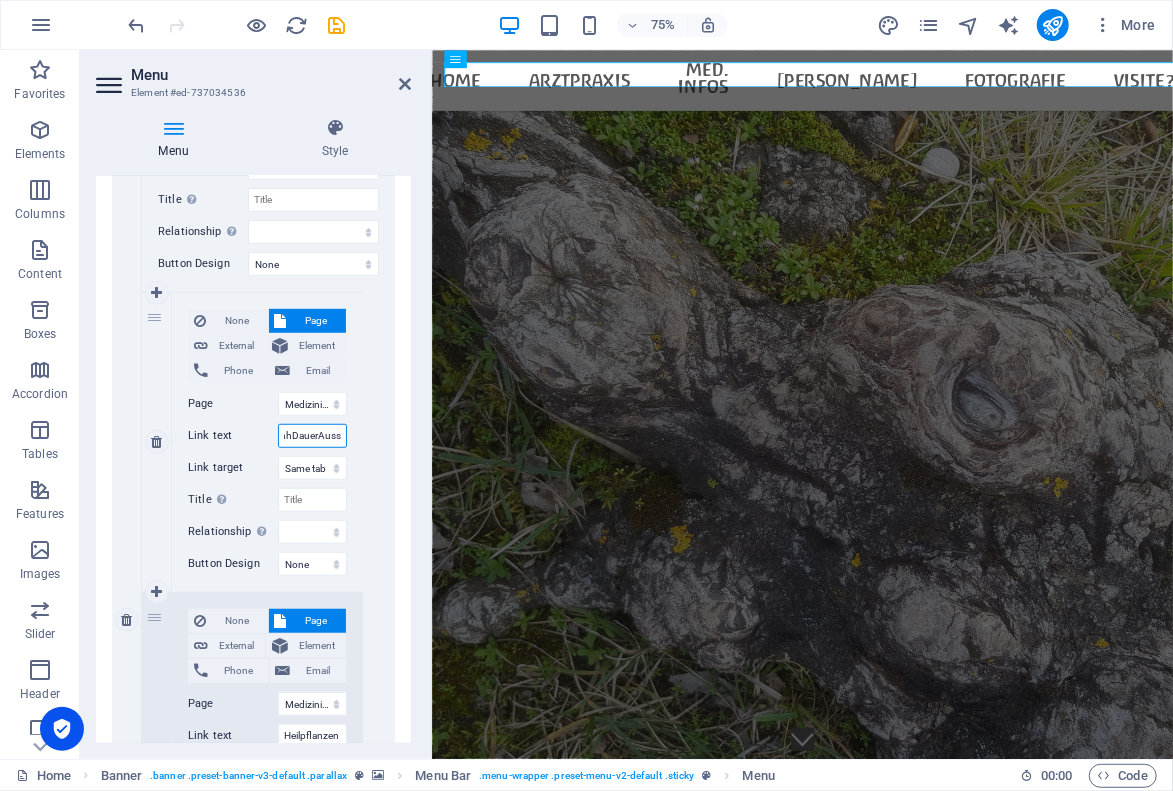type on "Mediz. InhaDauerAusstellung" 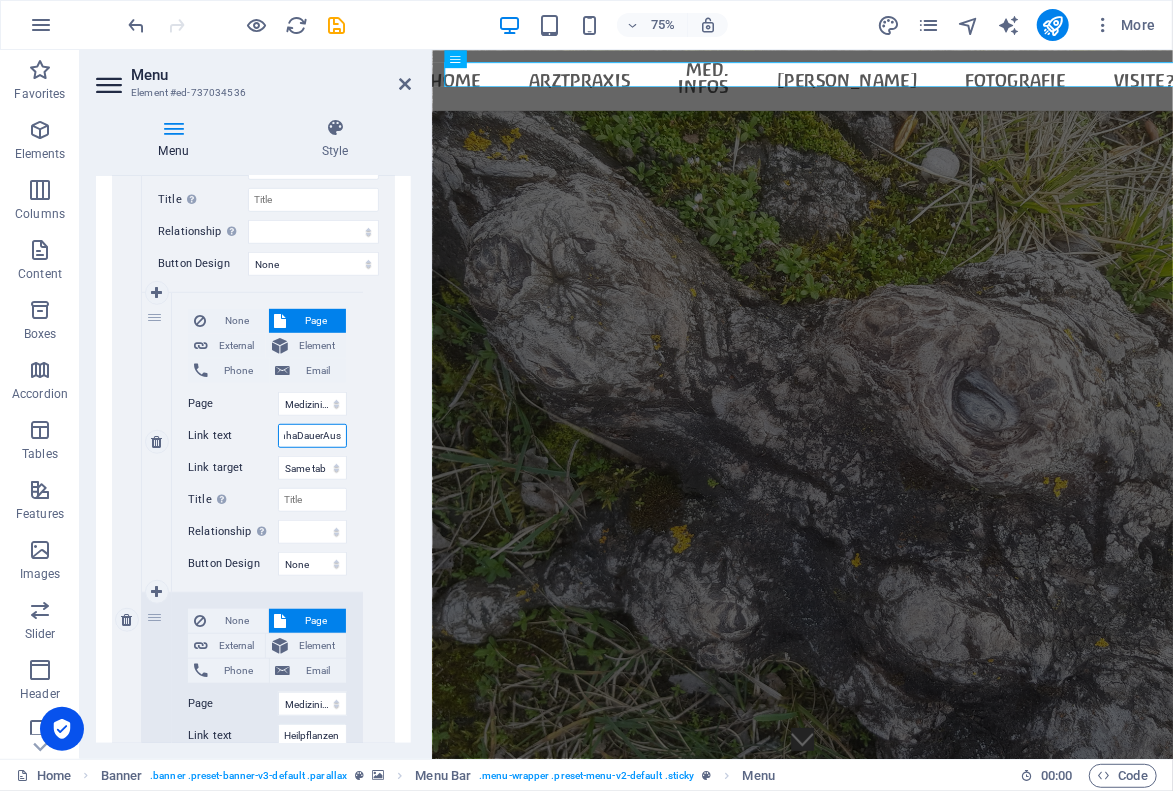 select 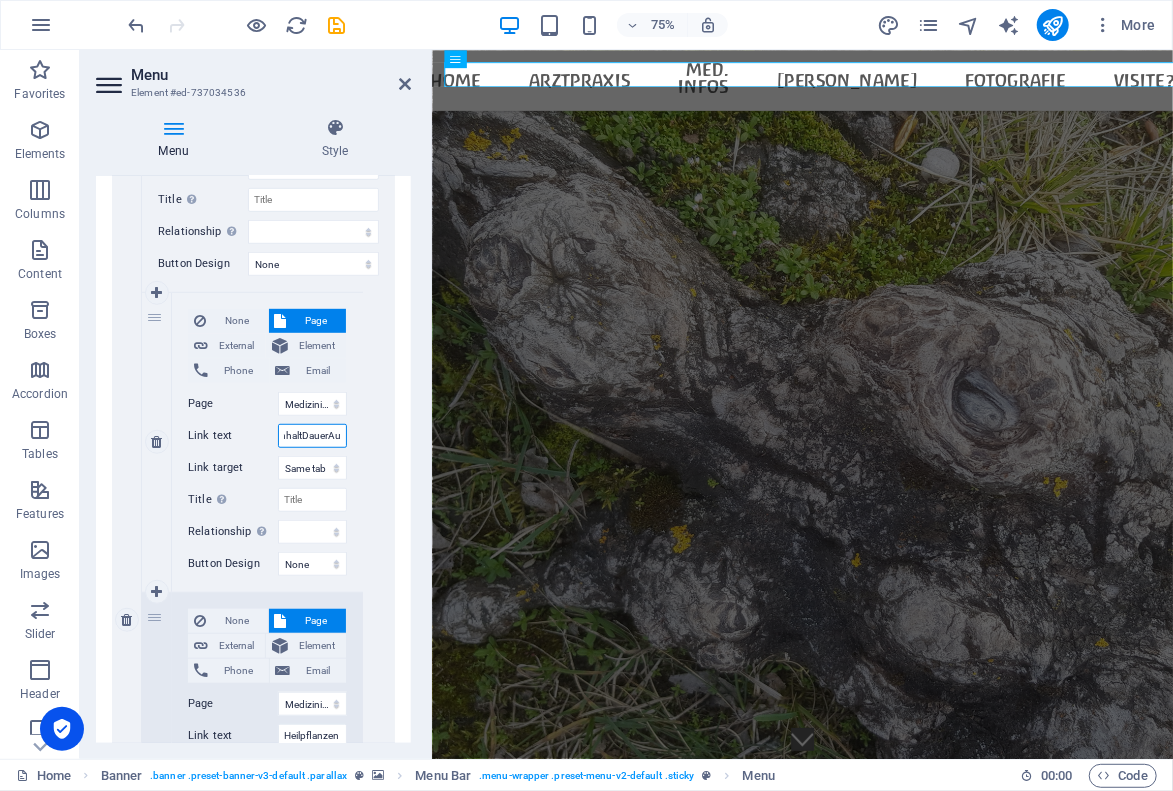type on "Mediz. InhalteDauerAusstellung" 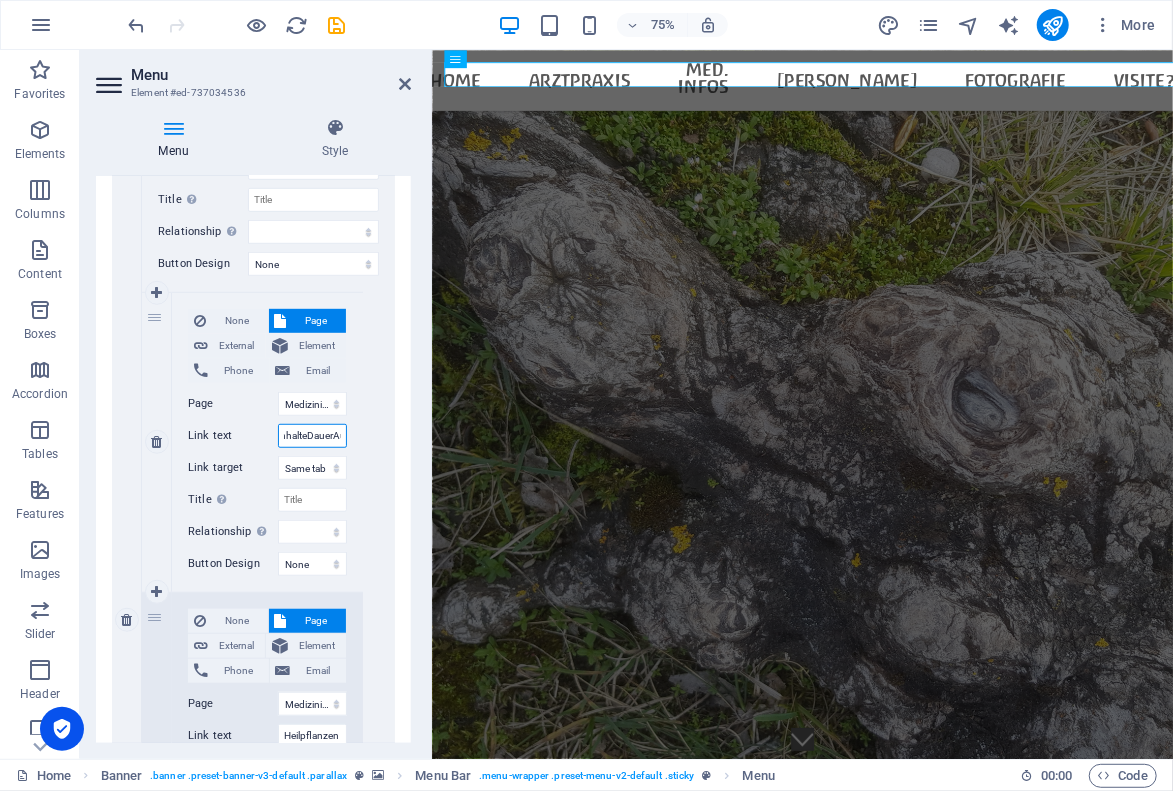 select 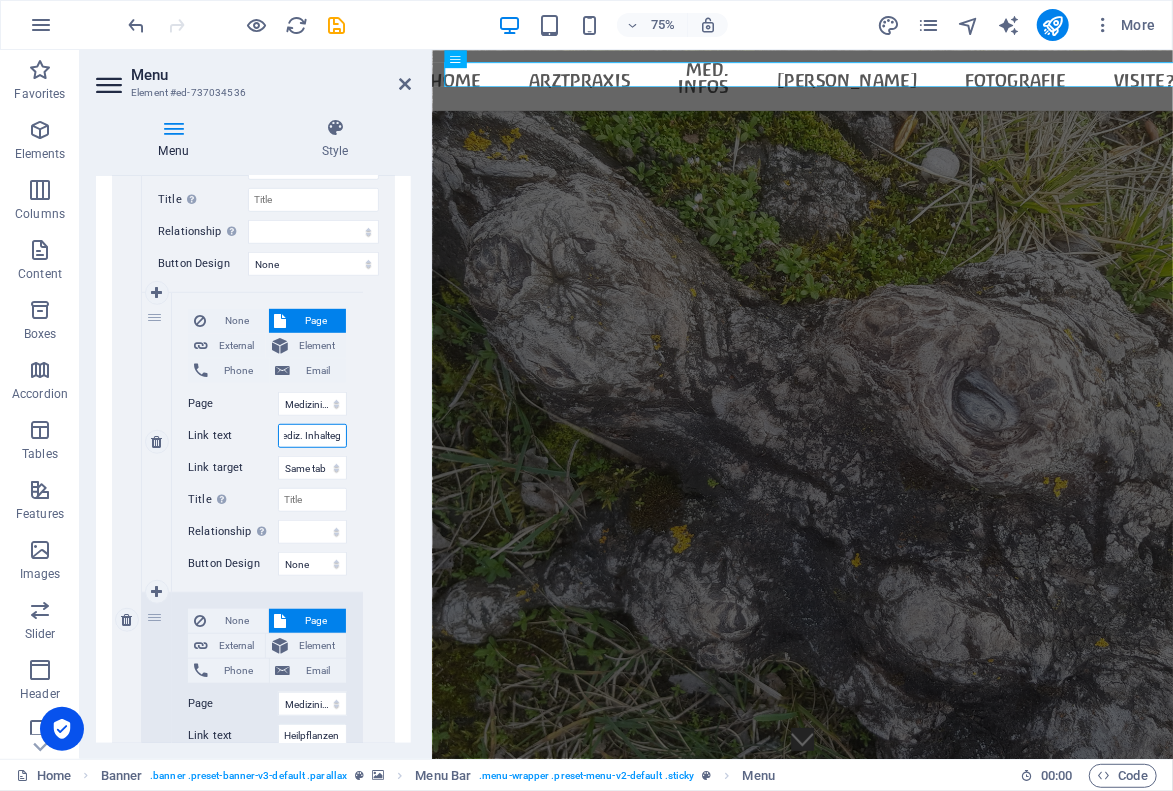 type on "Mediz. Inhalte" 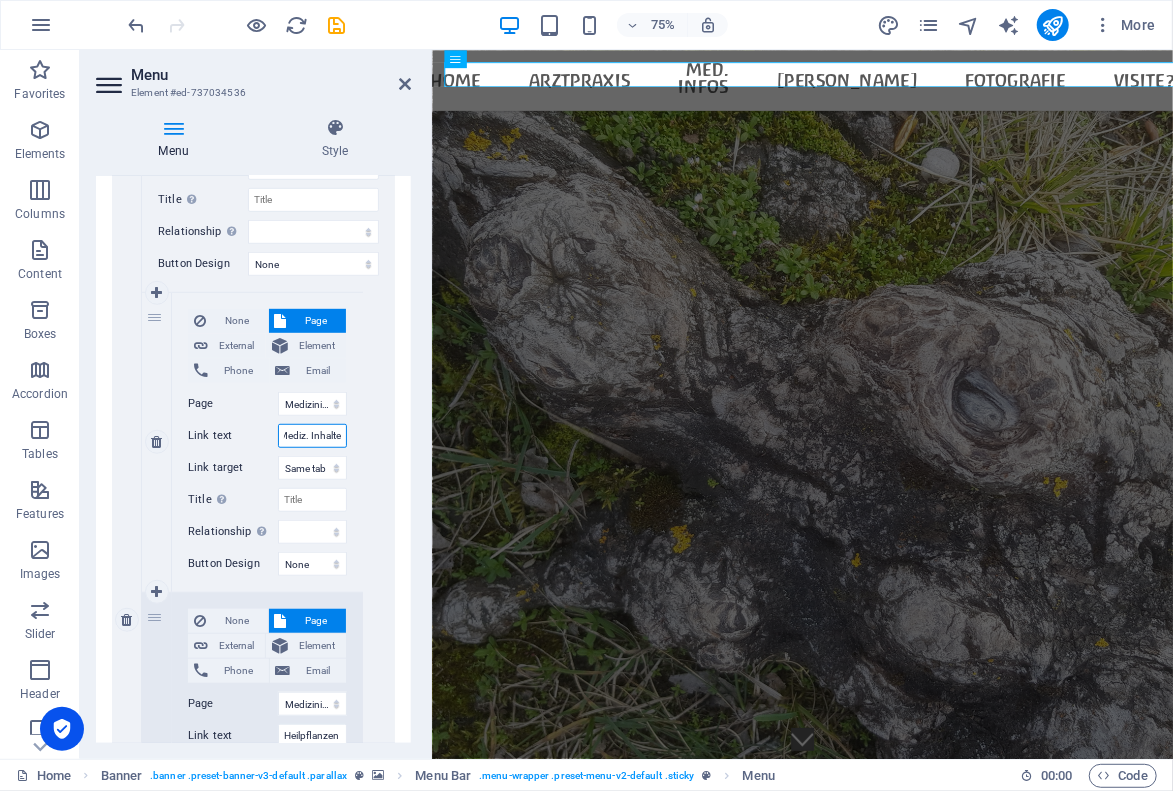 scroll, scrollTop: 0, scrollLeft: 5, axis: horizontal 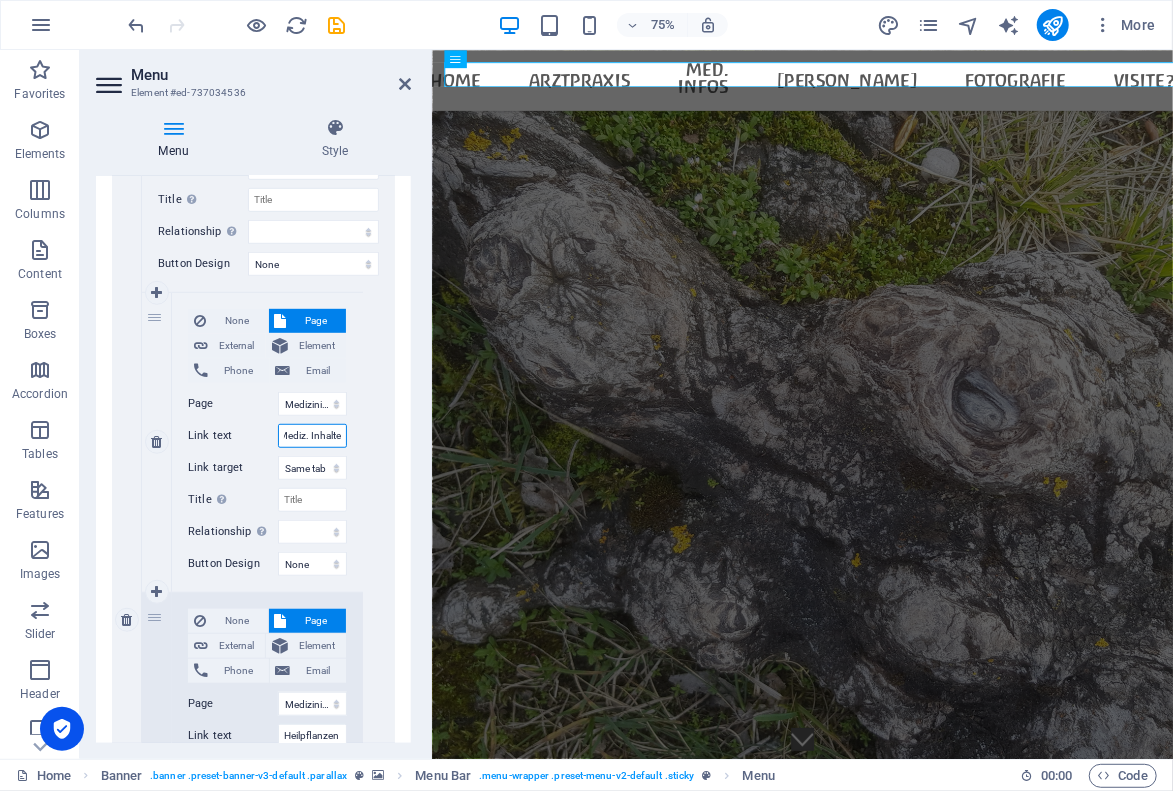 select 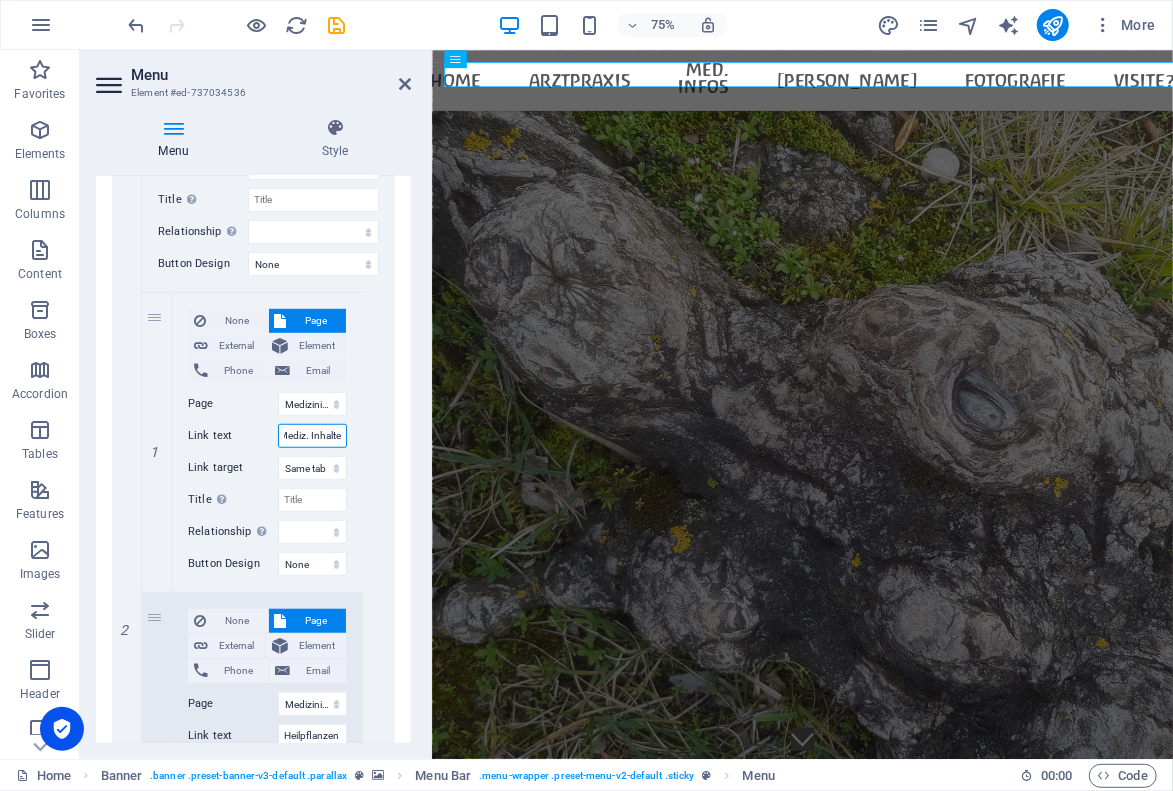 type on "Mediz. Inhalte" 